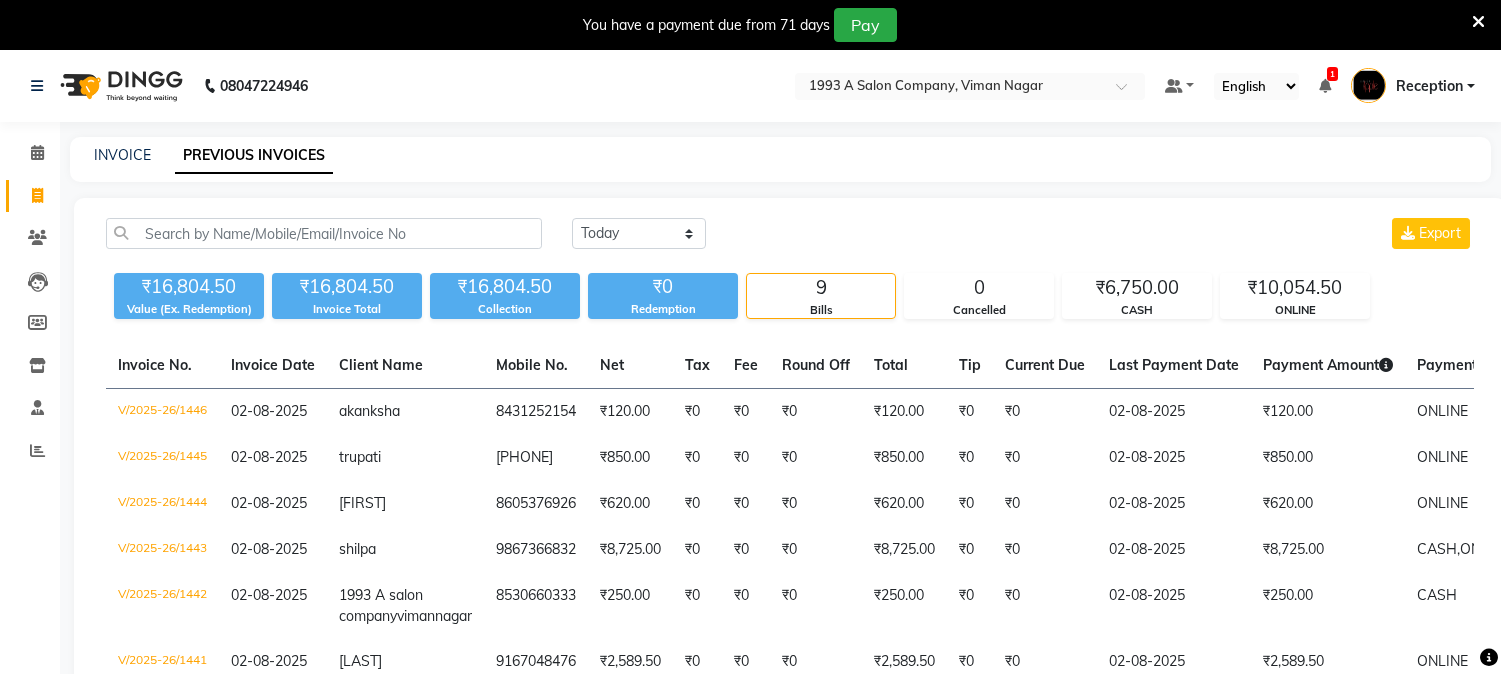 scroll, scrollTop: 0, scrollLeft: 0, axis: both 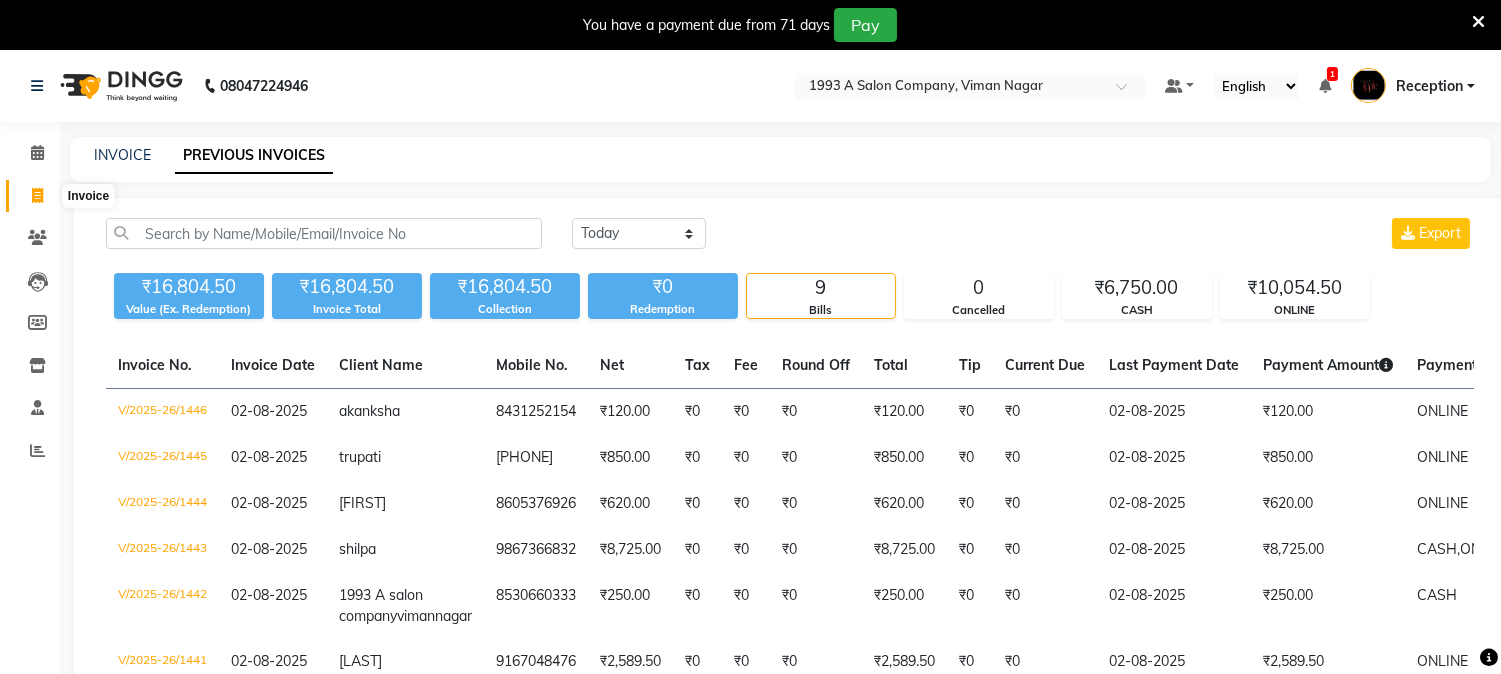 click 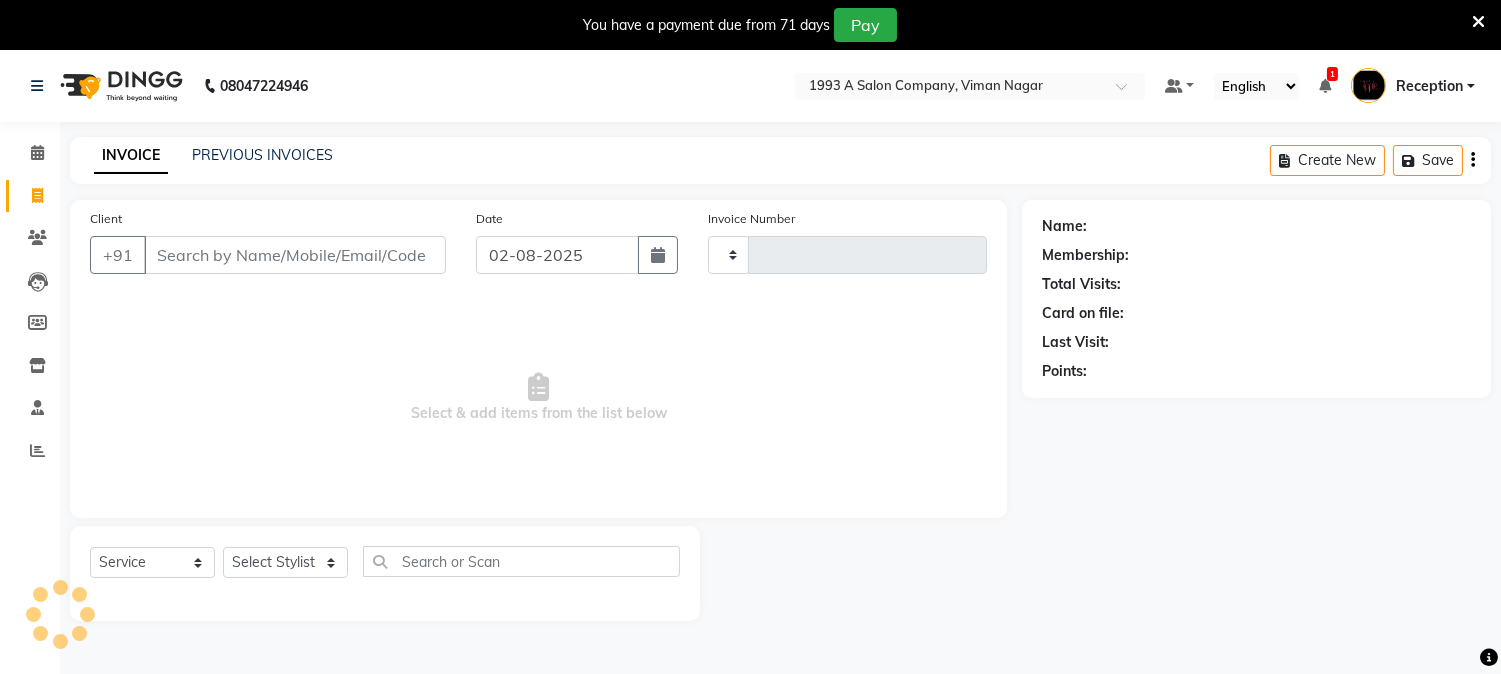 scroll, scrollTop: 50, scrollLeft: 0, axis: vertical 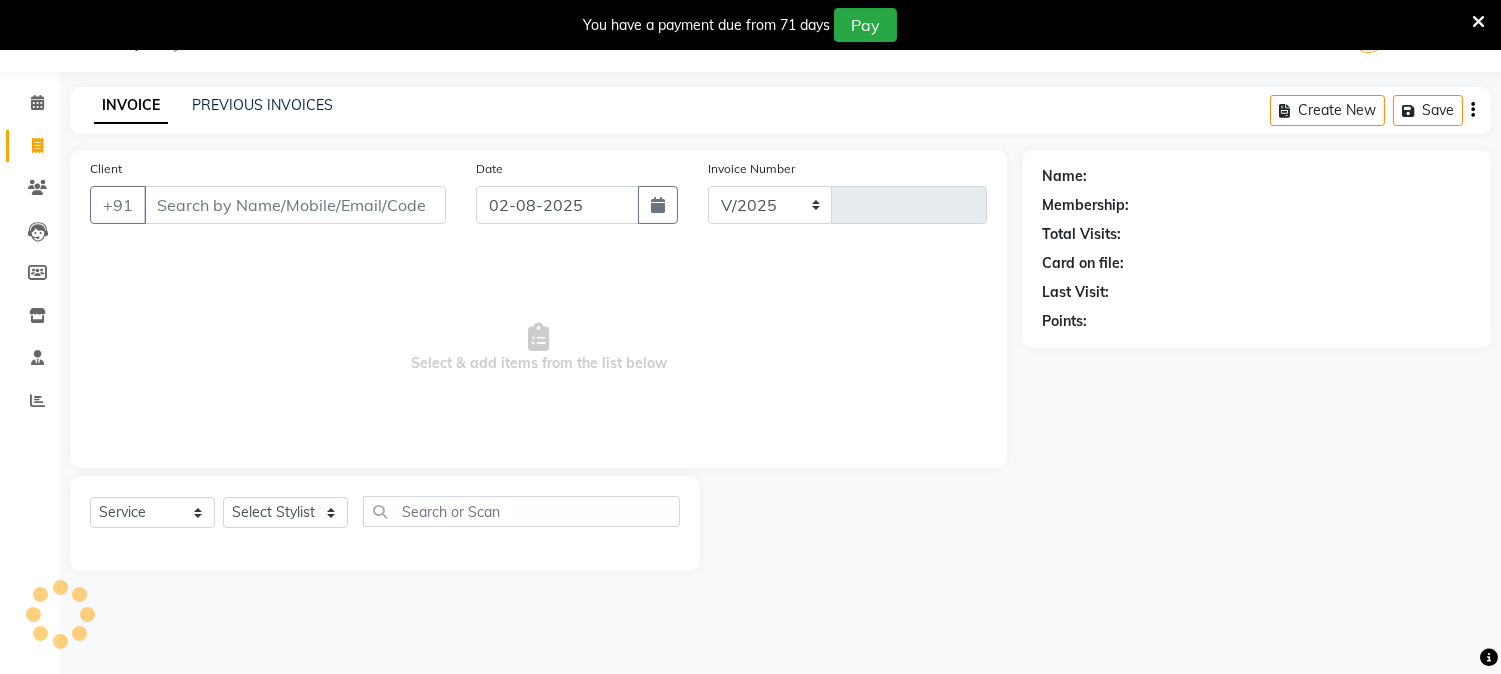 select on "144" 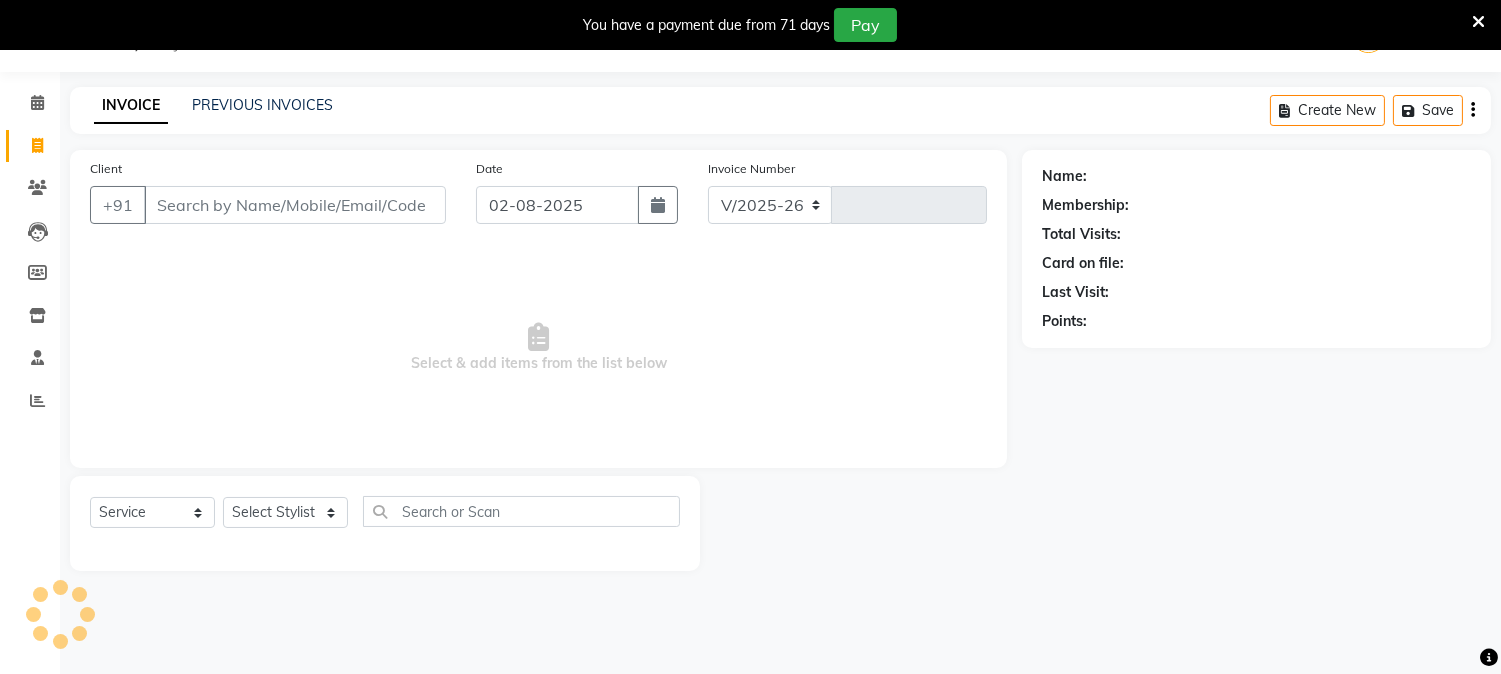 type on "1448" 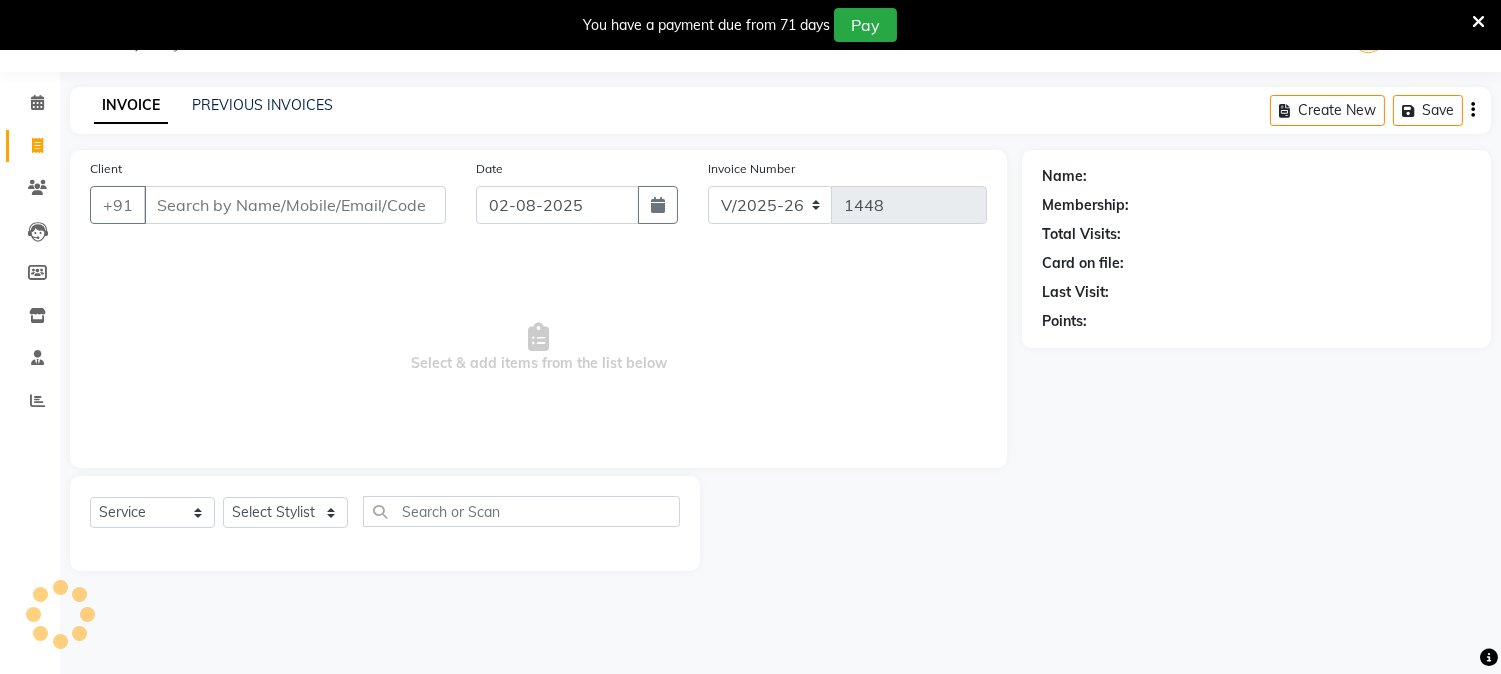 click on "Client" at bounding box center (295, 205) 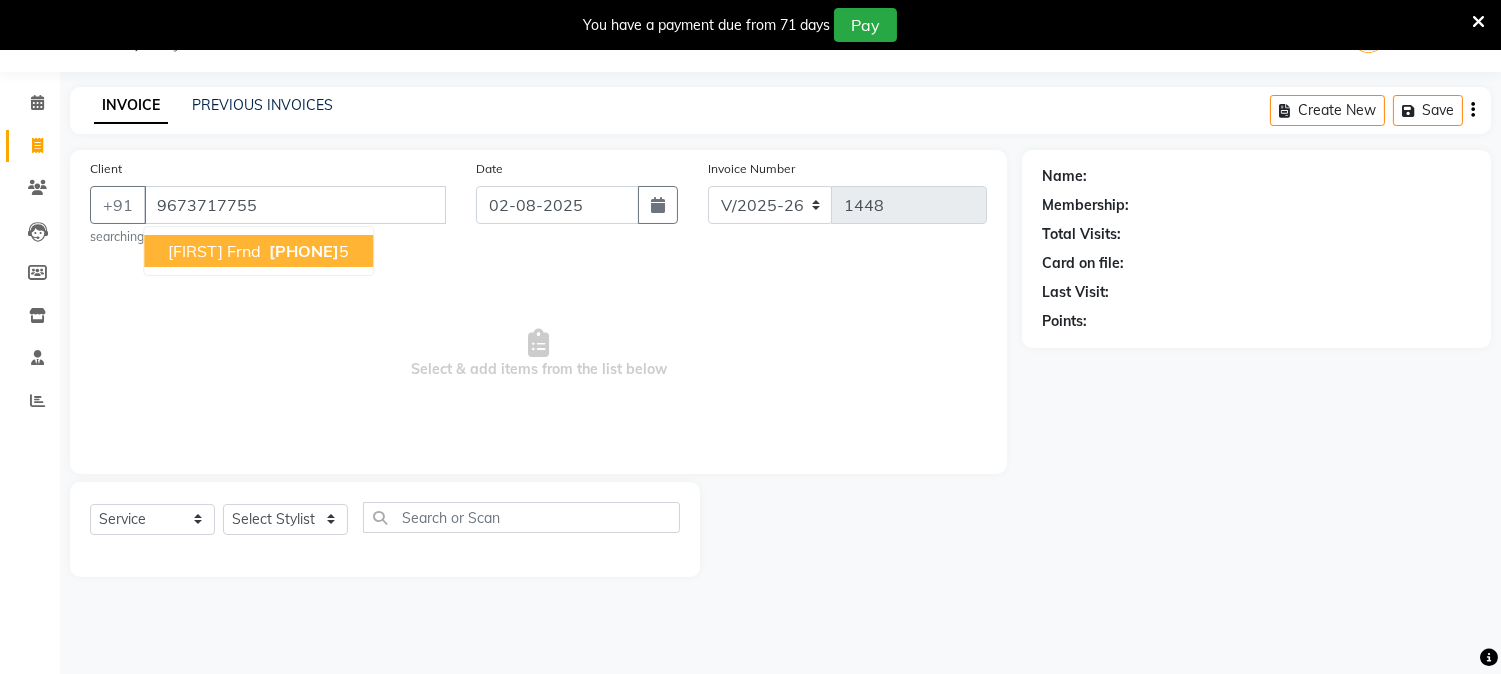 type on "9673717755" 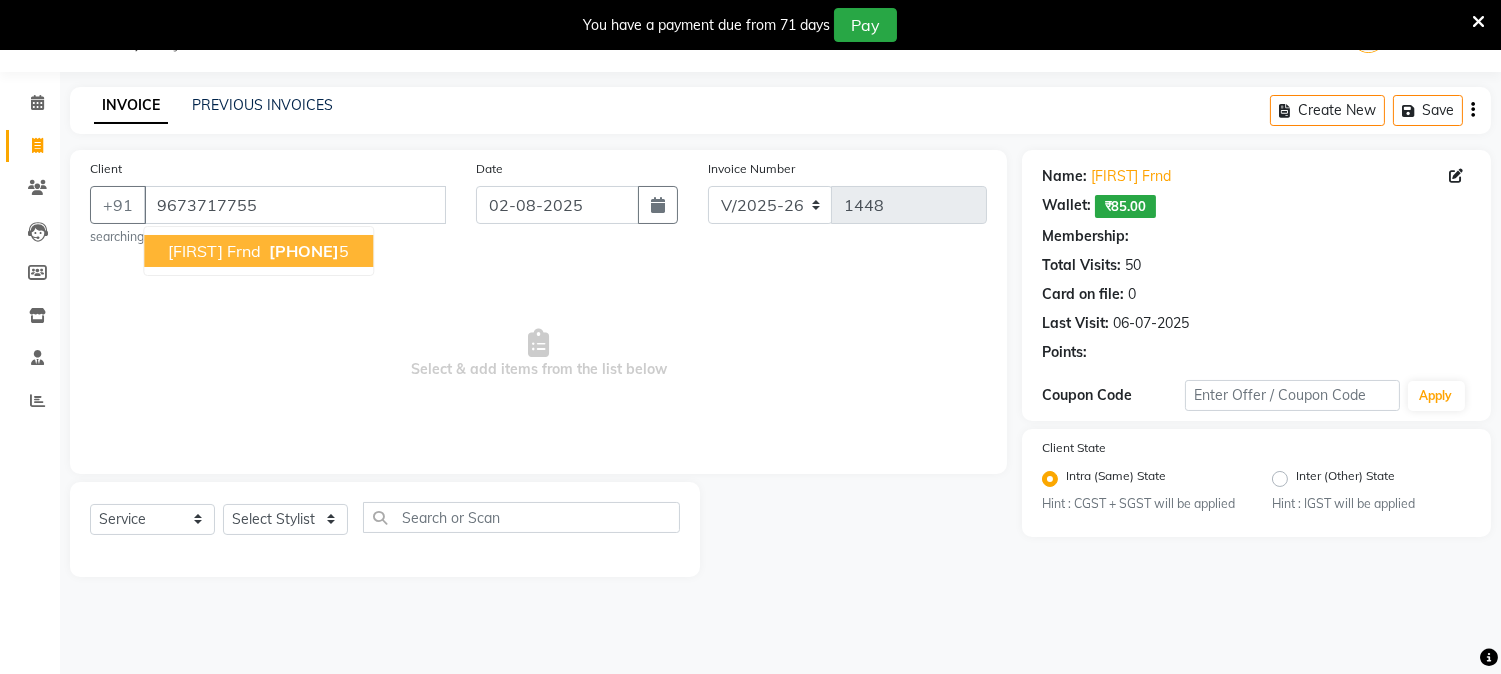 click on "967371775" at bounding box center [304, 251] 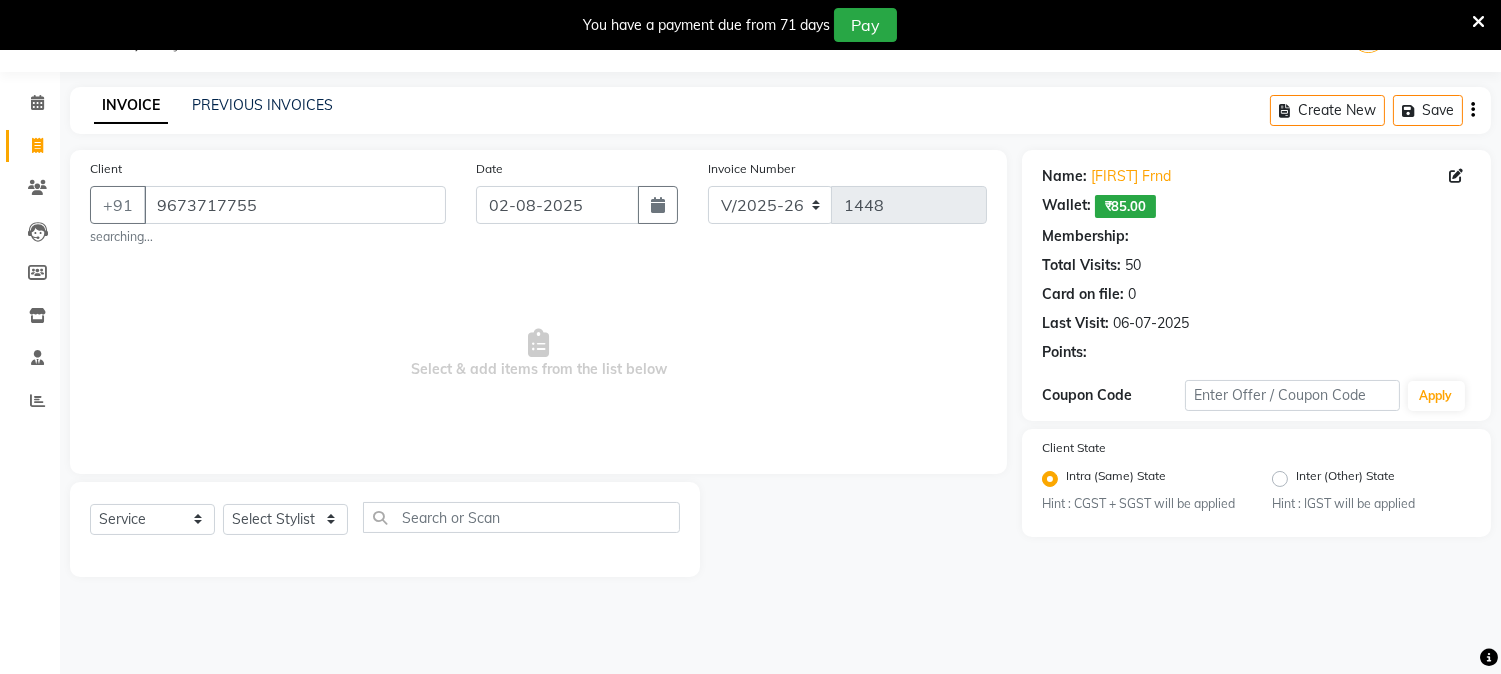 select on "1: Object" 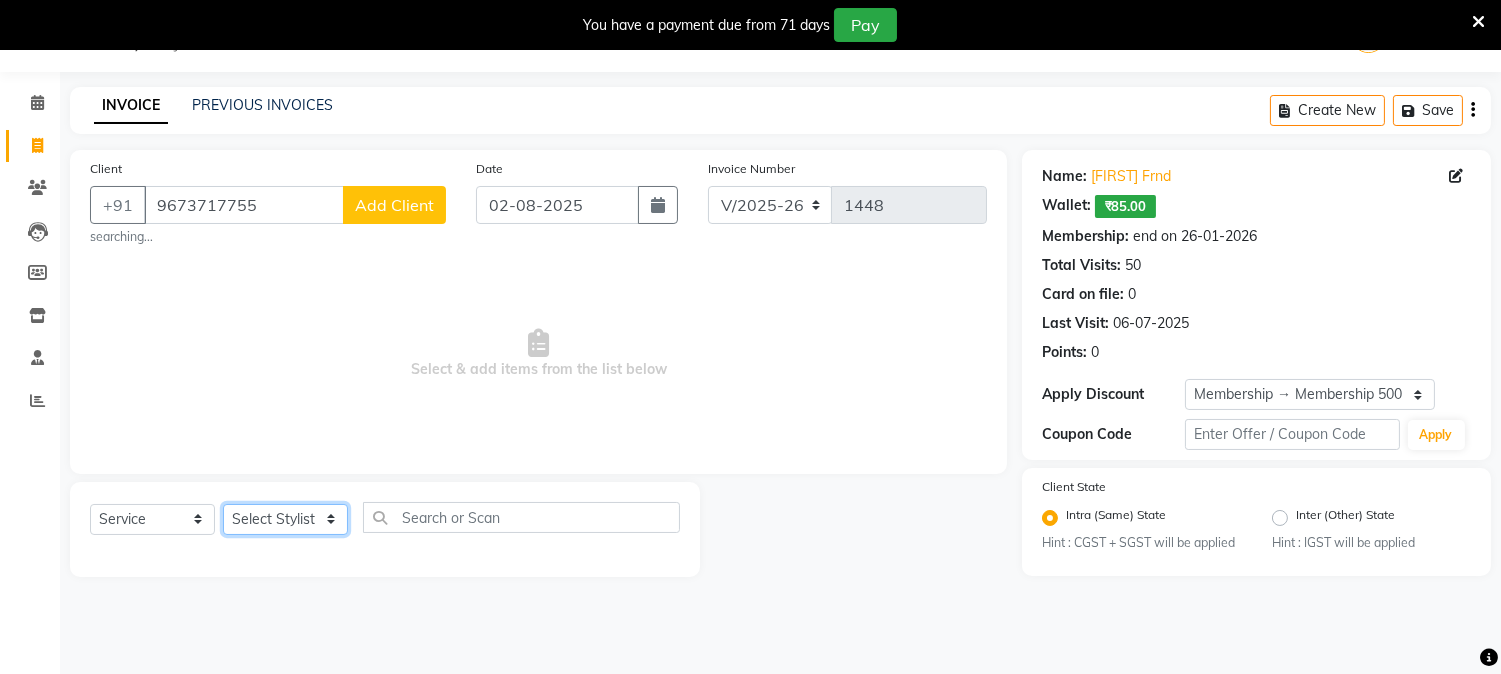 click on "Select Stylist  Reception  Training Department" 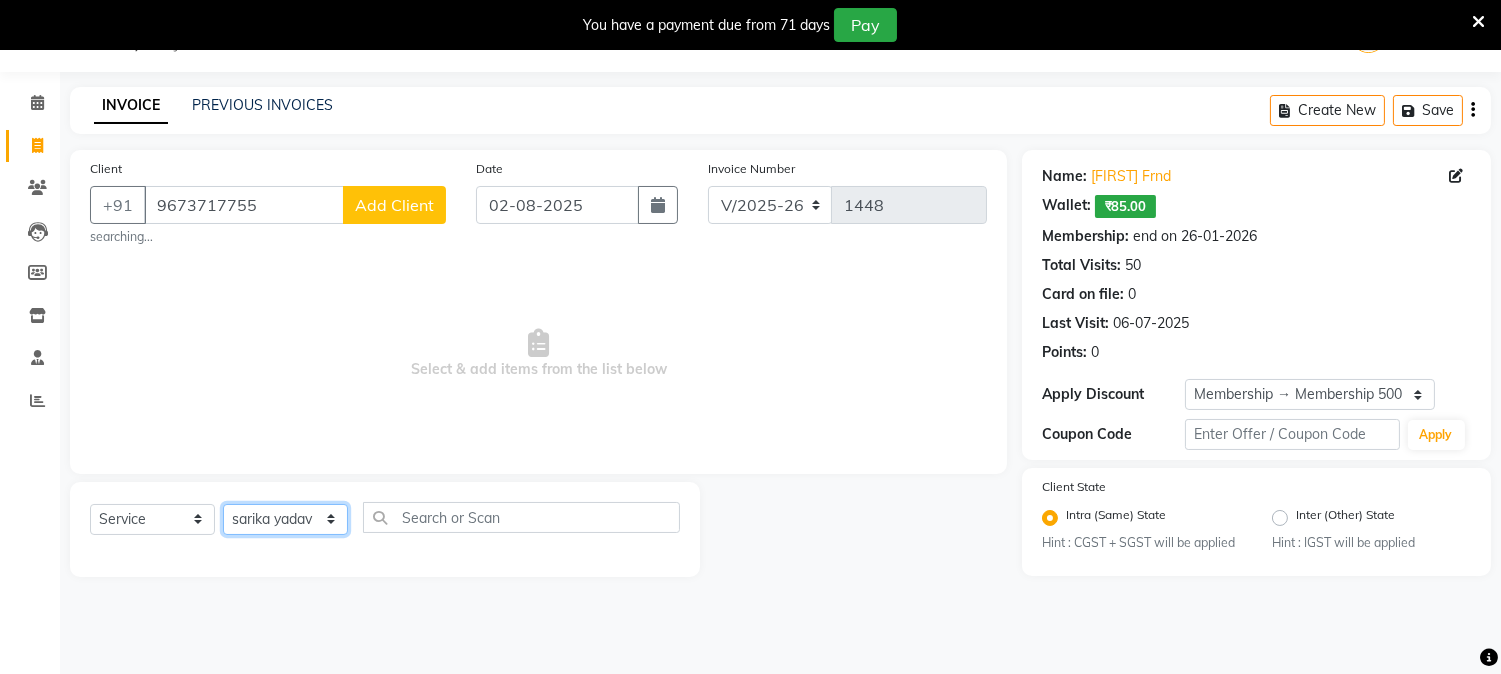 click on "Select Stylist  Reception  Training Department" 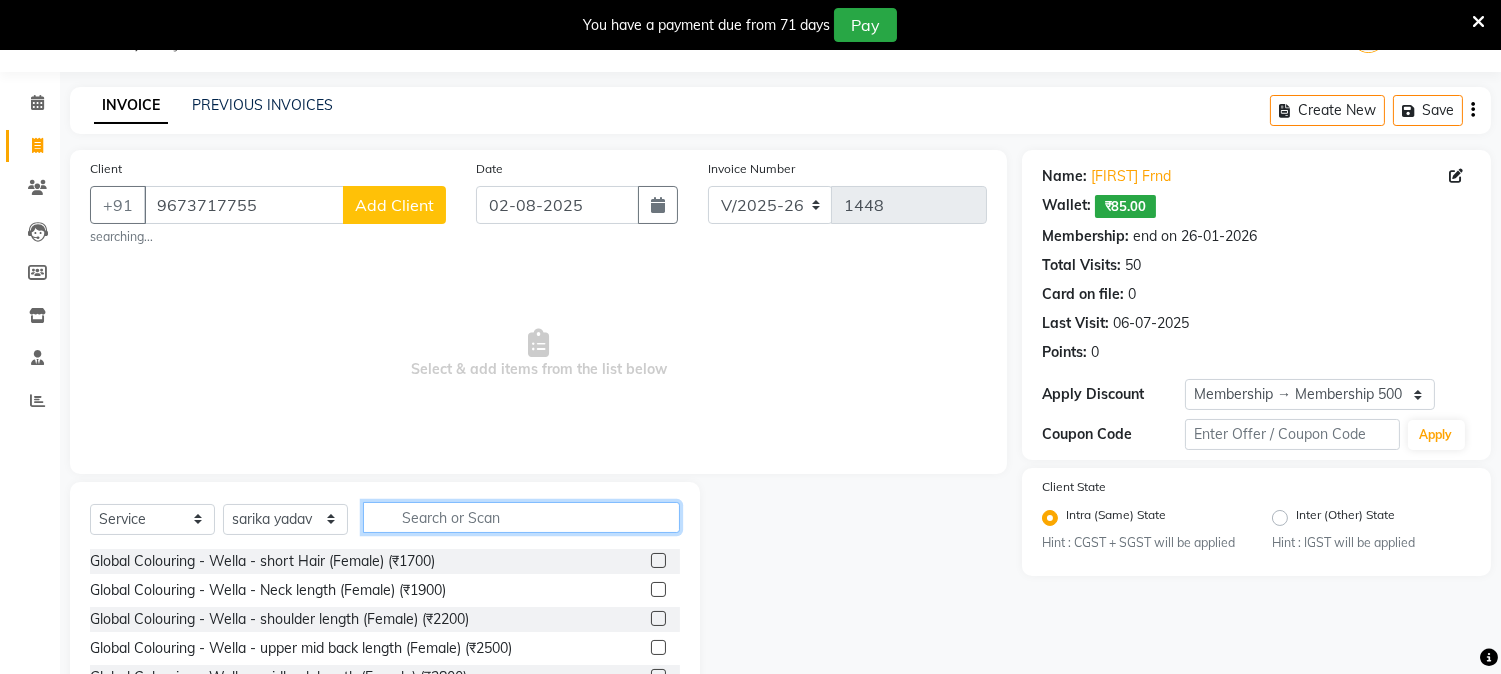 click 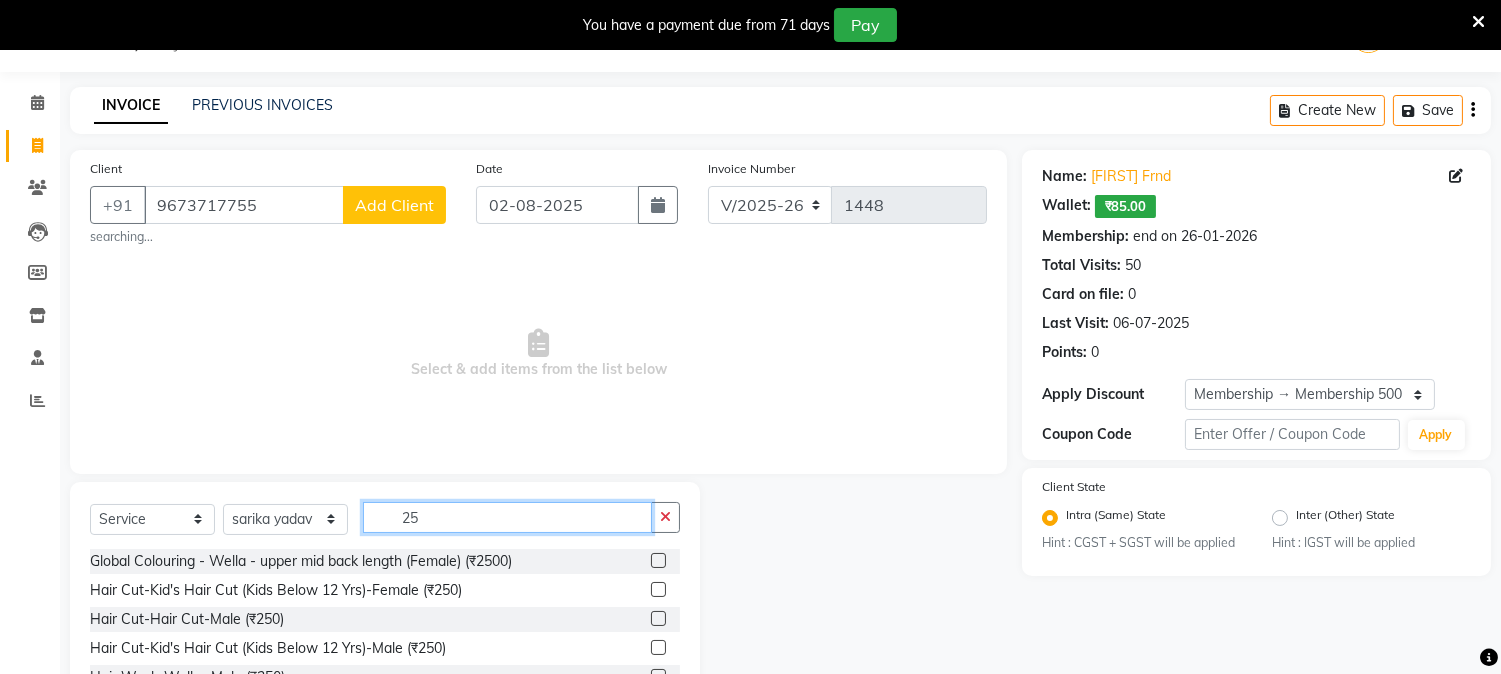 type on "2" 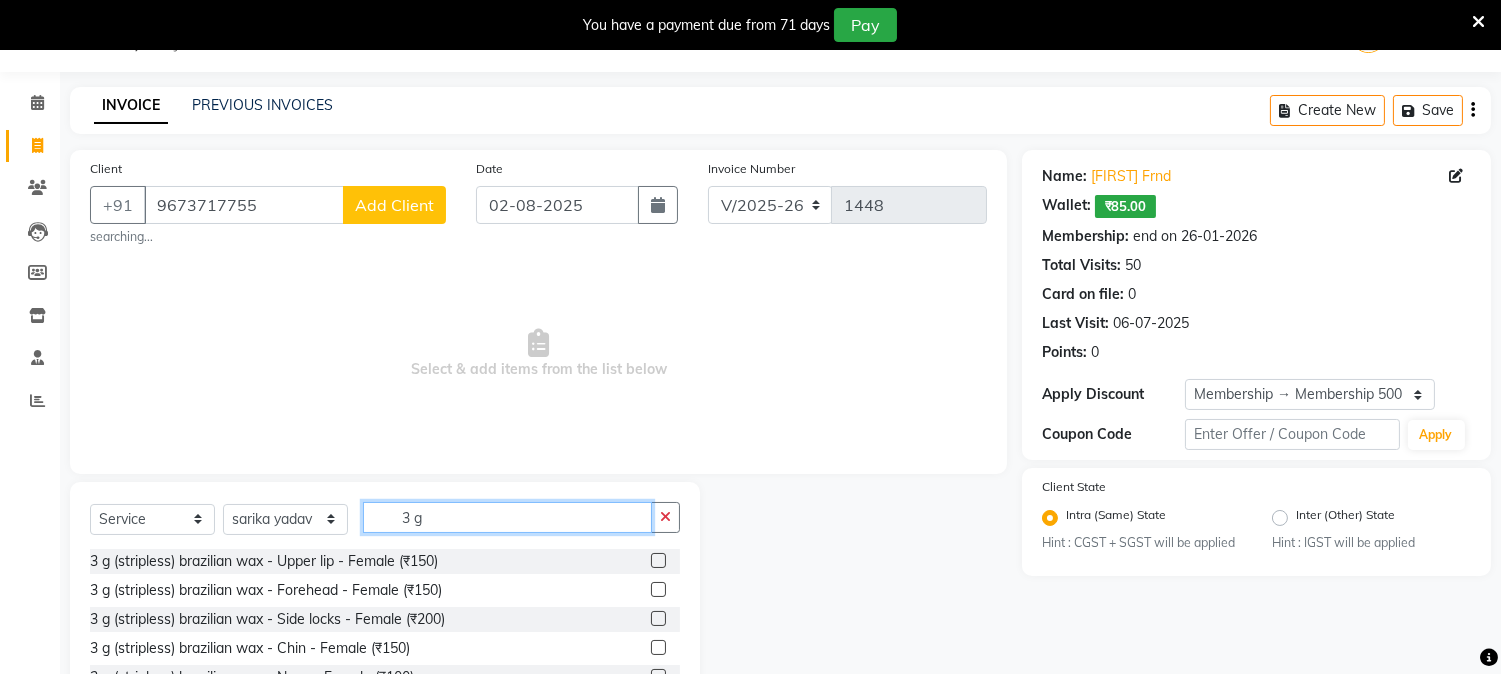 scroll, scrollTop: 161, scrollLeft: 0, axis: vertical 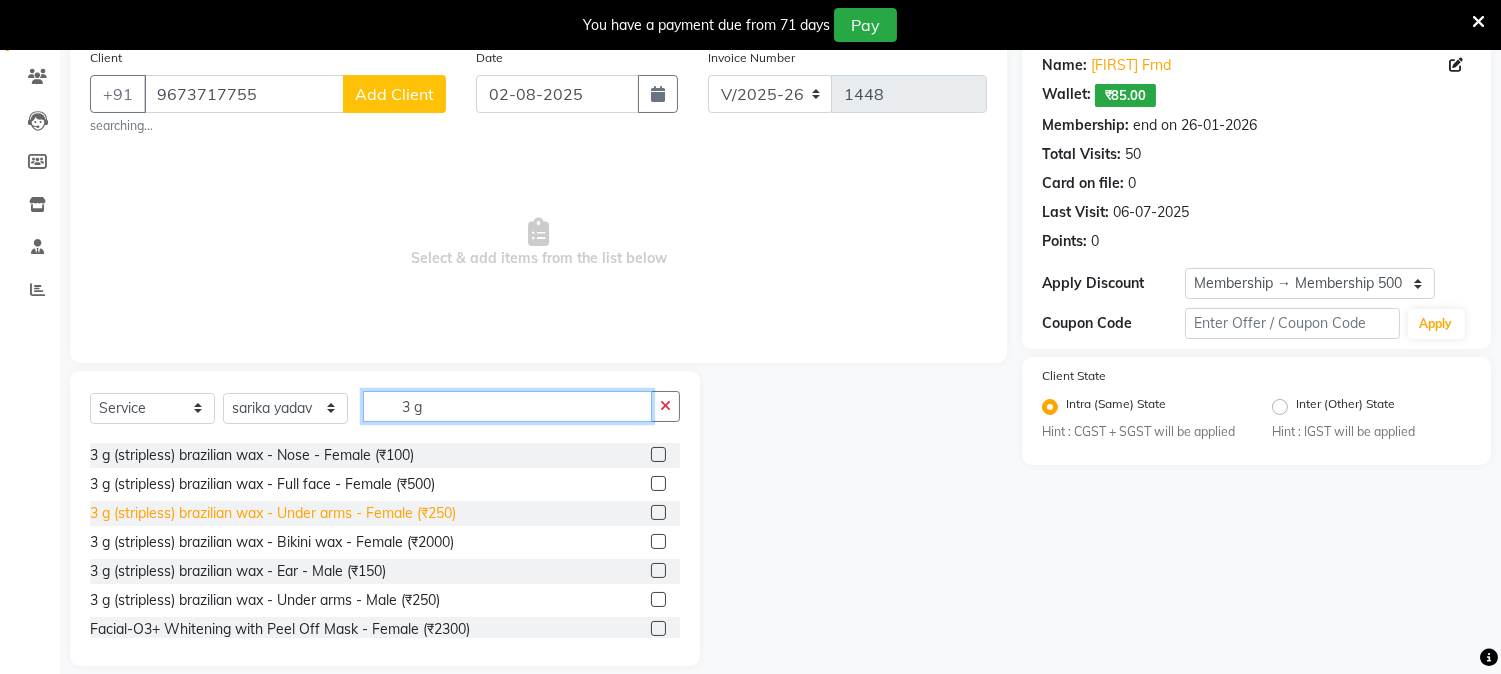 type on "3 g" 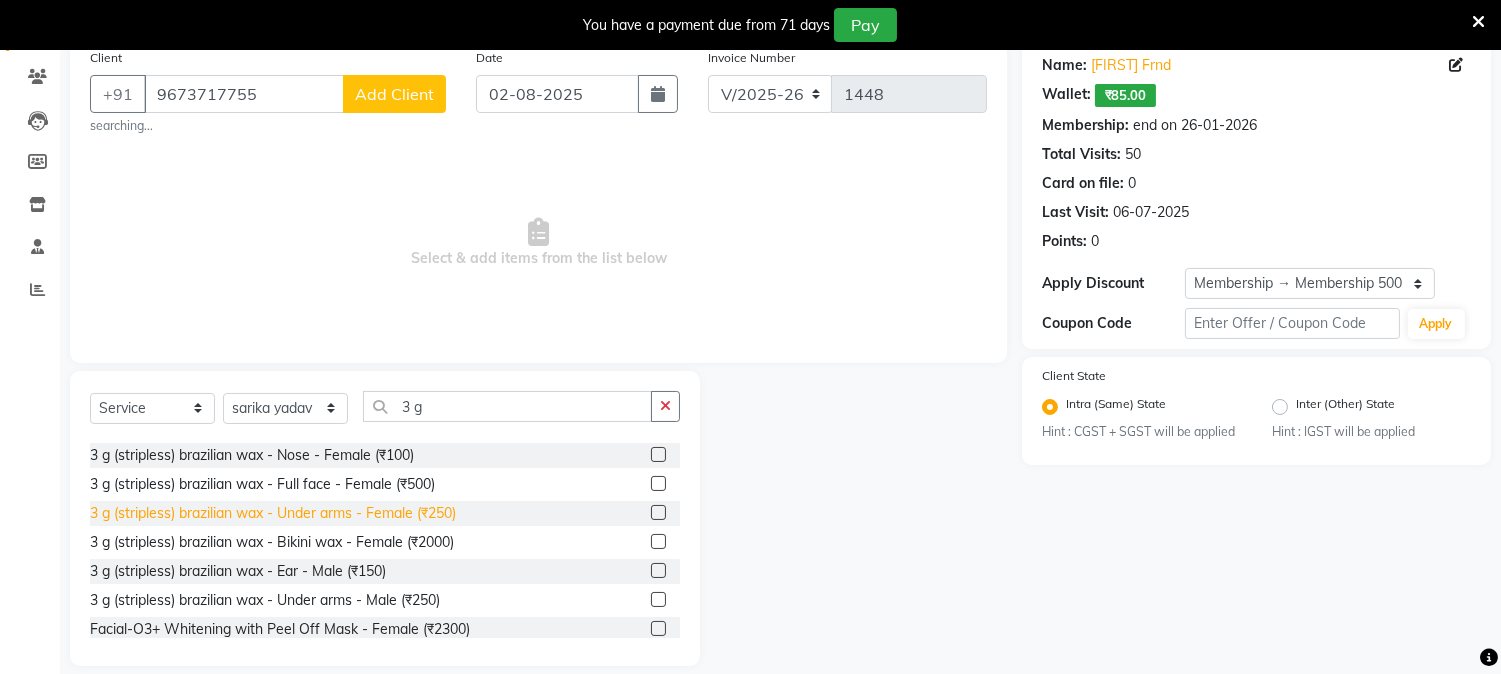 click on "3 g (stripless) brazilian wax - Under arms - Female (₹250)" 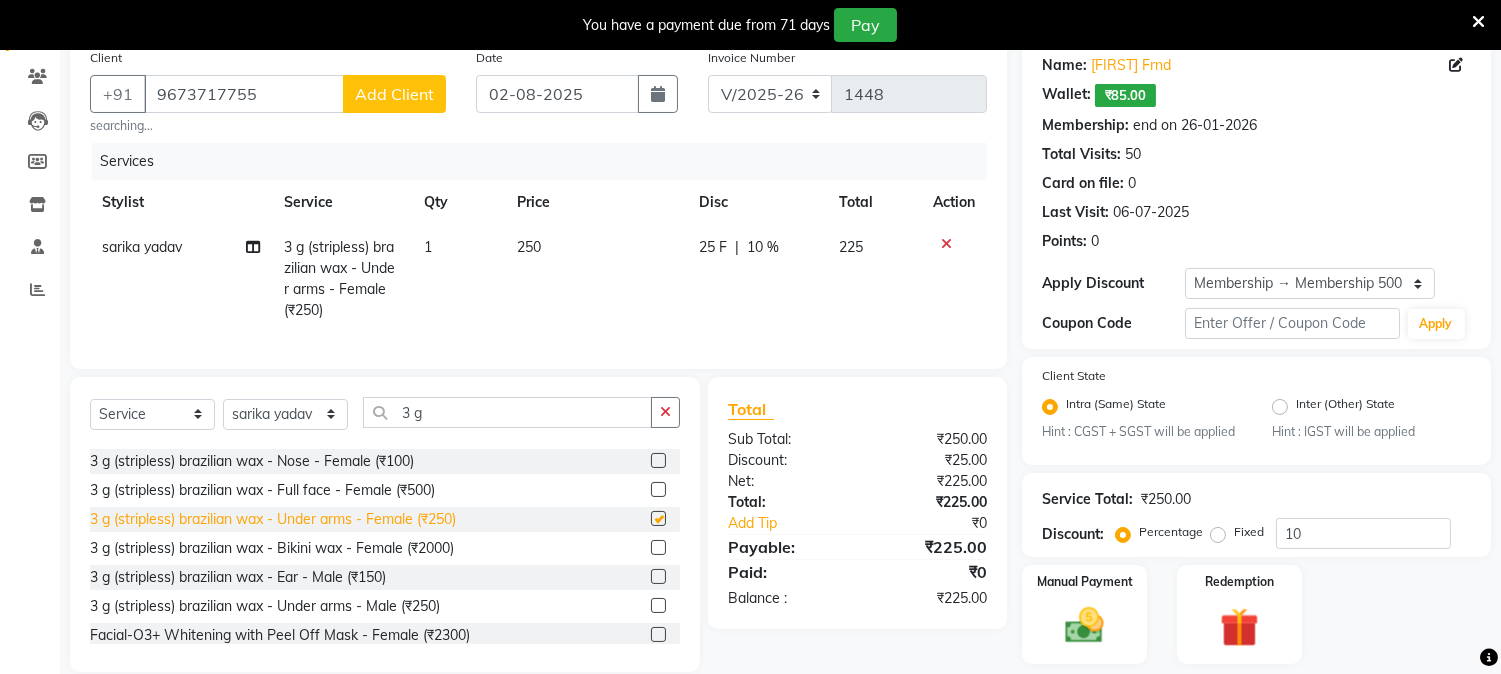 checkbox on "false" 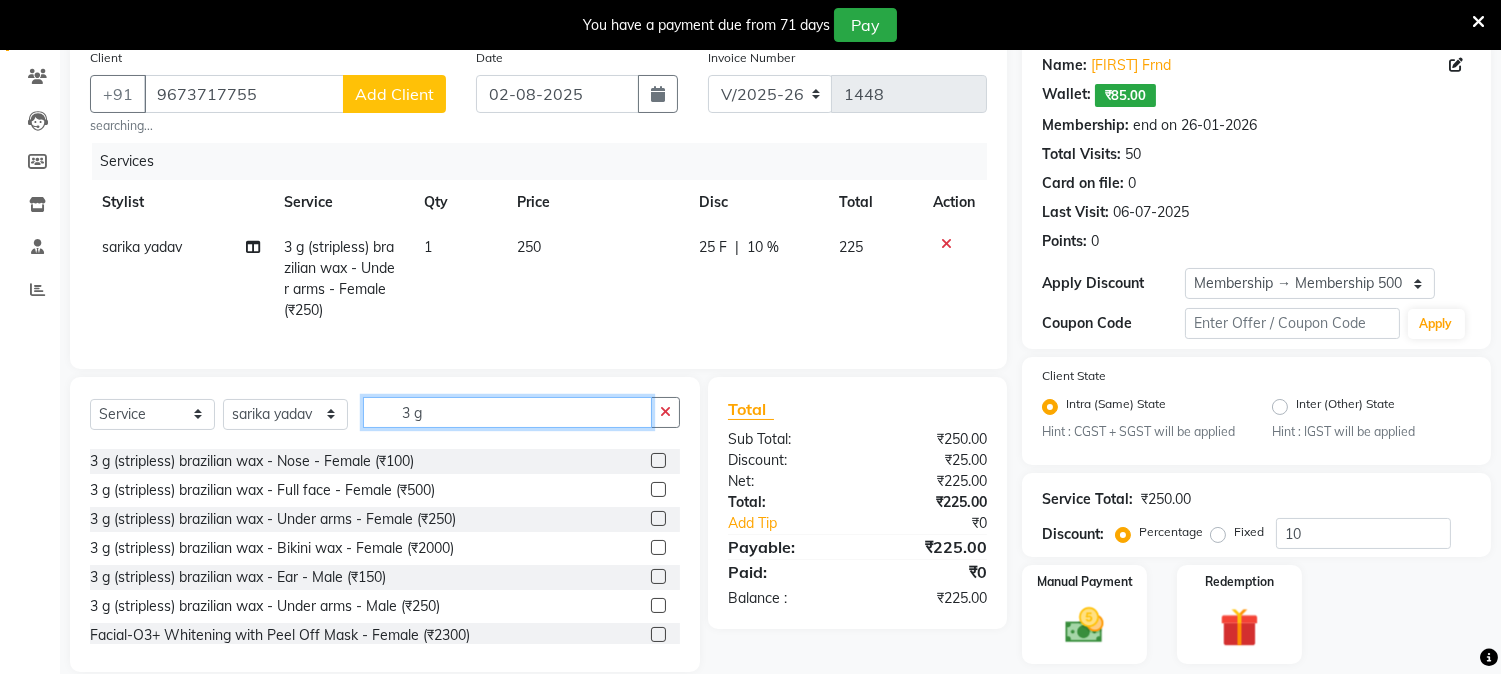 click on "3 g" 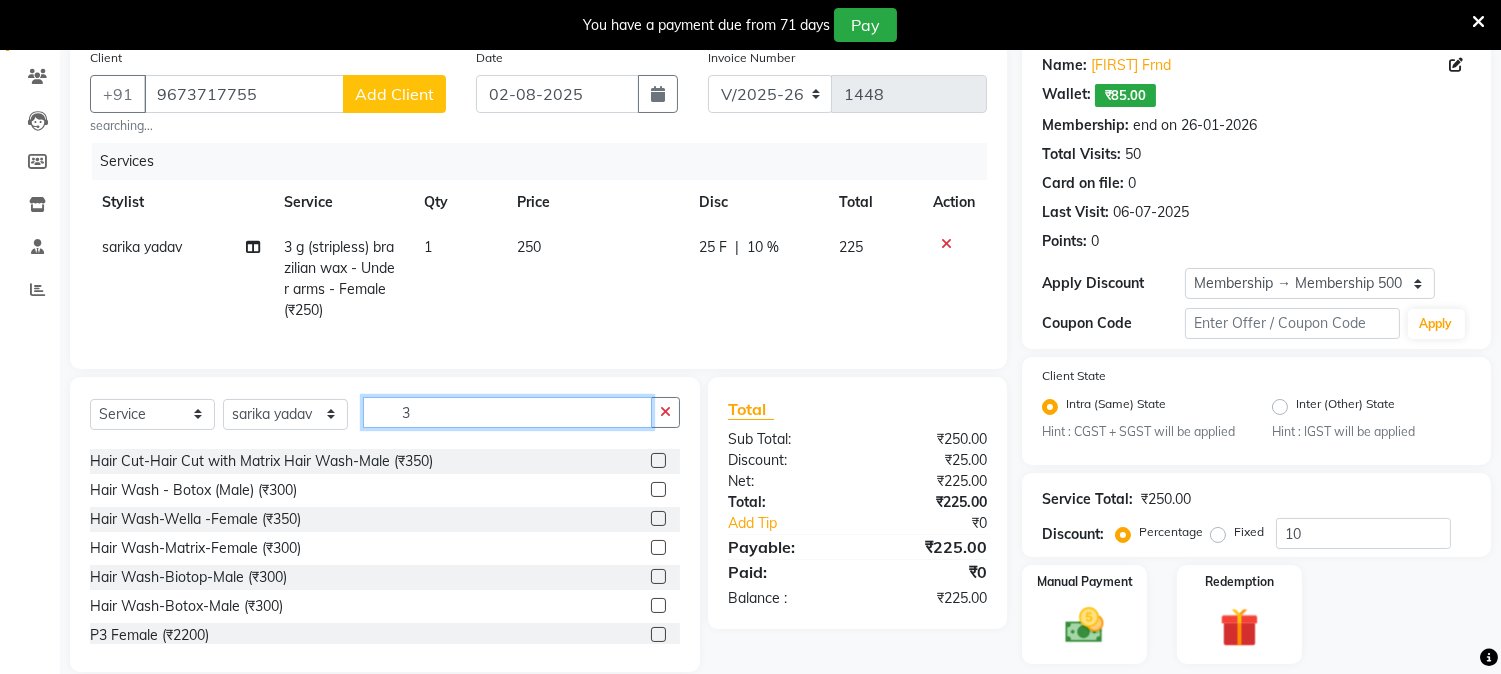 type on "3" 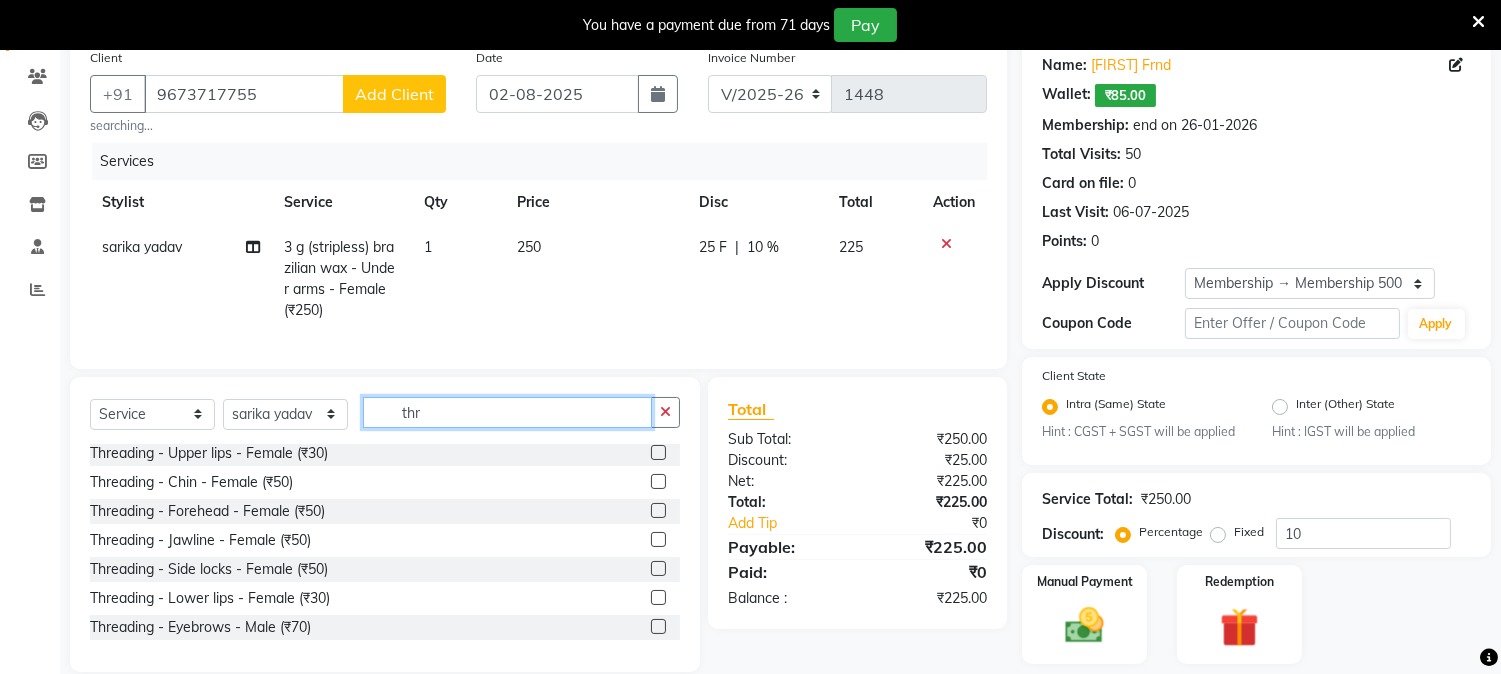 scroll, scrollTop: 61, scrollLeft: 0, axis: vertical 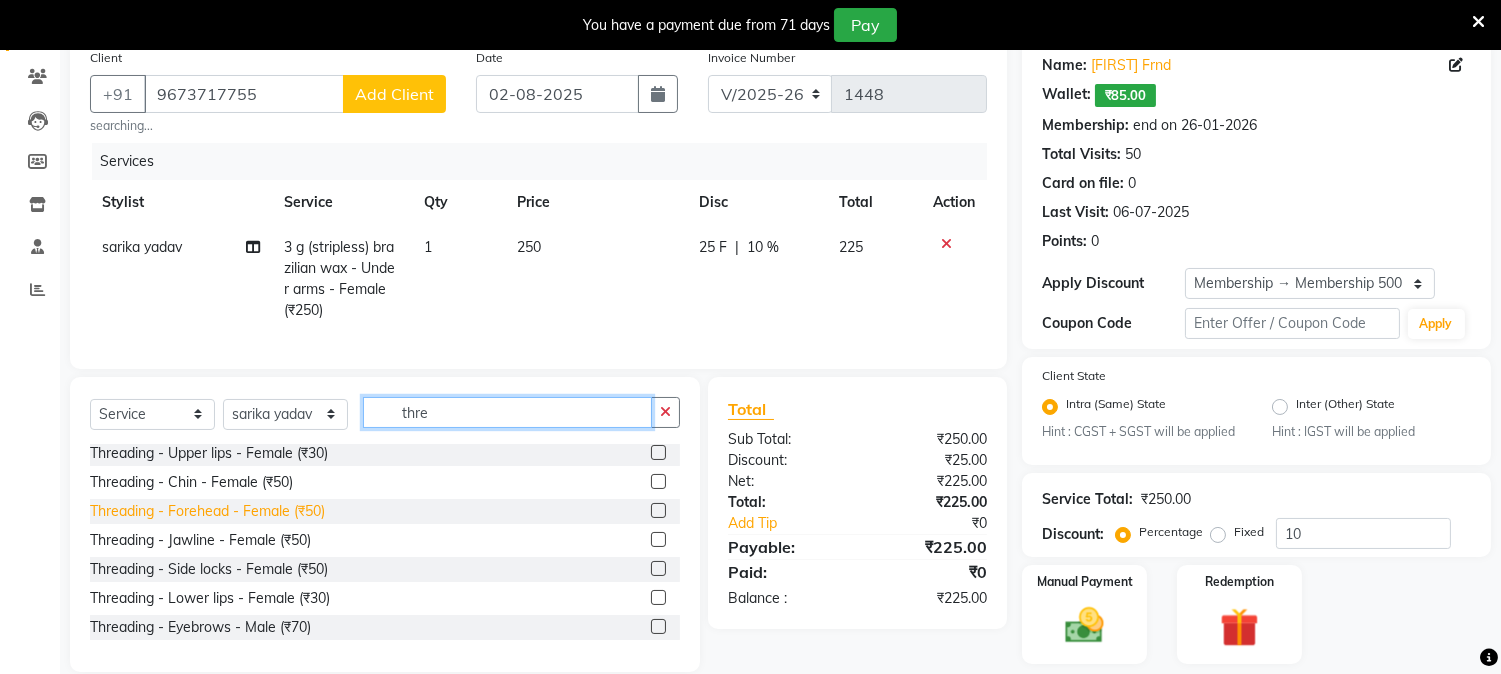 type on "thre" 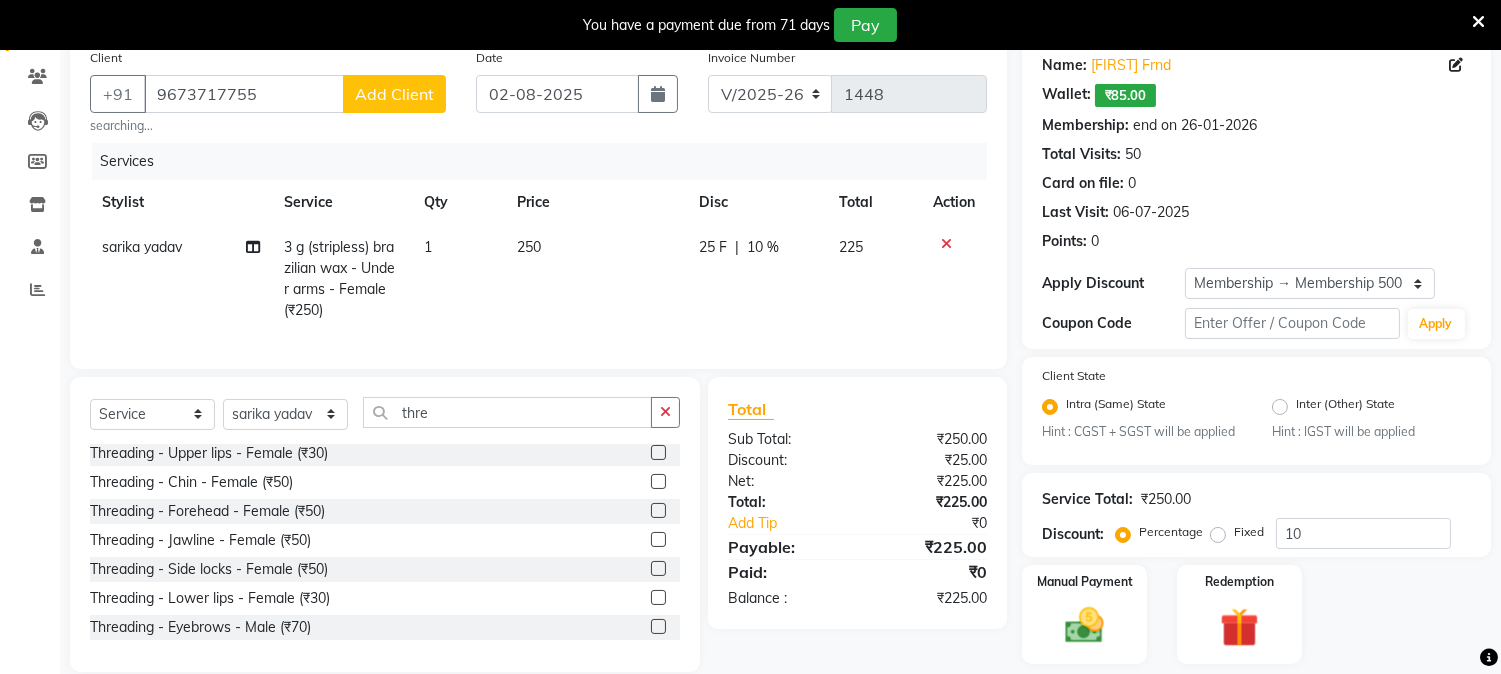 click on "Threading - Forehead - Female (₹50)" 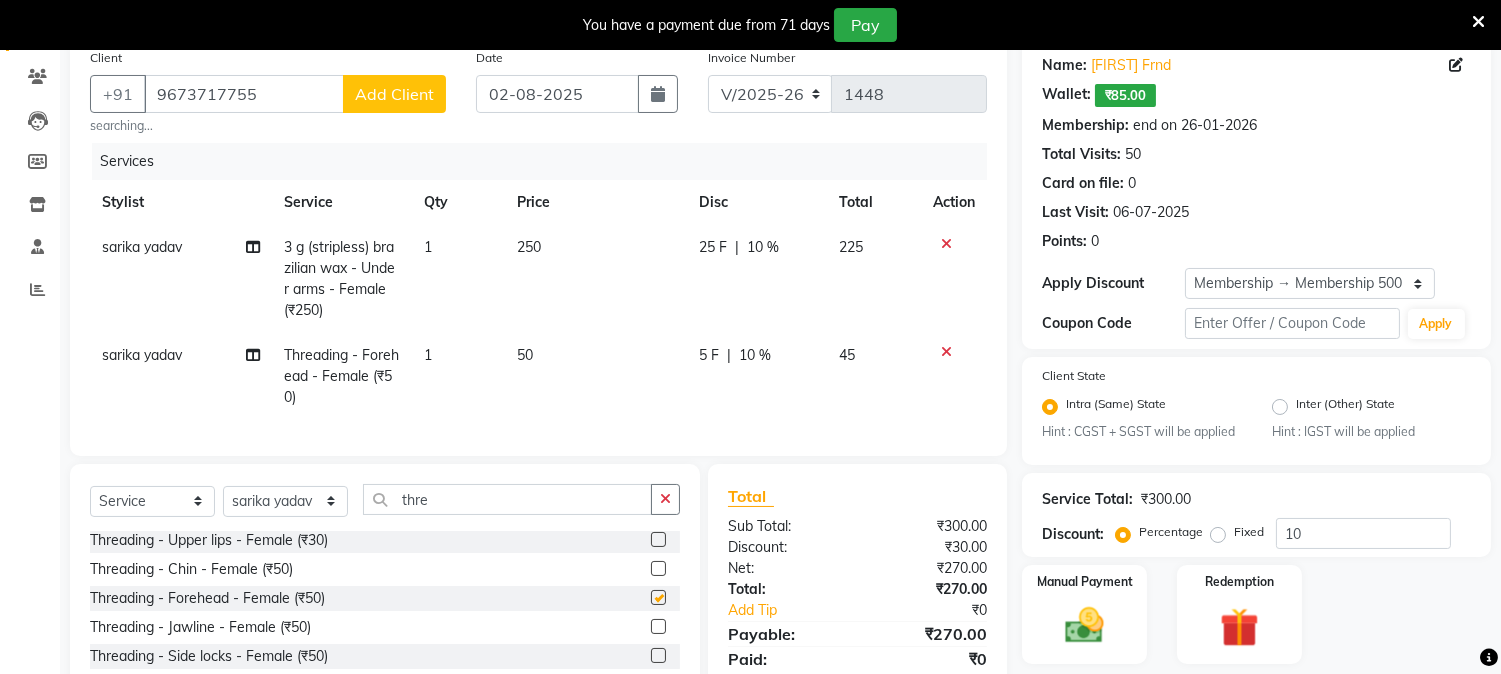 checkbox on "false" 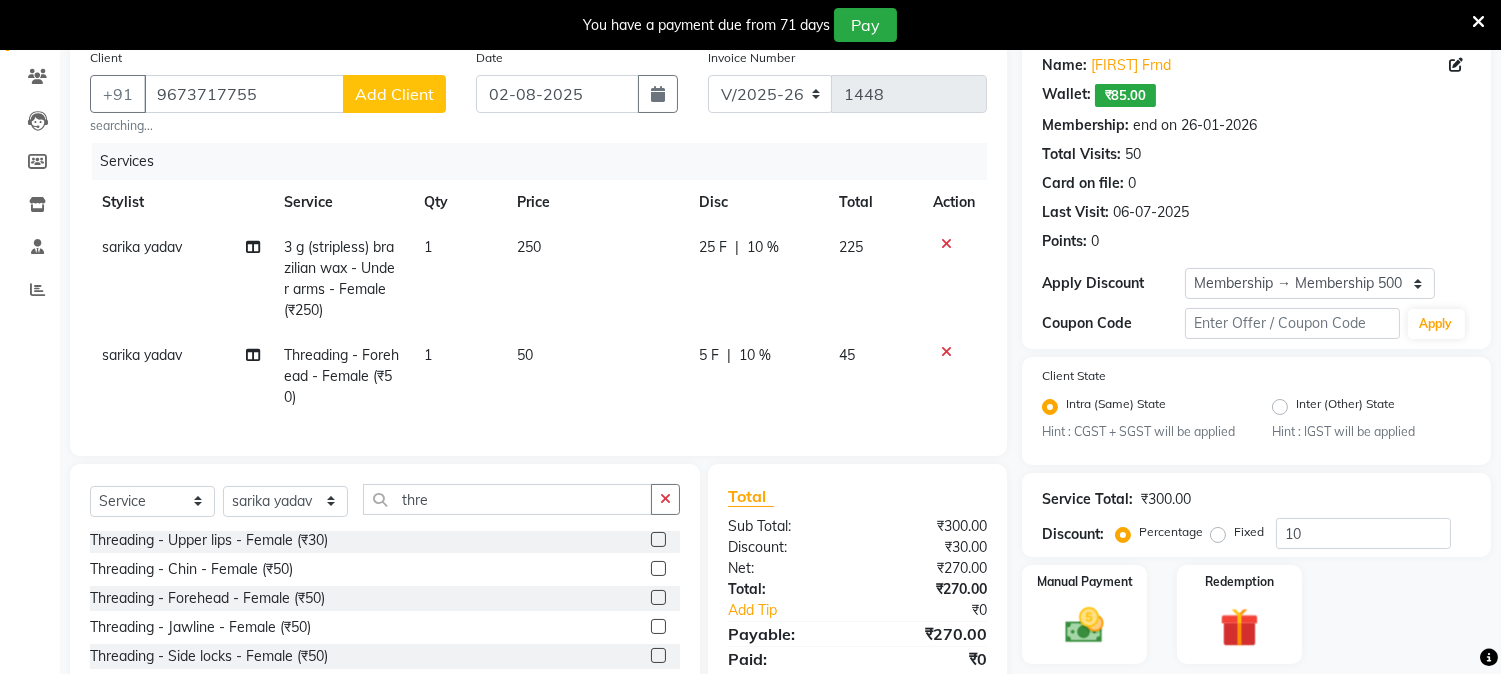 scroll, scrollTop: 60, scrollLeft: 0, axis: vertical 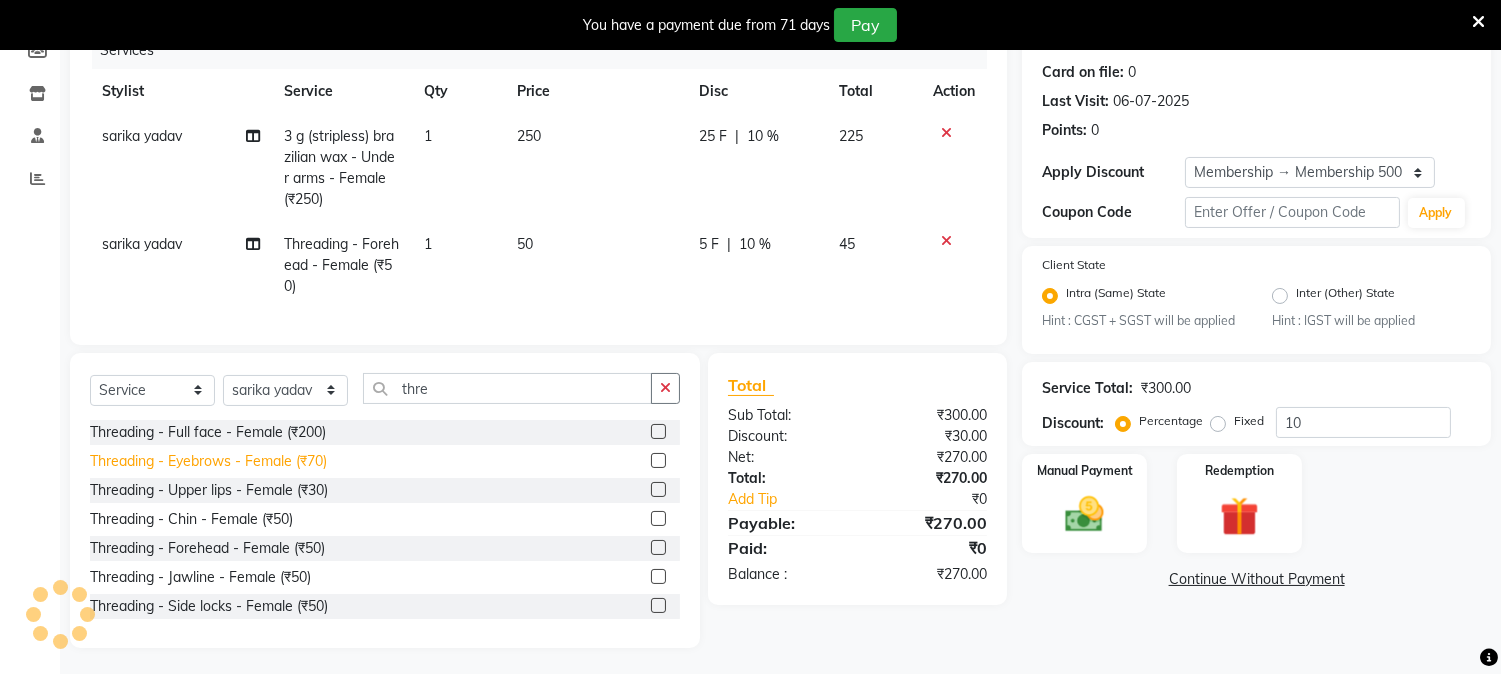 click on "Threading - Eyebrows - Female (₹70)" 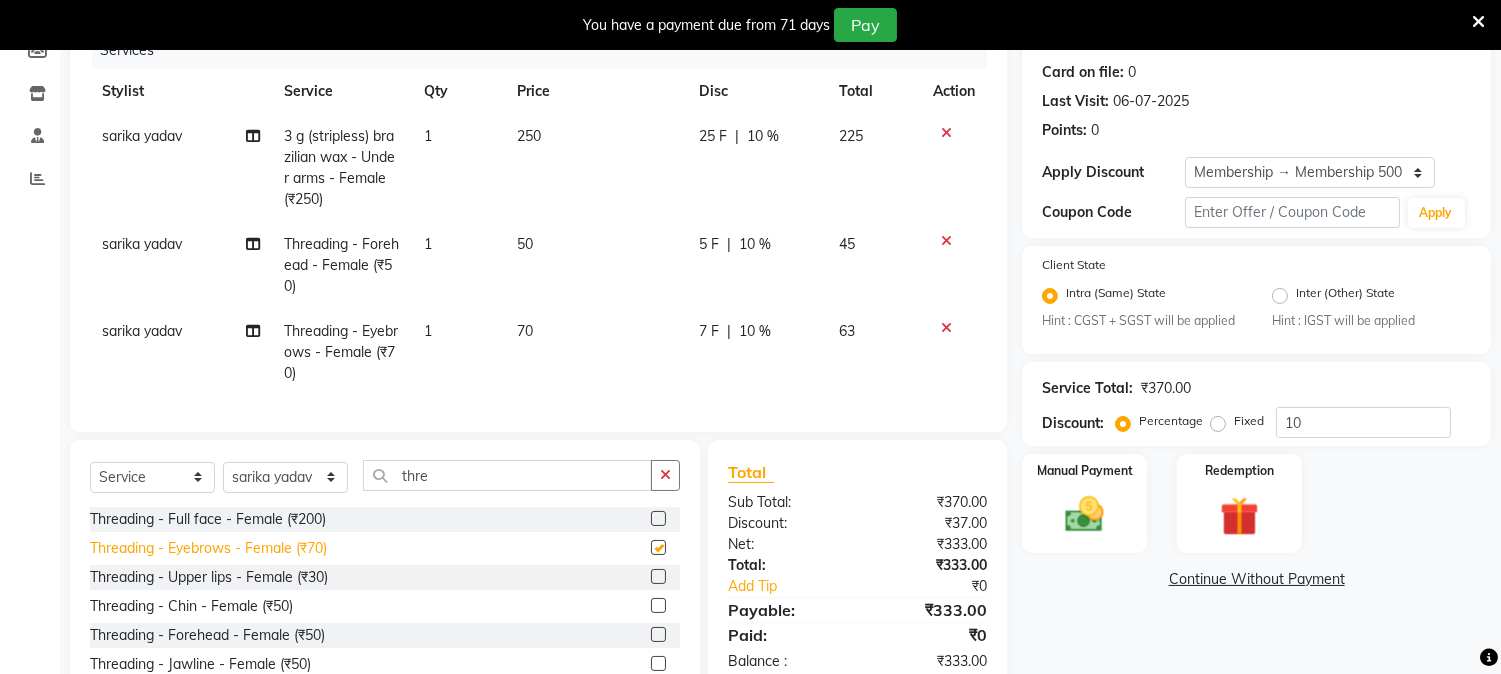 checkbox on "false" 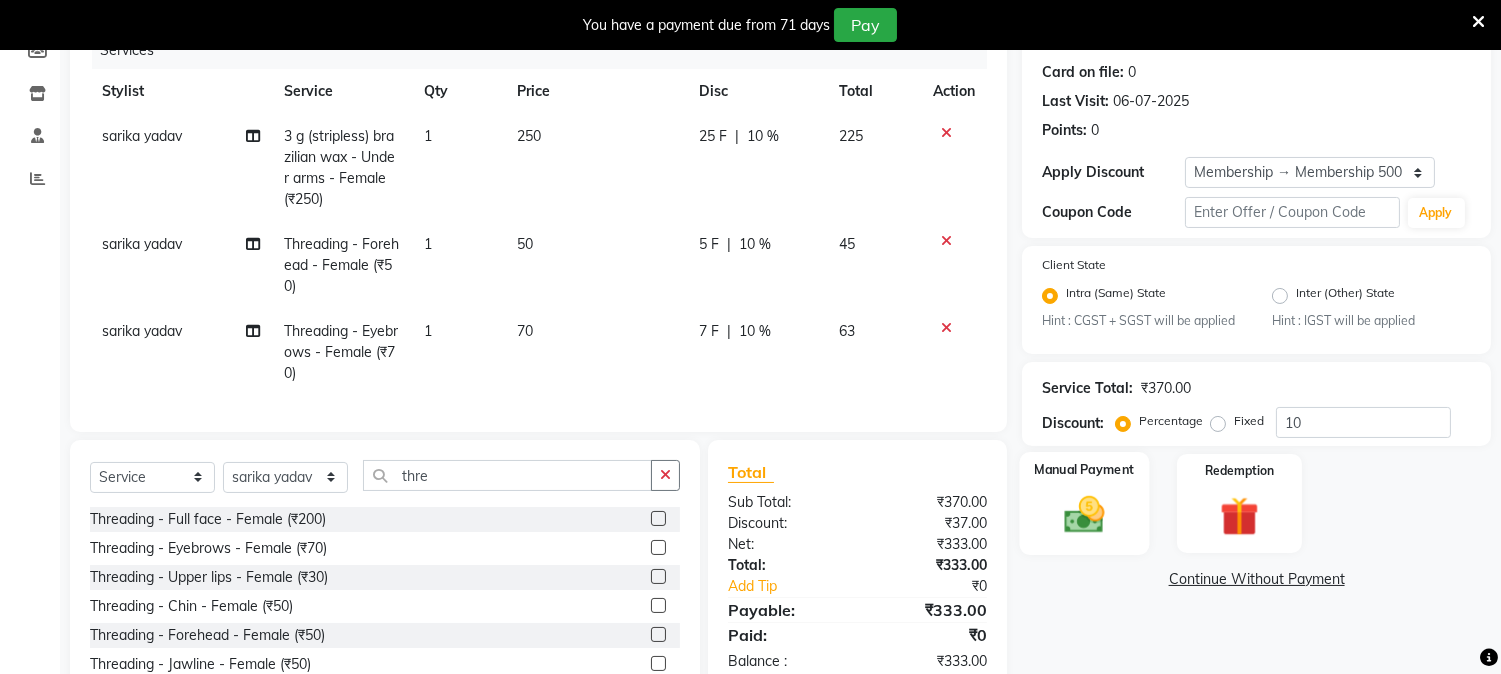 click 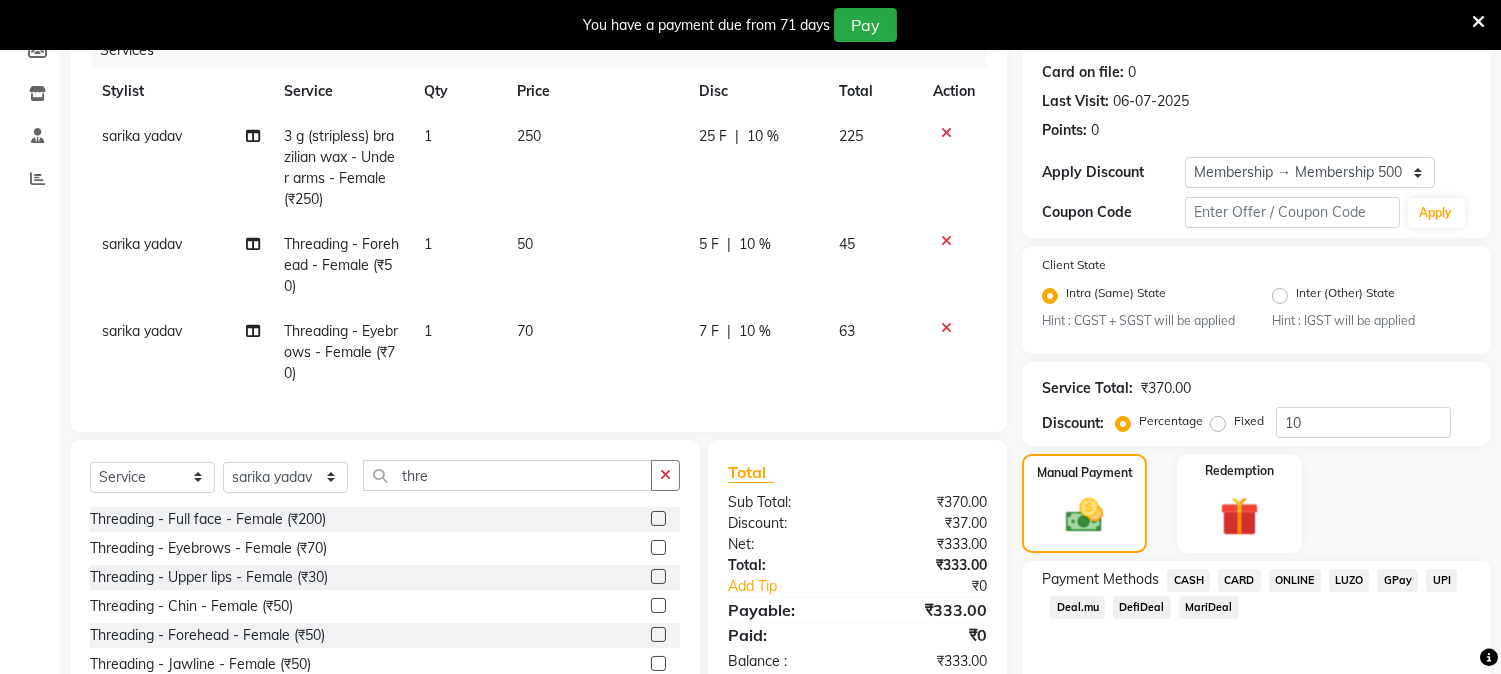 click on "ONLINE" 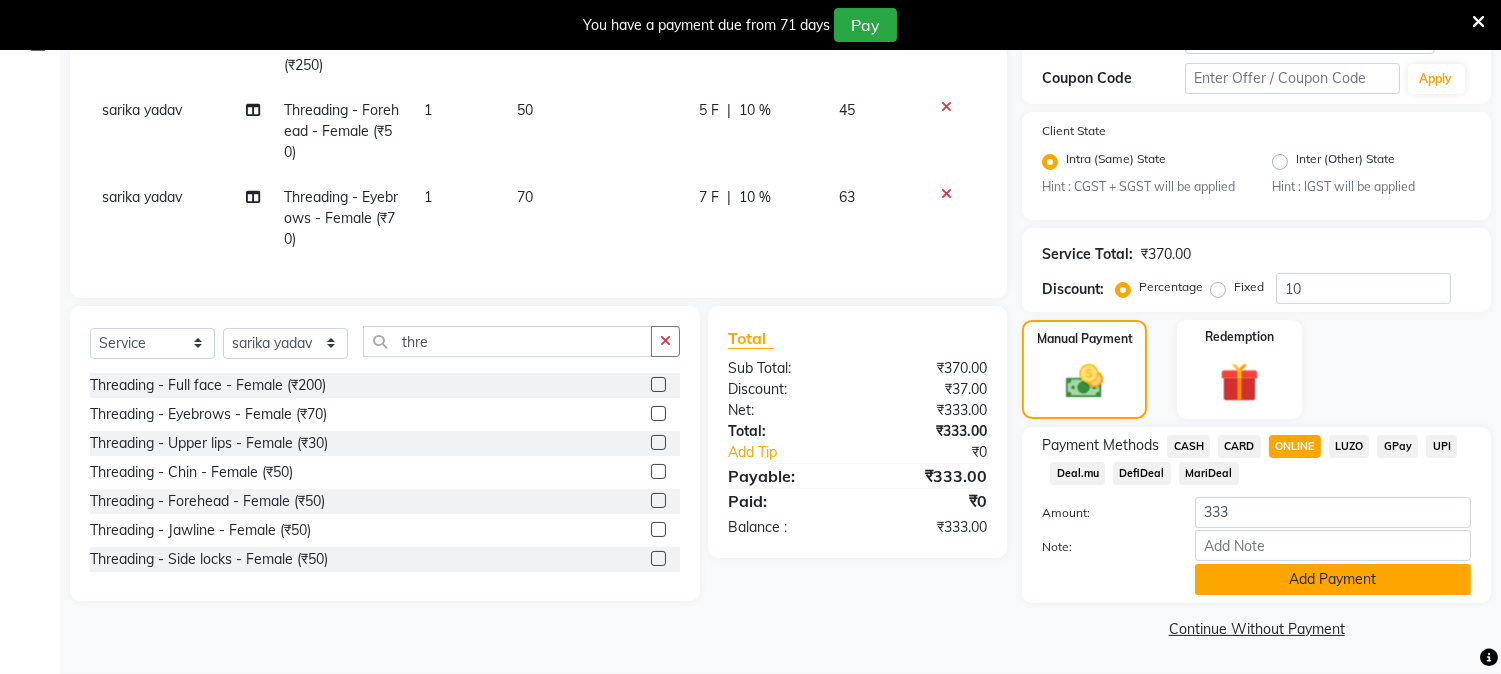 click on "Add Payment" 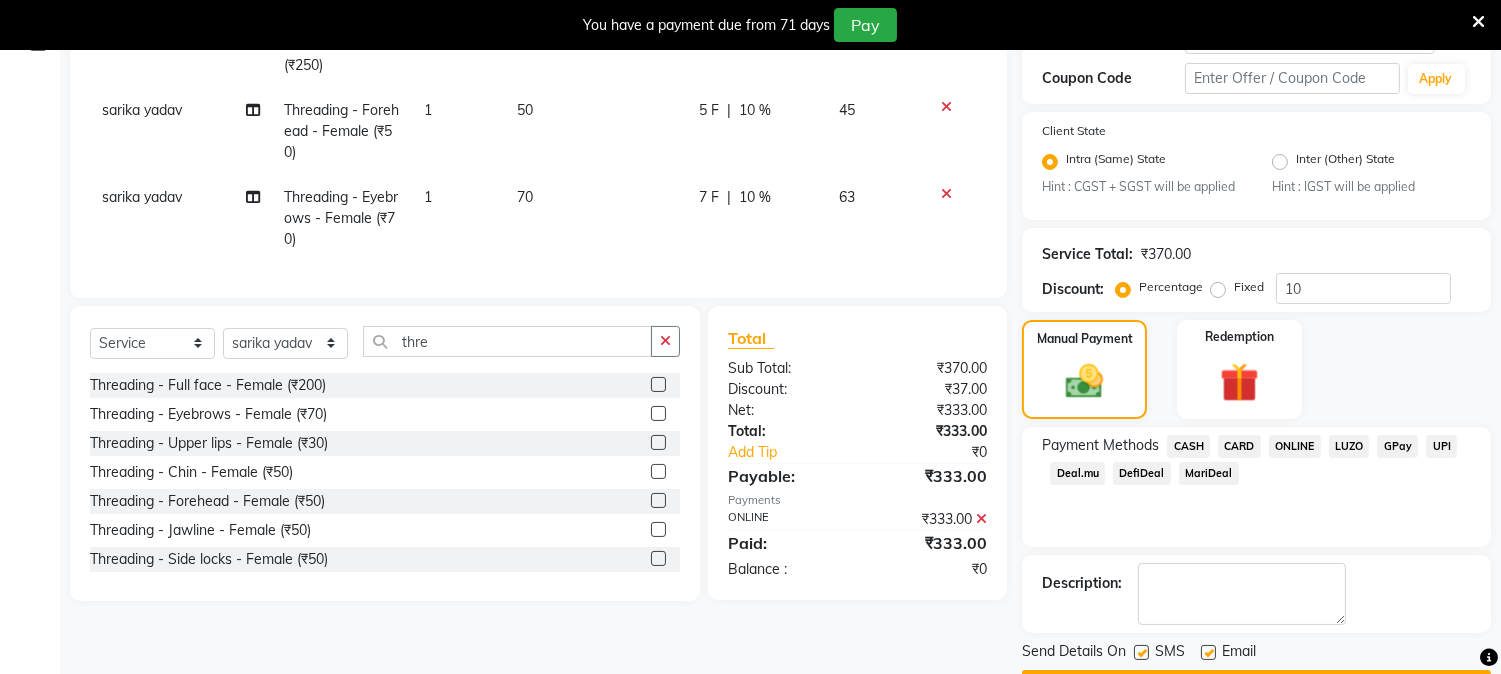 scroll, scrollTop: 462, scrollLeft: 0, axis: vertical 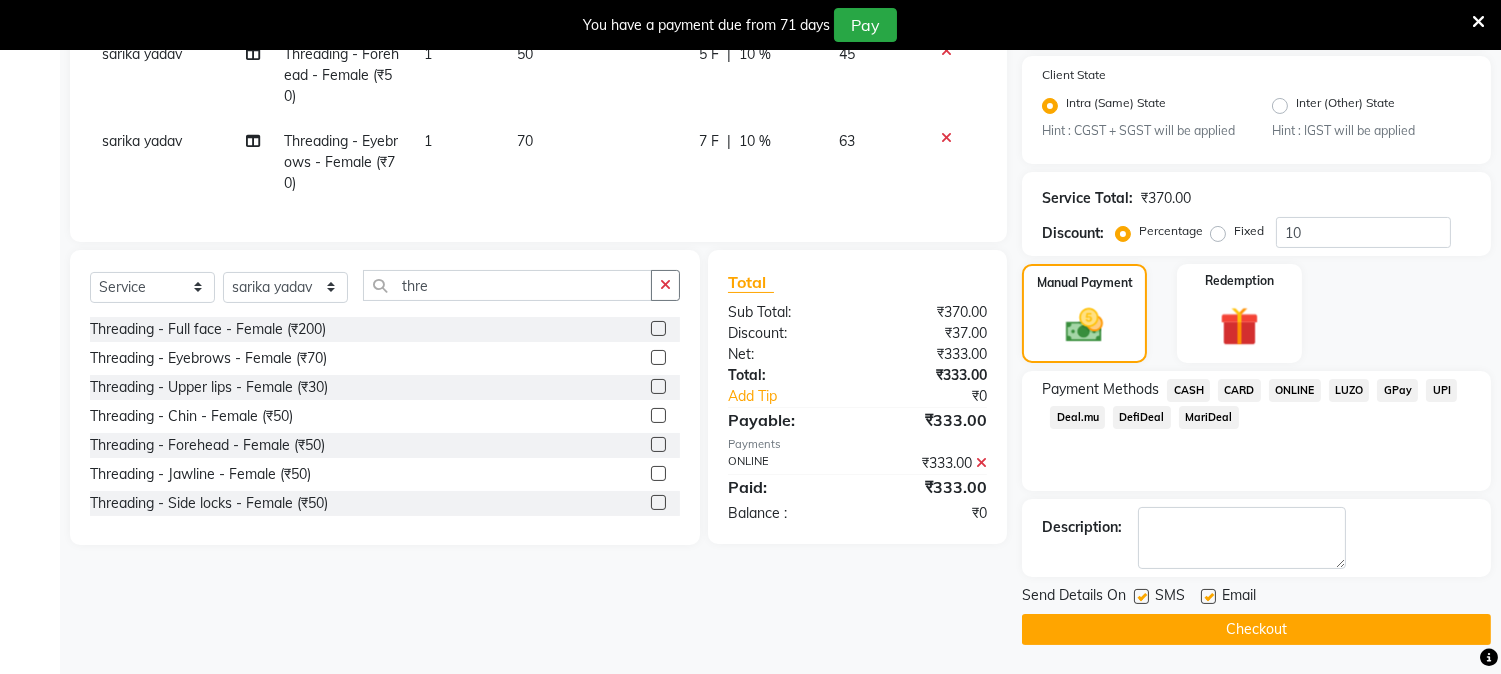 click on "Checkout" 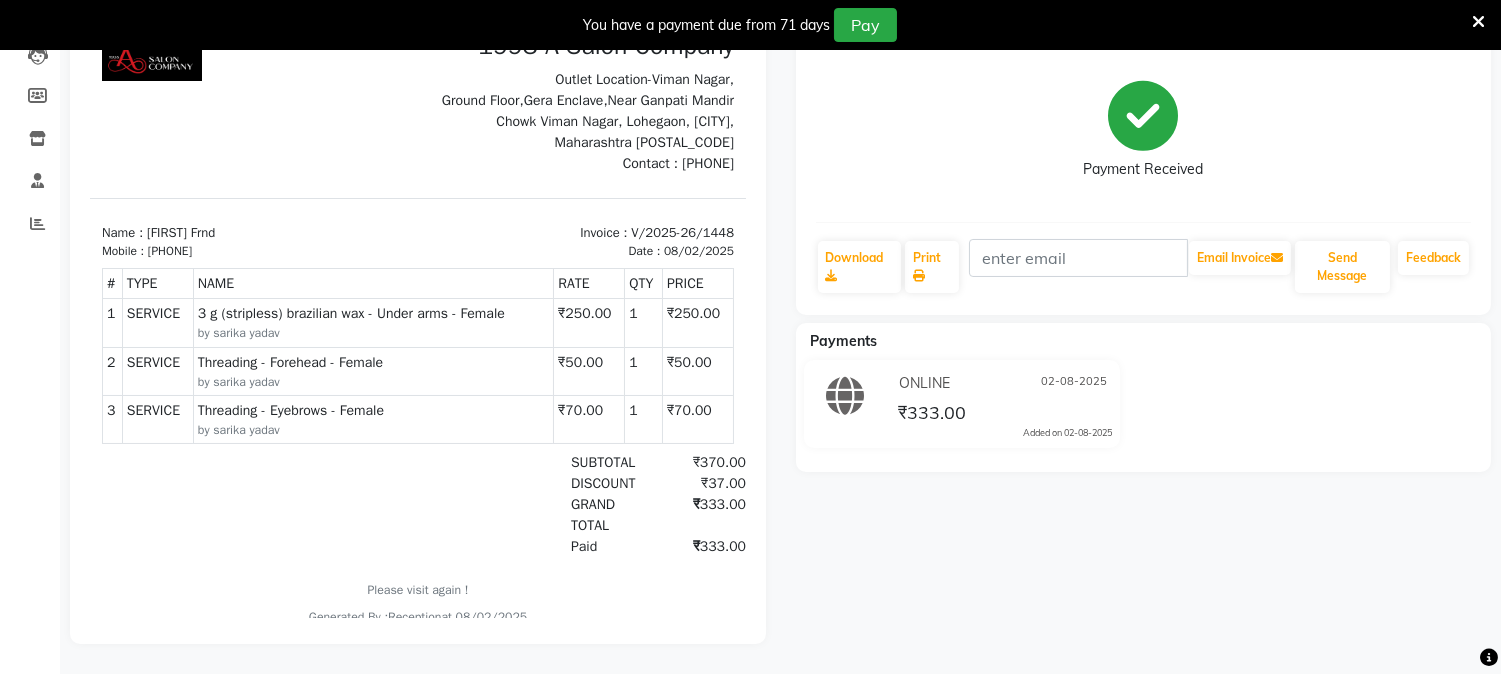scroll, scrollTop: 0, scrollLeft: 0, axis: both 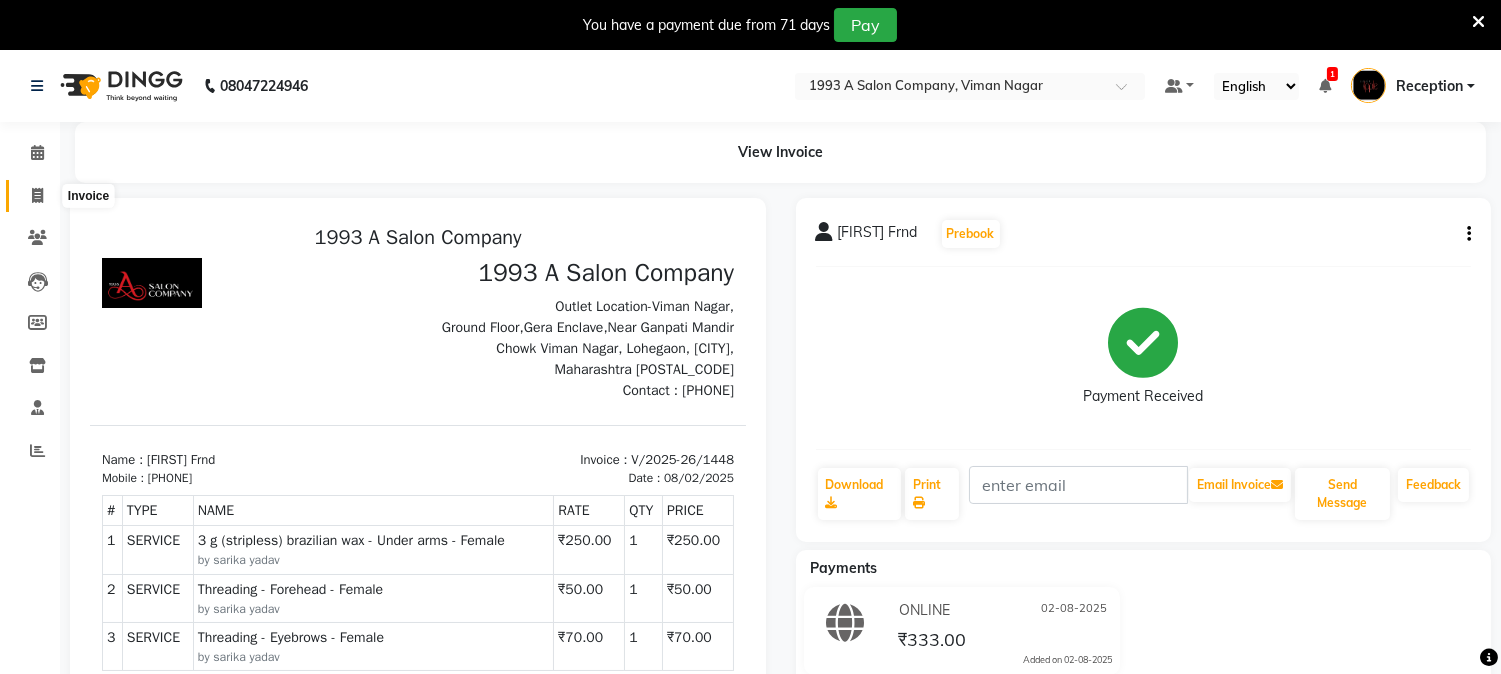 click 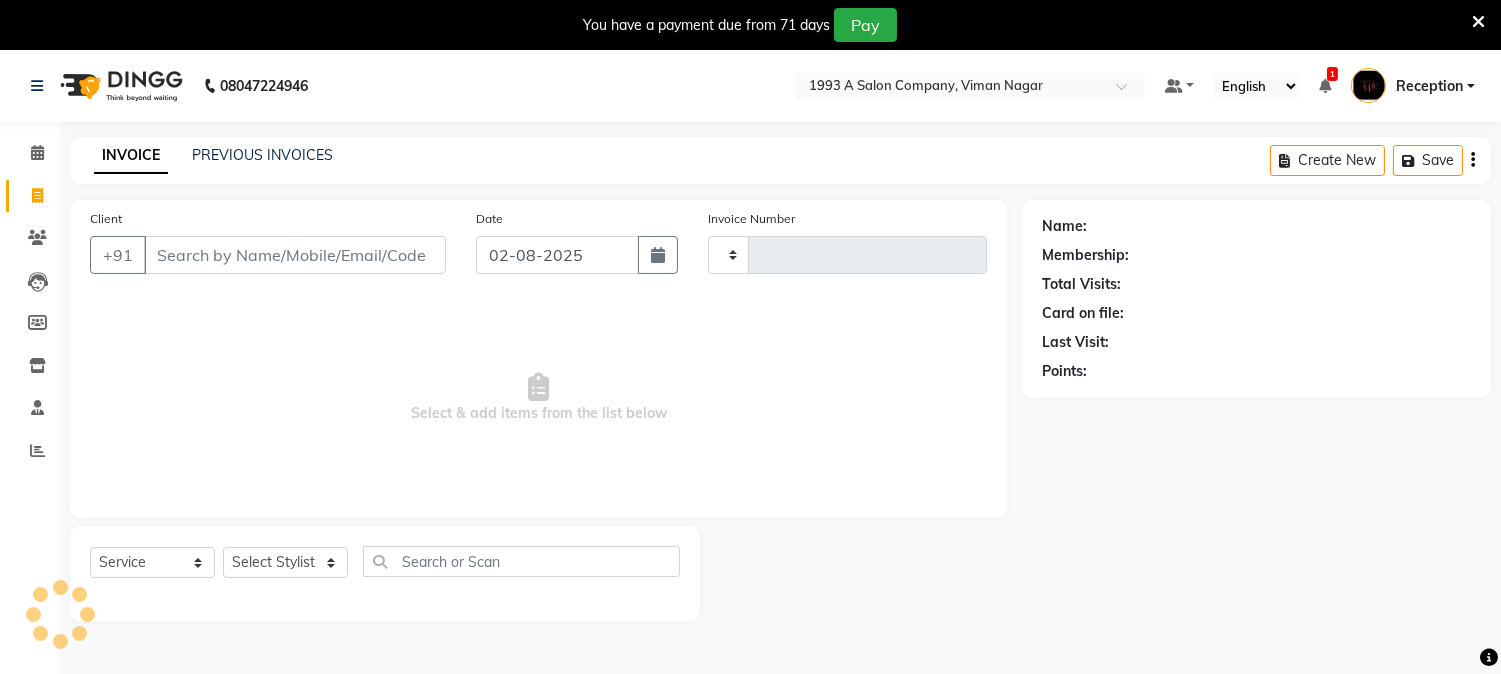 scroll, scrollTop: 50, scrollLeft: 0, axis: vertical 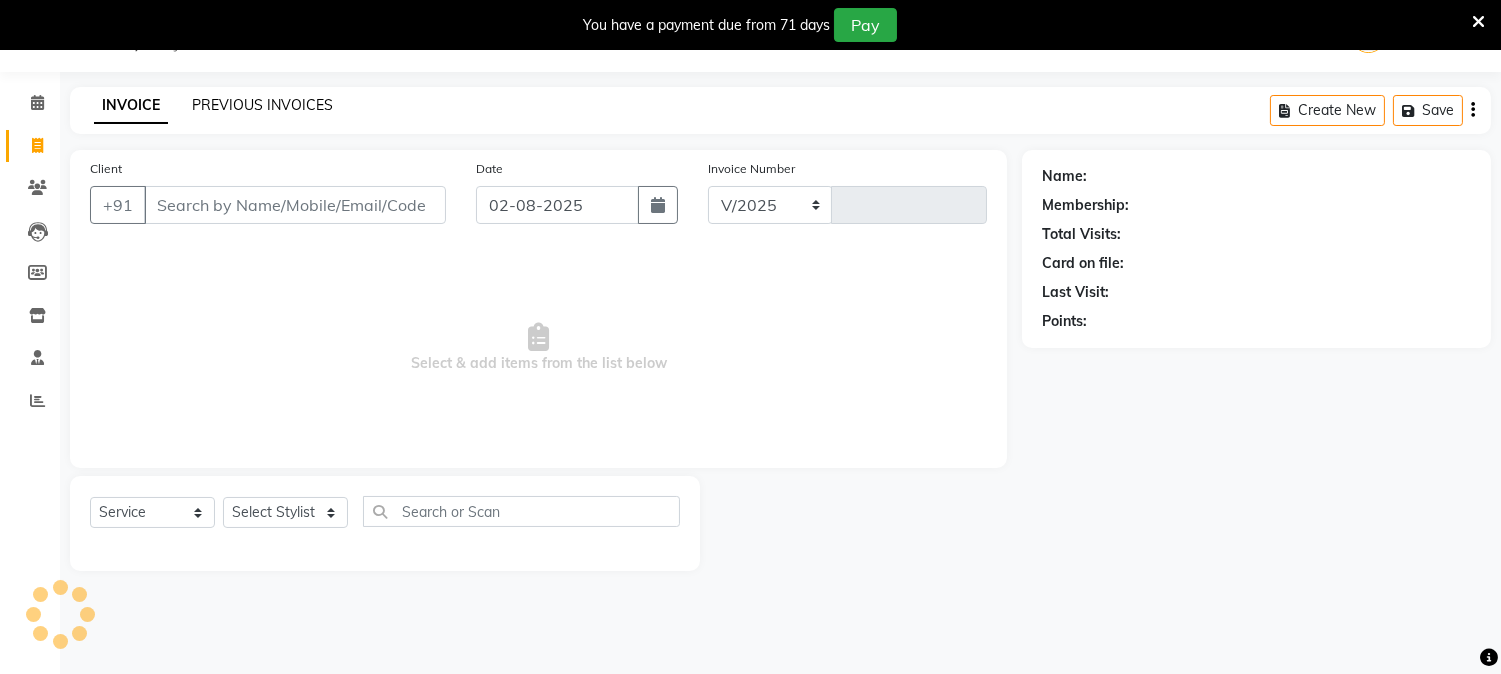 select on "144" 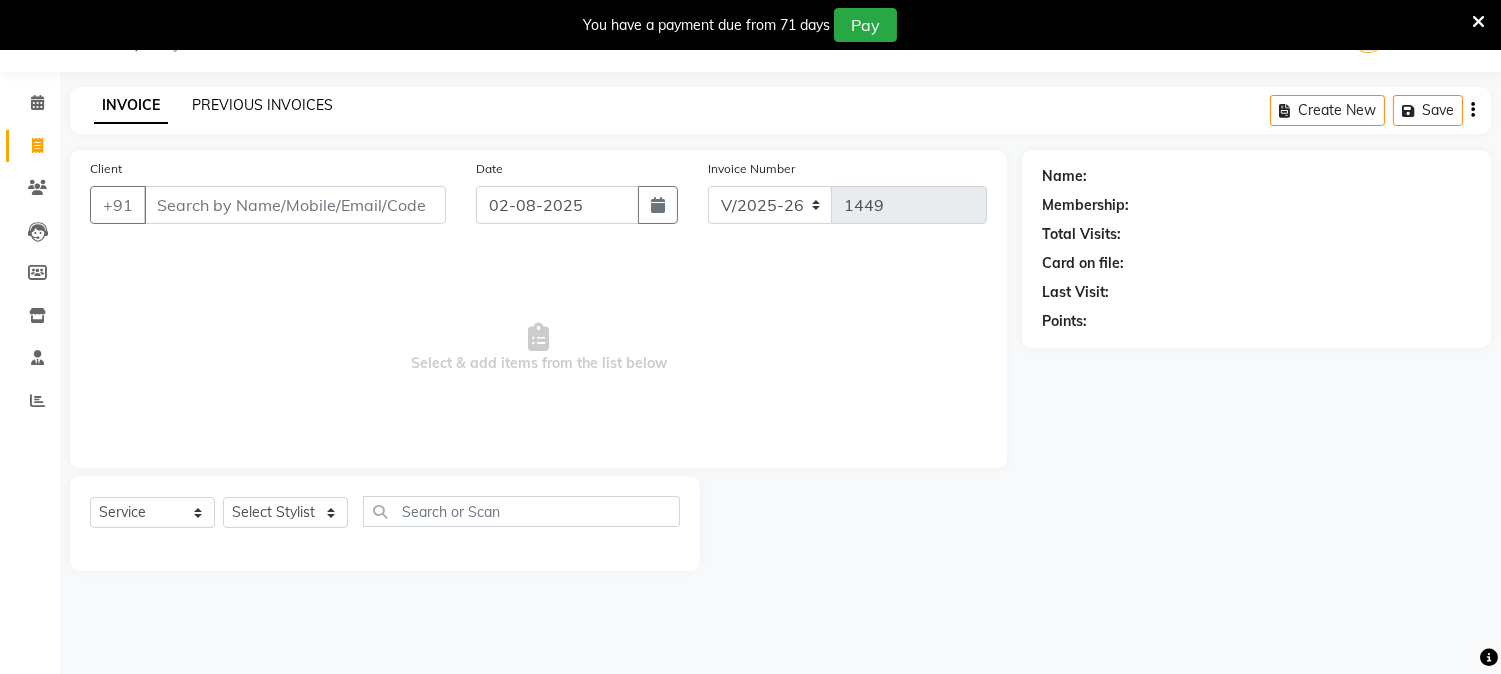 click on "PREVIOUS INVOICES" 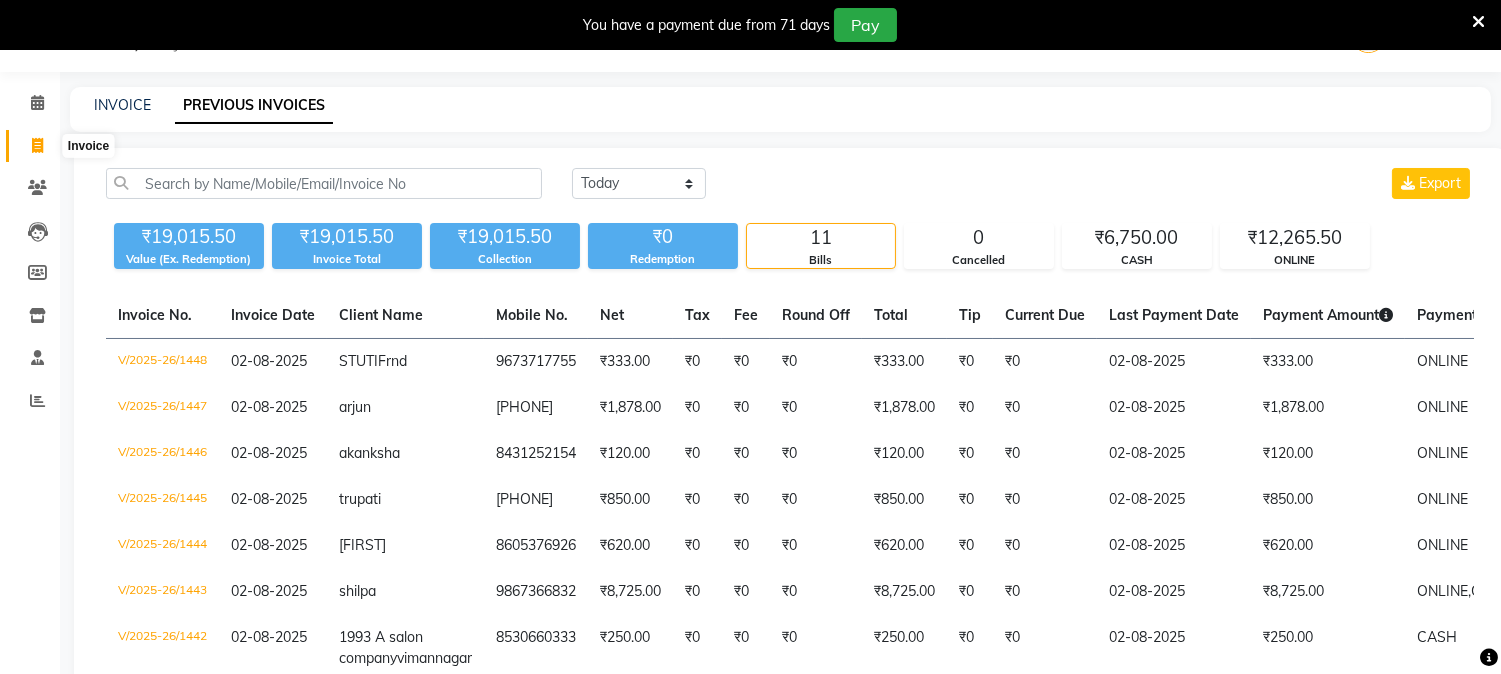 click 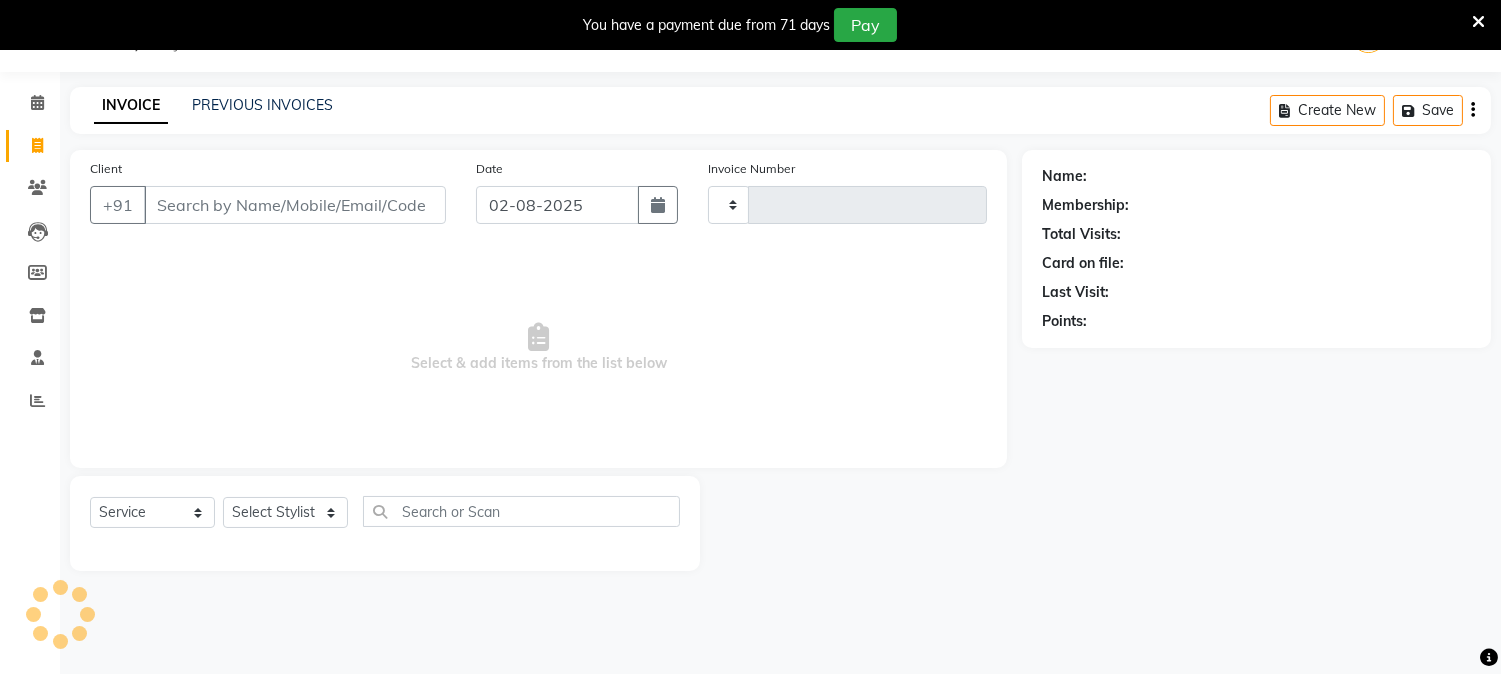 type on "1449" 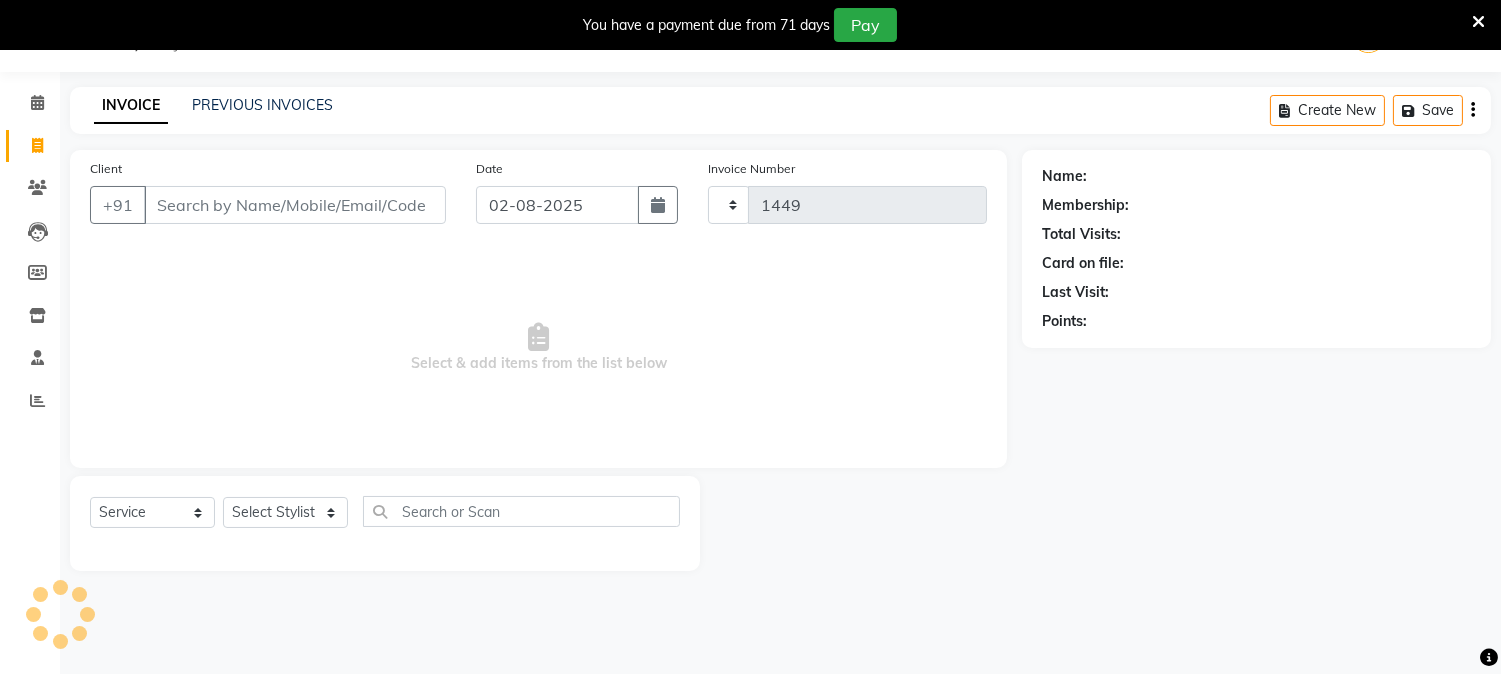 select on "144" 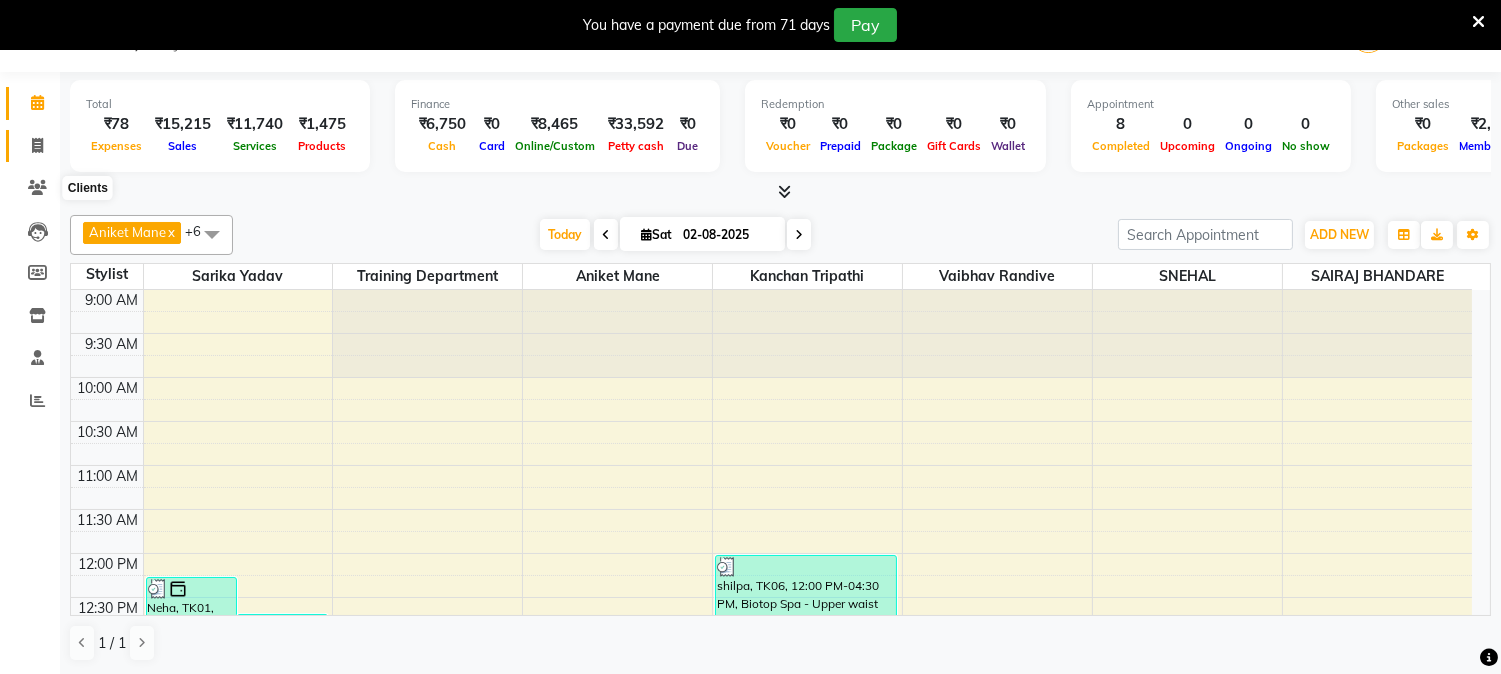 scroll, scrollTop: 50, scrollLeft: 0, axis: vertical 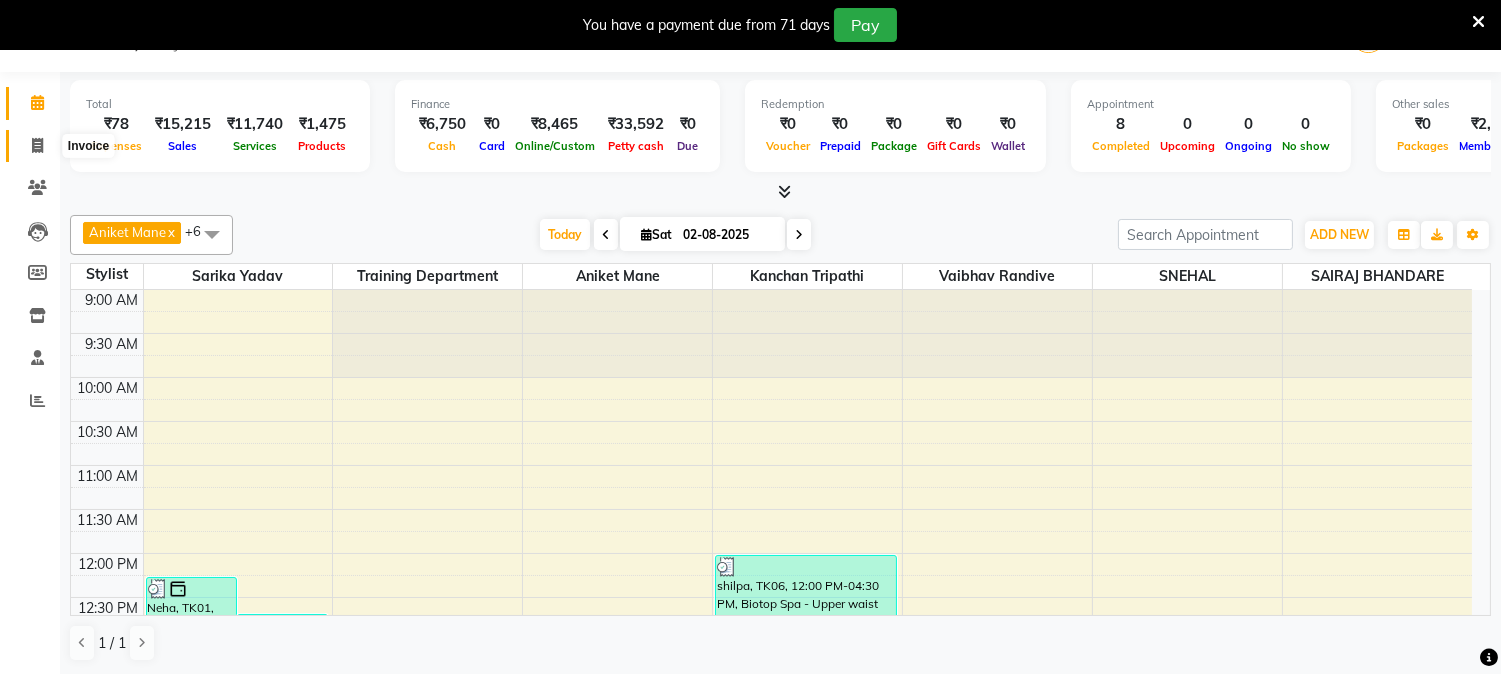 click 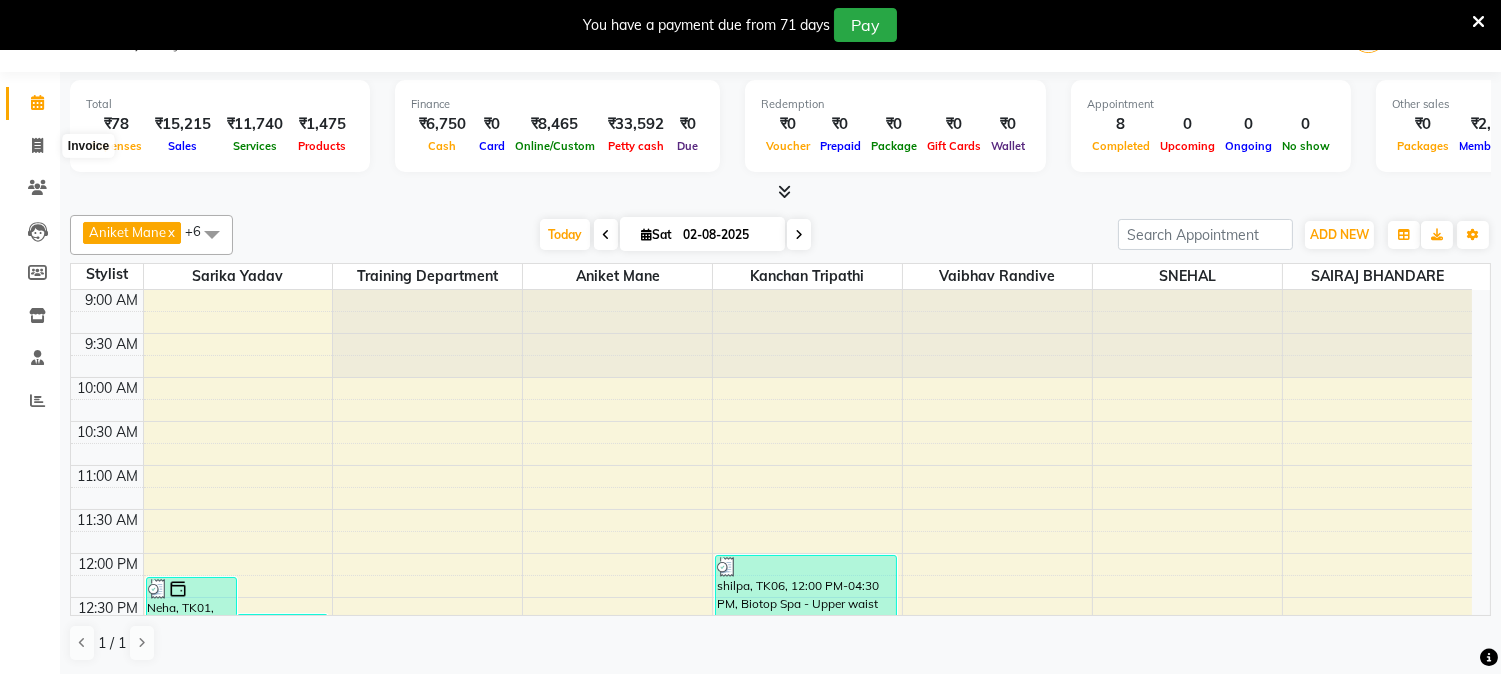 select on "service" 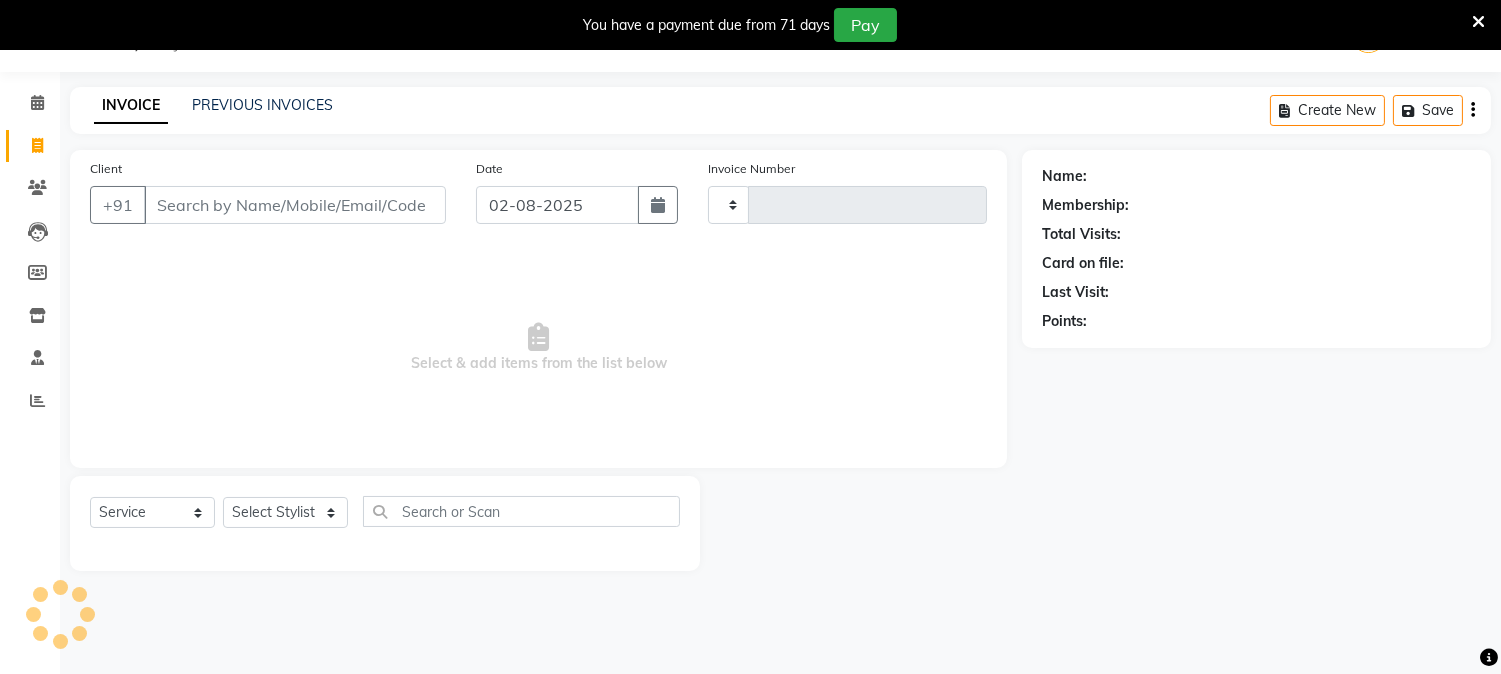 type on "1447" 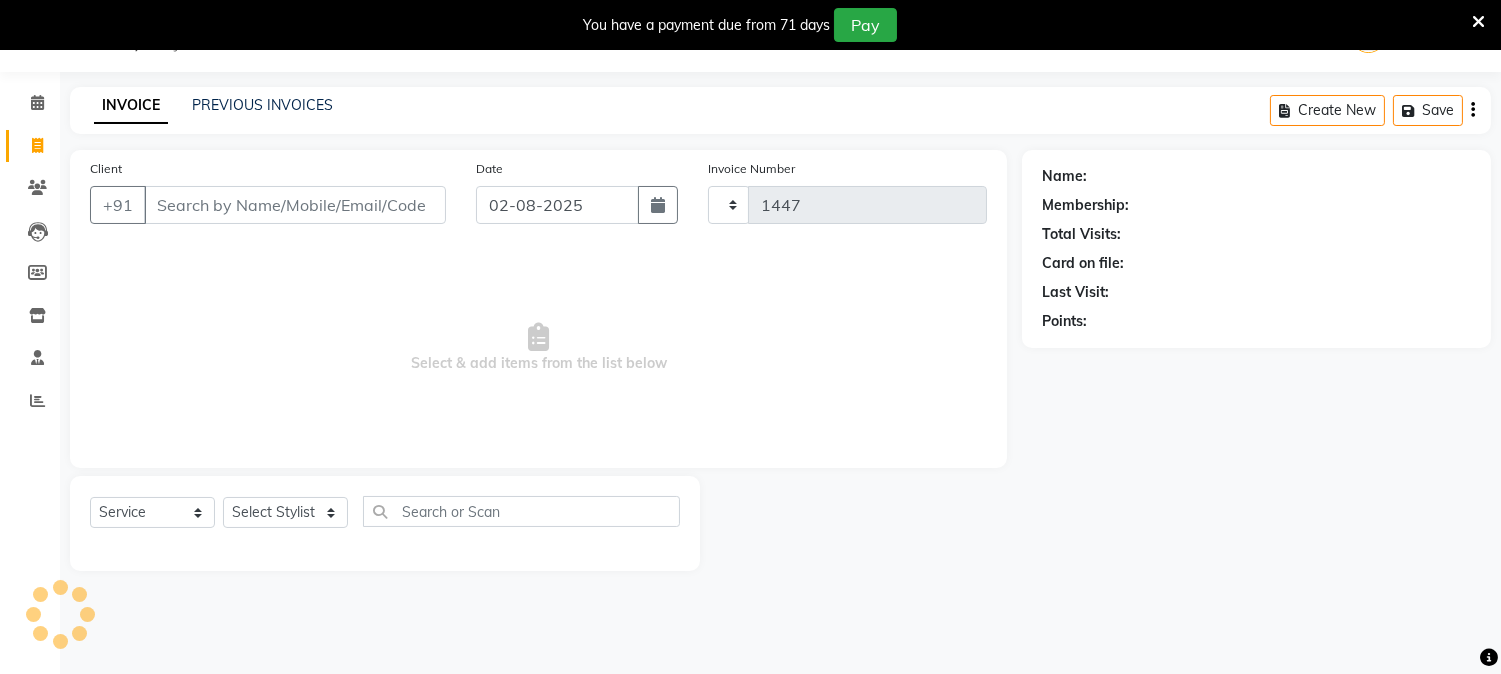 select on "144" 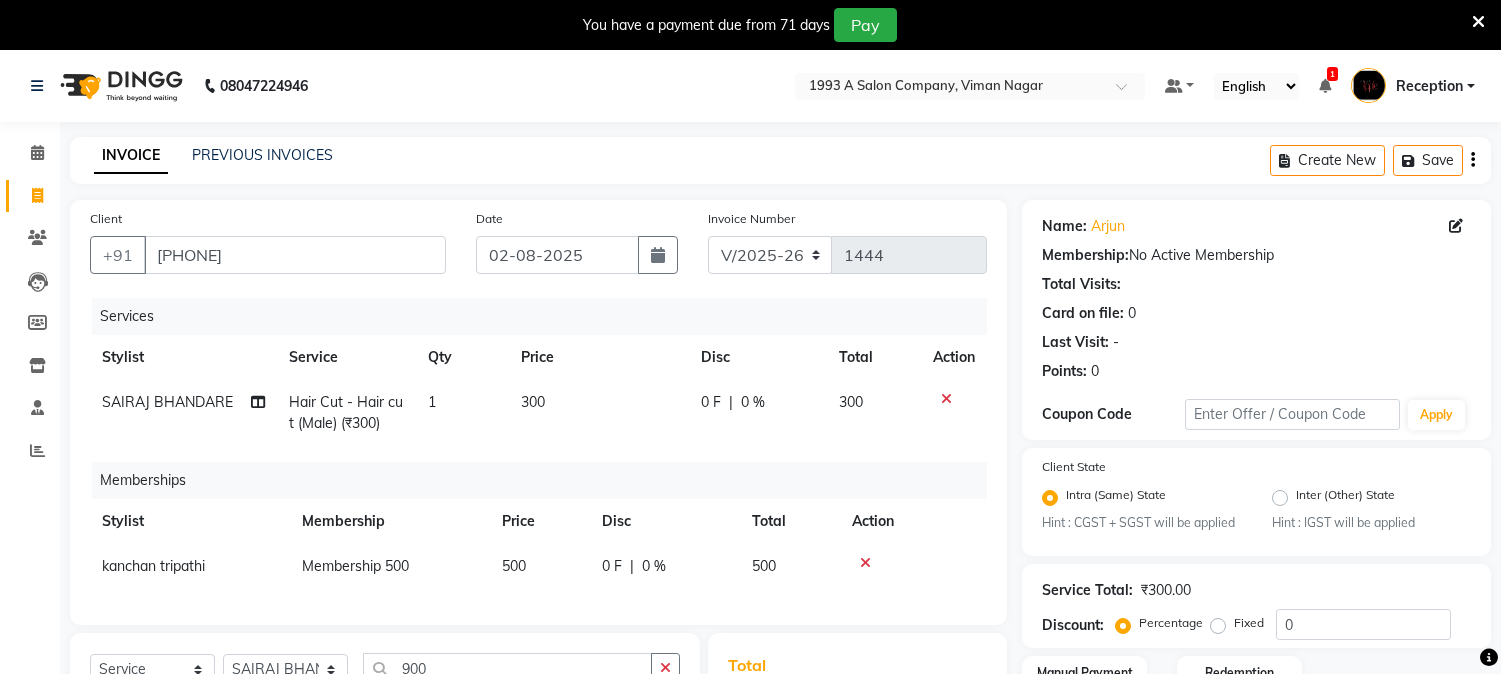 select on "144" 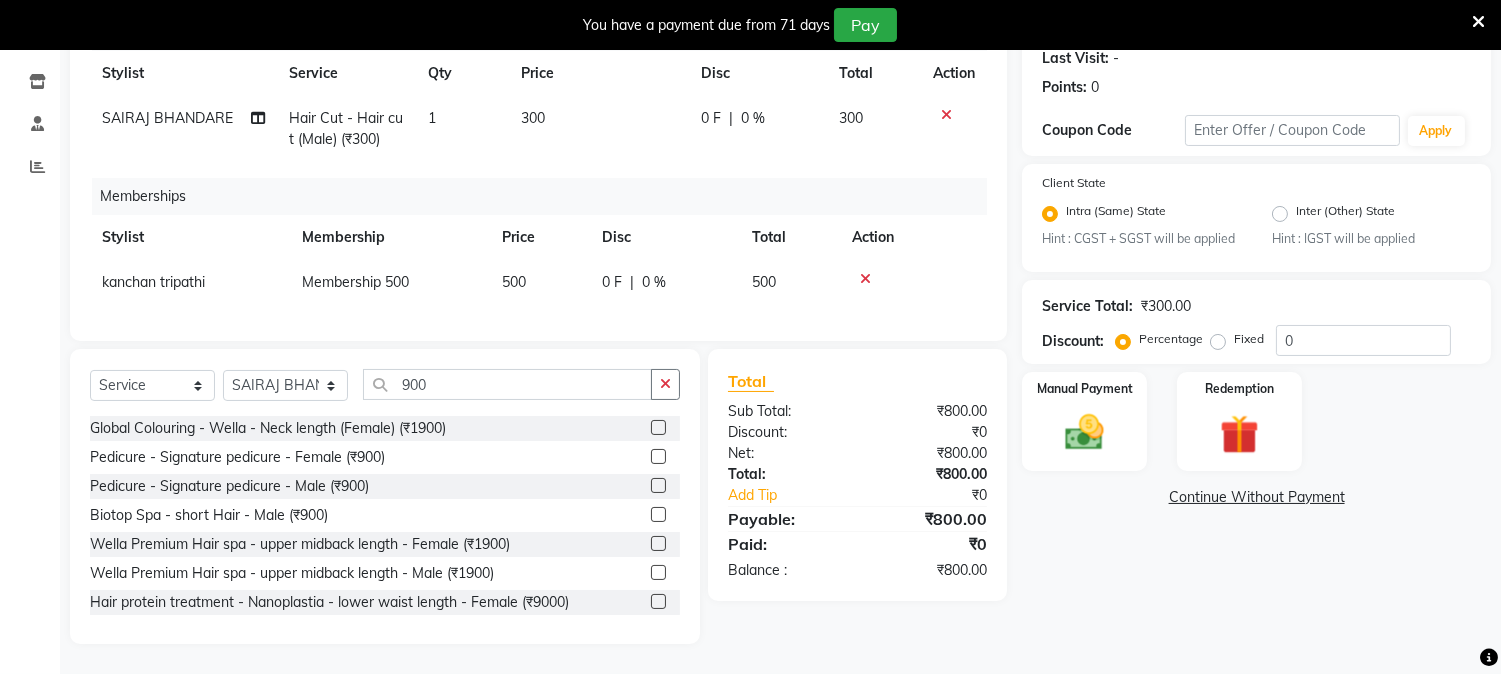 scroll, scrollTop: 0, scrollLeft: 0, axis: both 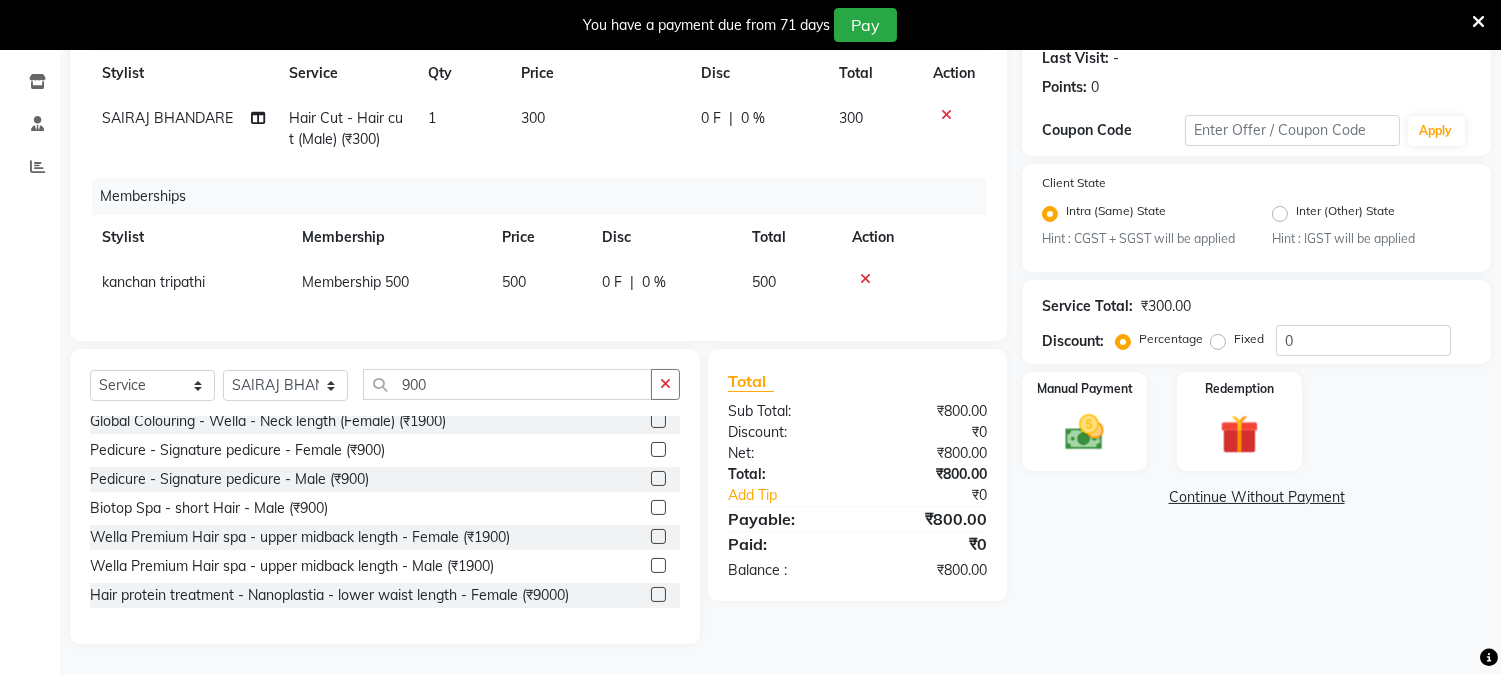 click on "900" 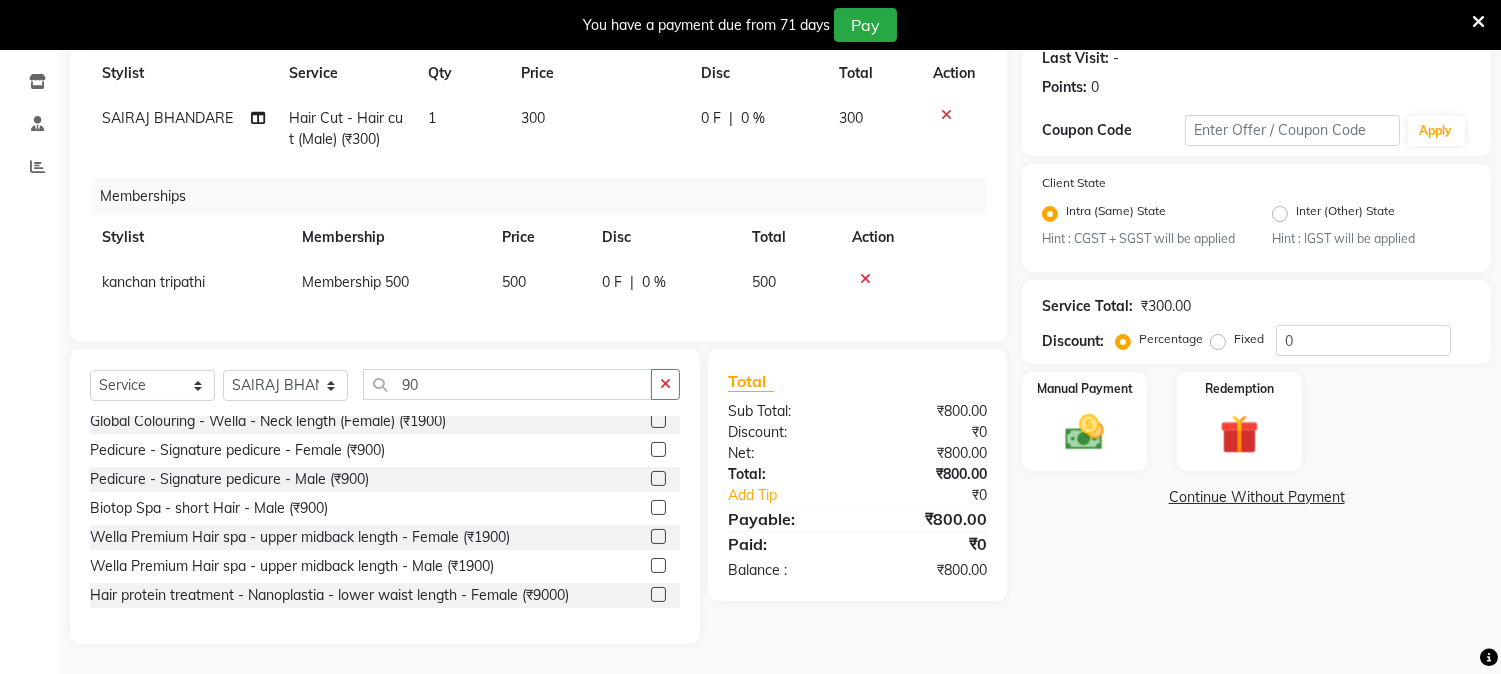 type on "9" 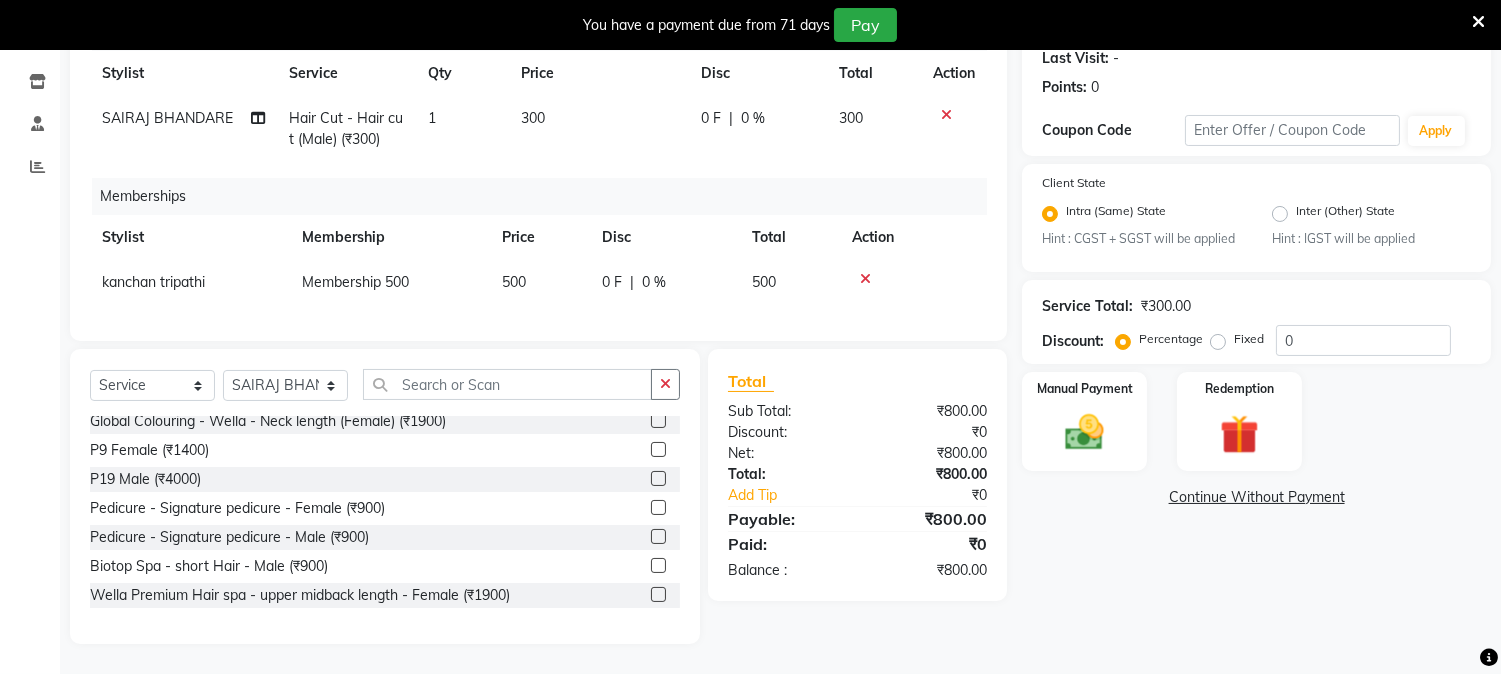 scroll, scrollTop: 36, scrollLeft: 0, axis: vertical 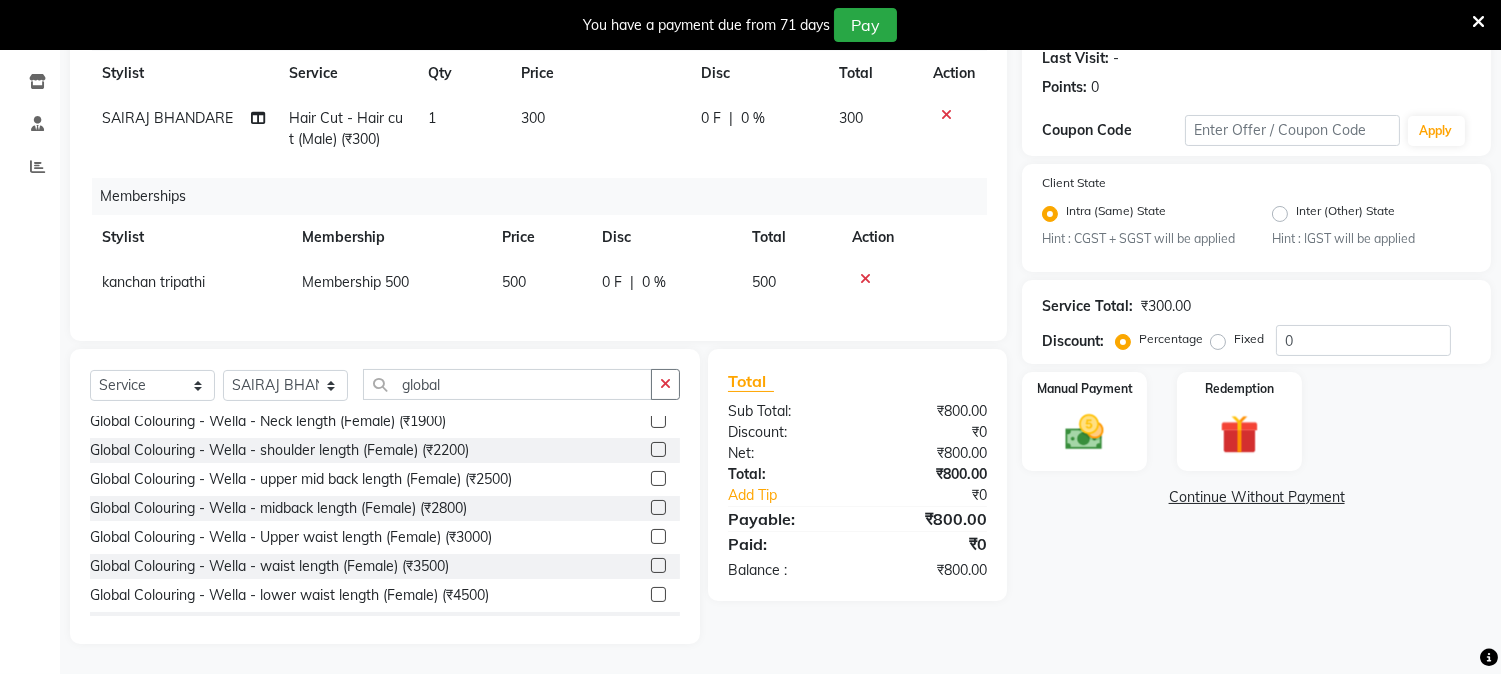 type on "global" 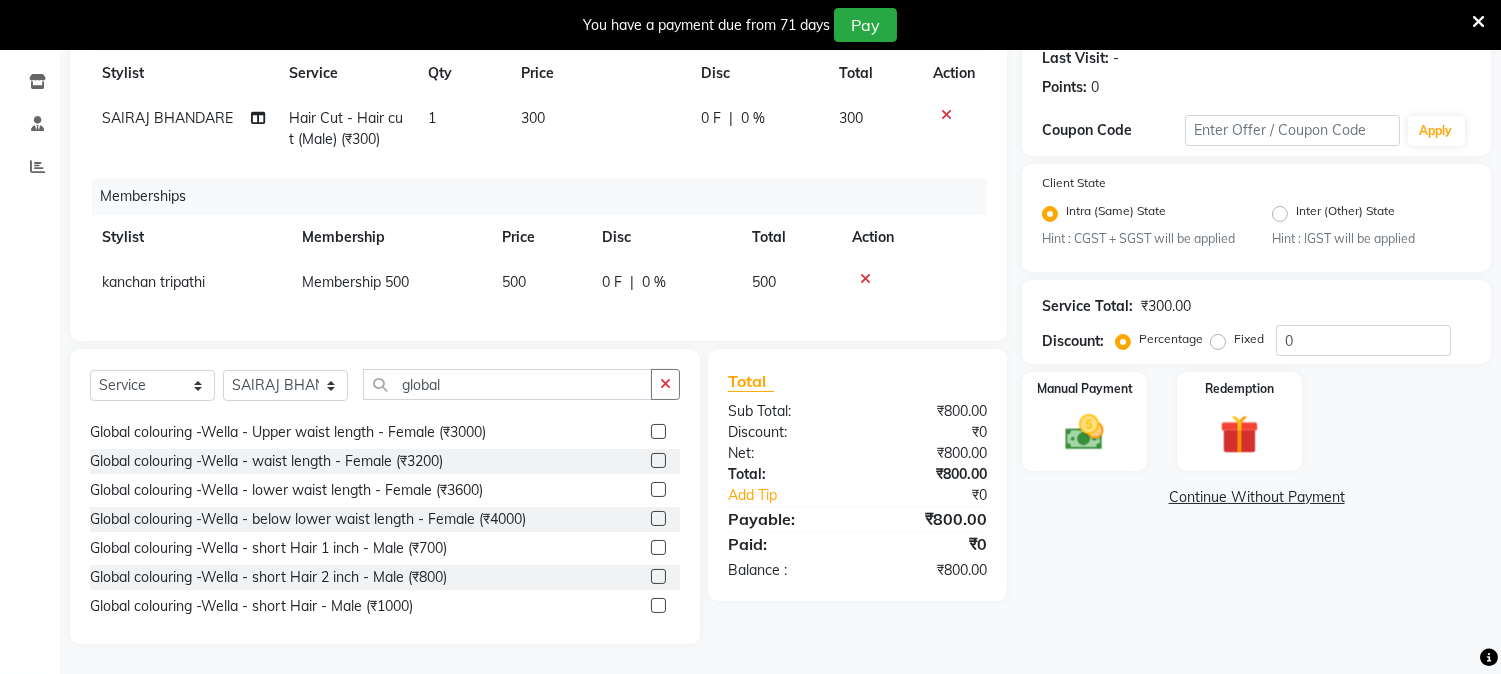 scroll, scrollTop: 606, scrollLeft: 0, axis: vertical 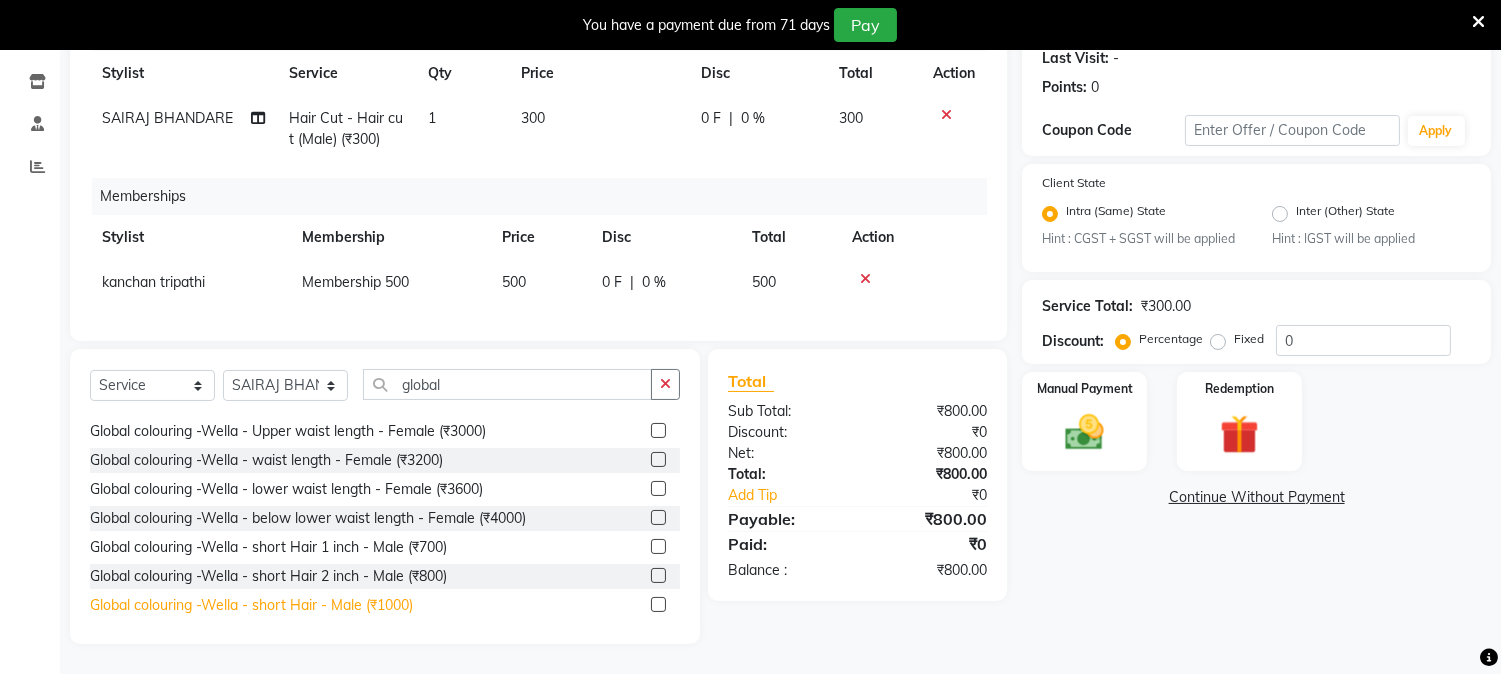 click on "Global colouring -Wella - short Hair - Male (₹1000)" 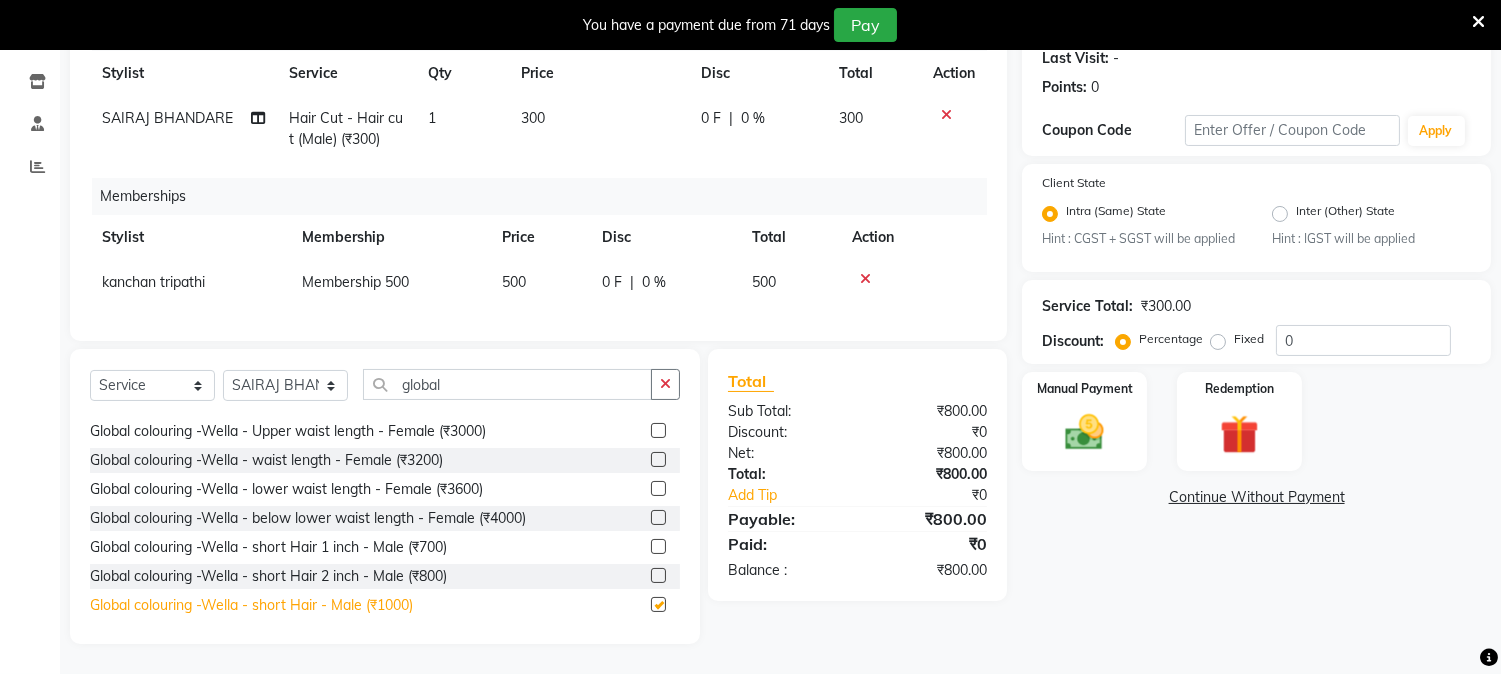 checkbox on "false" 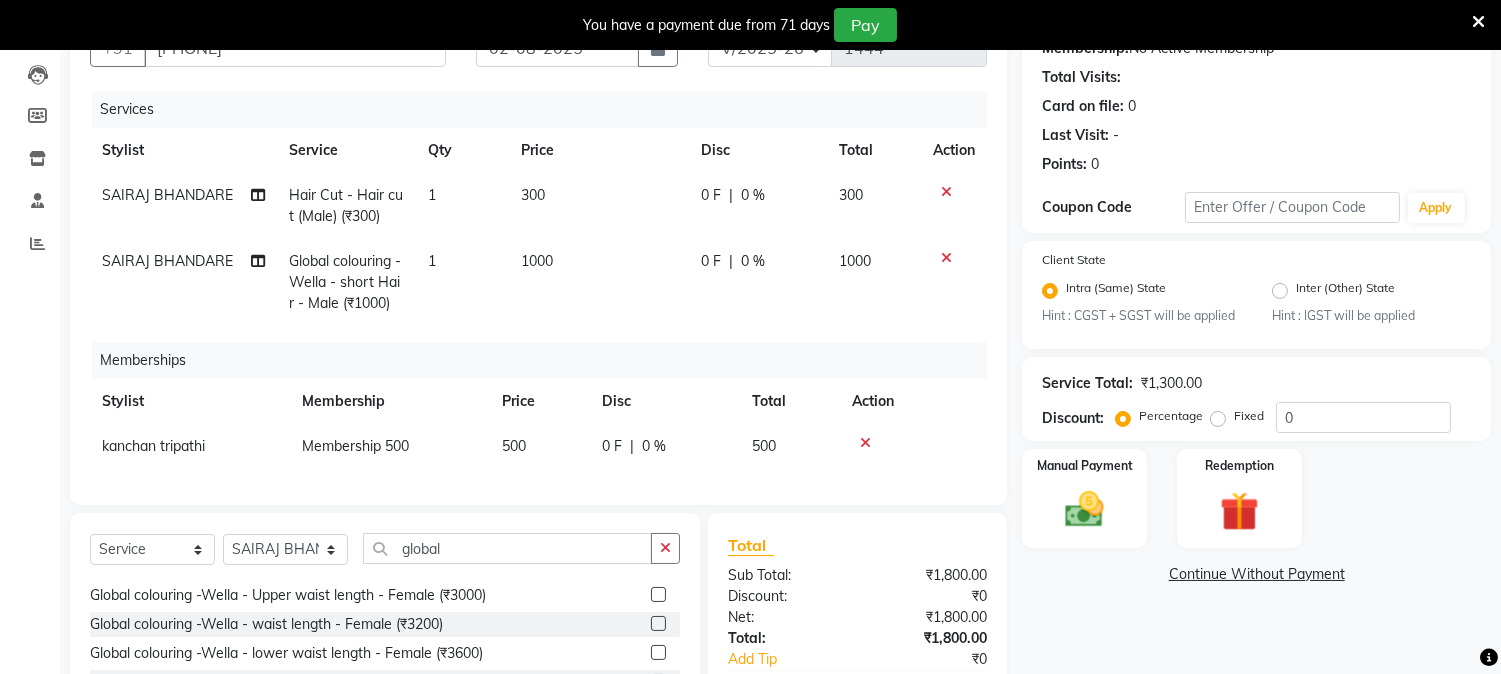 scroll, scrollTop: 187, scrollLeft: 0, axis: vertical 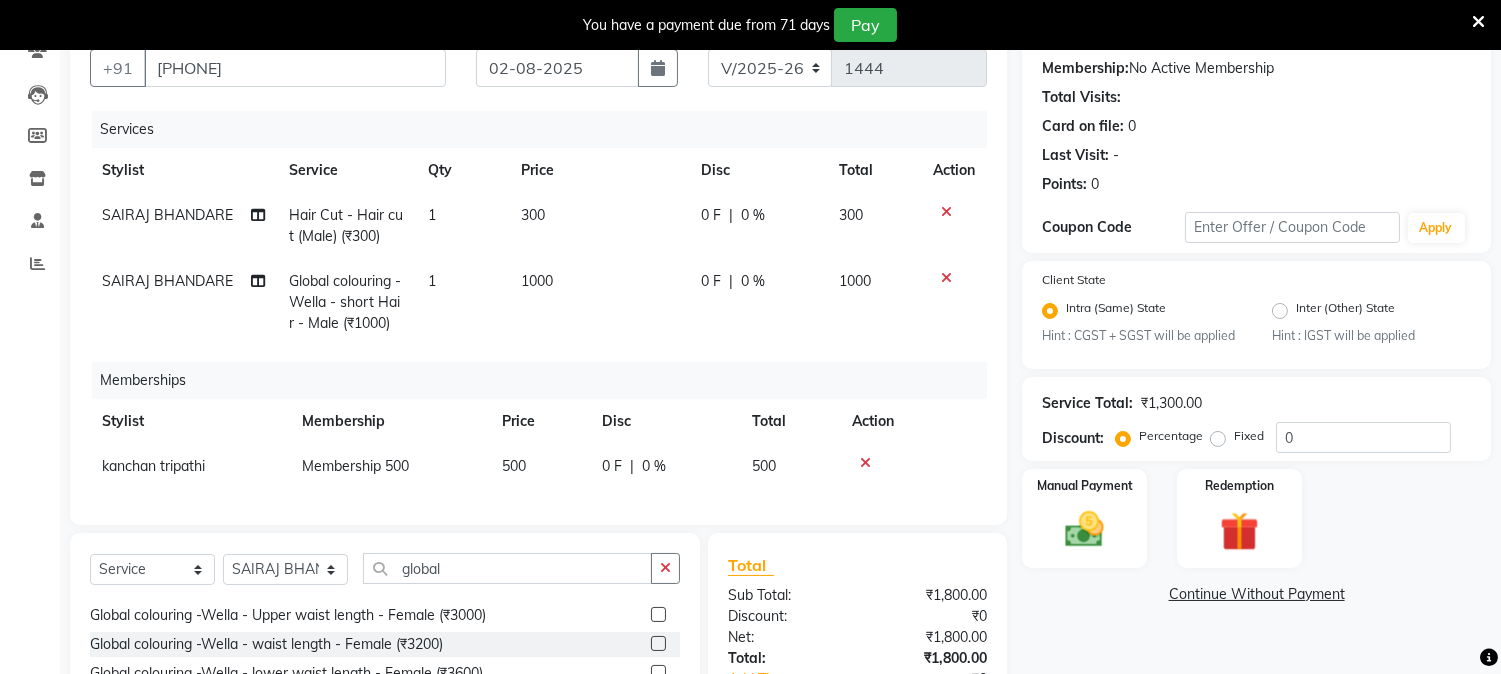 click 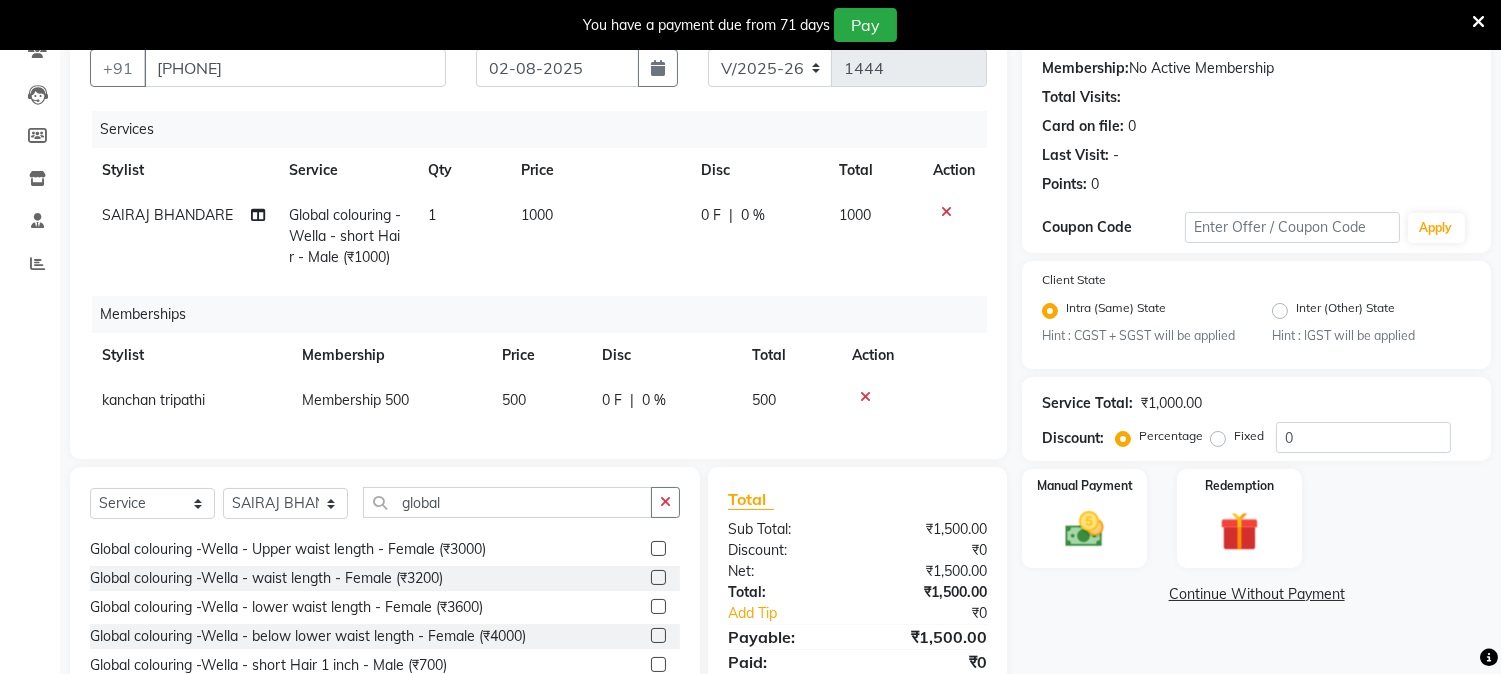 click on "Fixed" 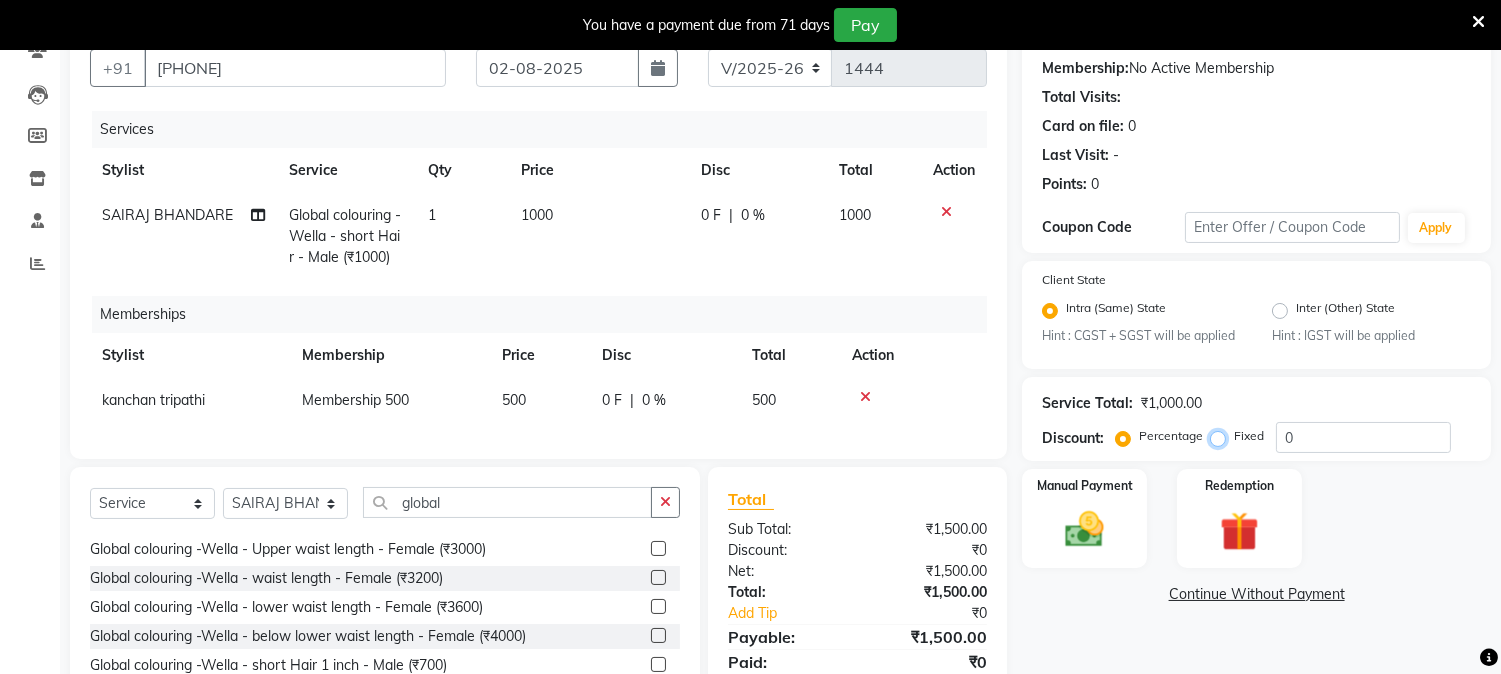 click on "Fixed" at bounding box center (1222, 436) 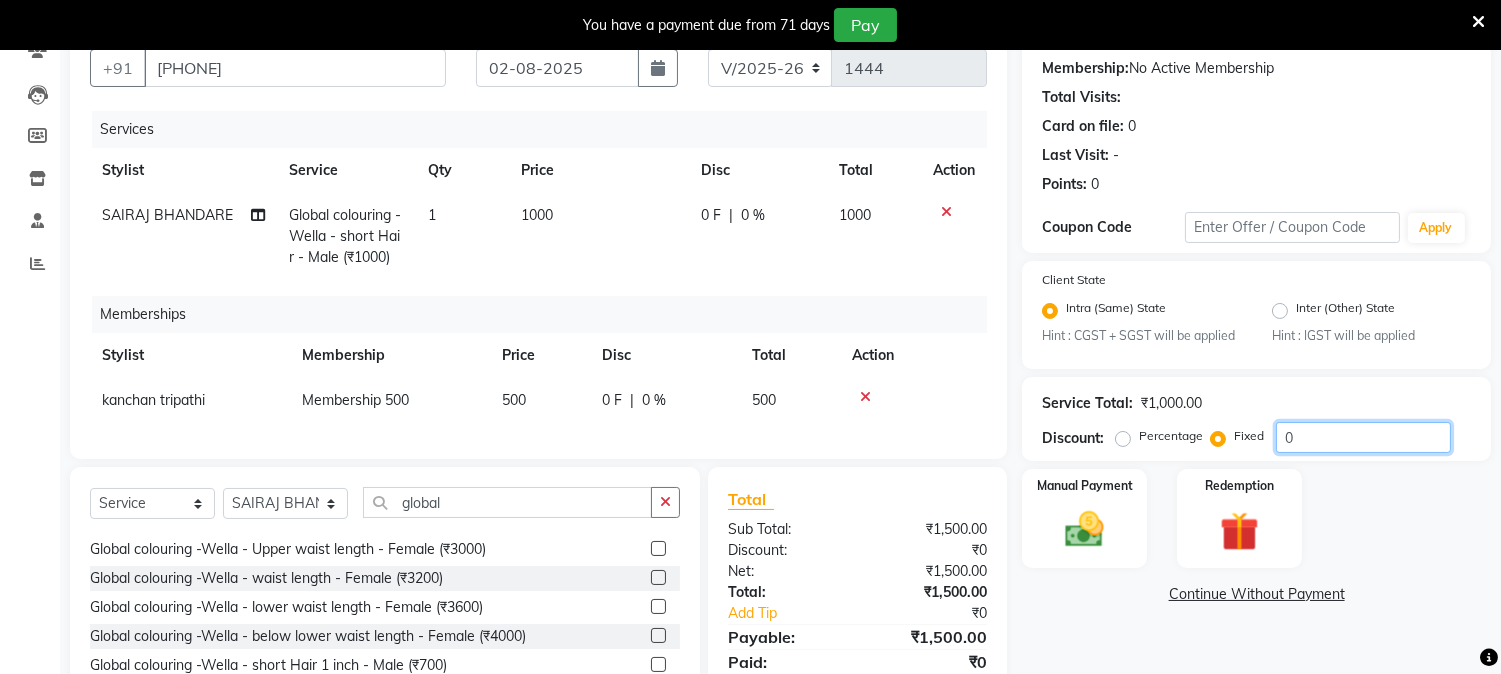 click on "0" 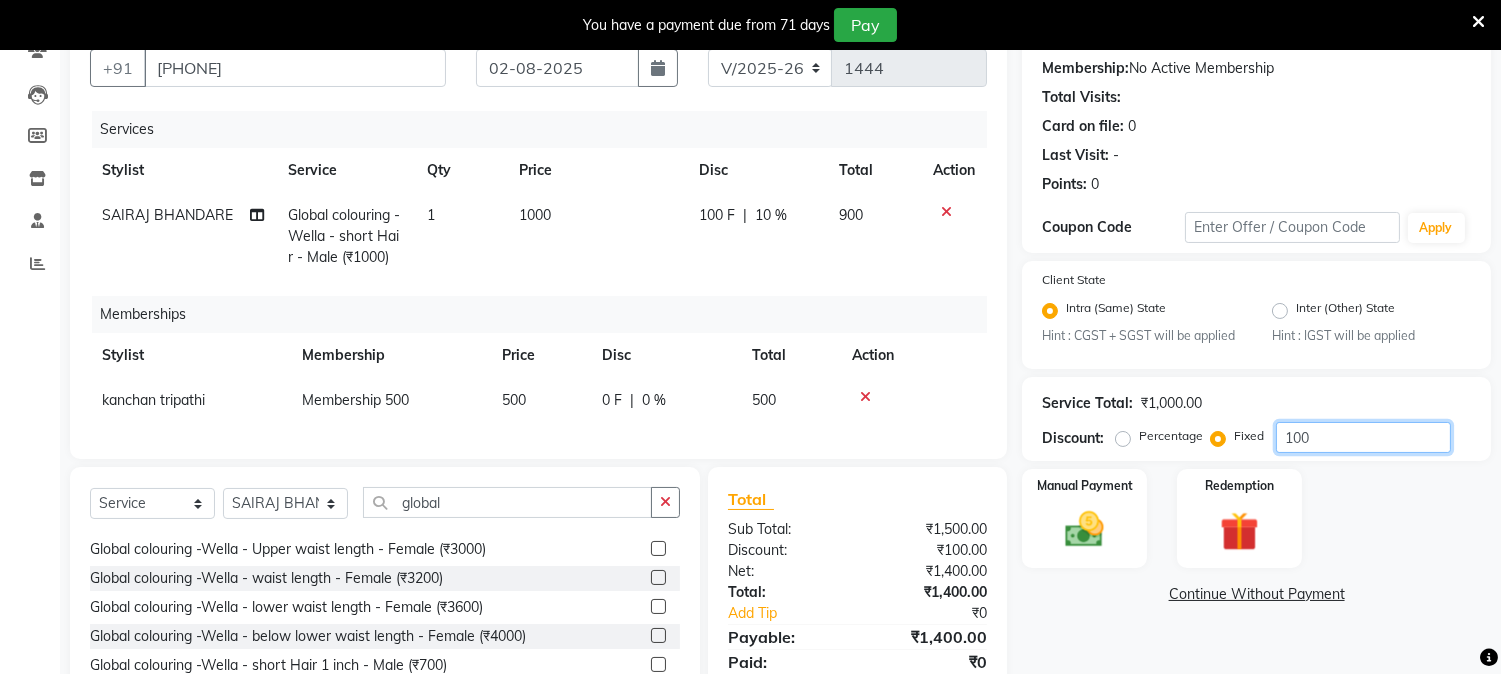 type on "100" 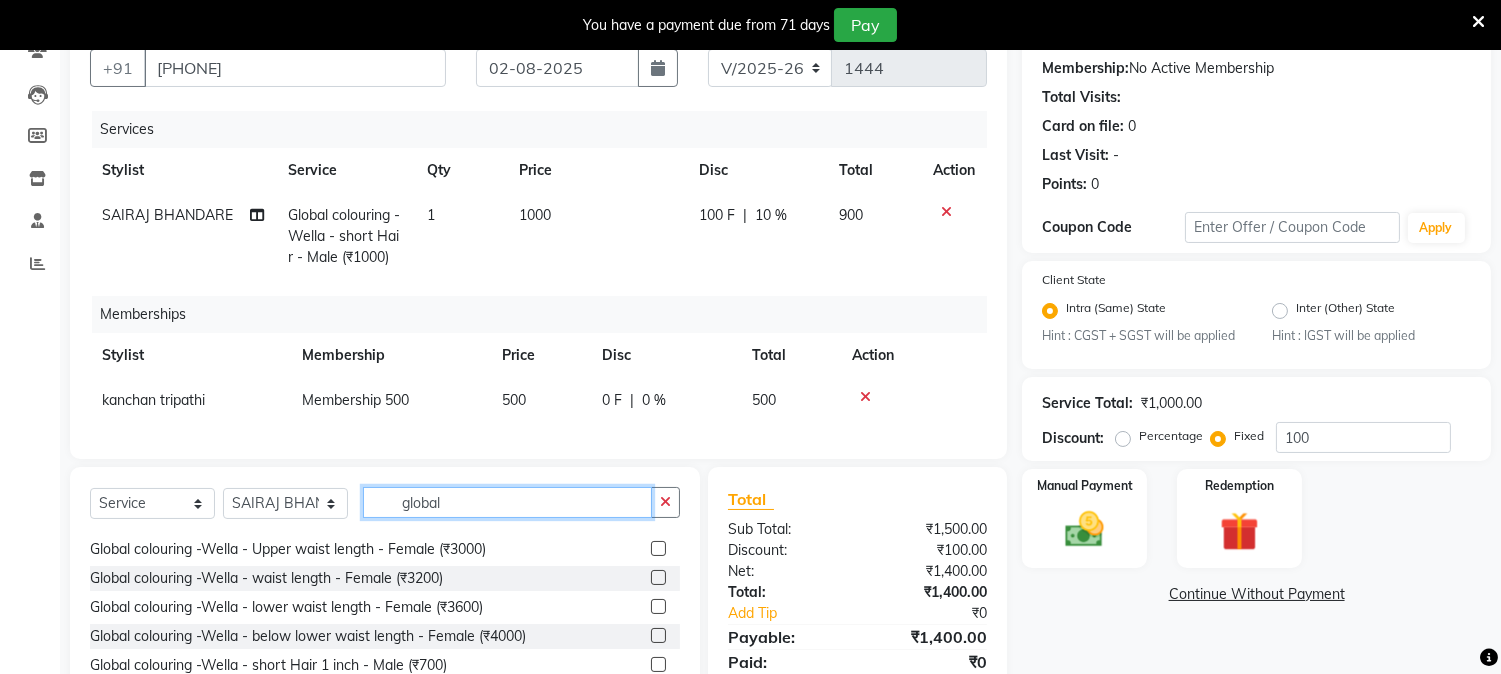 click on "global" 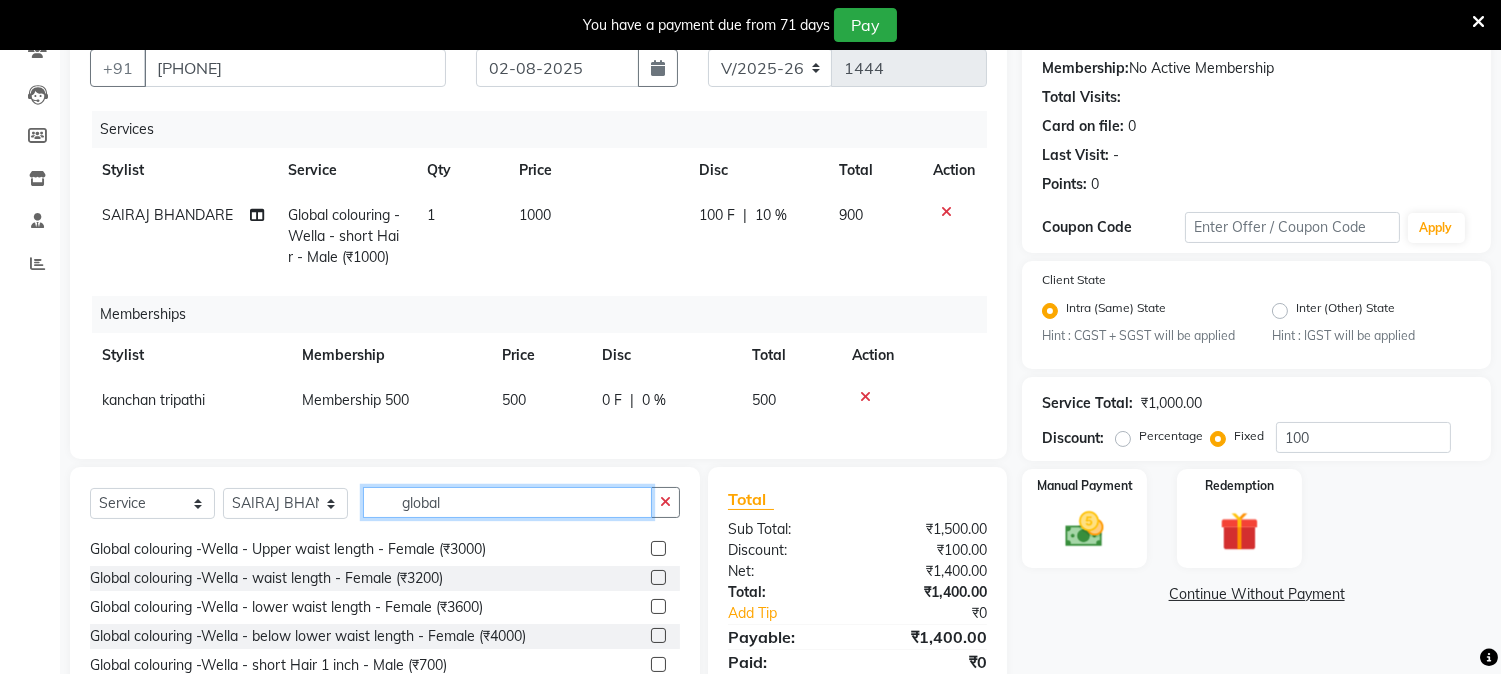 click on "global" 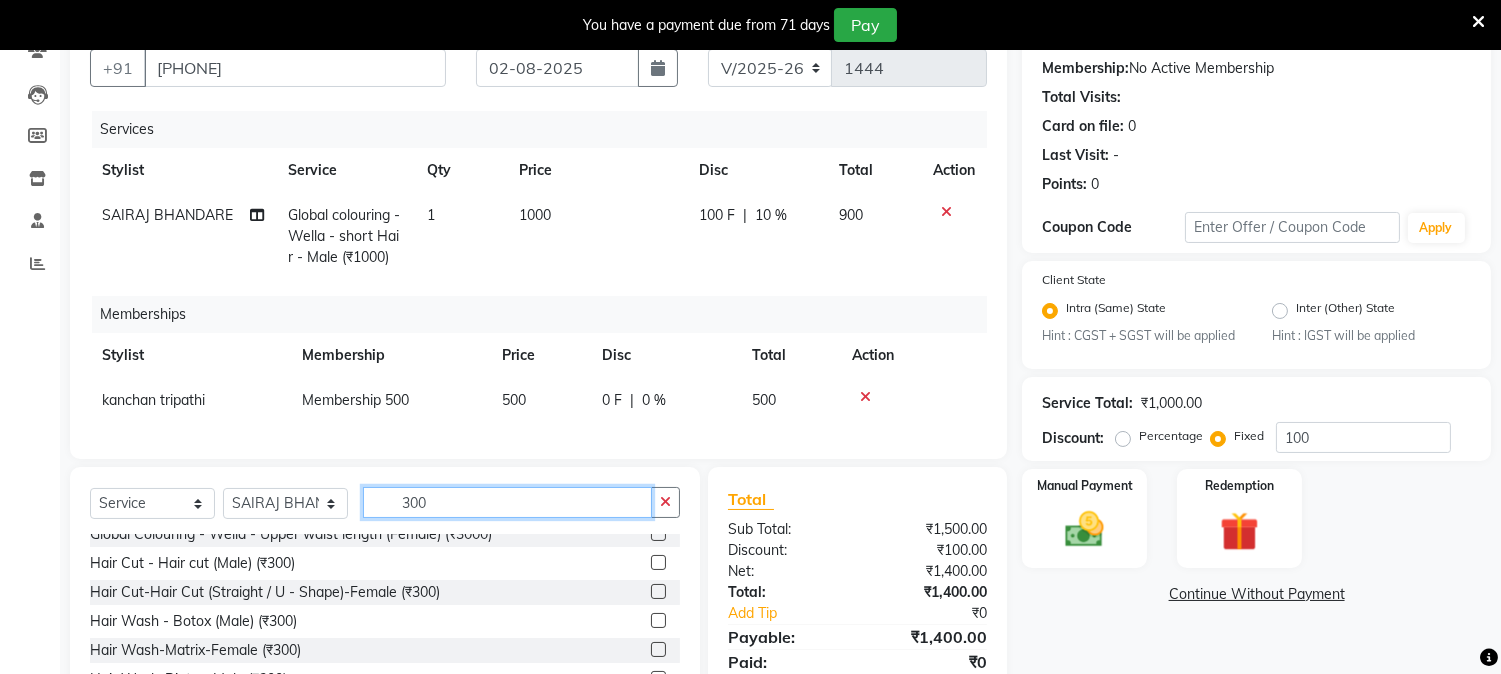 scroll, scrollTop: 0, scrollLeft: 0, axis: both 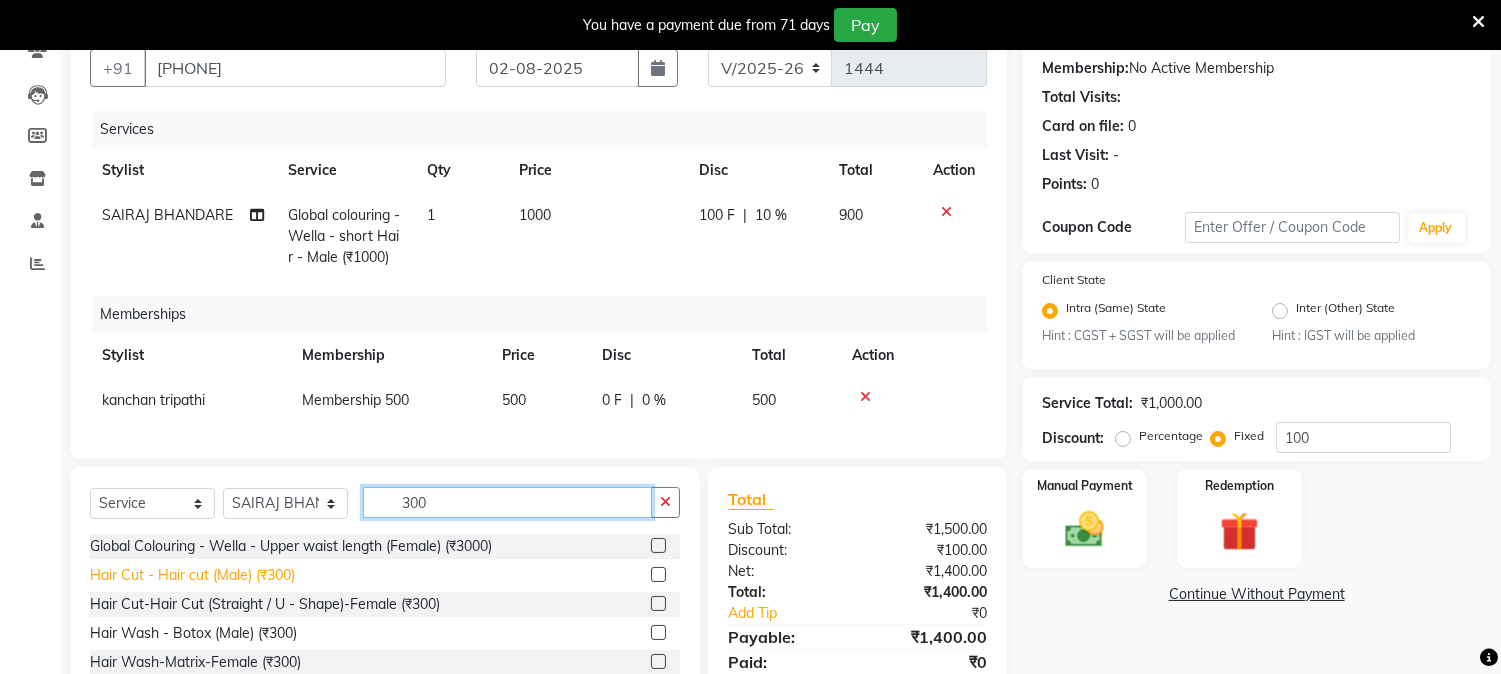 type on "300" 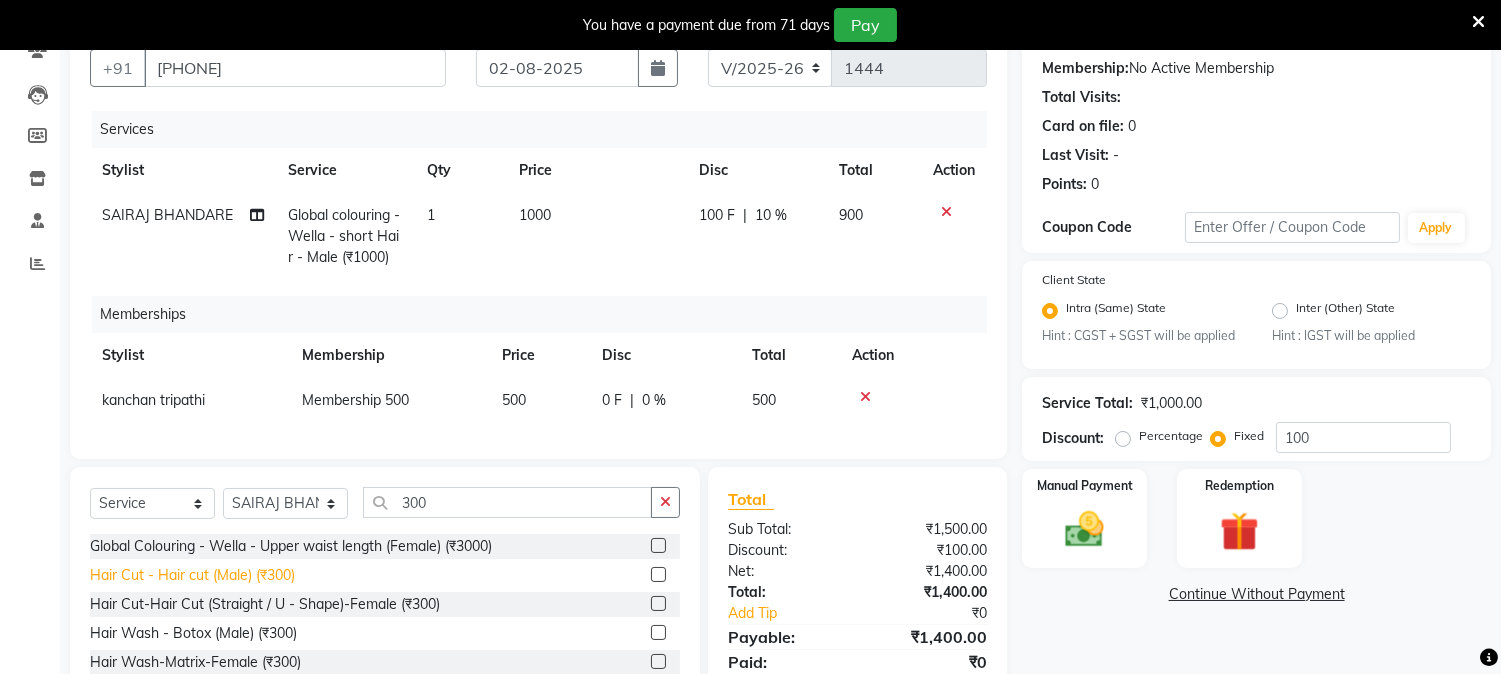 click on "Hair Cut - Hair cut (Male) (₹300)" 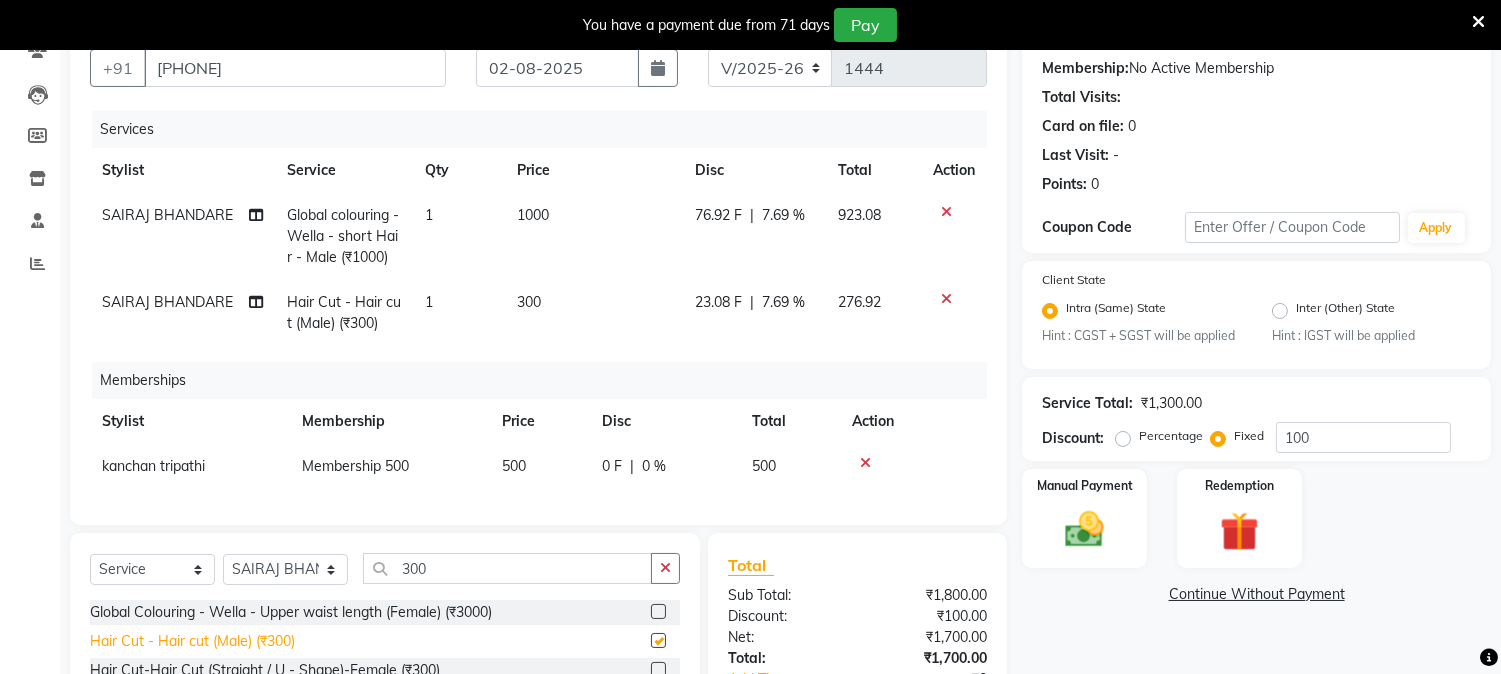 checkbox on "false" 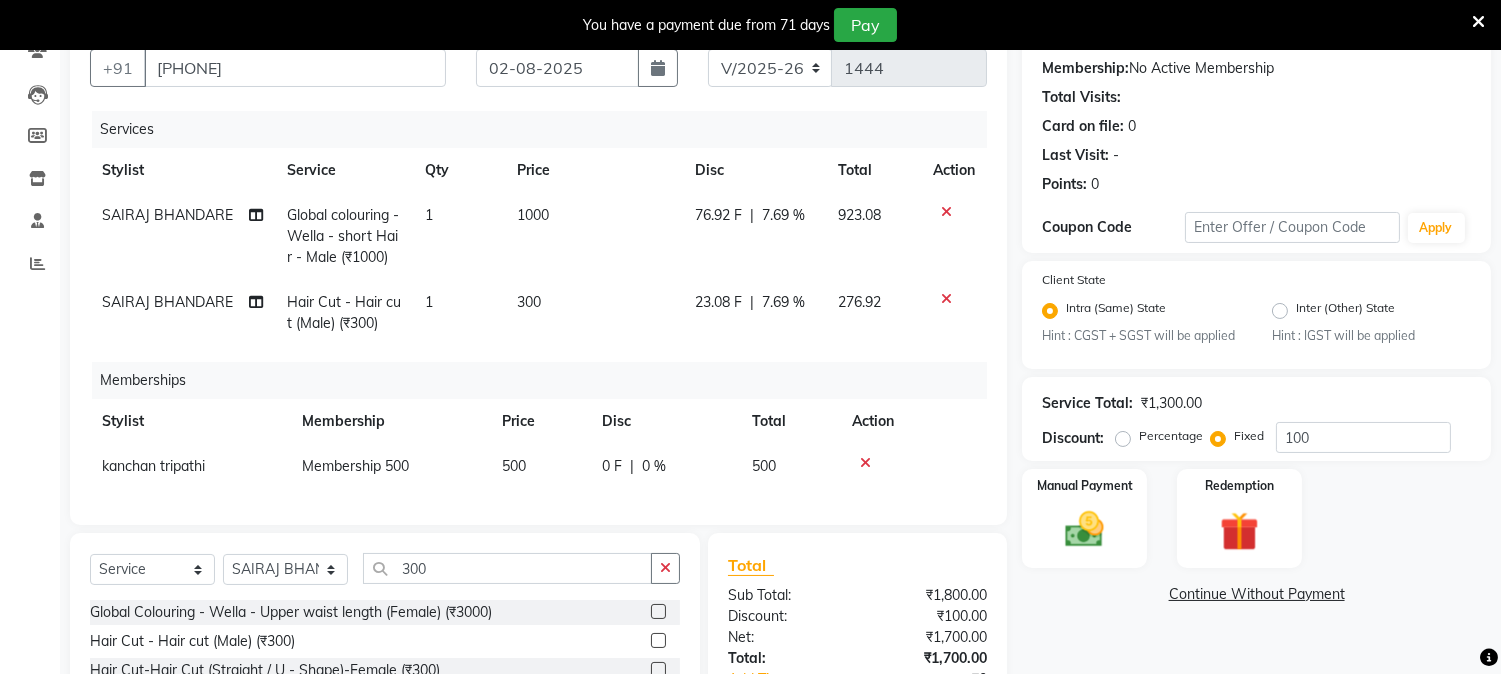 click on "7.69 %" 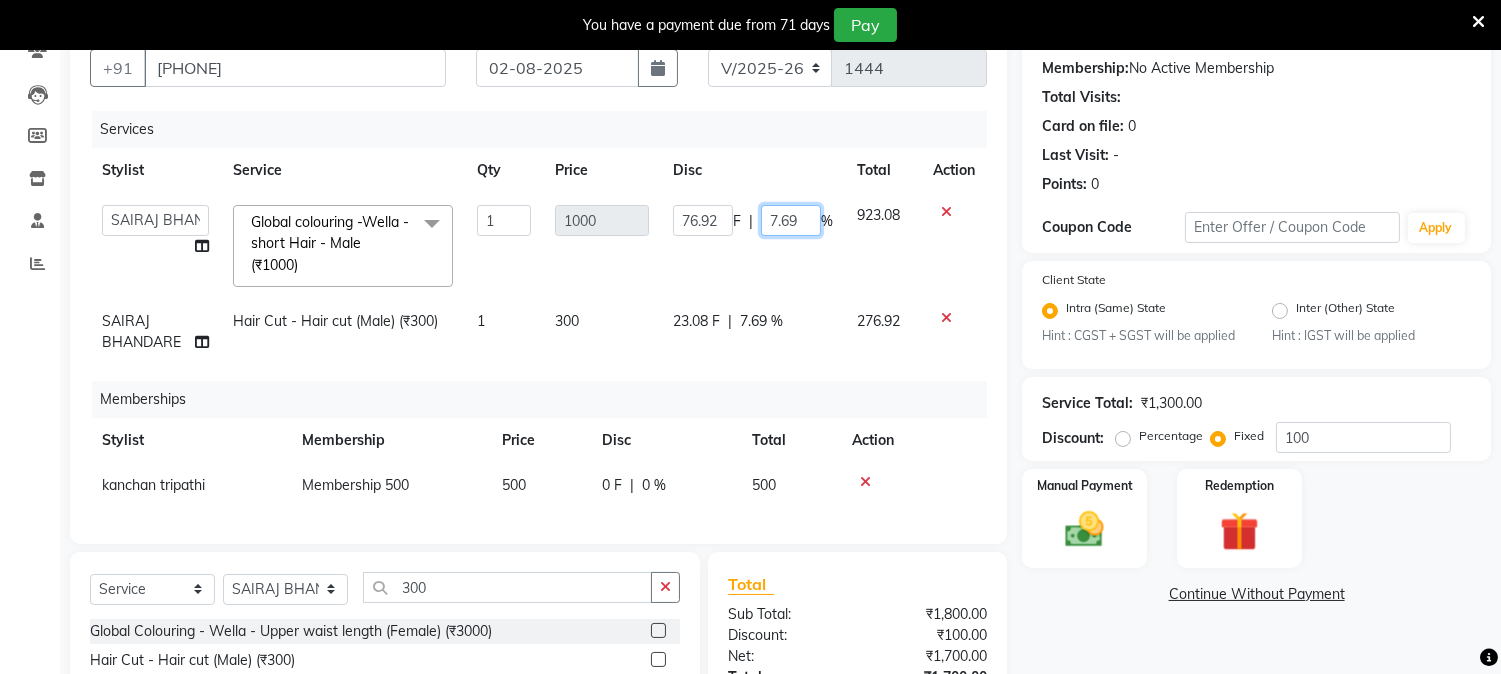 click on "7.69" 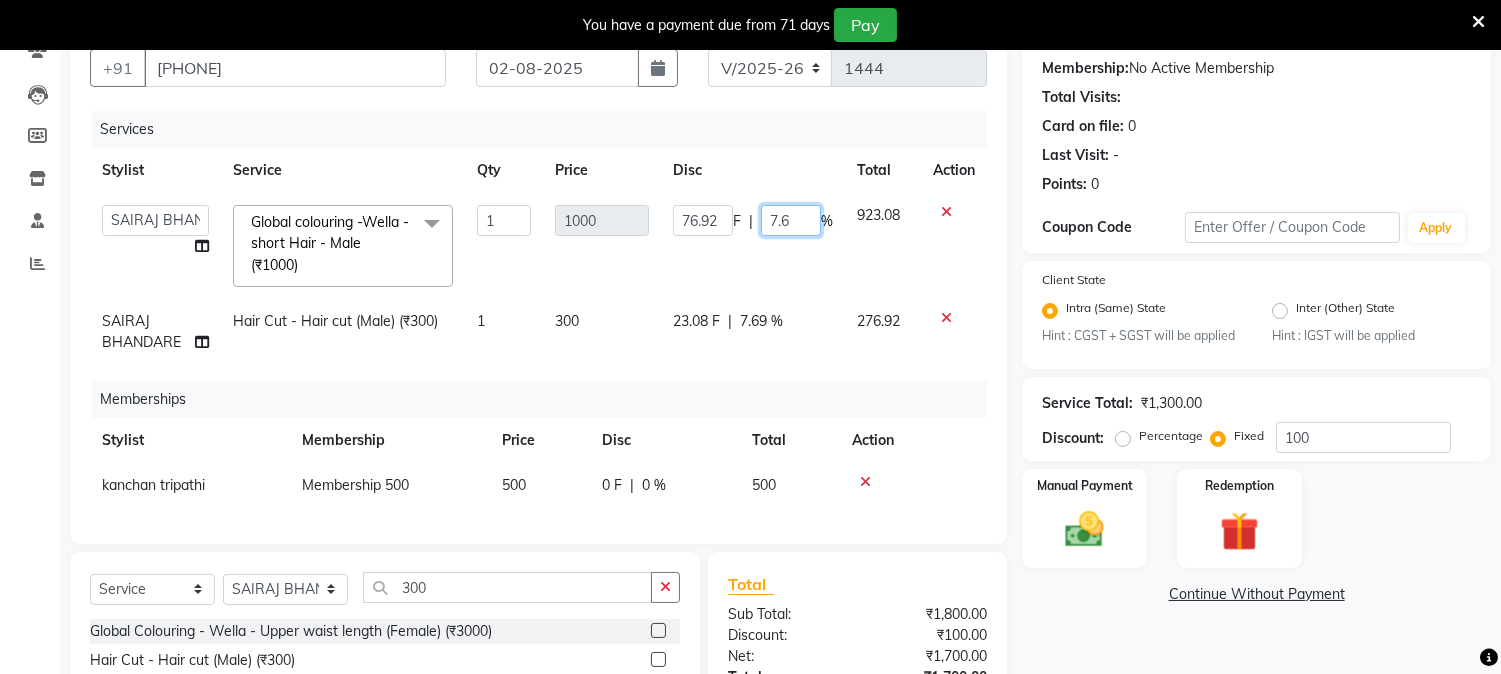 type on "7" 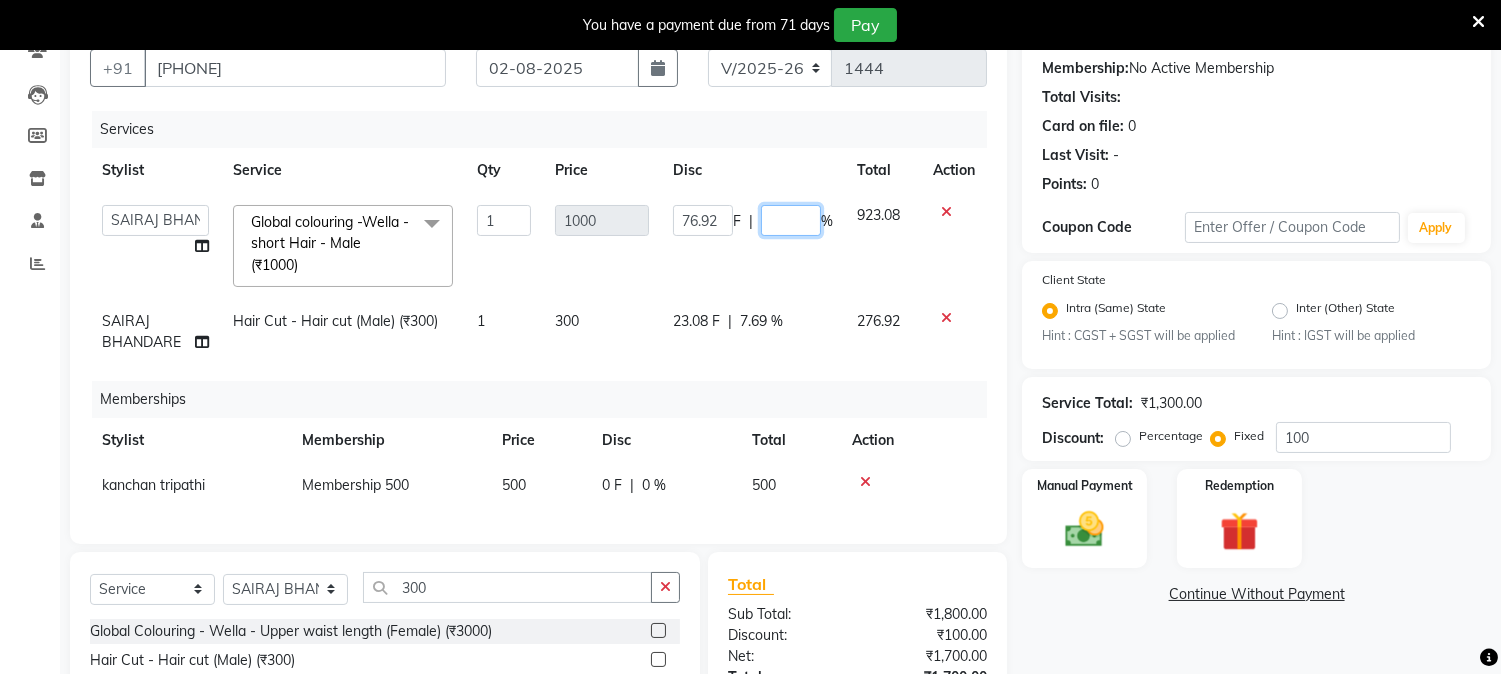 type on "0" 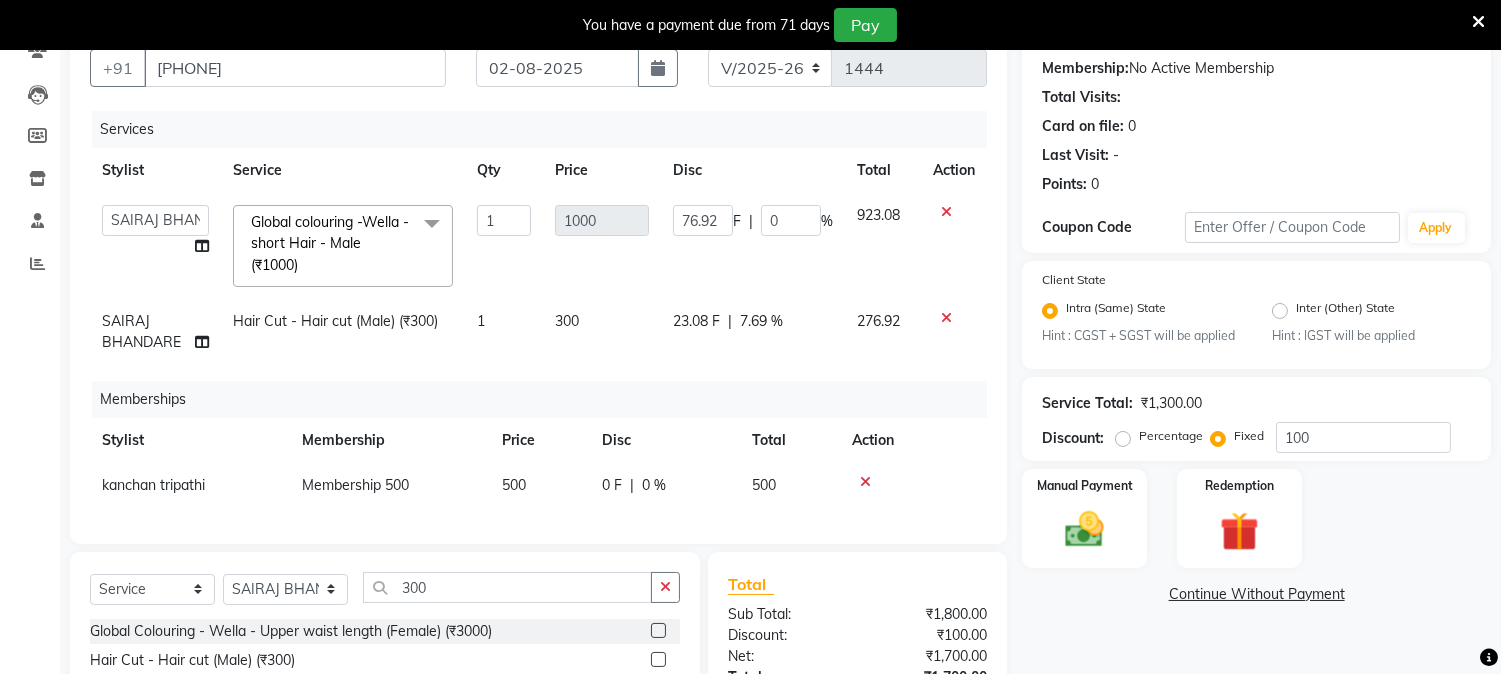 click on "Global colouring -Wella - short Hair - Male (₹1000)  x Global Colouring - Wella -  short Hair (Female) (₹1700) Global Colouring - Wella - Neck length (Female) (₹1900) Global Colouring - Wella - shoulder length (Female) (₹2200) Global Colouring - Wella - upper mid back length (Female) (₹2500) Global Colouring - Wella -   midback length (Female) (₹2800) Global Colouring - Wella -  Upper waist length (Female) (₹3000) Global Colouring - Wella -  waist length (Female) (₹3500) Global Colouring - Wella -  lower waist length  (Female) (₹4500) Global Colouring - Wella -  below lower waist length  (Female) (₹5000) Global Colouring - Wella - Short Hair  1 inch (Male) (₹600) Global Colouring - Wella - short Hair  2 inch (Male) (₹700) Global Colouring - Wella - short Hair (Male) (₹800) Global Colouring - Wella - Neck length (Male) (₹1200)" 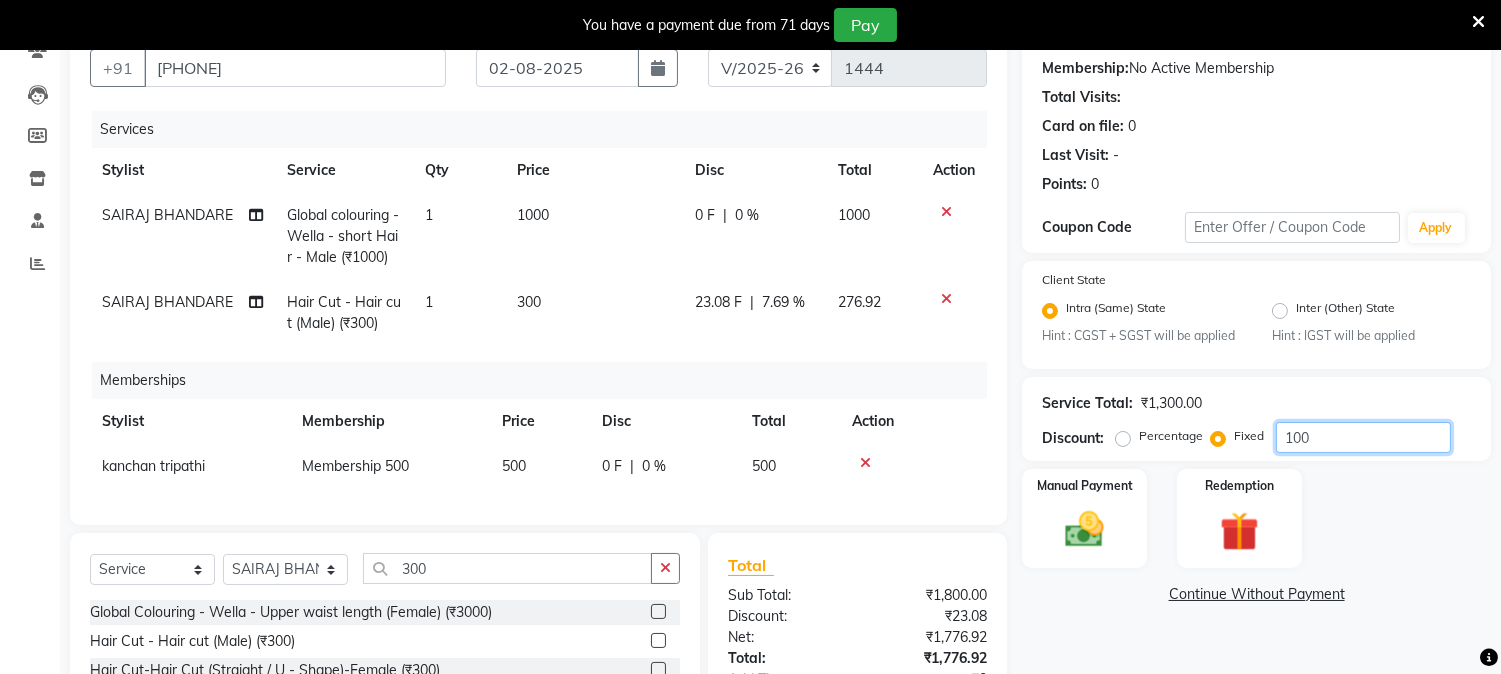 click on "100" 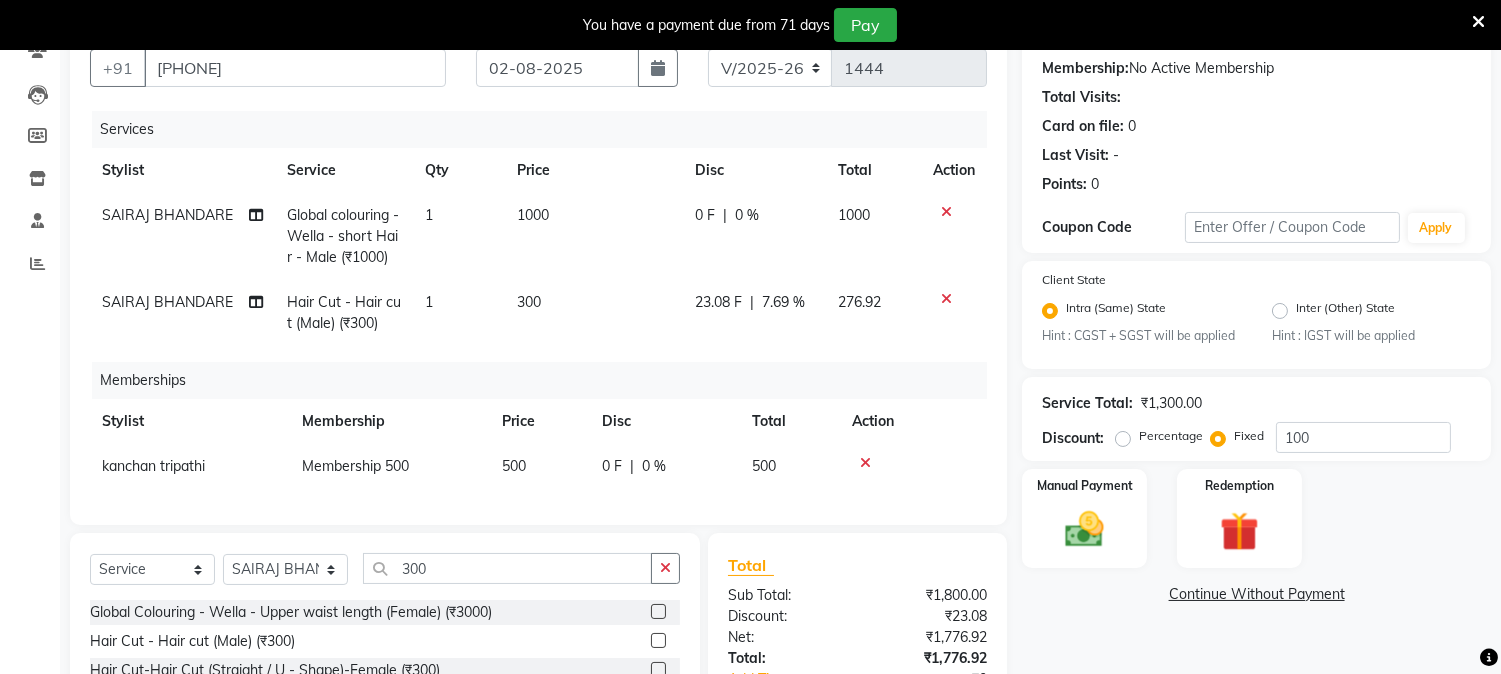 click 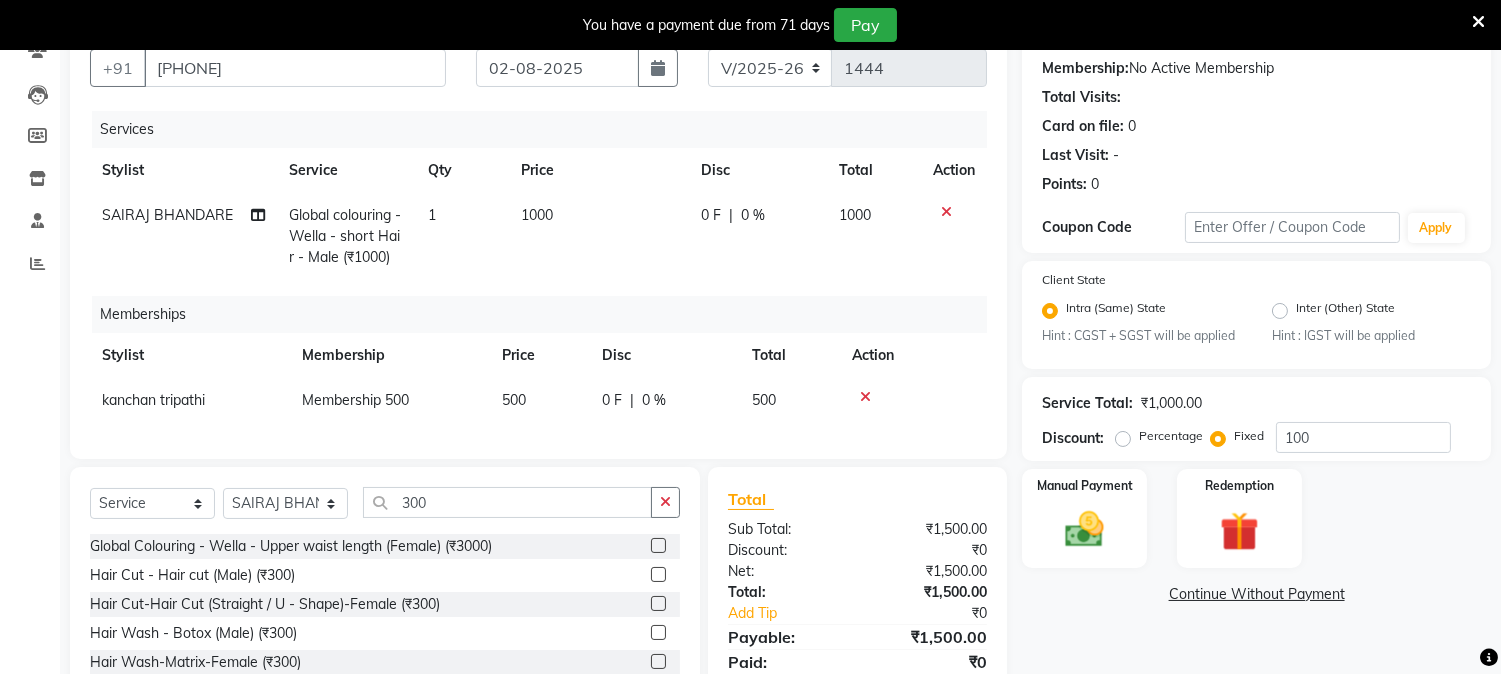 click on "Action" 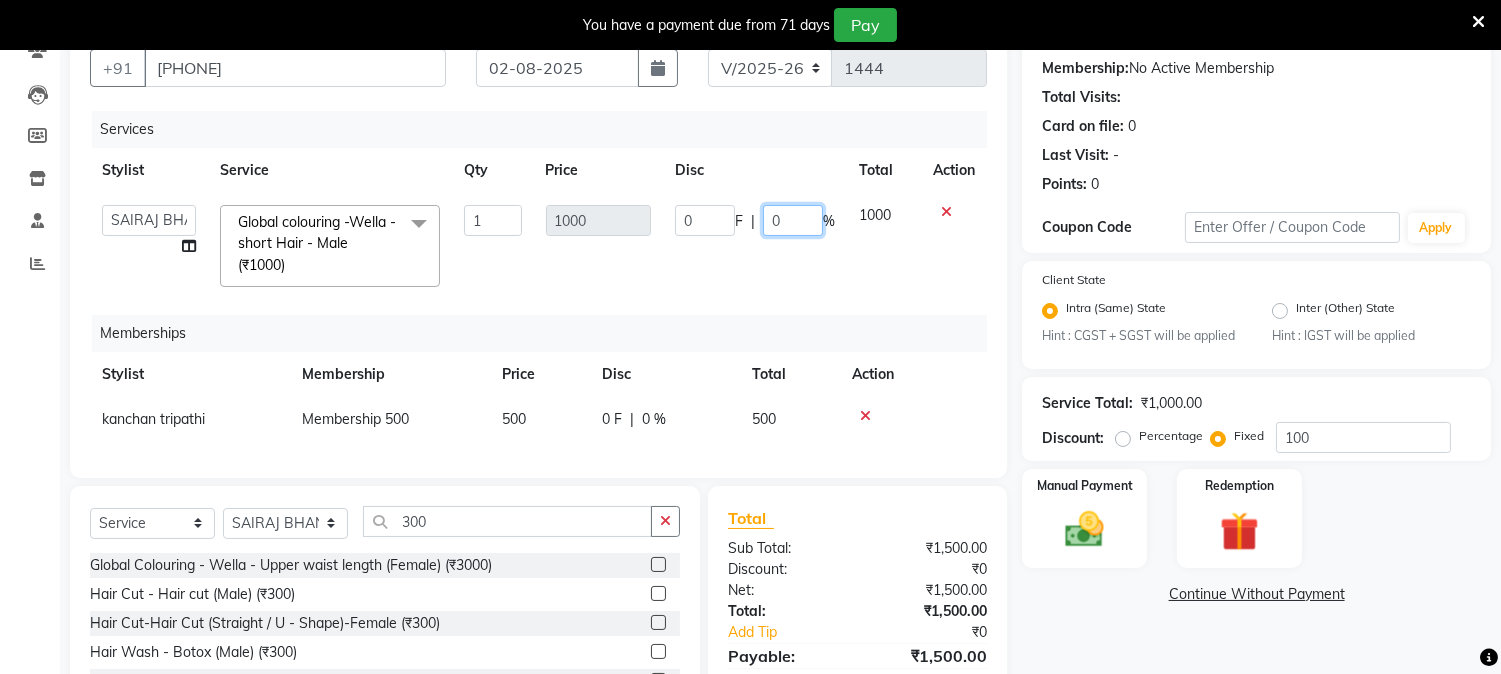 click on "0" 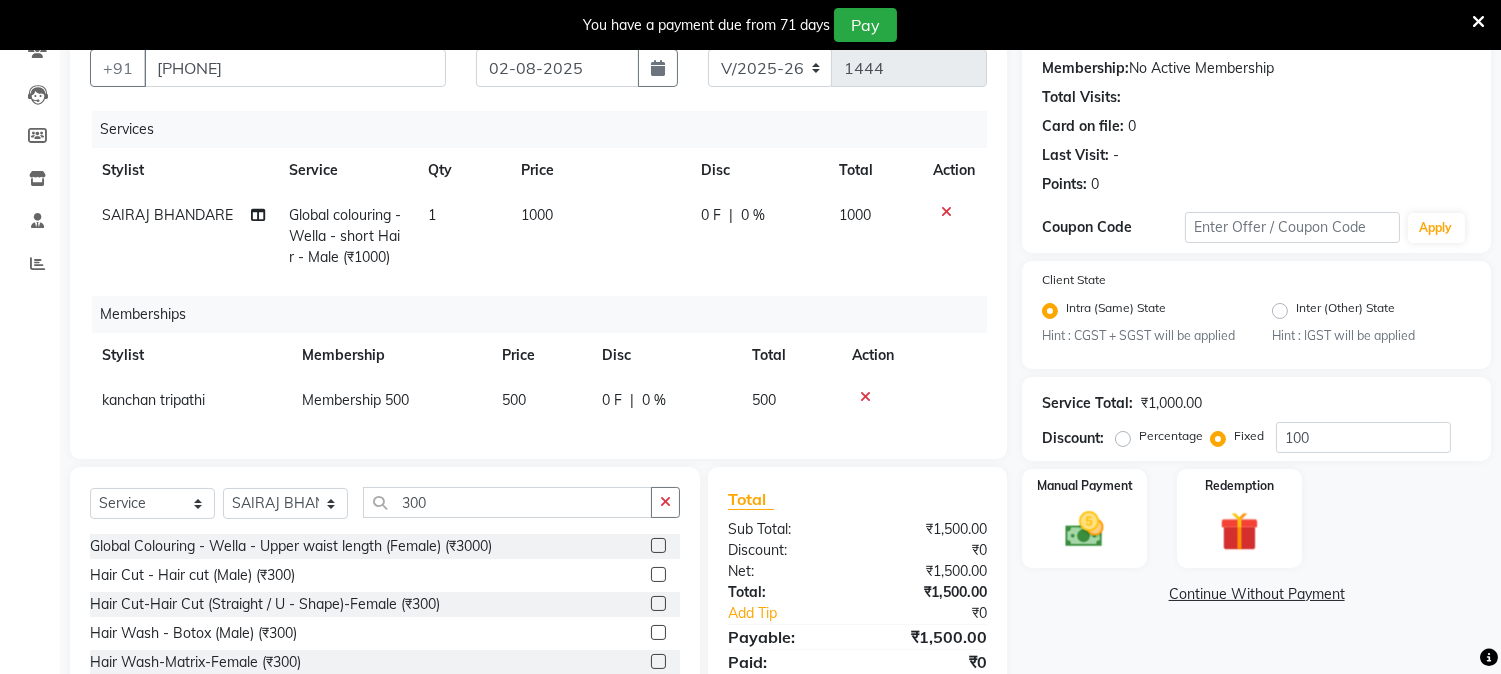 click on "0 F" 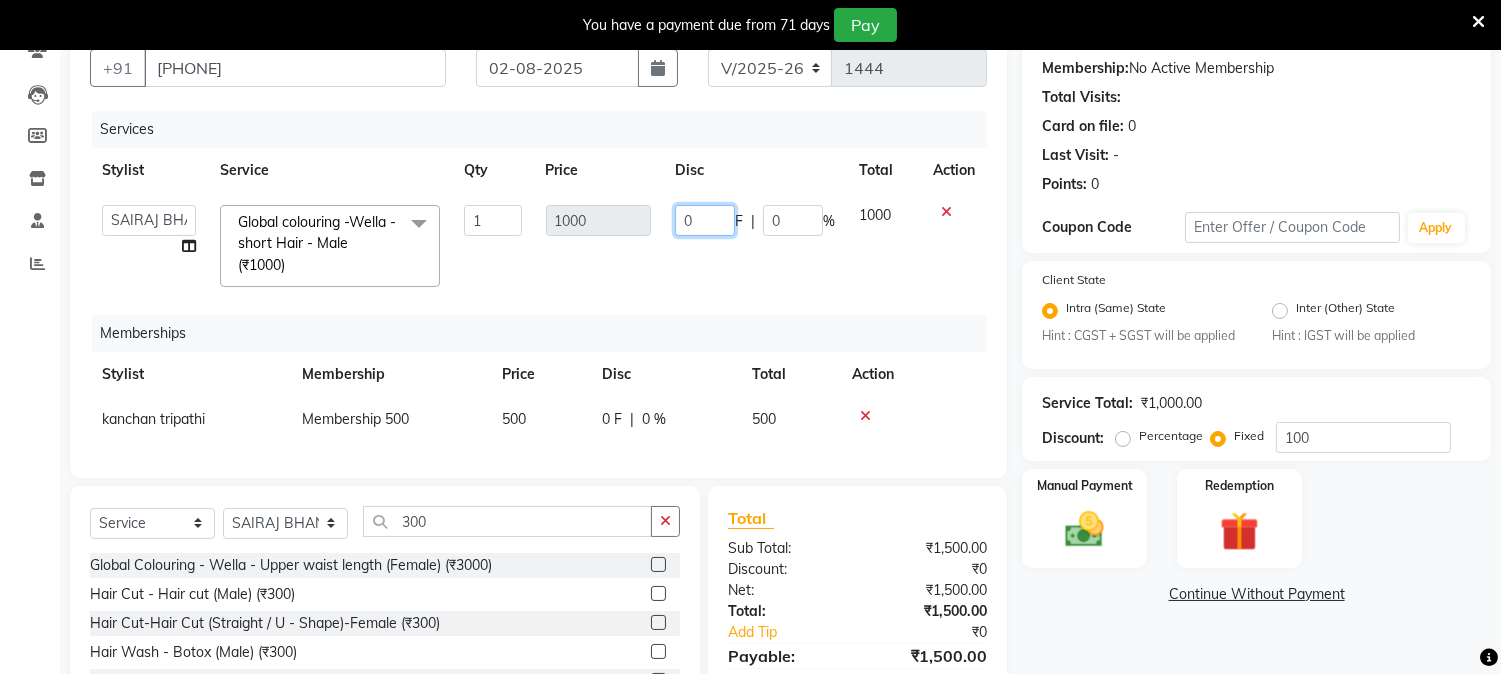 click on "0" 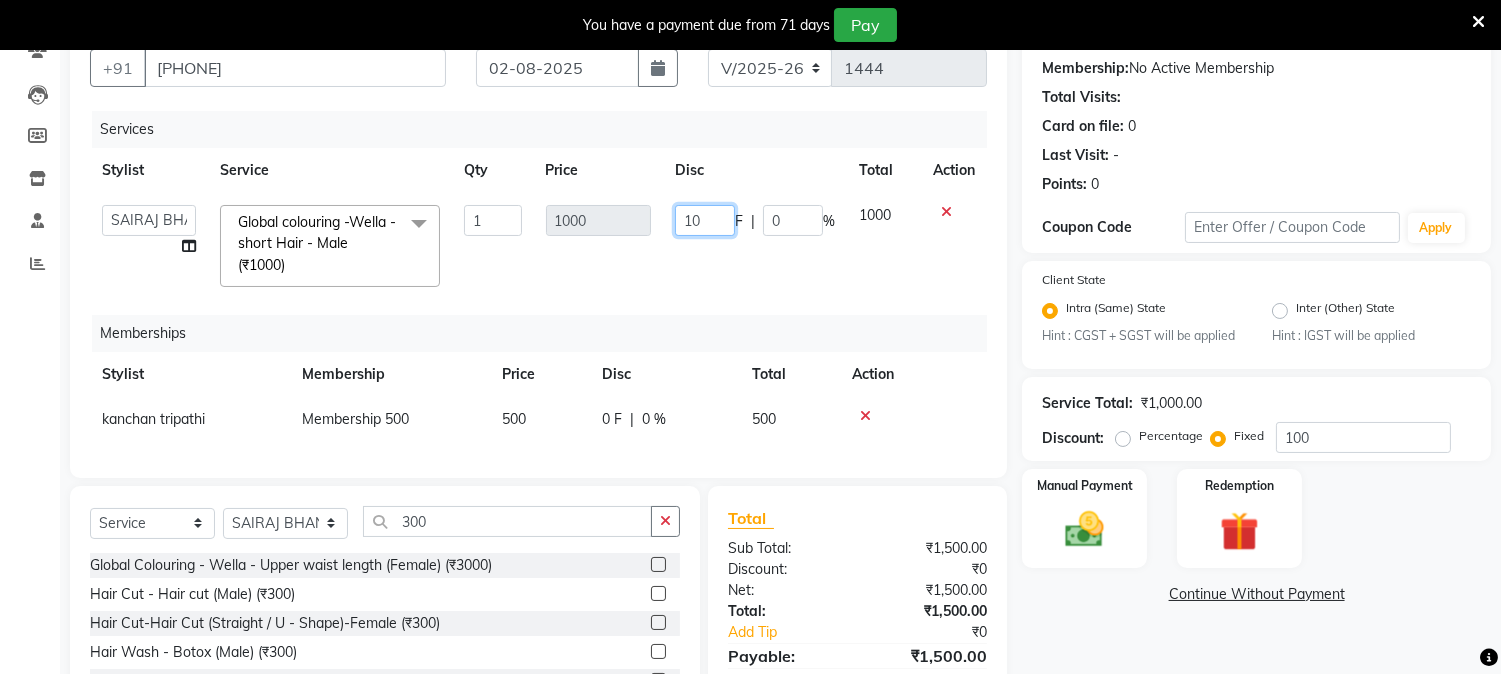 type on "100" 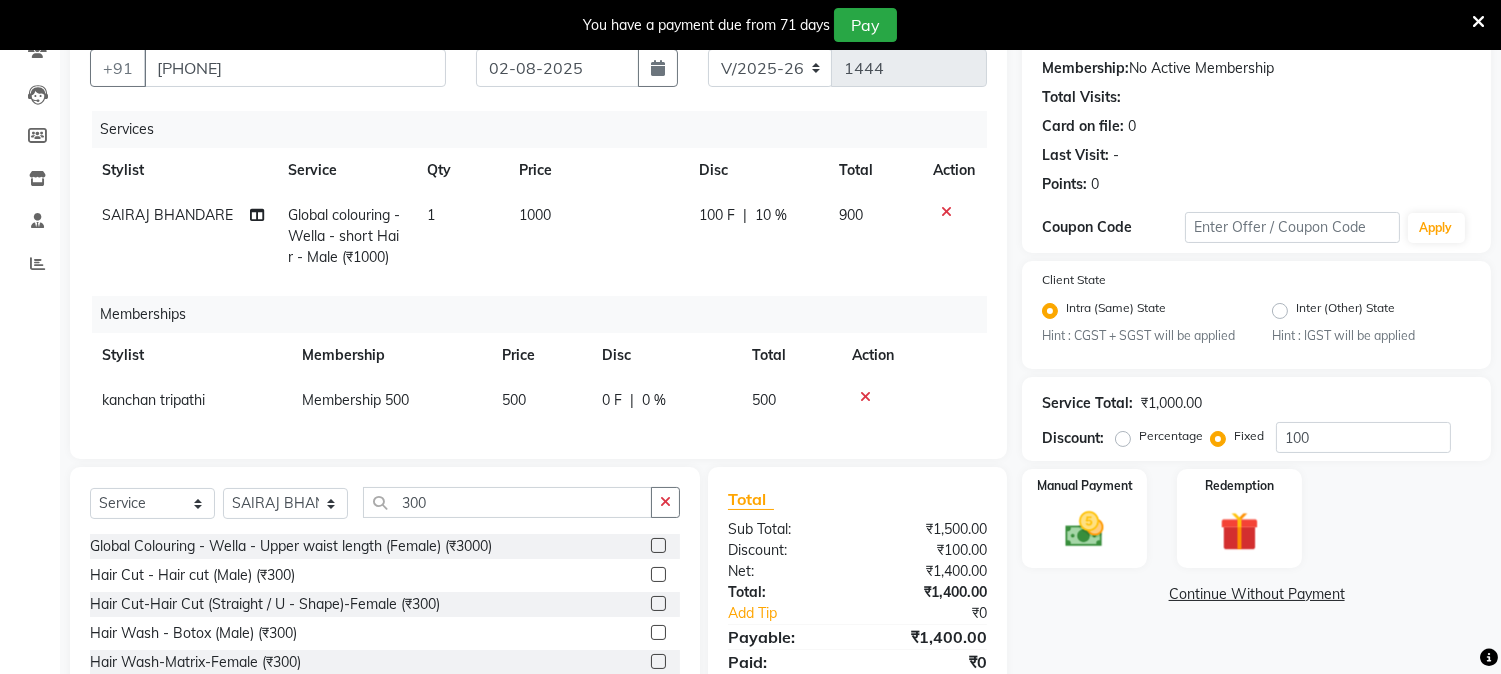 click on "100 F | 10 %" 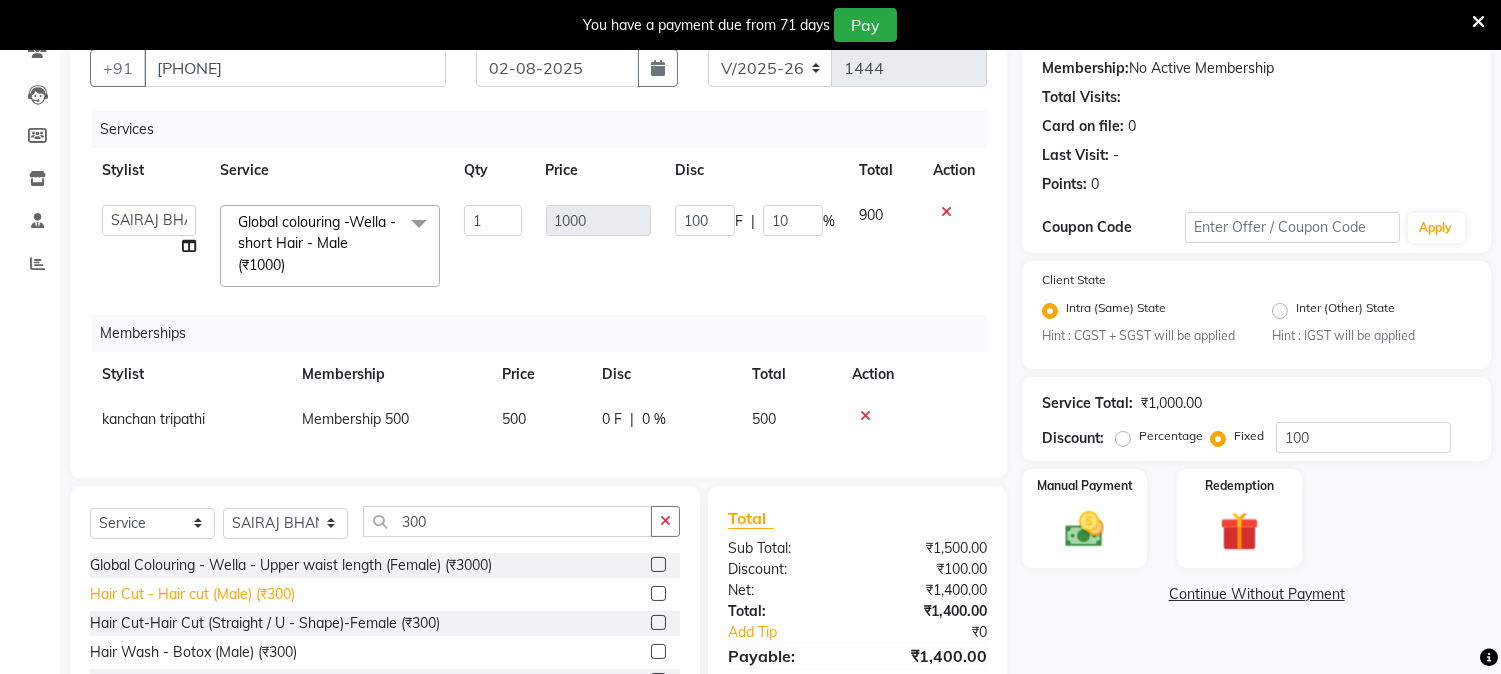 click on "Hair Cut - Hair cut (Male) (₹300)" 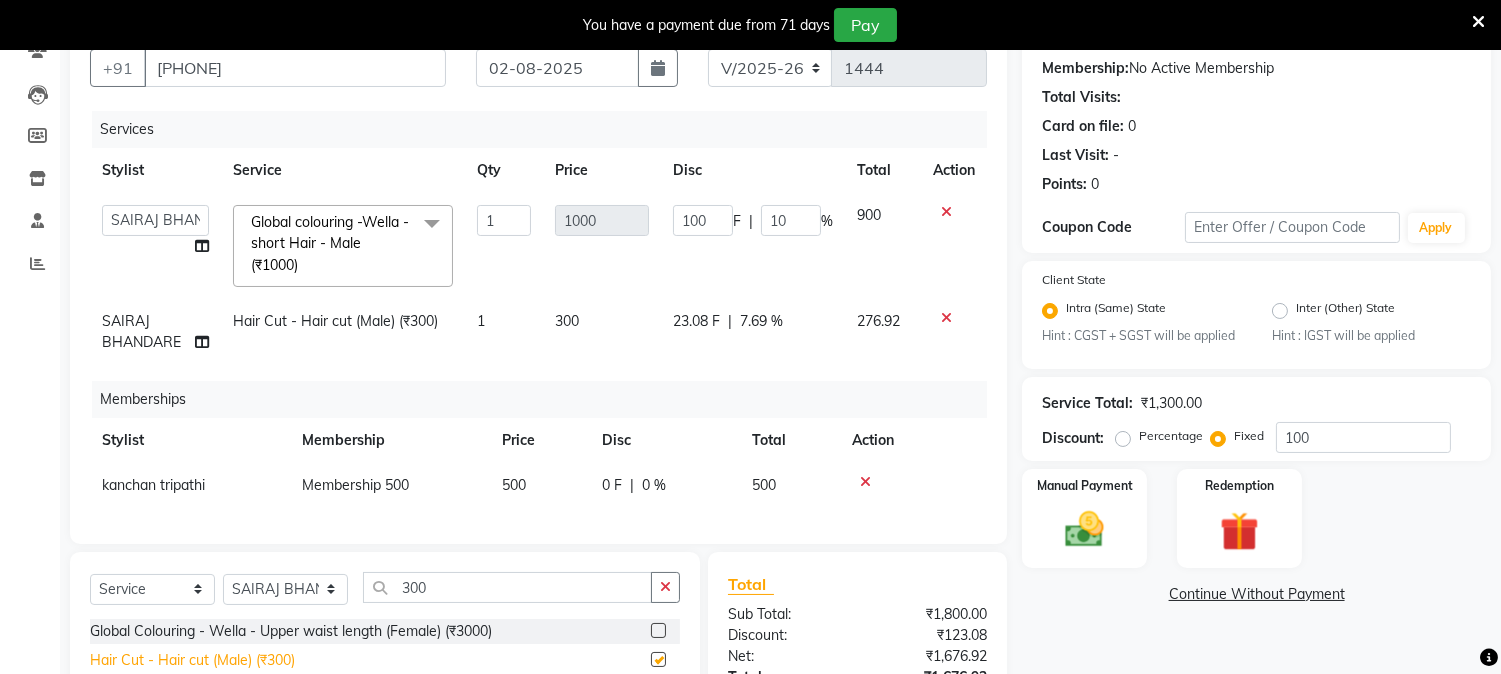 checkbox on "false" 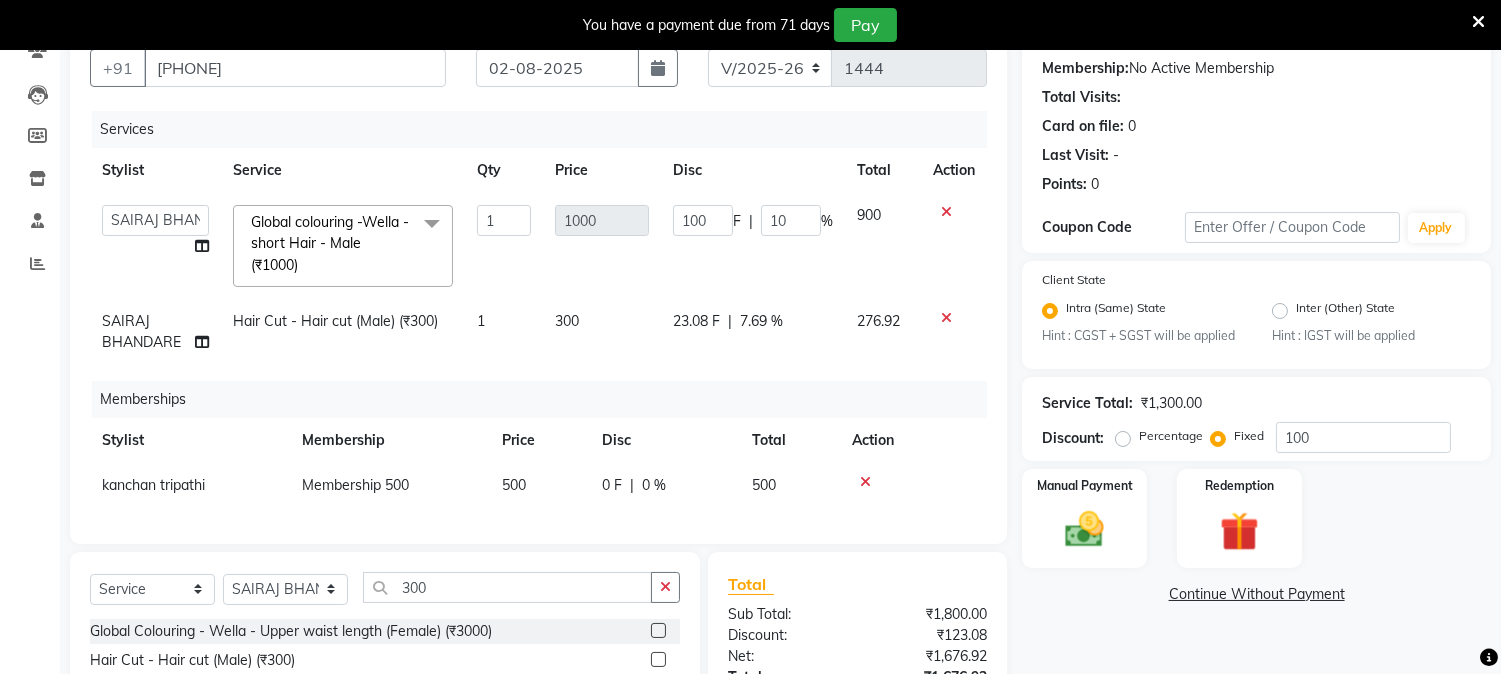 click on "7.69 %" 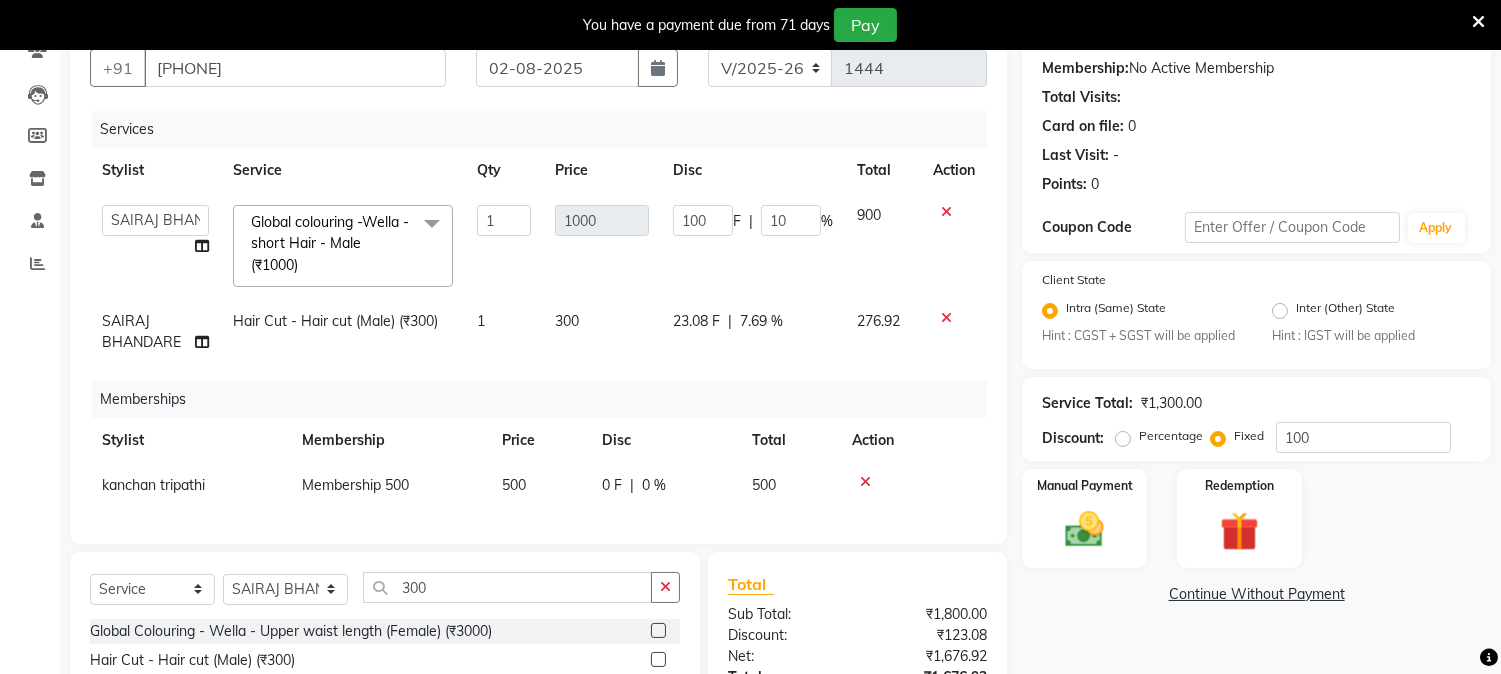 select on "86362" 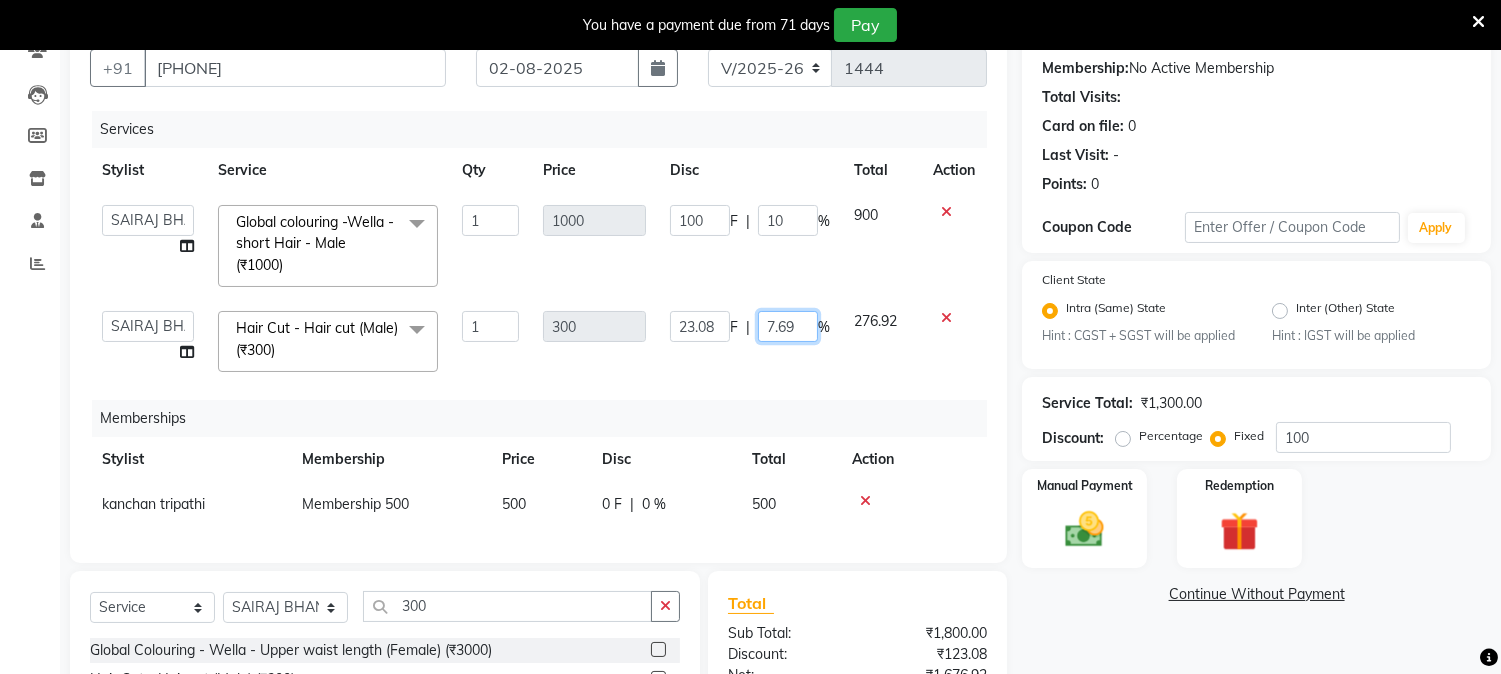 click on "7.69" 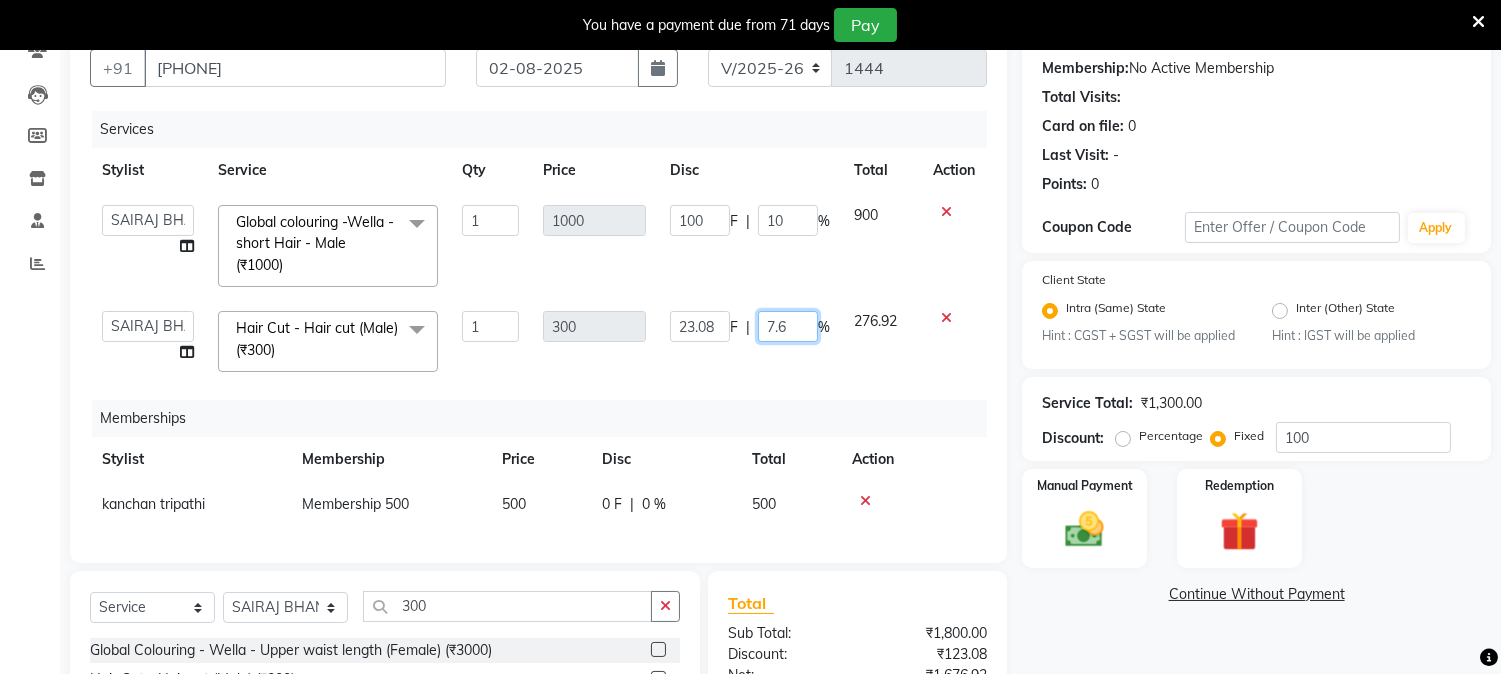 type on "7" 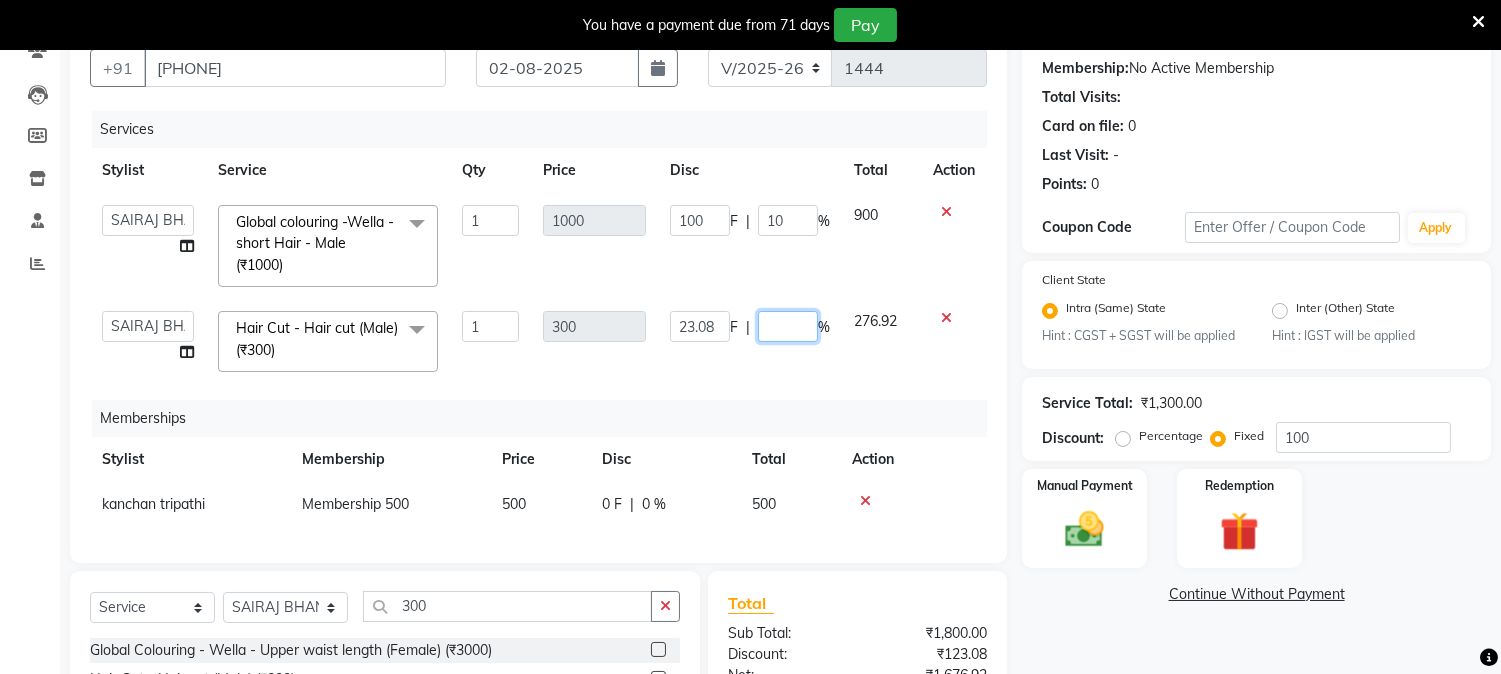 type on "0" 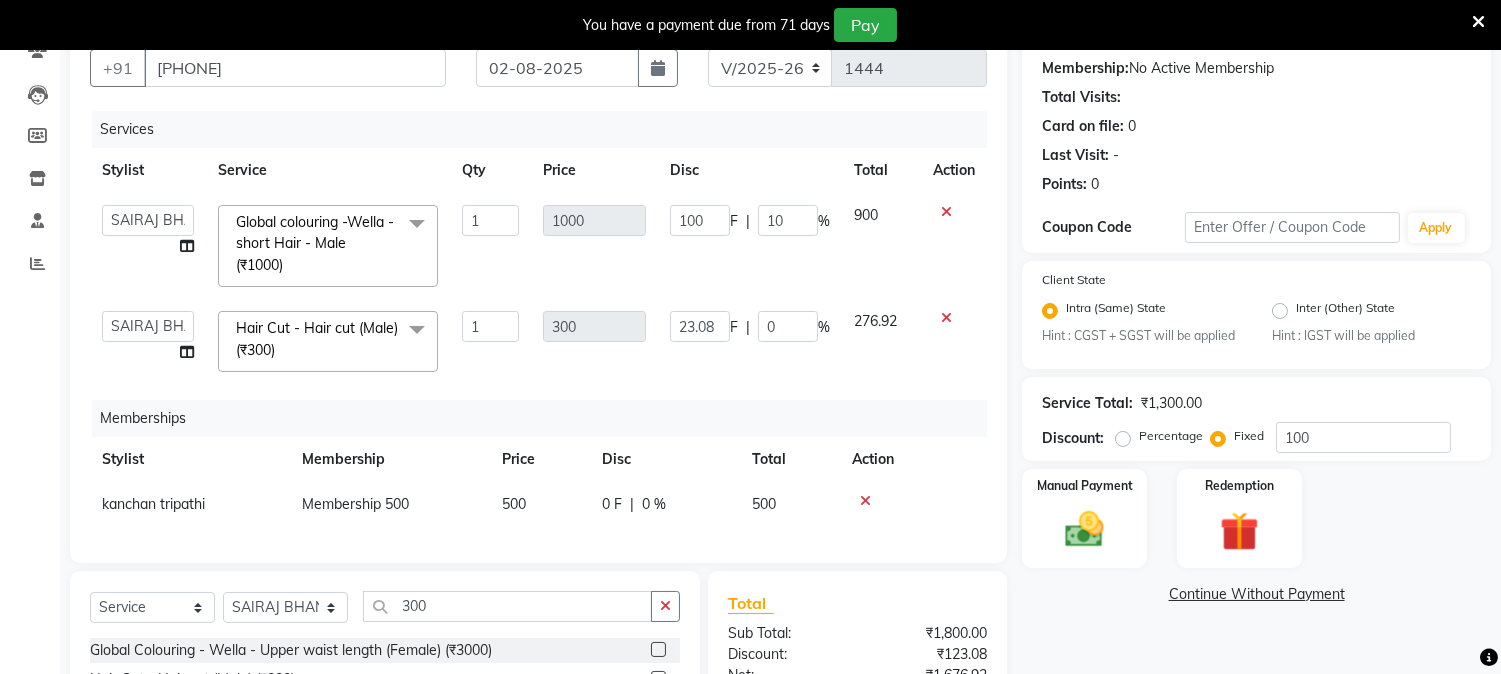 click on "Services Stylist Service Qty Price Disc Total Action  Global colouring -Wella - short Hair - Male (₹1000)  x Global Colouring - Wella -  short Hair (Female) (₹1700) Global Colouring - Wella - Neck length (Female) (₹1900) Global Colouring - Wella - shoulder length (Female) (₹2200) Global Colouring - Wella - upper mid back length (Female) (₹2500) Global Colouring - Wella -   midback length (Female) (₹2800) Global Colouring - Wella -  Upper waist length (Female) (₹3000) Global Colouring - Wella -  waist length (Female) (₹3500) Global Colouring - Wella -  lower waist length  (Female) (₹4500) Global Colouring - Wella -  below lower waist length  (Female) (₹5000) Global Colouring - Wella - Short Hair  1 inch (Male) (₹600) Global Colouring - Wella - short Hair  2 inch (Male) (₹700) Global Colouring - Wella - short Hair (Male) (₹800) 1 F" 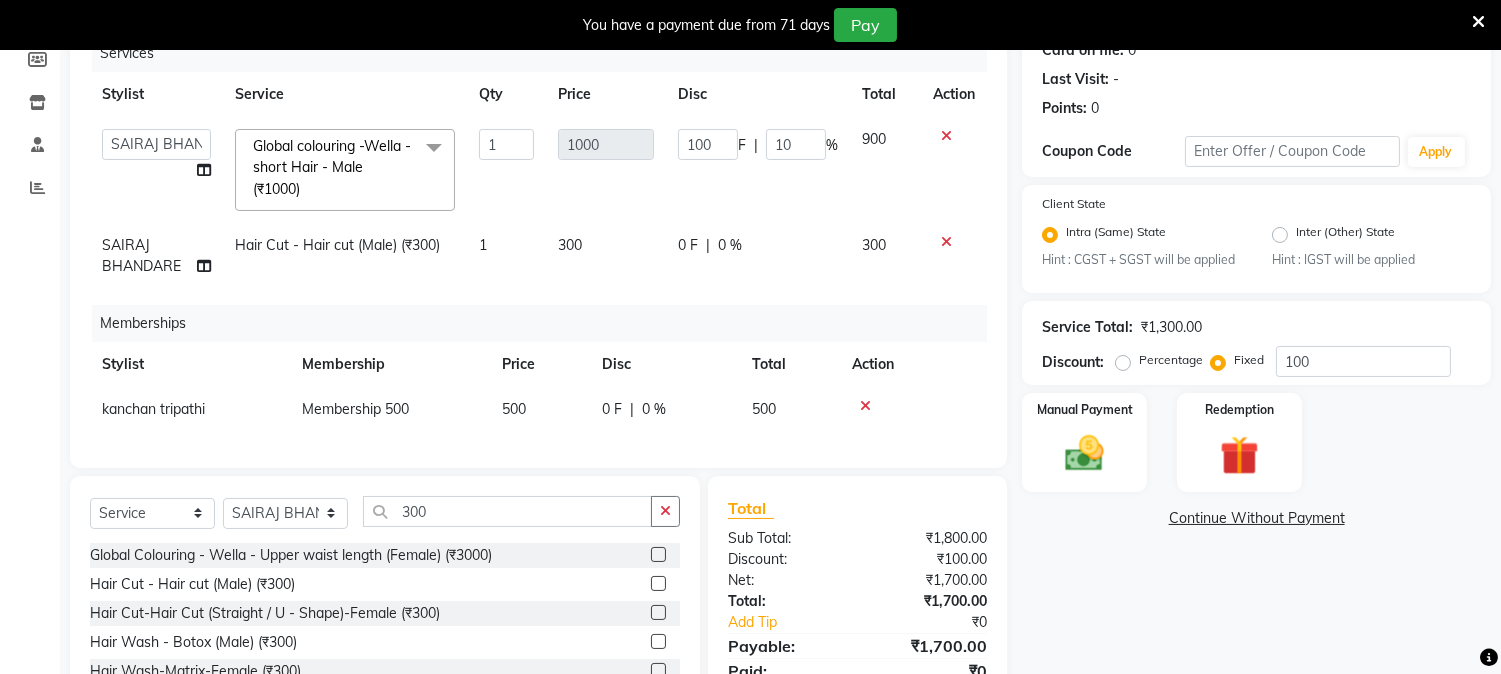 scroll, scrollTop: 225, scrollLeft: 0, axis: vertical 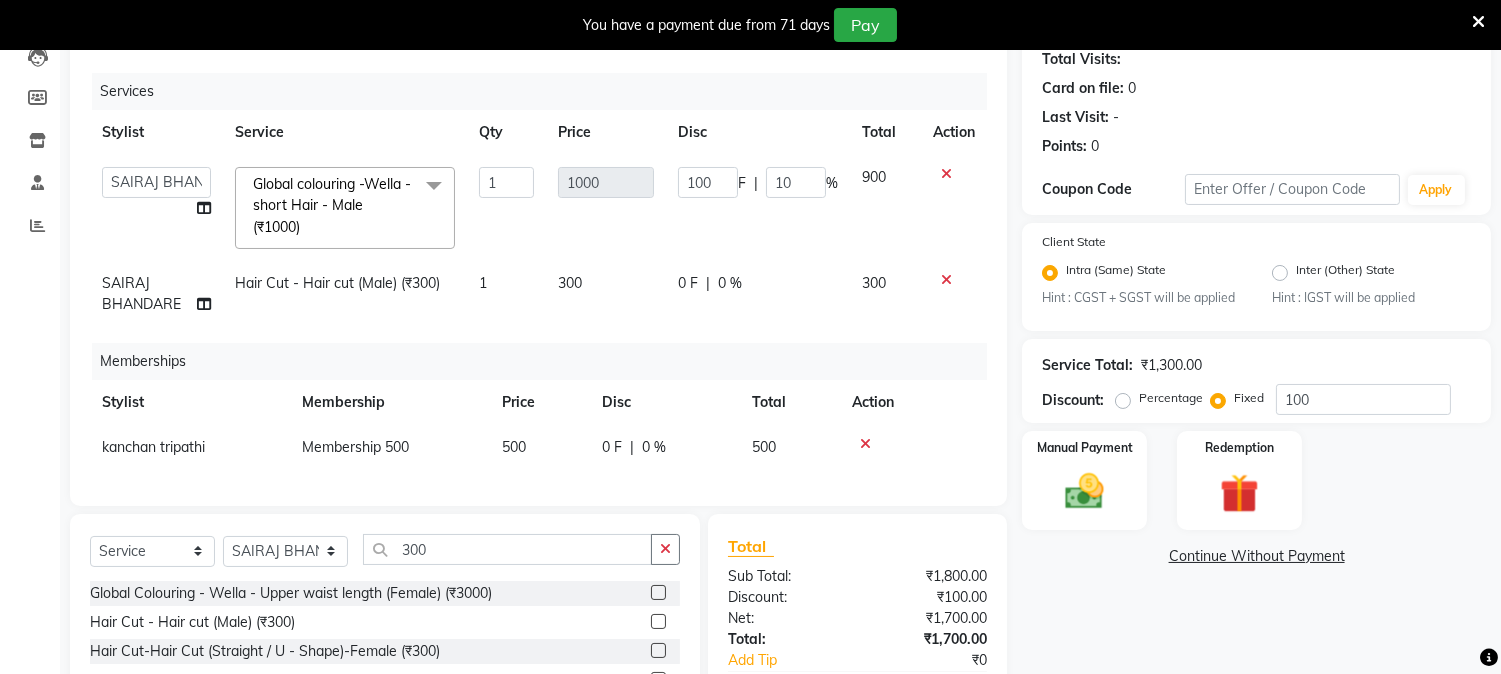 click on "300" 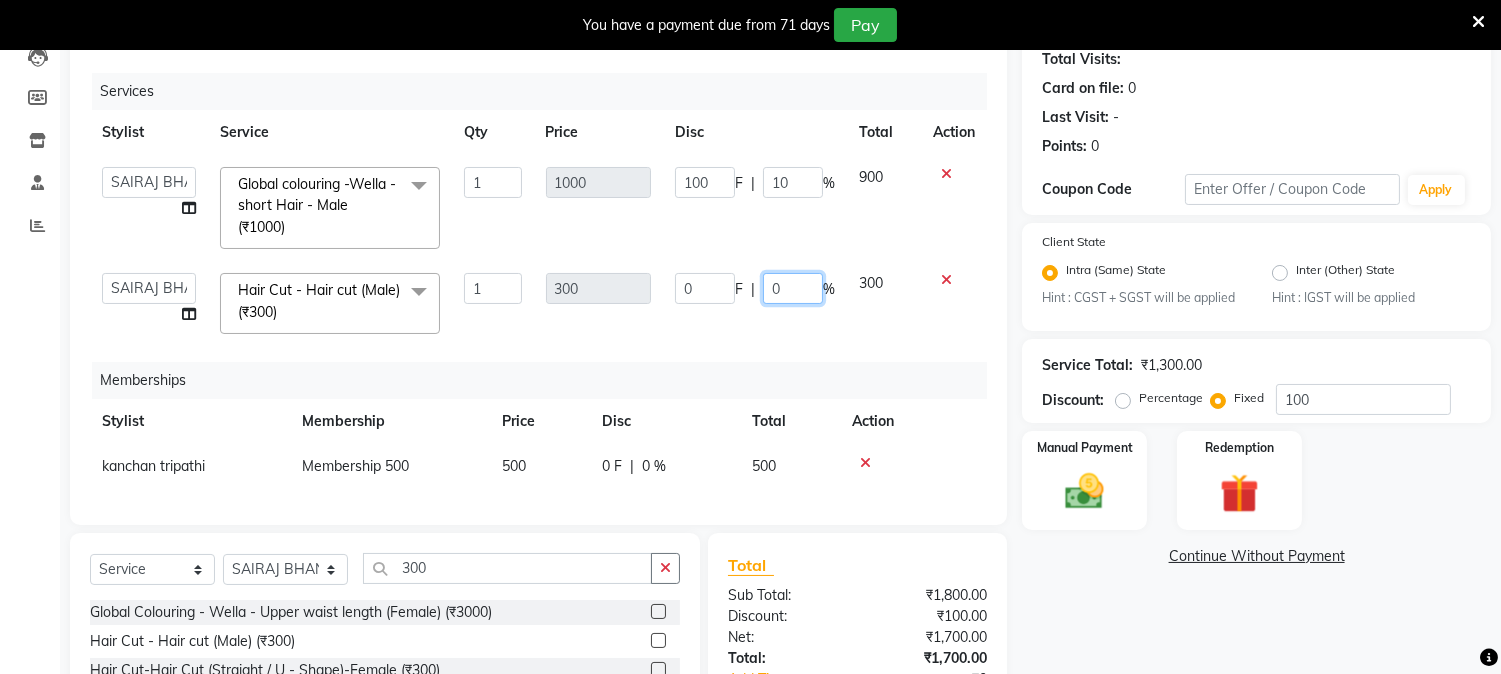 click on "0" 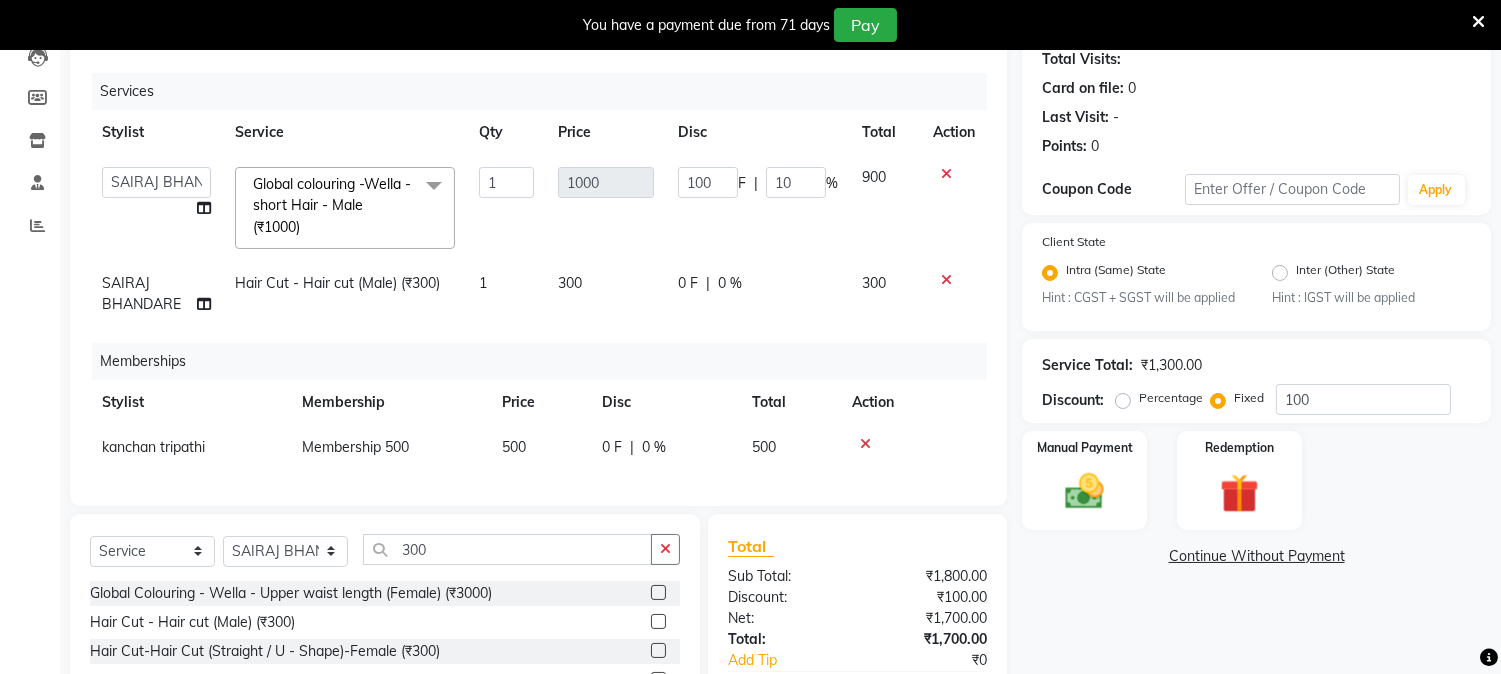 click 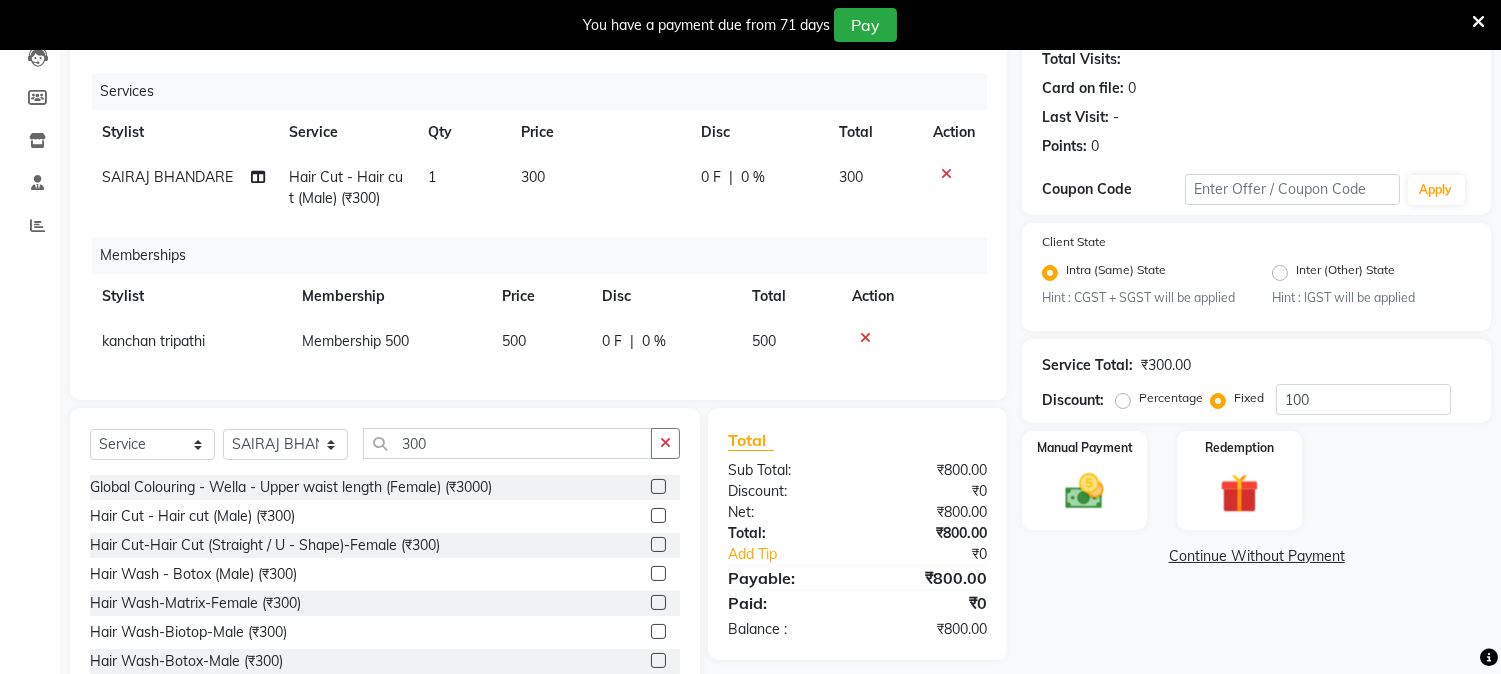 click 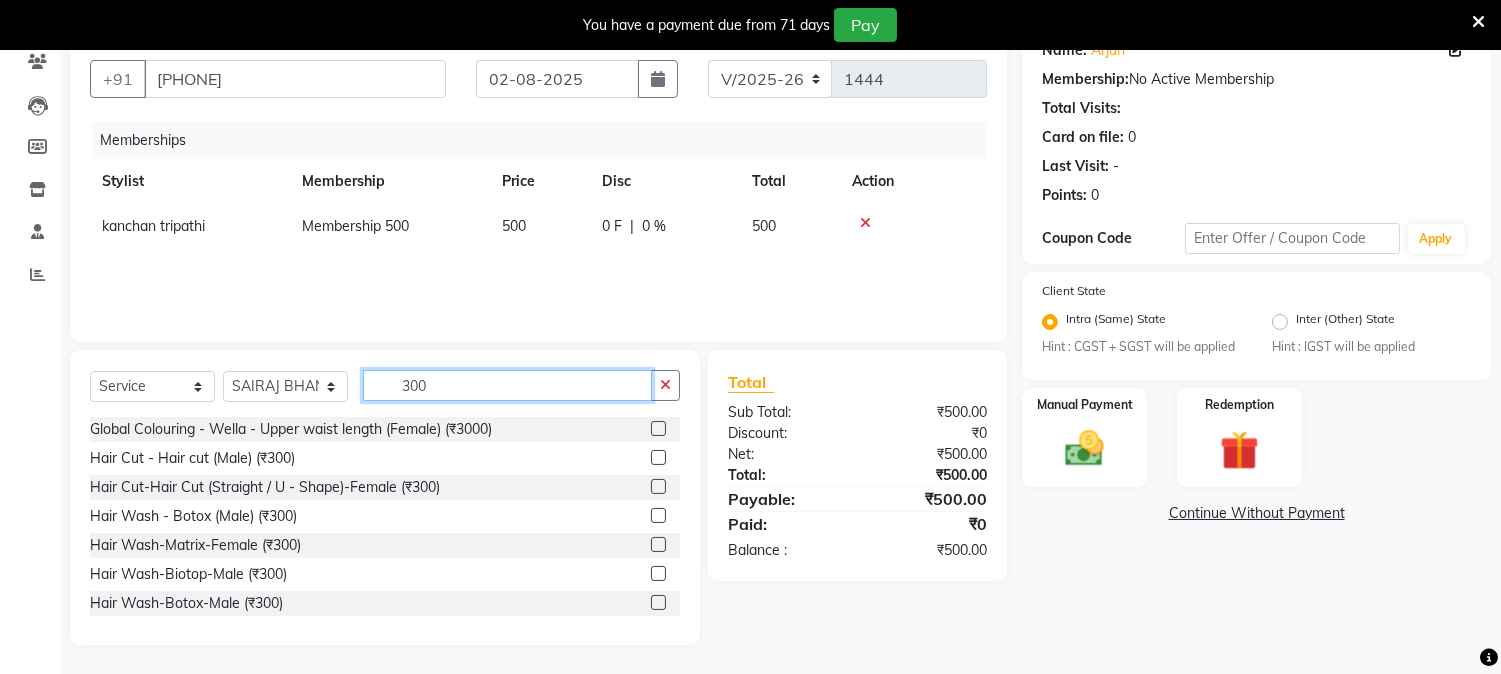 click on "300" 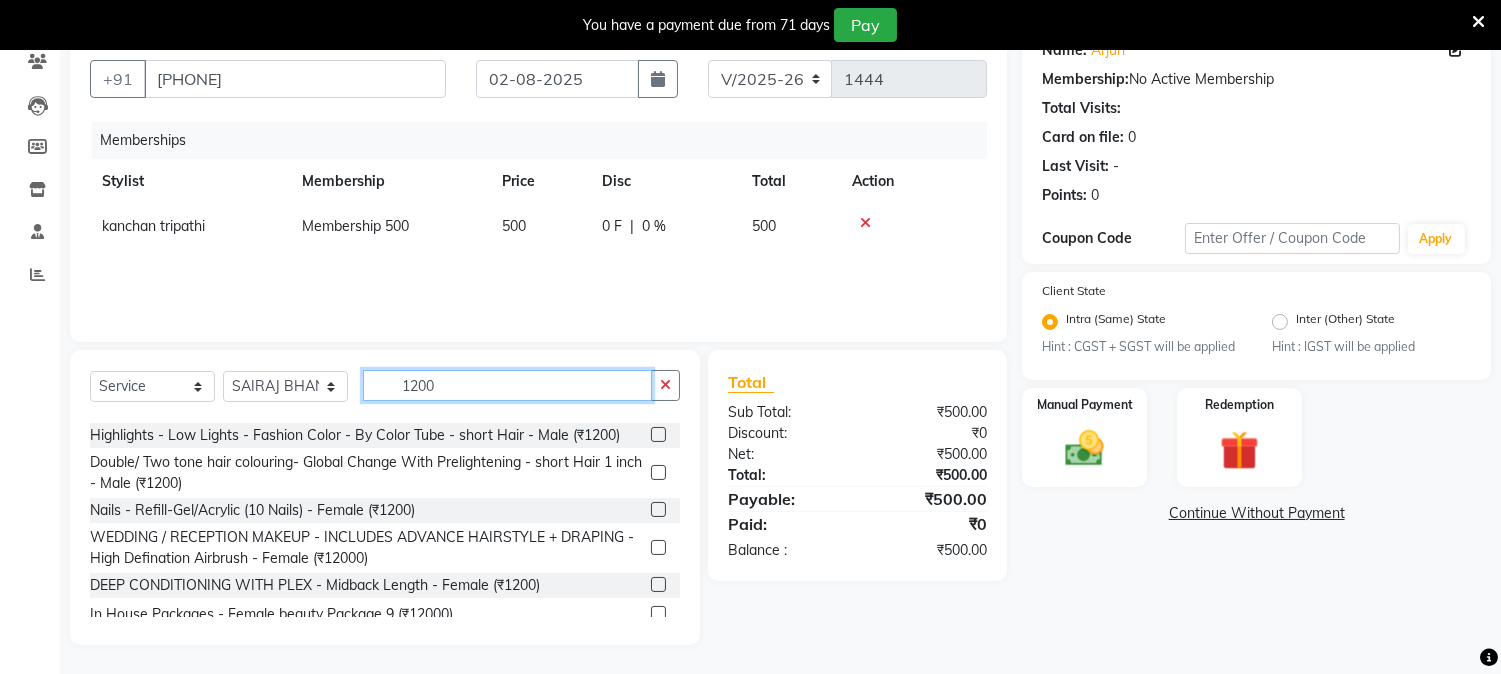 scroll, scrollTop: 141, scrollLeft: 0, axis: vertical 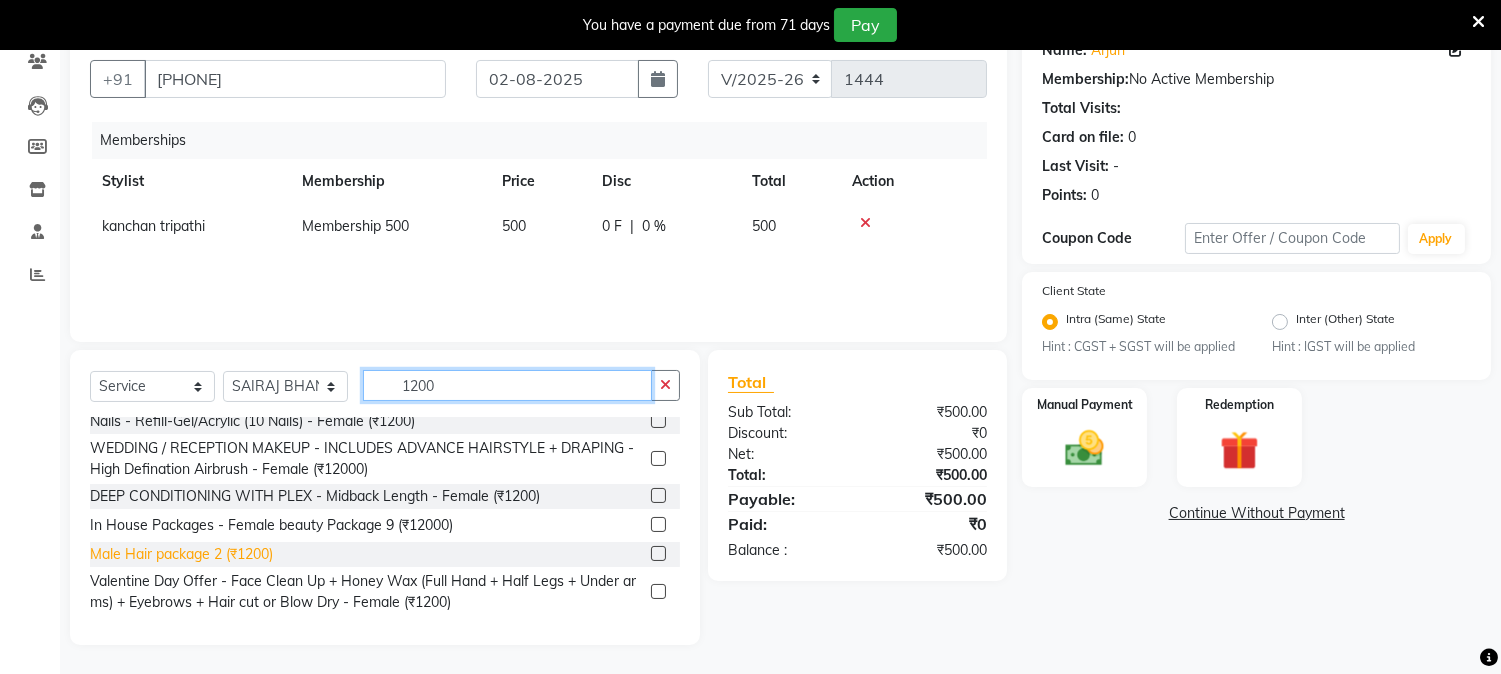type on "1200" 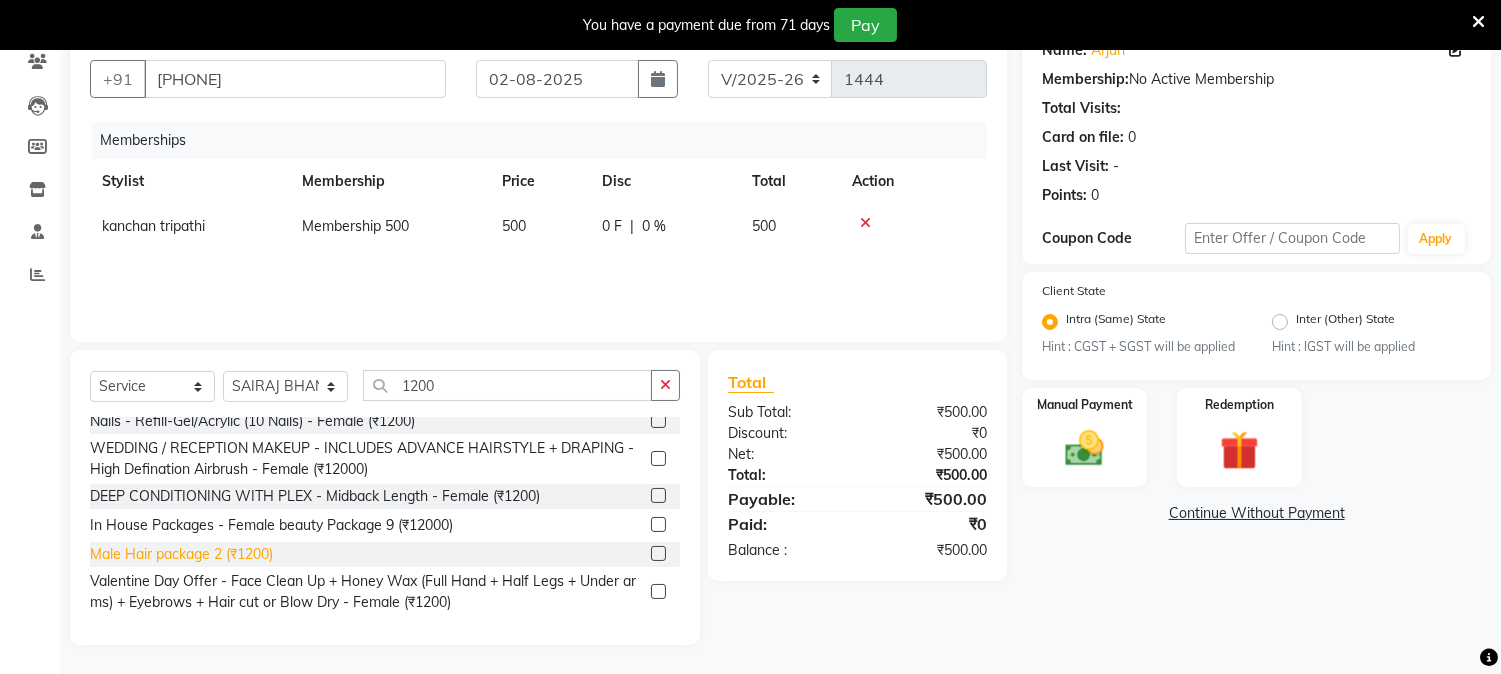 click on "Male Hair package 2 (₹1200)" 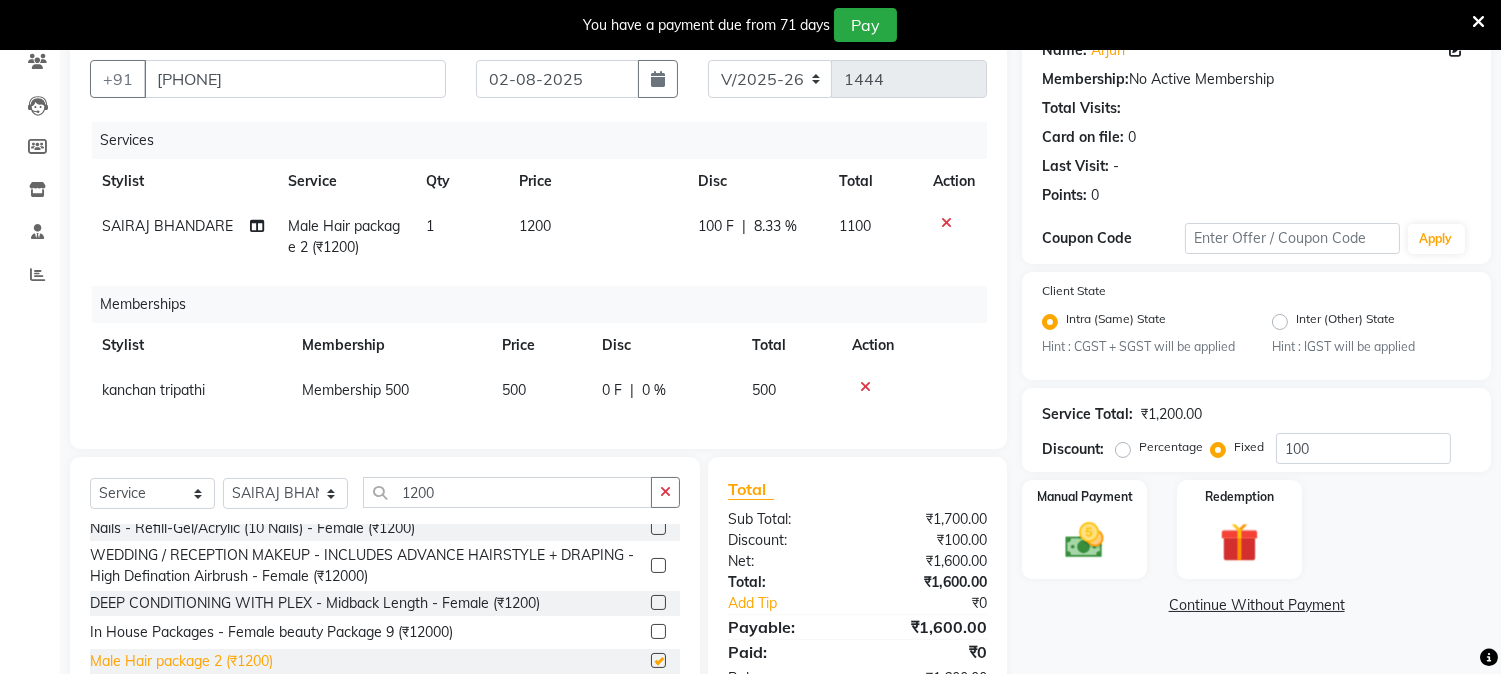 checkbox on "false" 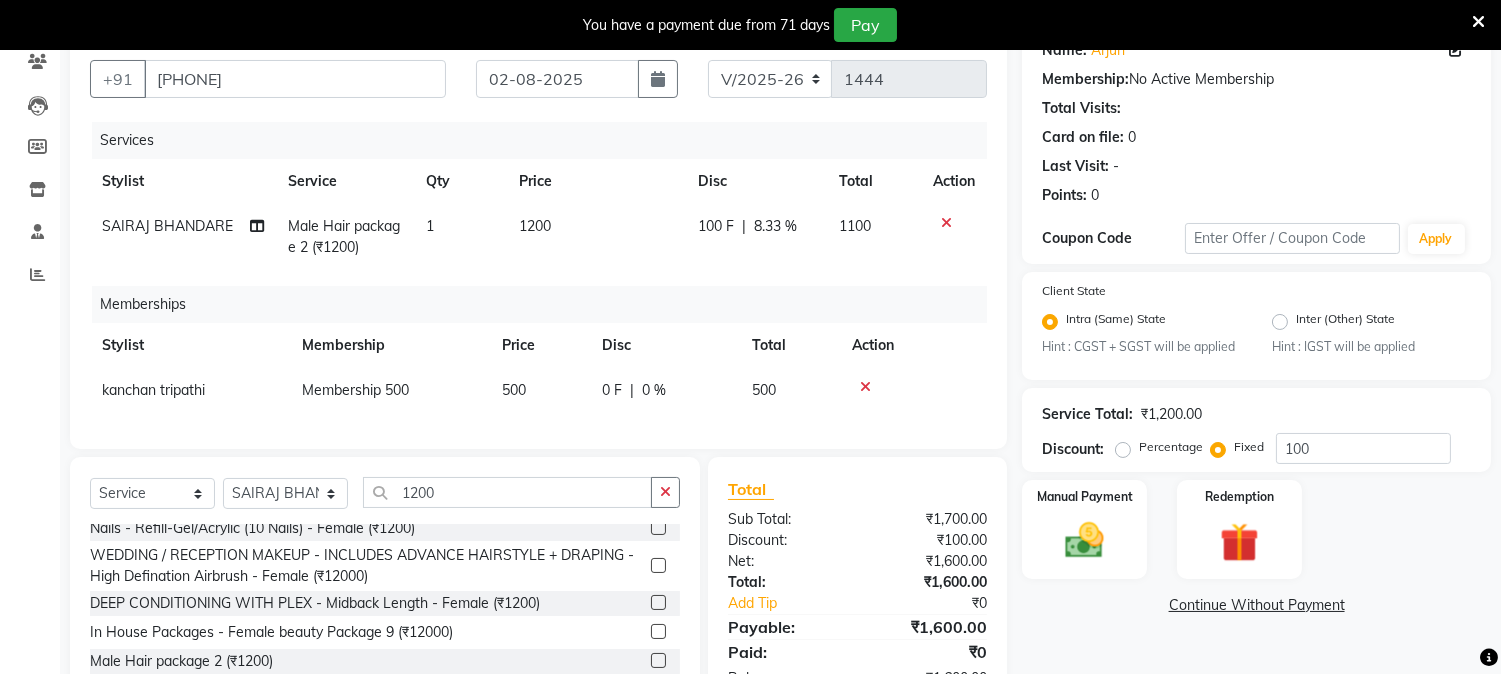 click on "8.33 %" 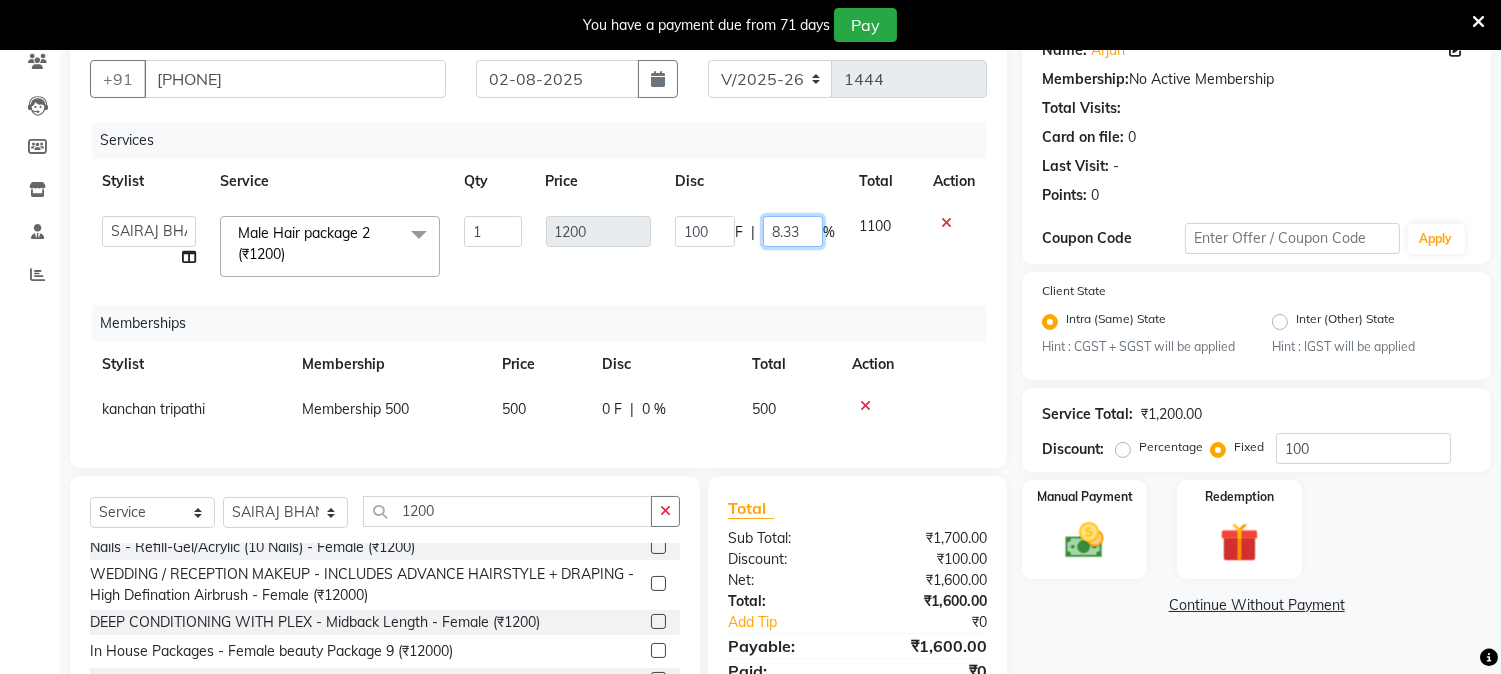 click on "8.33" 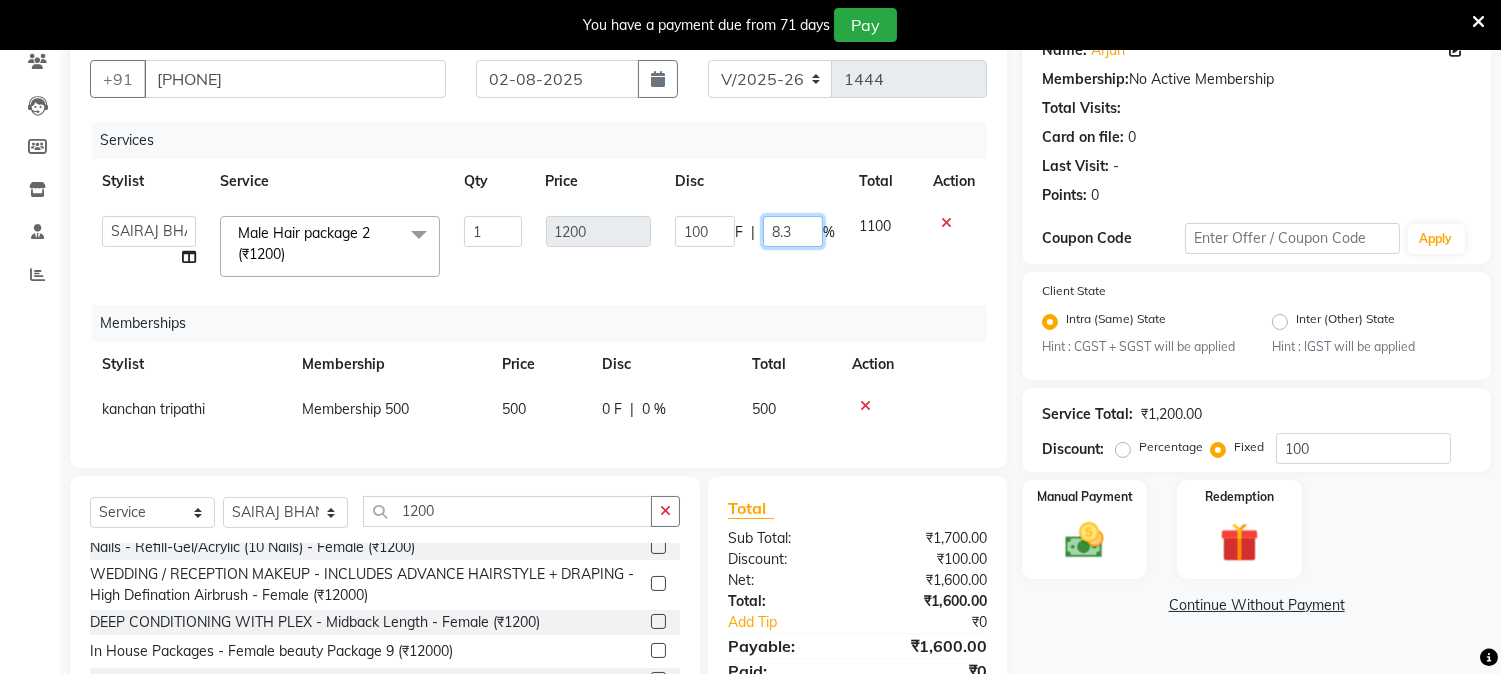 type on "8" 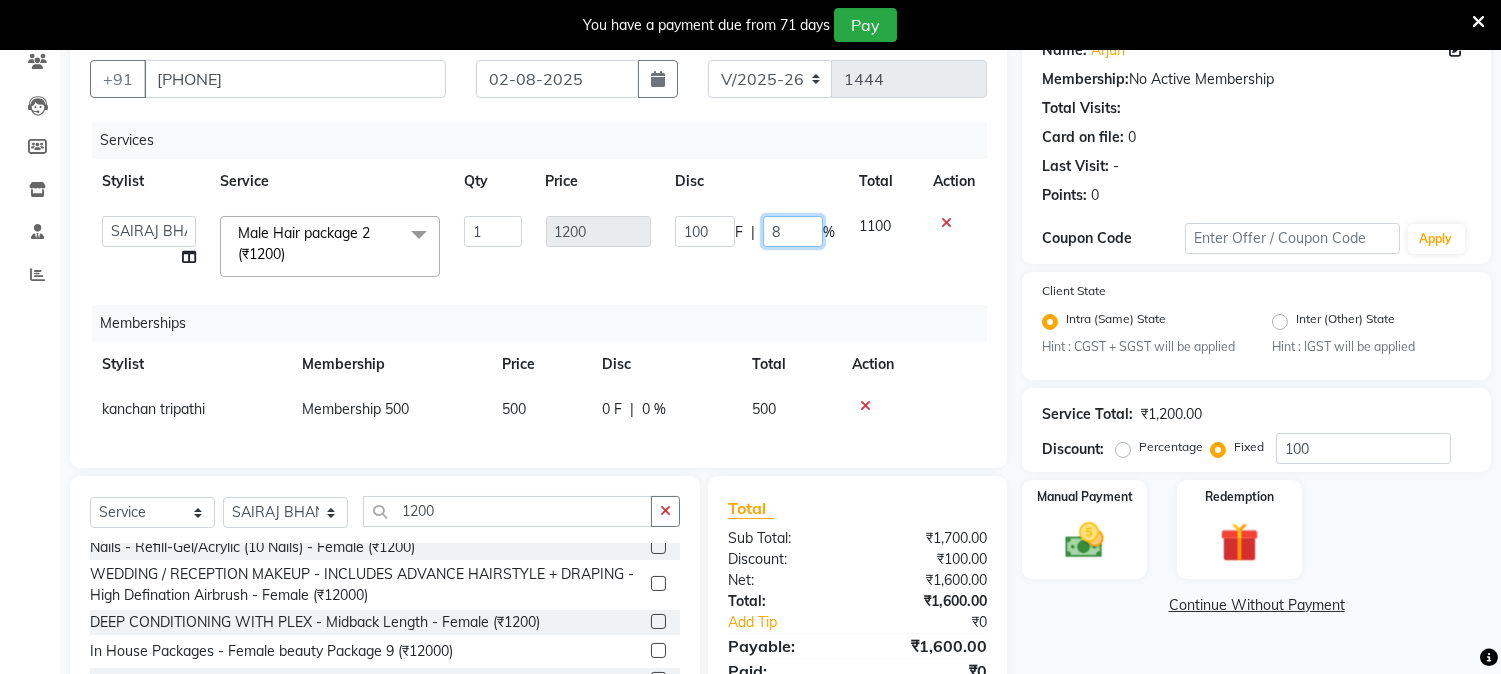 type 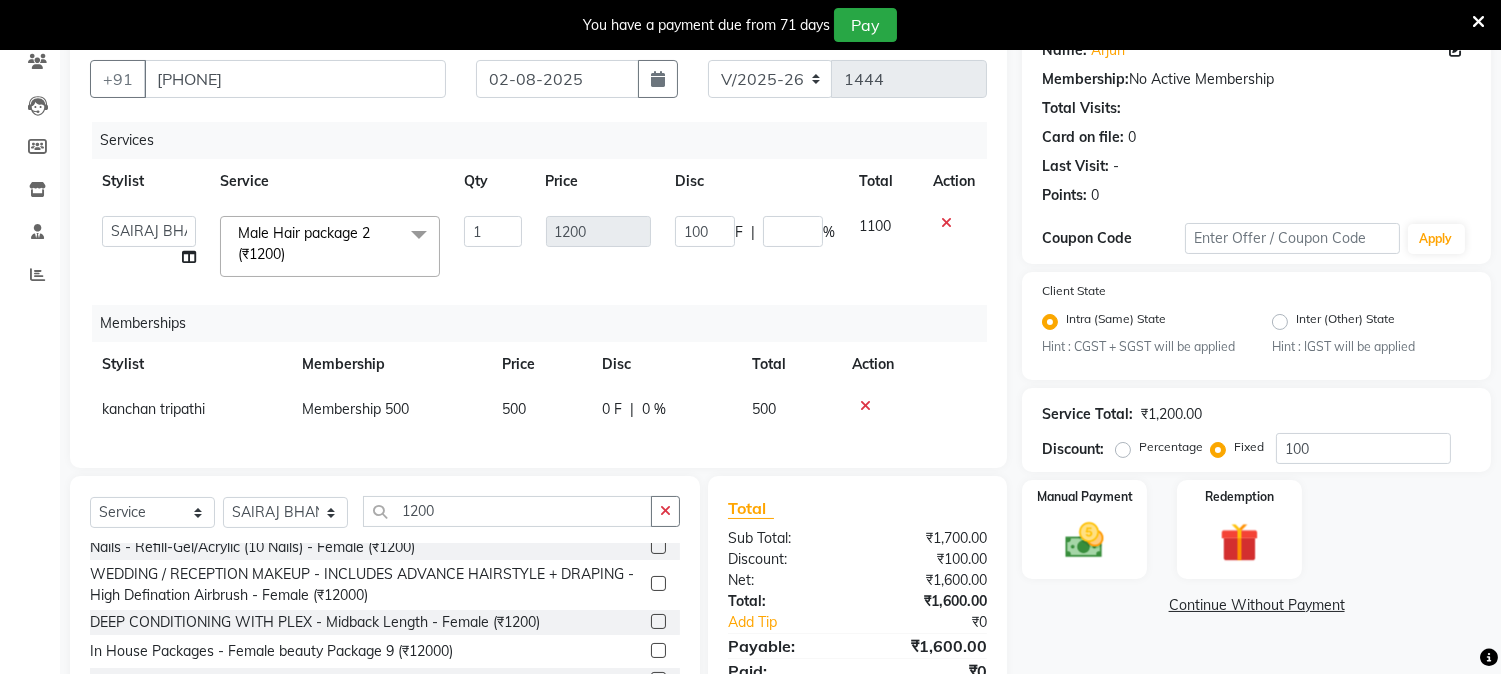 click on "Services Stylist Service Qty Price Disc Total Action  Male Hair package 2 (₹1200)  x Global Colouring - Wella -  short Hair (Female) (₹1700) Global Colouring - Wella - Neck length (Female) (₹1900) Global Colouring - Wella - shoulder length (Female) (₹2200) Global Colouring - Wella - upper mid back length (Female) (₹2500) Global Colouring - Wella -   midback length (Female) (₹2800) Global Colouring - Wella -  Upper waist length (Female) (₹3000) Global Colouring - Wella -  waist length (Female) (₹3500) Global Colouring - Wella -  lower waist length  (Female) (₹4500) Global Colouring - Wella -  below lower waist length  (Female) (₹5000) Global Colouring - Wella - Short Hair  1 inch (Male) (₹600) Global Colouring - Wella - short Hair  2 inch (Male) (₹700) Global Colouring - Wella - short Hair (Male) (₹800) P1 Female (₹800) 1 1200 F" 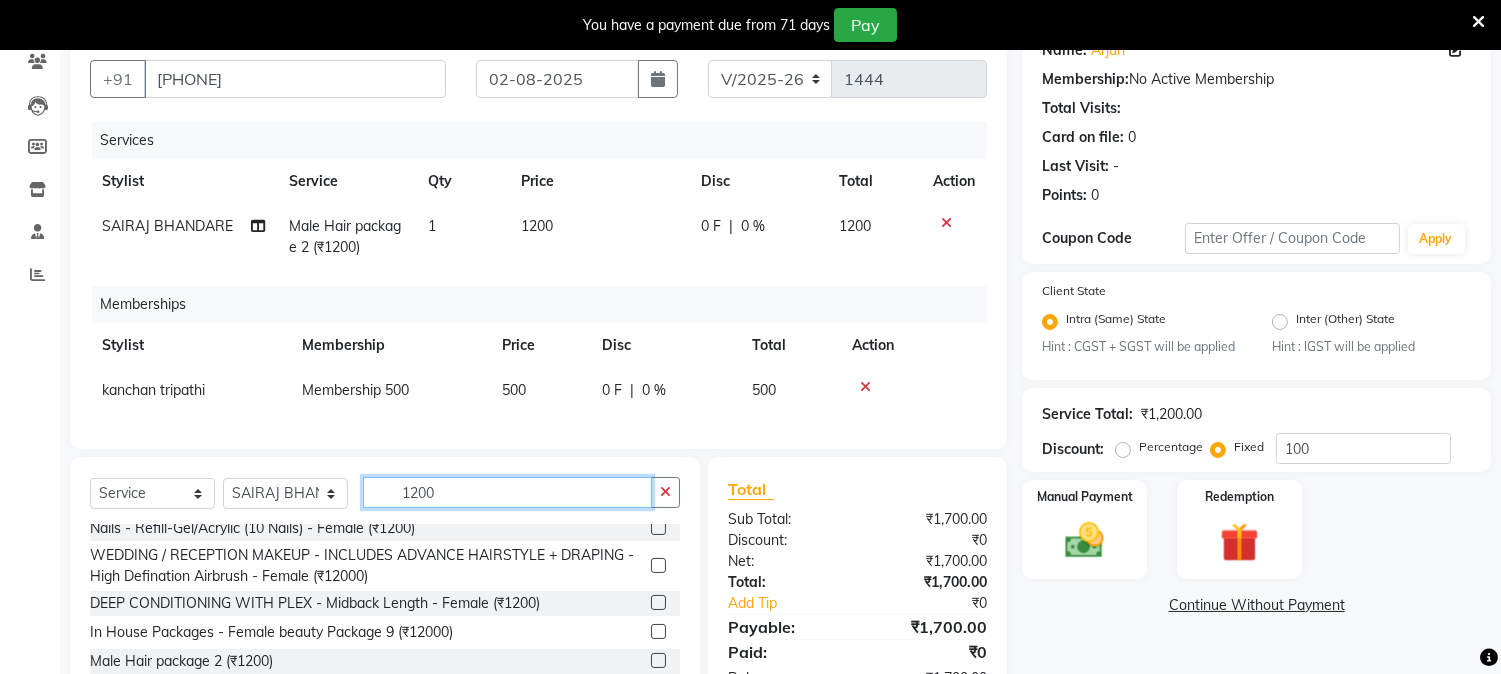 click on "1200" 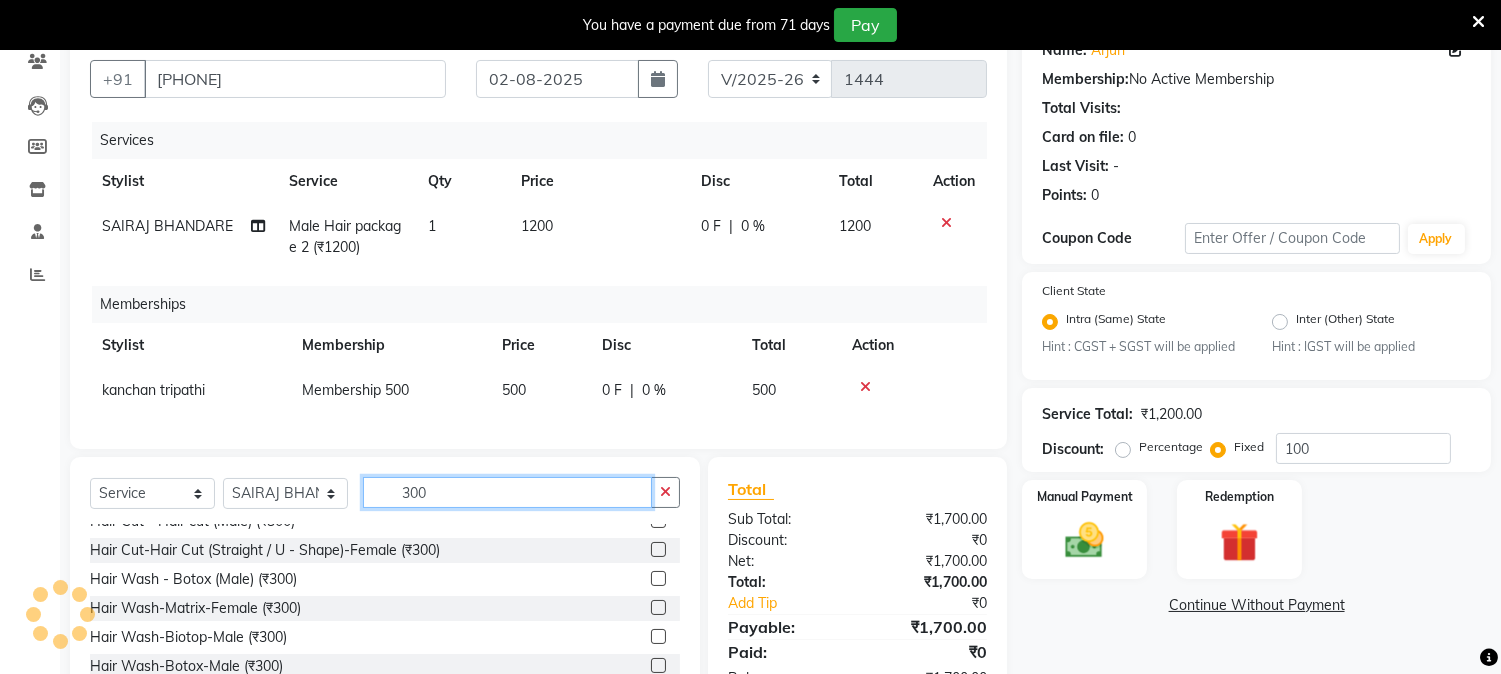 scroll, scrollTop: 0, scrollLeft: 0, axis: both 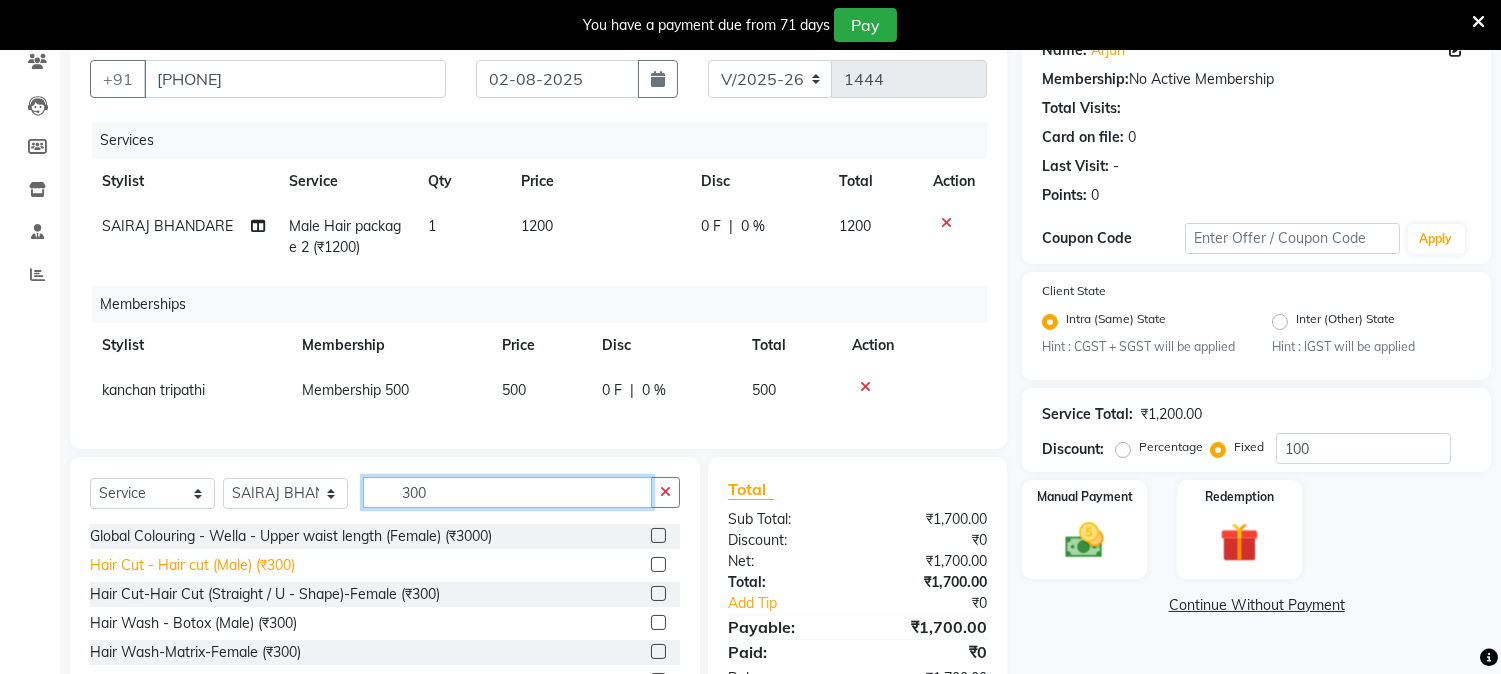 type on "300" 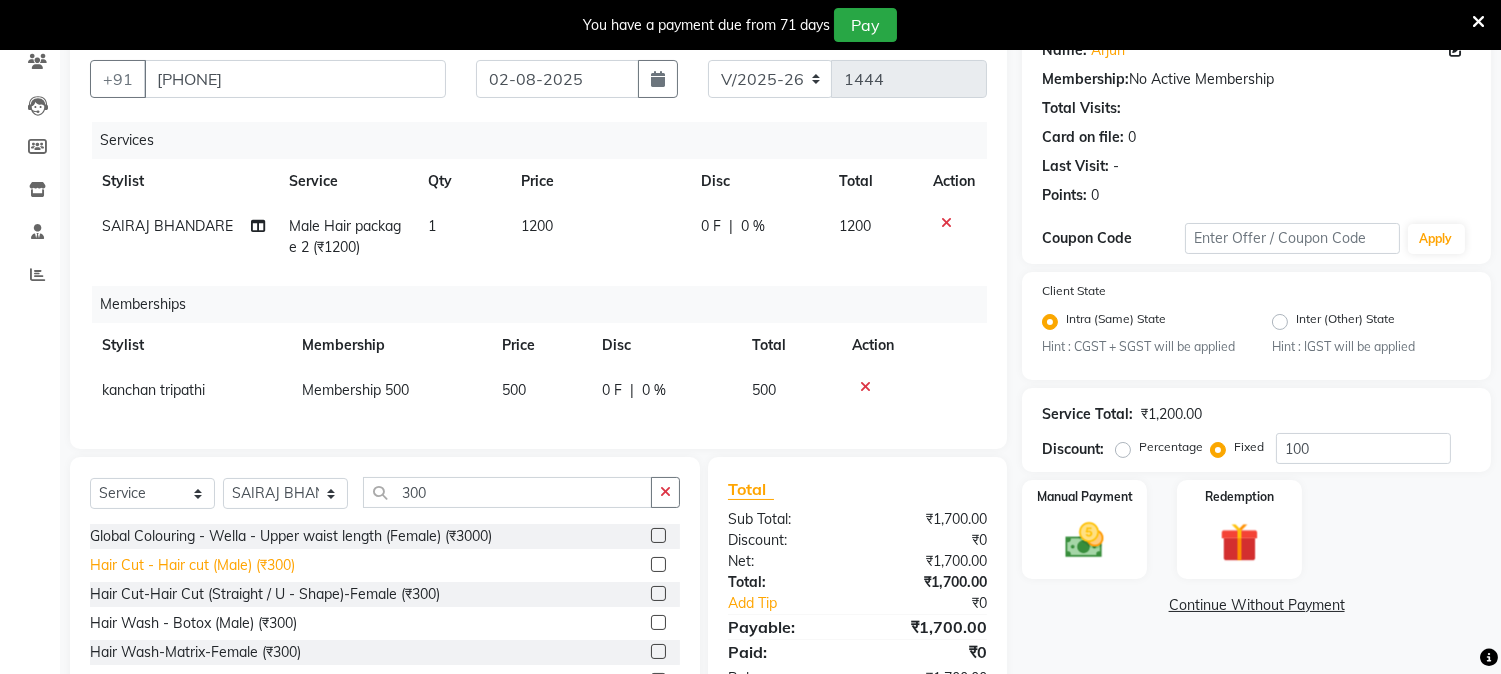click on "Hair Cut - Hair cut (Male) (₹300)" 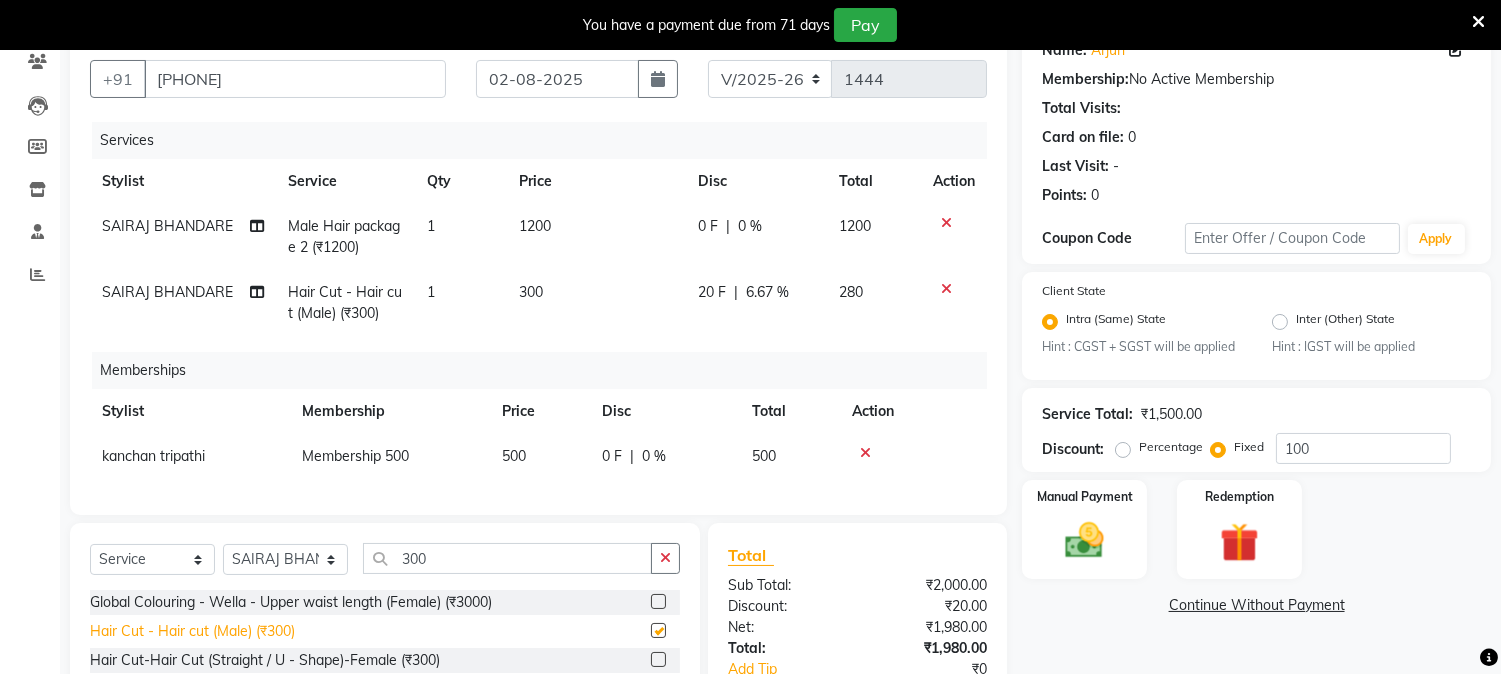 checkbox on "false" 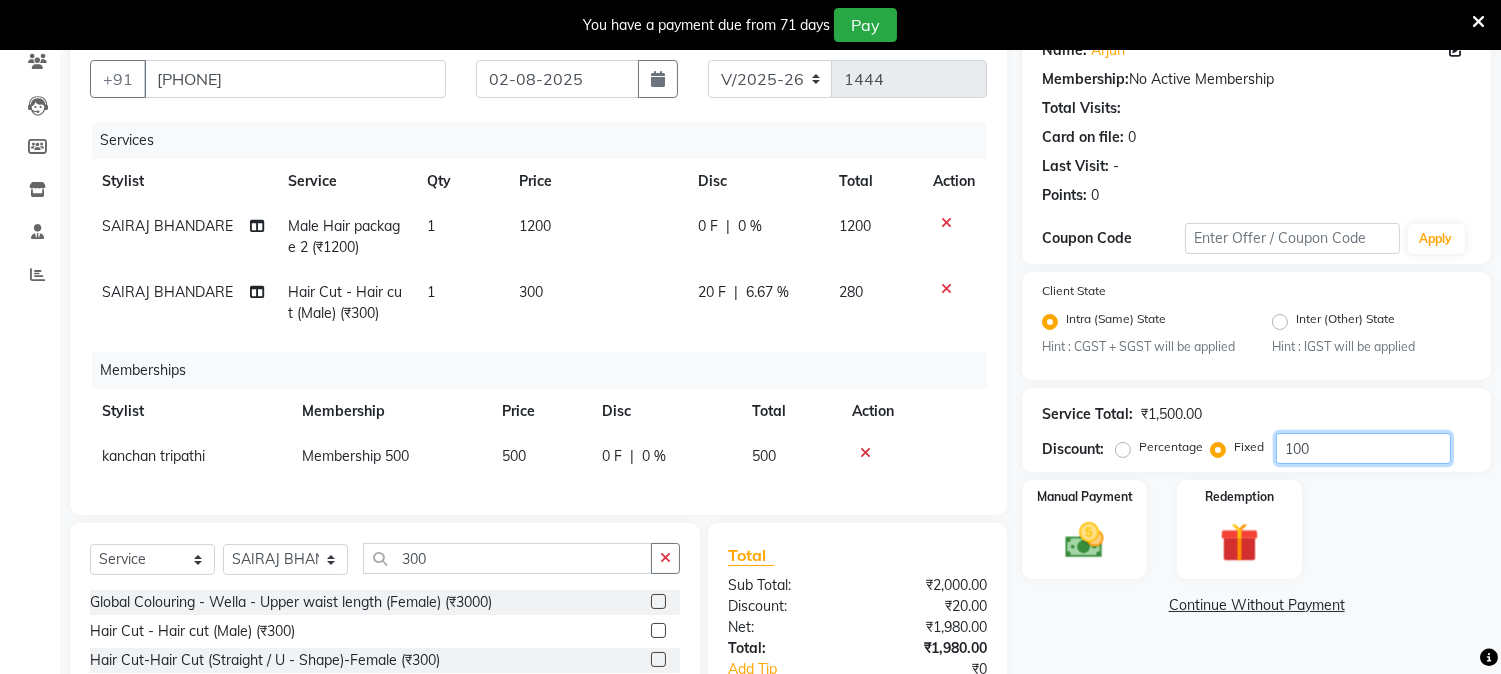 click on "100" 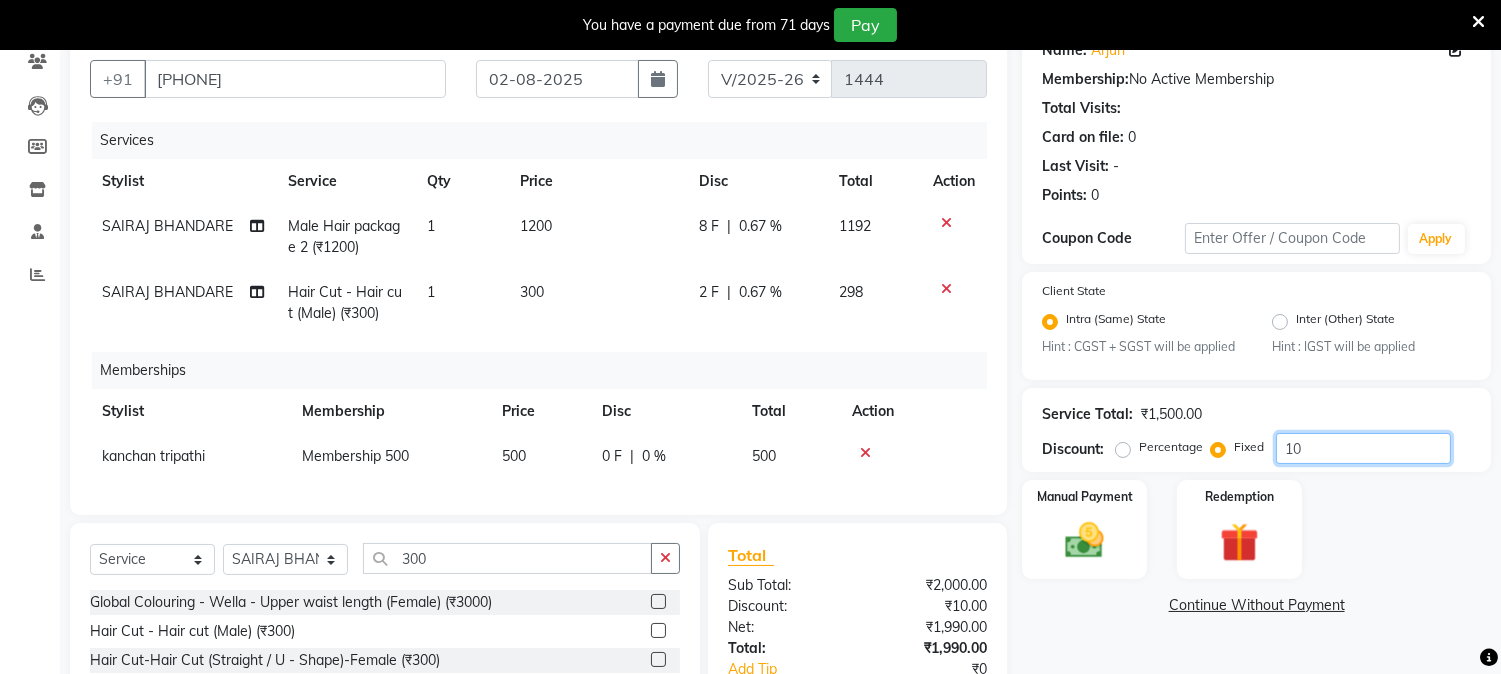 type on "1" 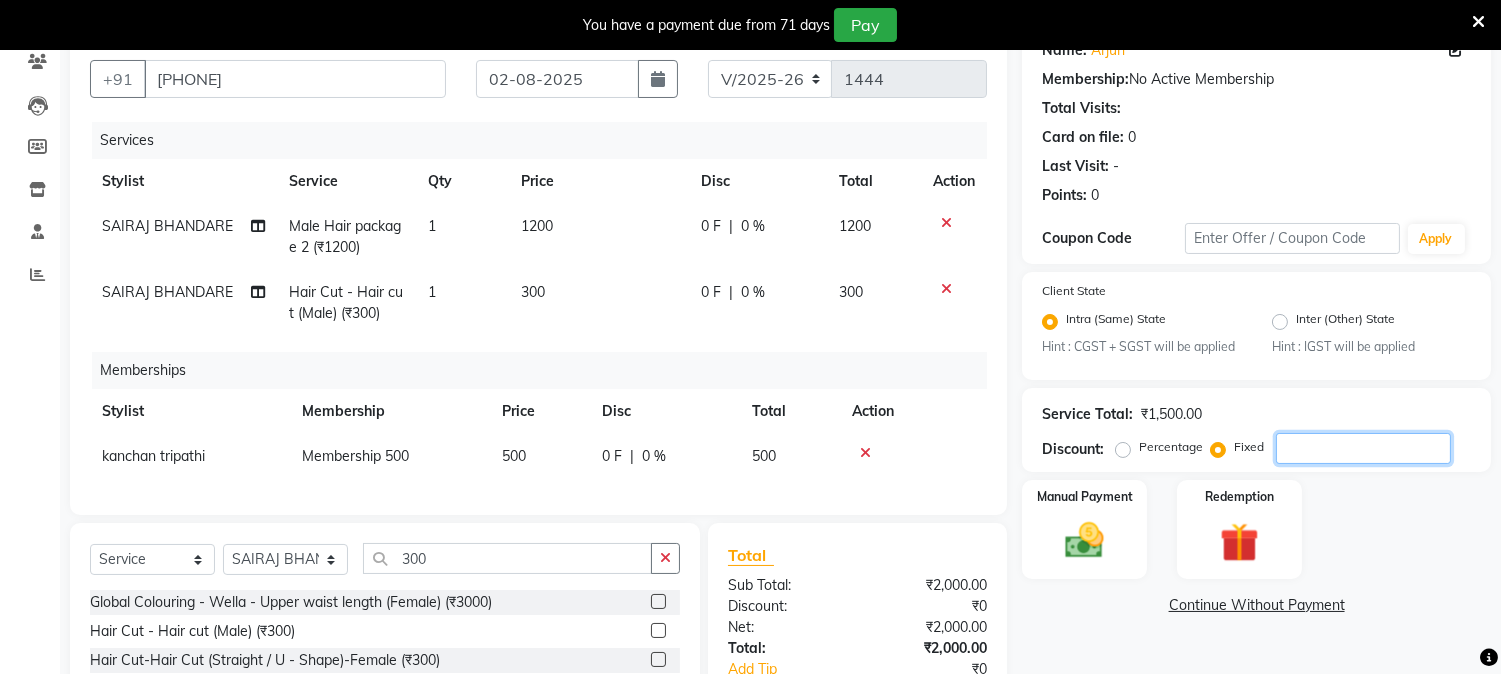 click 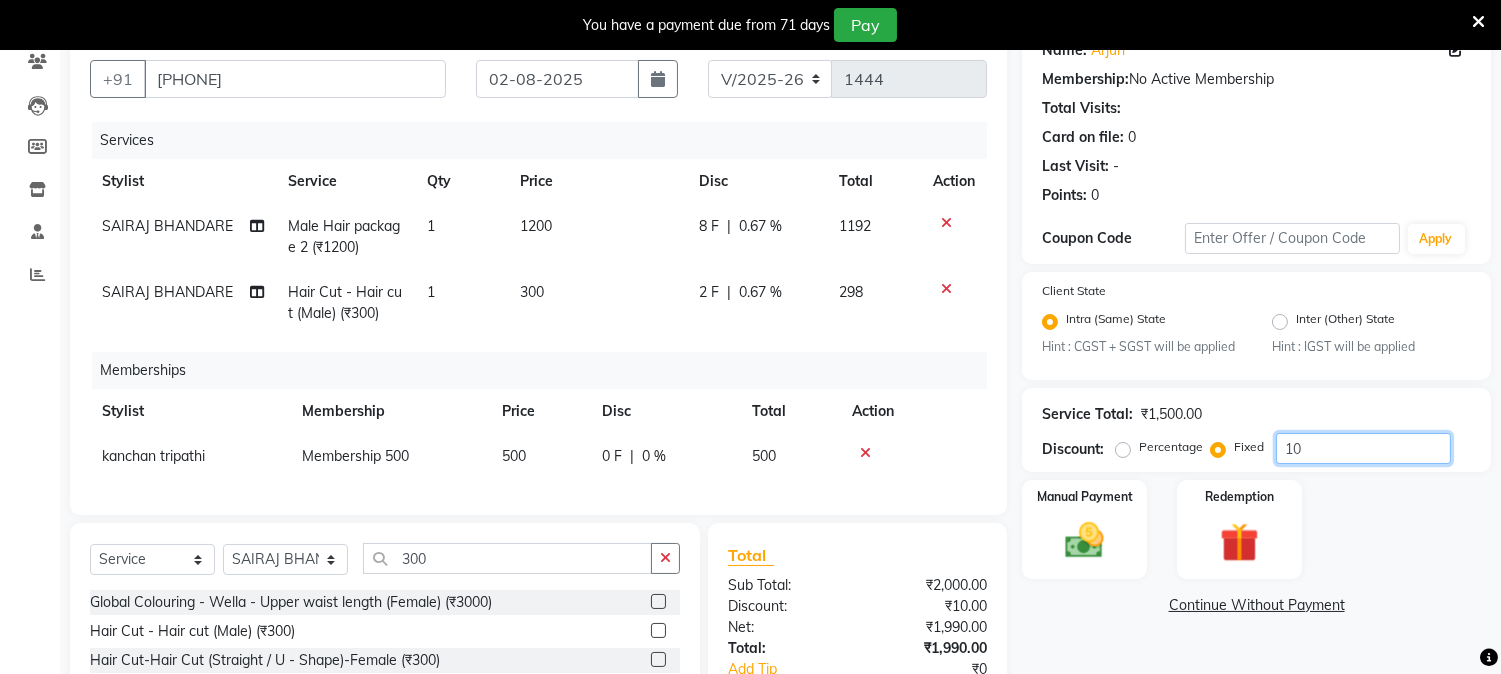 type on "10" 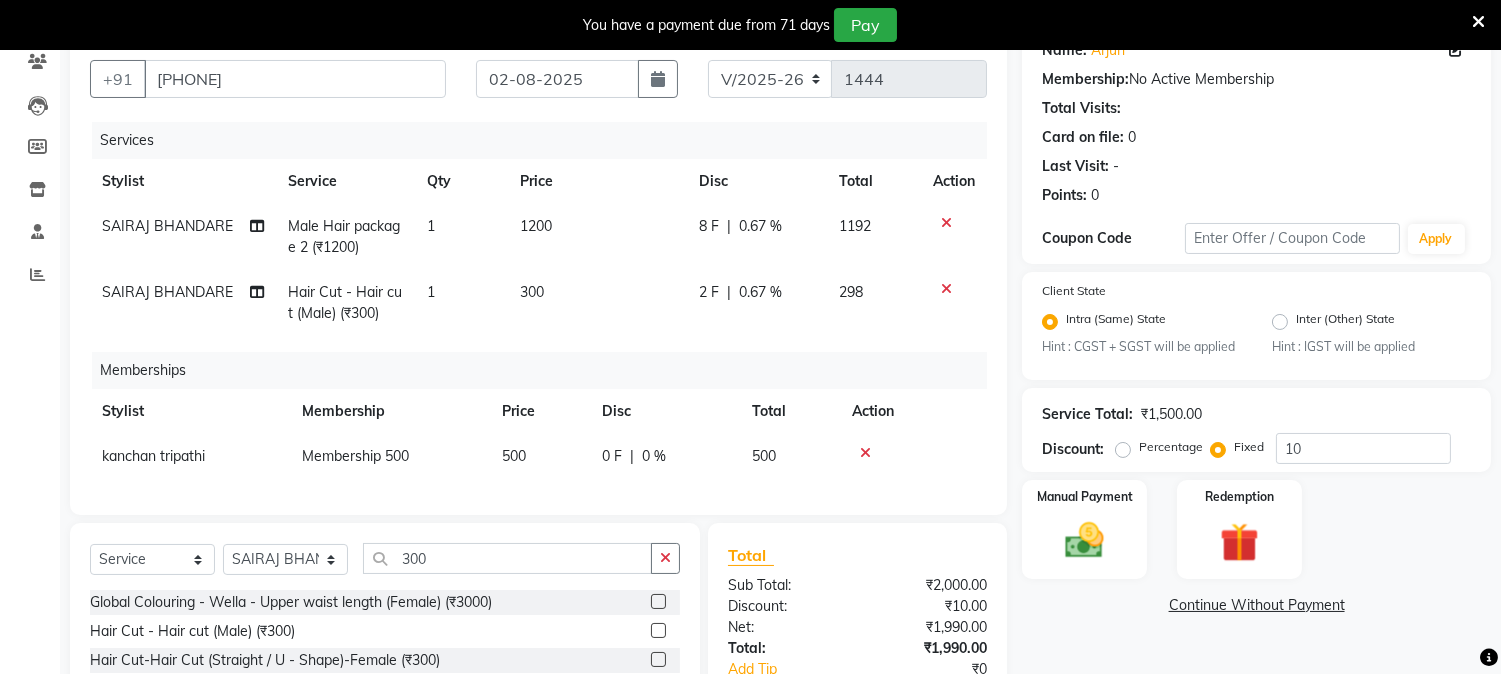 click 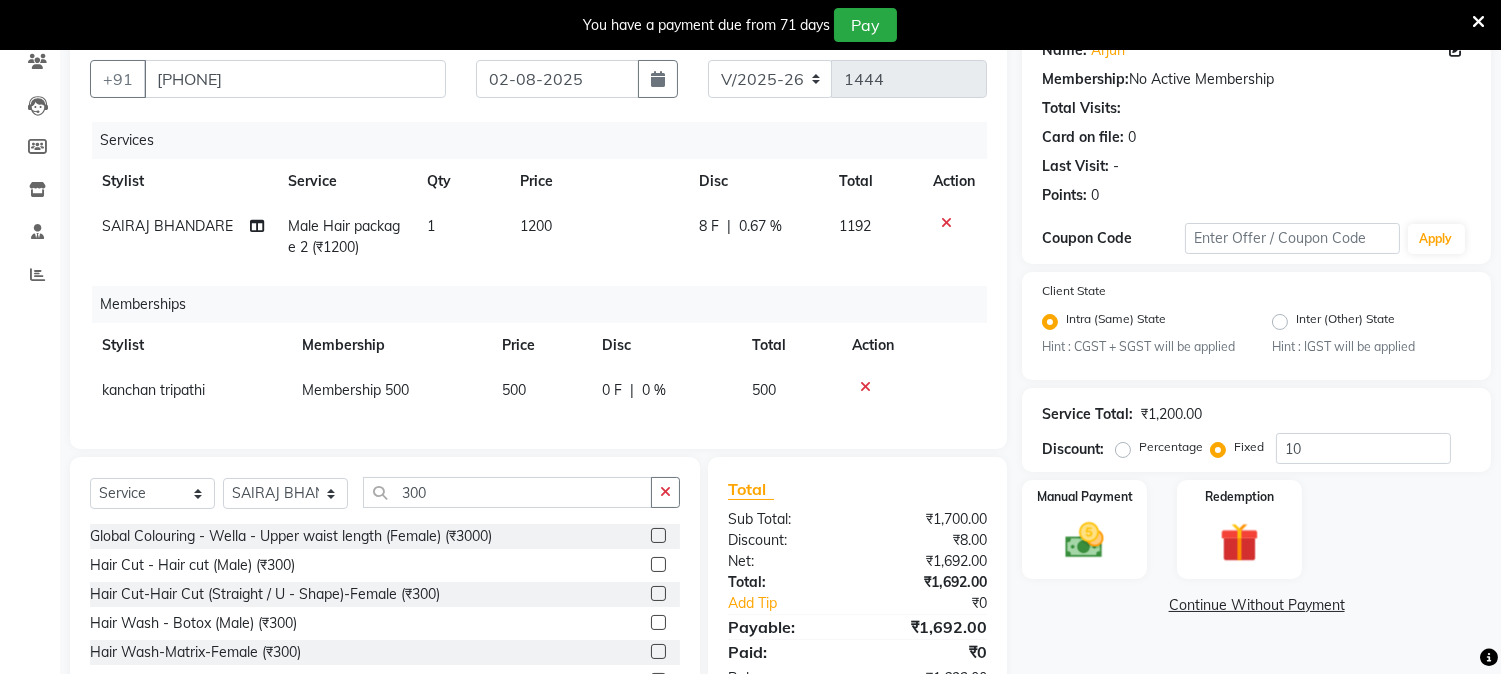click on "0.67 %" 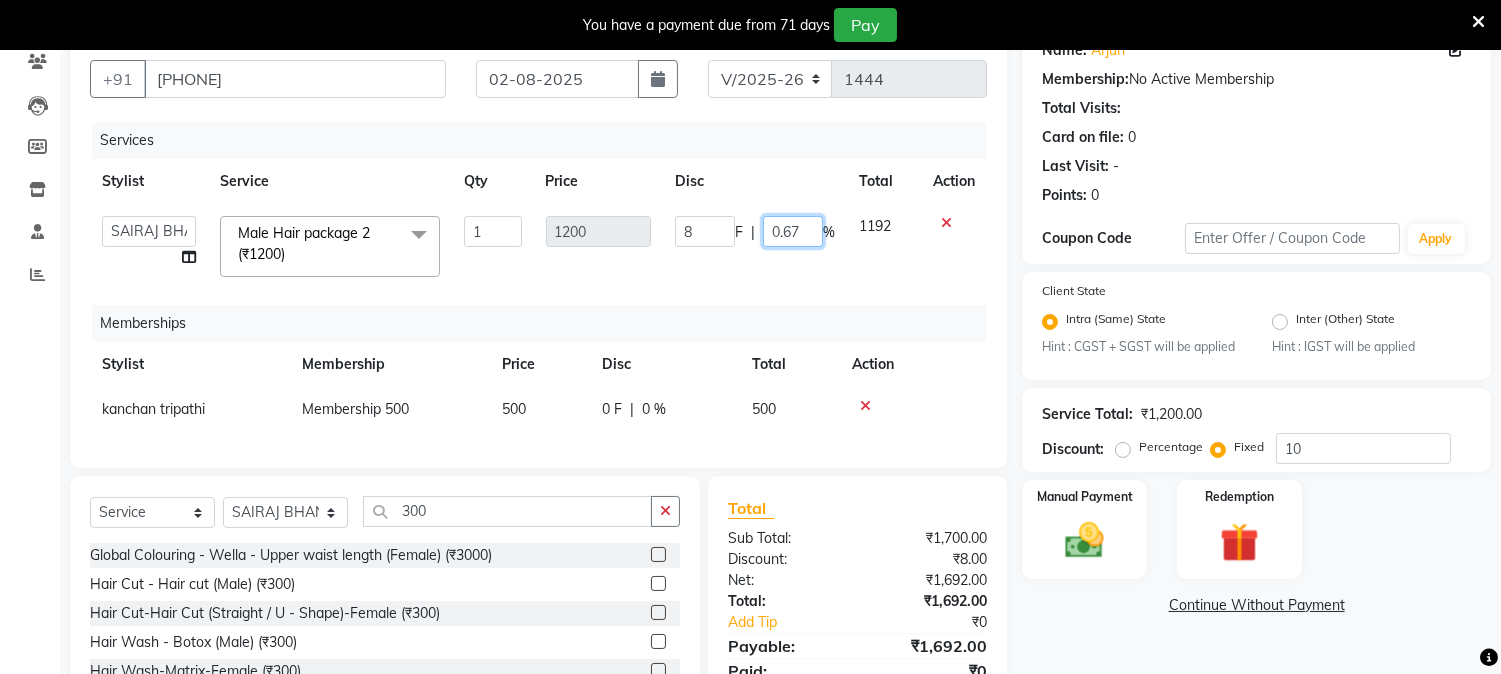 click on "0.67" 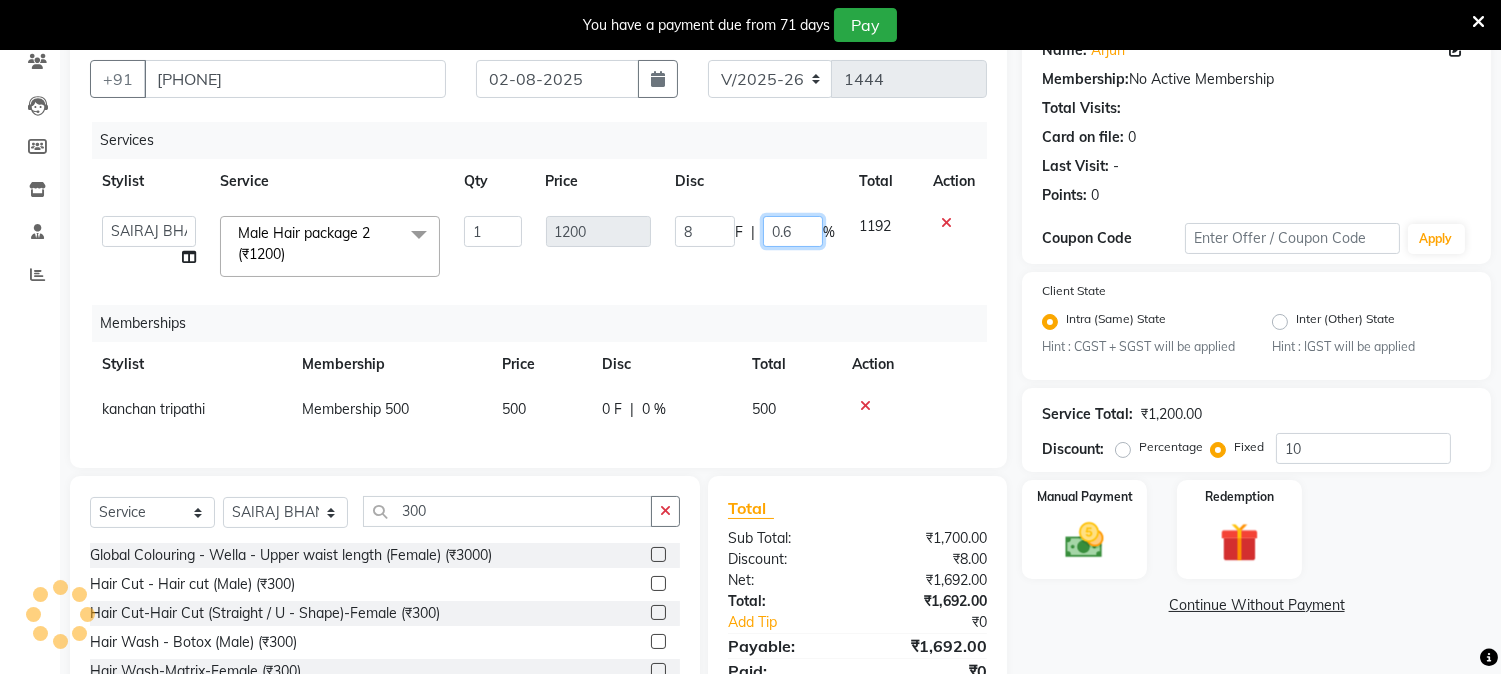 type on "0" 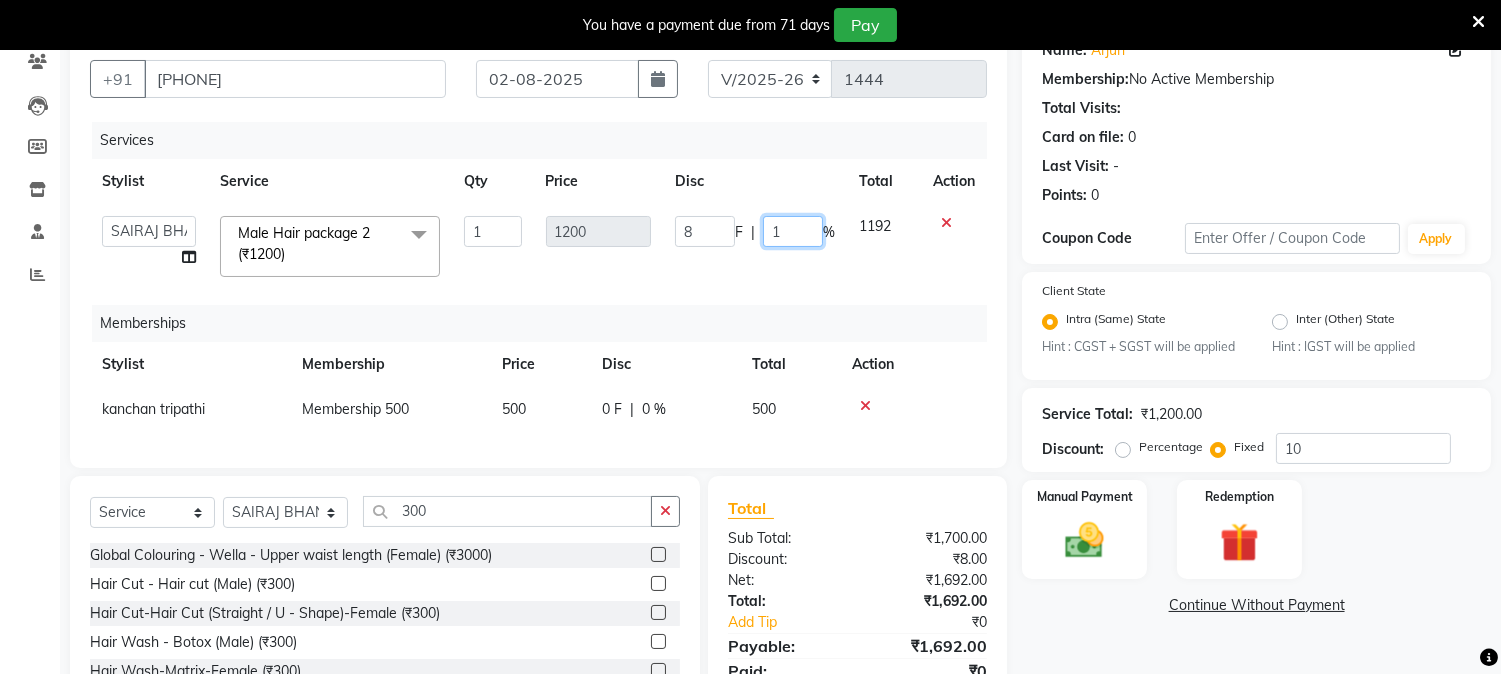 type on "10" 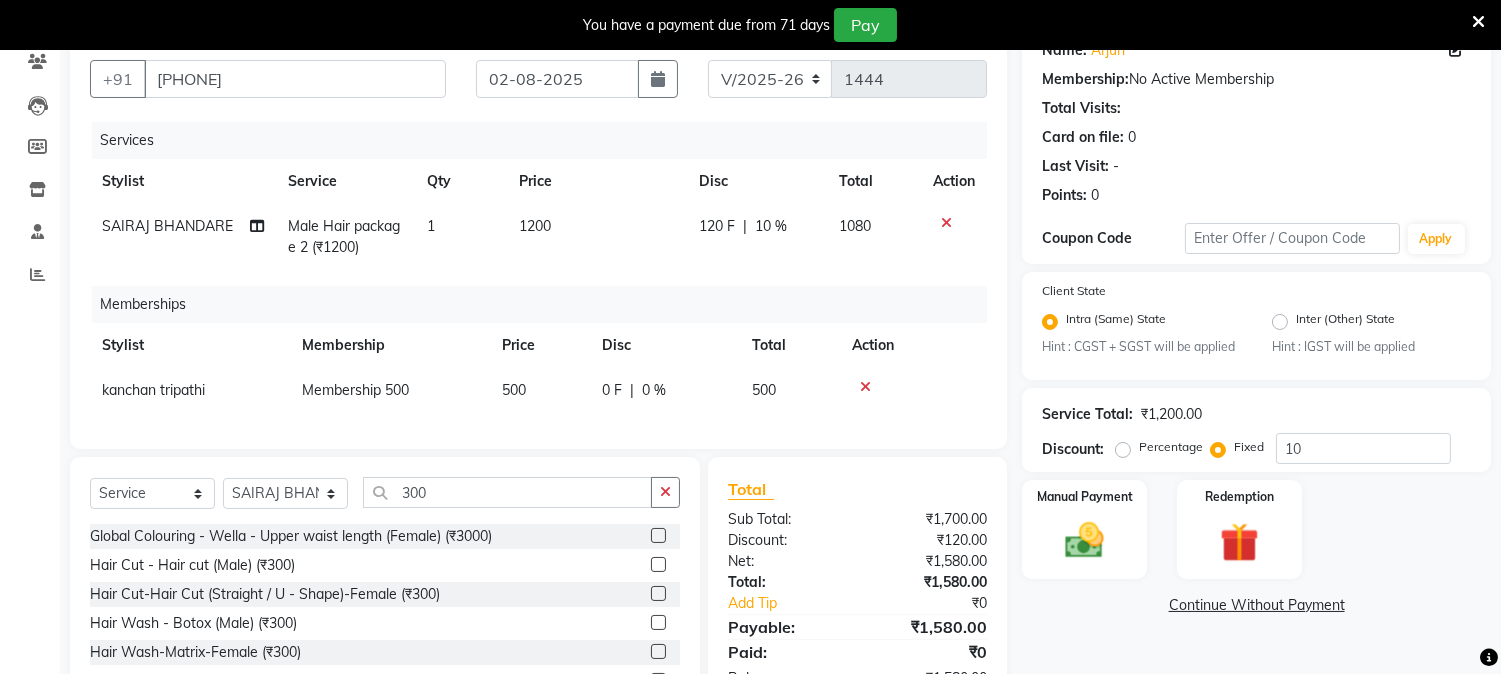 click on "Services Stylist Service Qty Price Disc Total Action  Male Hair package 2 (₹1200) 1 1200 1080 Memberships Stylist Membership Price Disc Total Action  Membership 500 500 500" 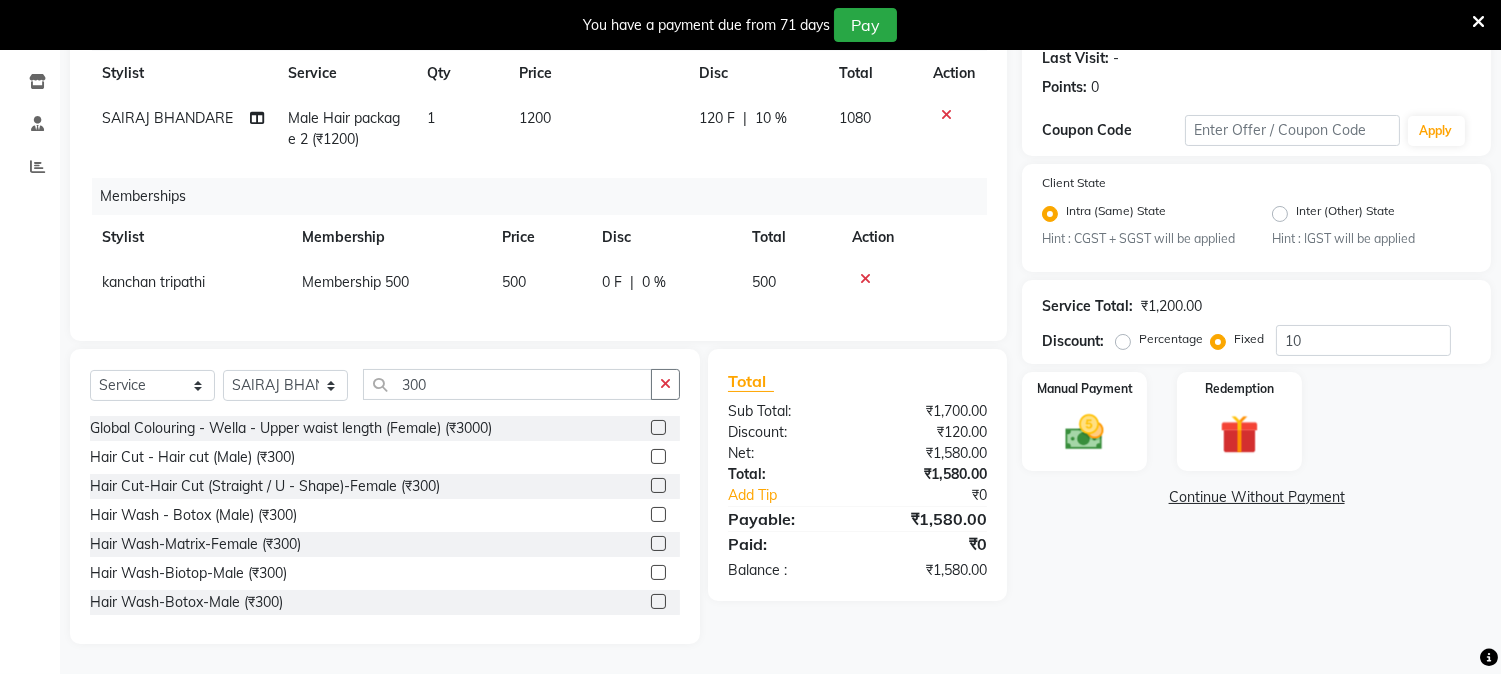 scroll, scrollTop: 300, scrollLeft: 0, axis: vertical 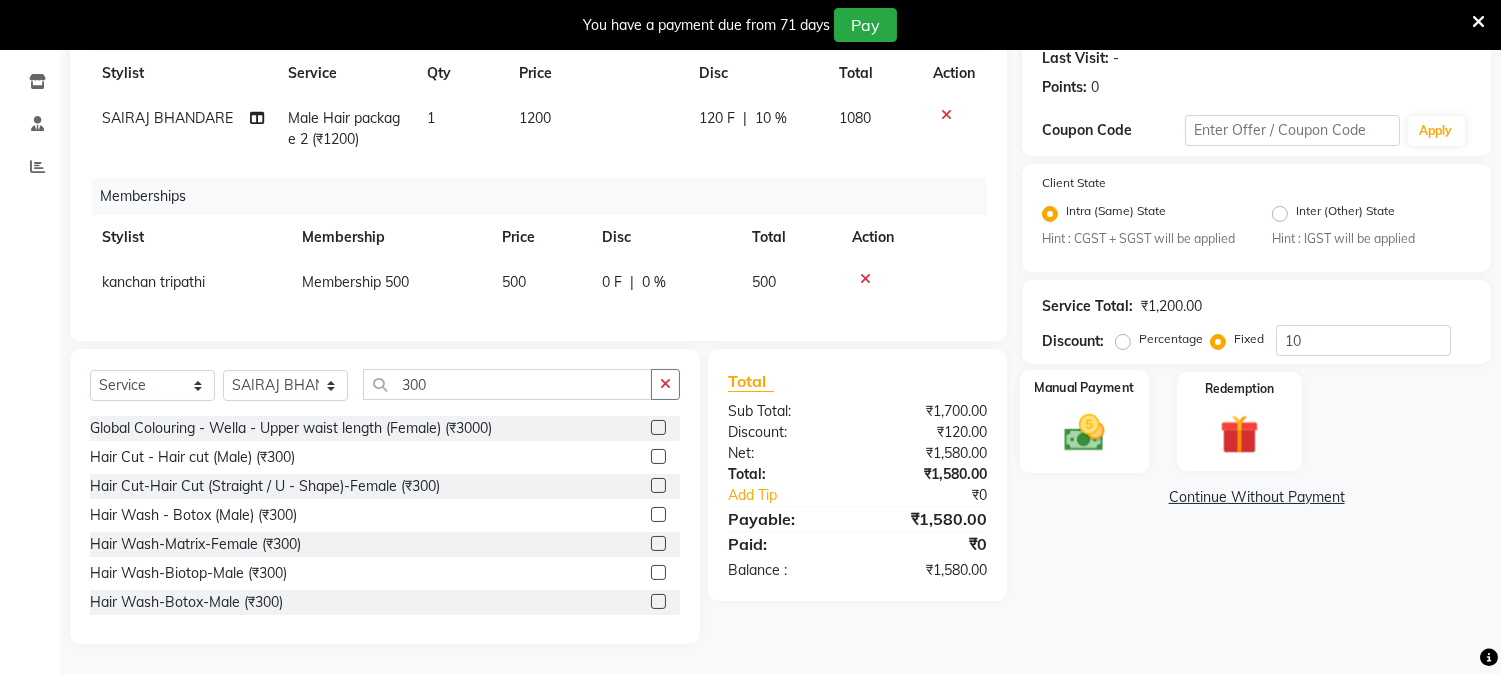 click 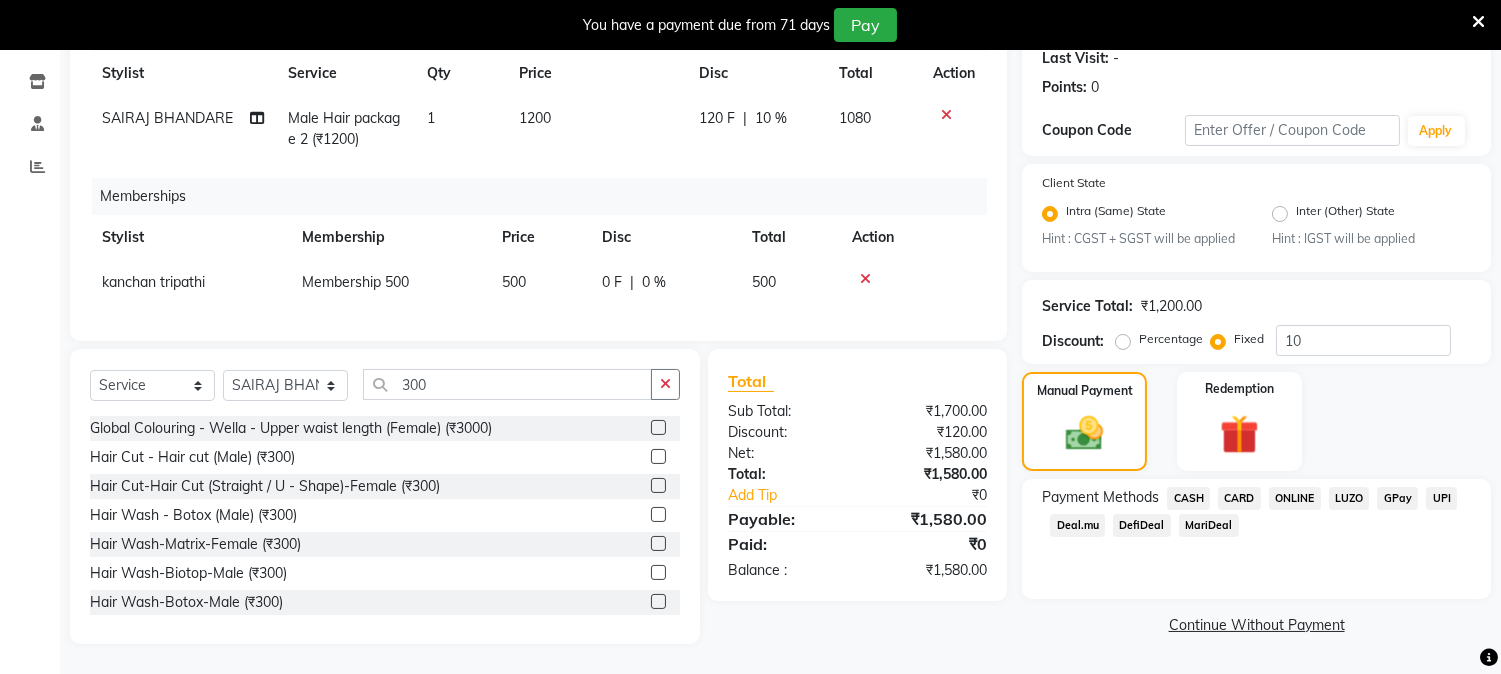 click on "ONLINE" 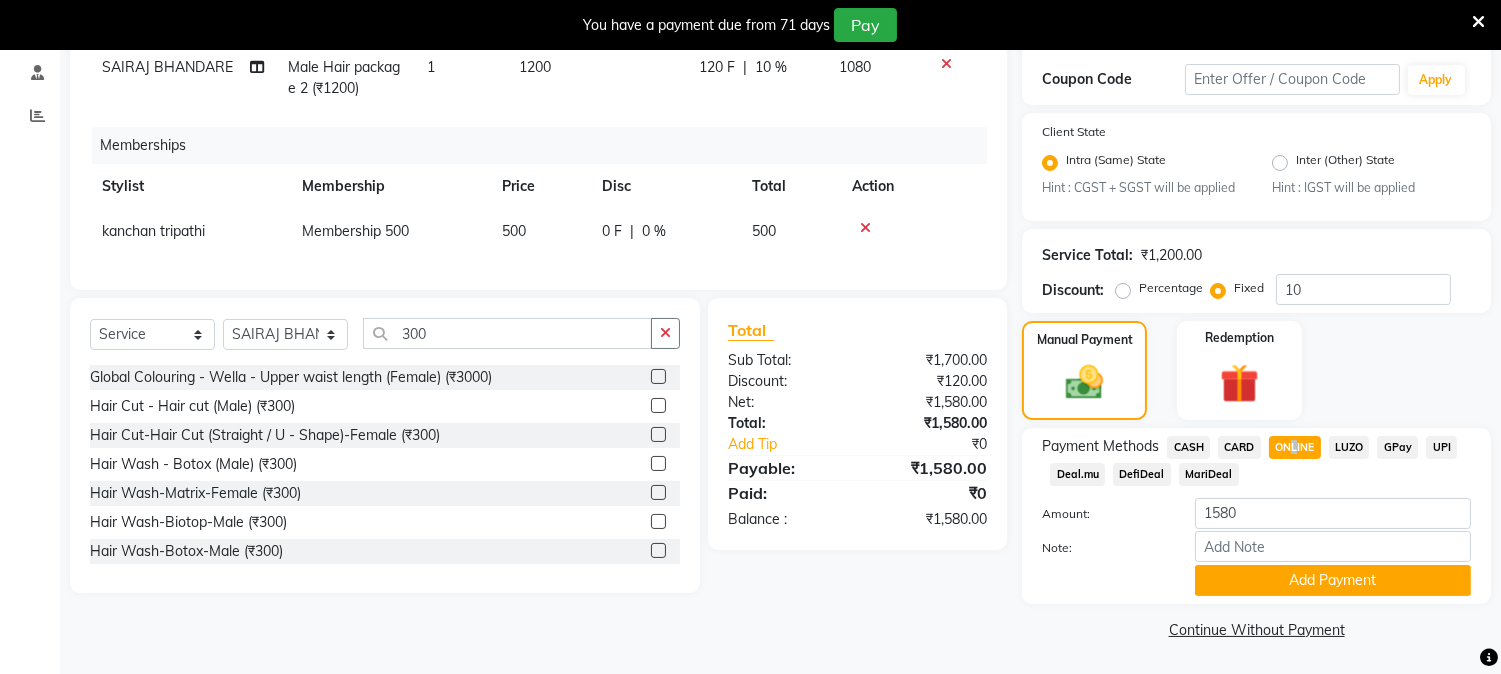 scroll, scrollTop: 336, scrollLeft: 0, axis: vertical 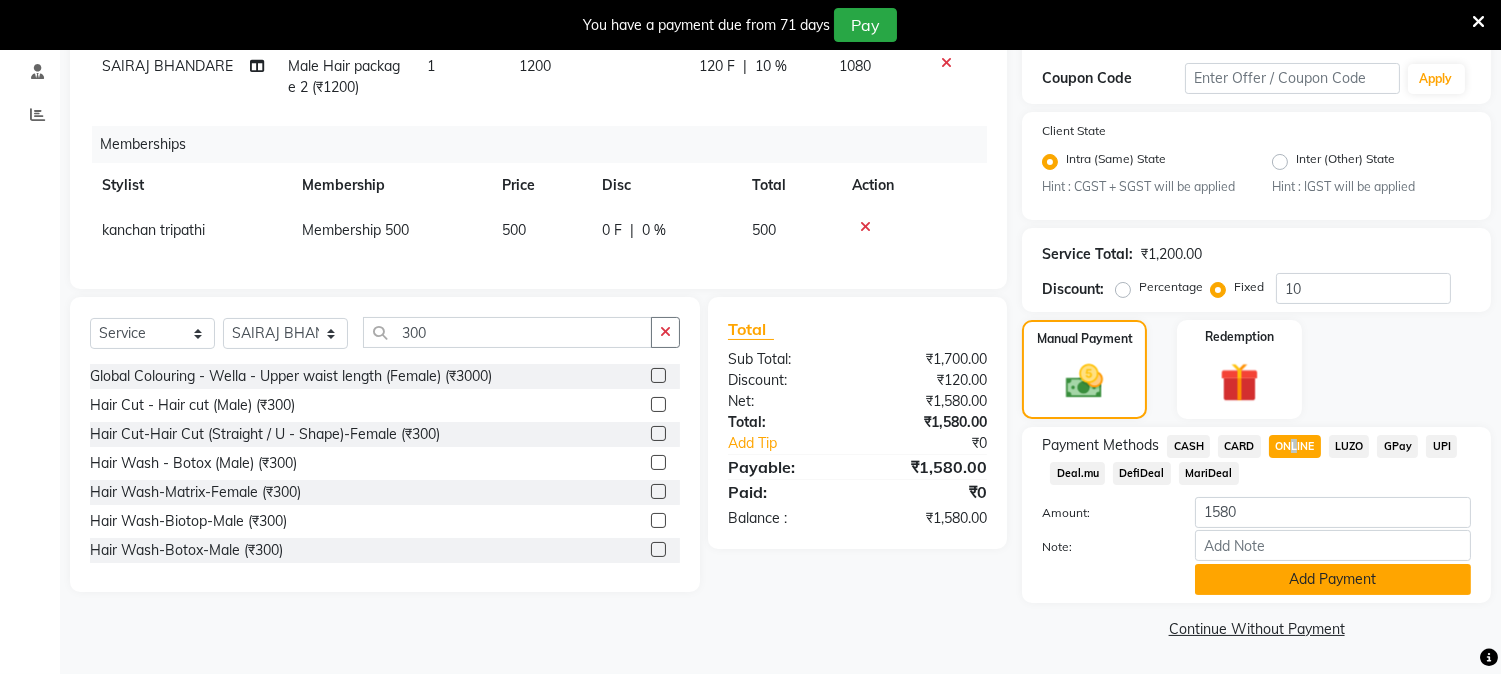 click on "Add Payment" 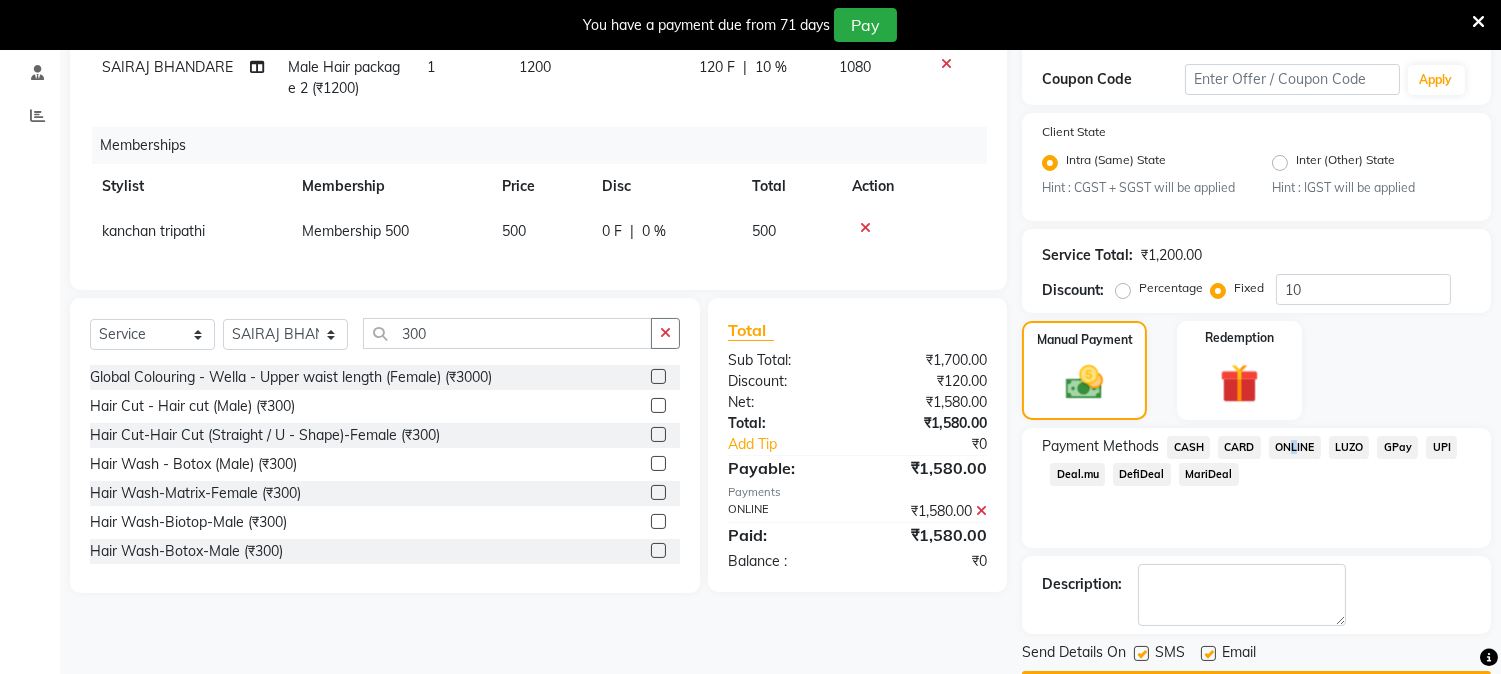 scroll, scrollTop: 337, scrollLeft: 0, axis: vertical 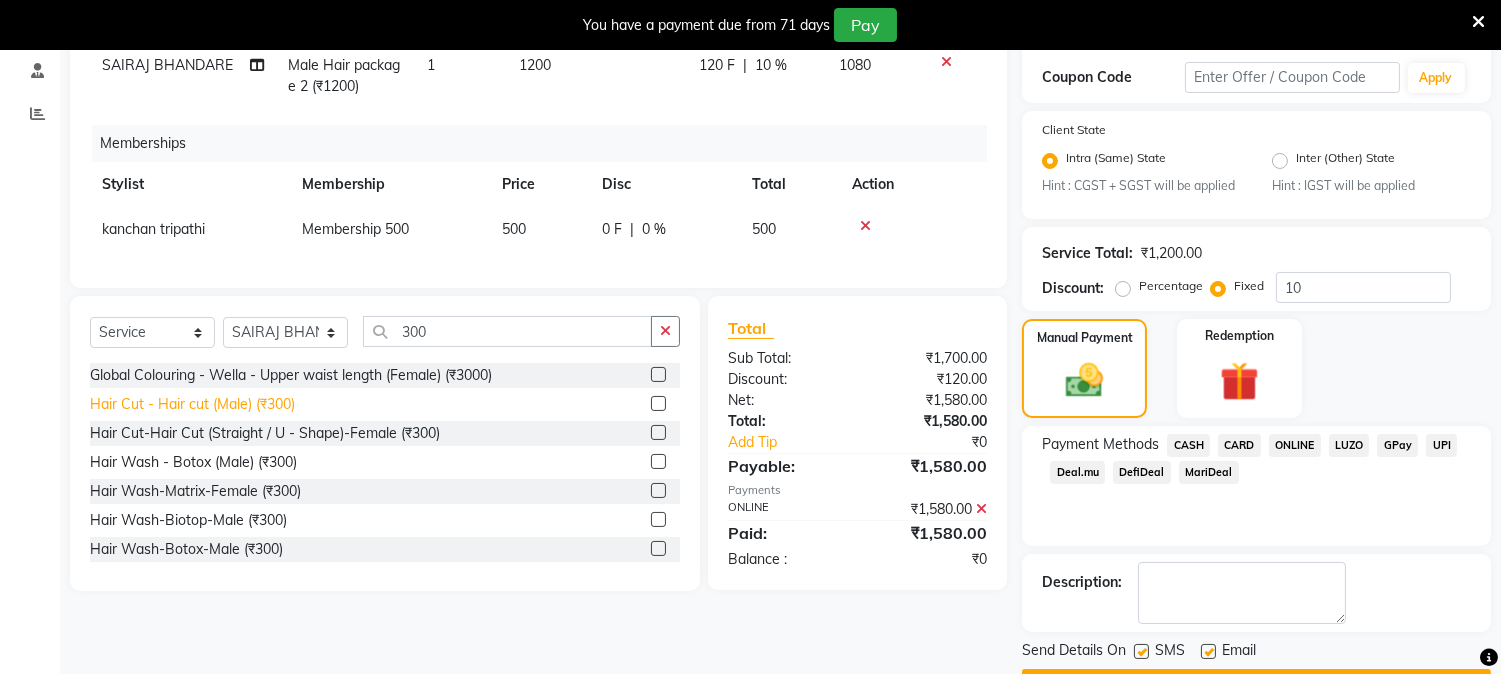 click on "Hair Cut - Hair cut (Male) (₹300)" 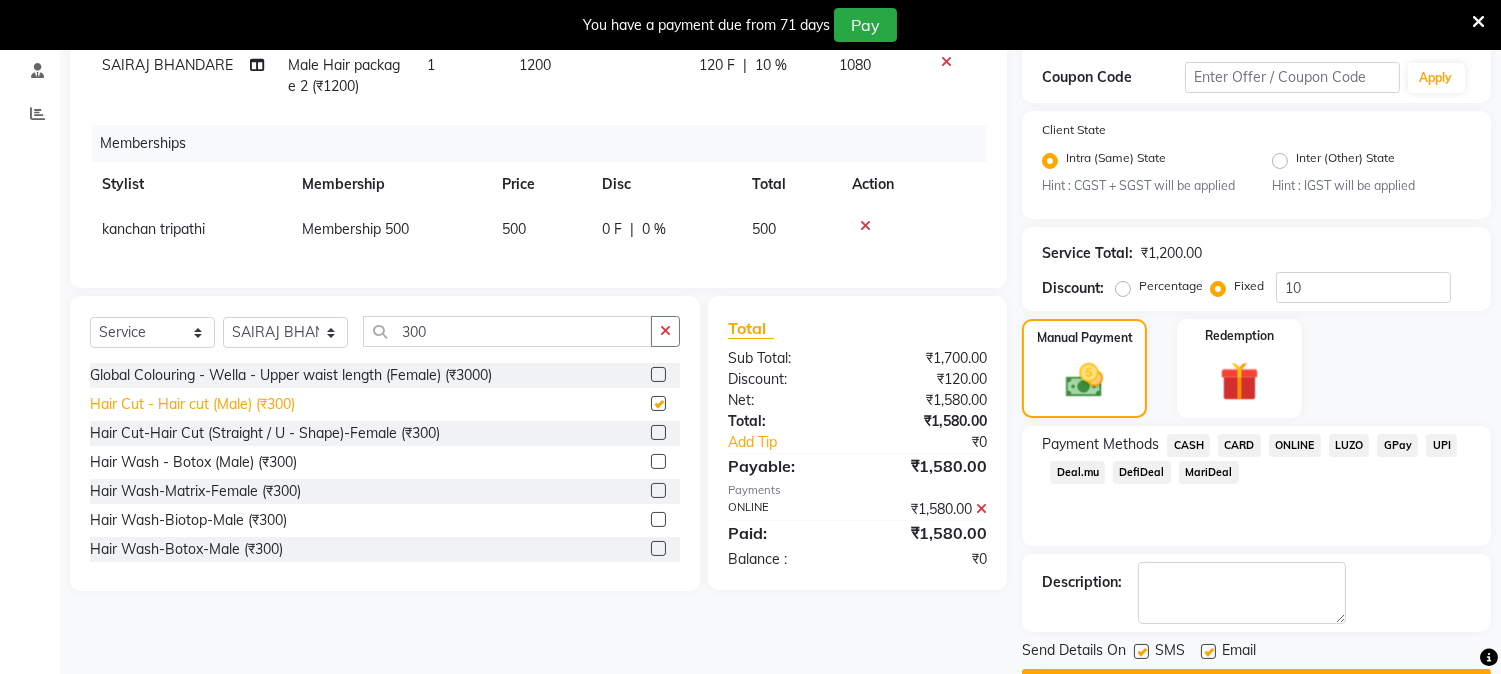 checkbox on "false" 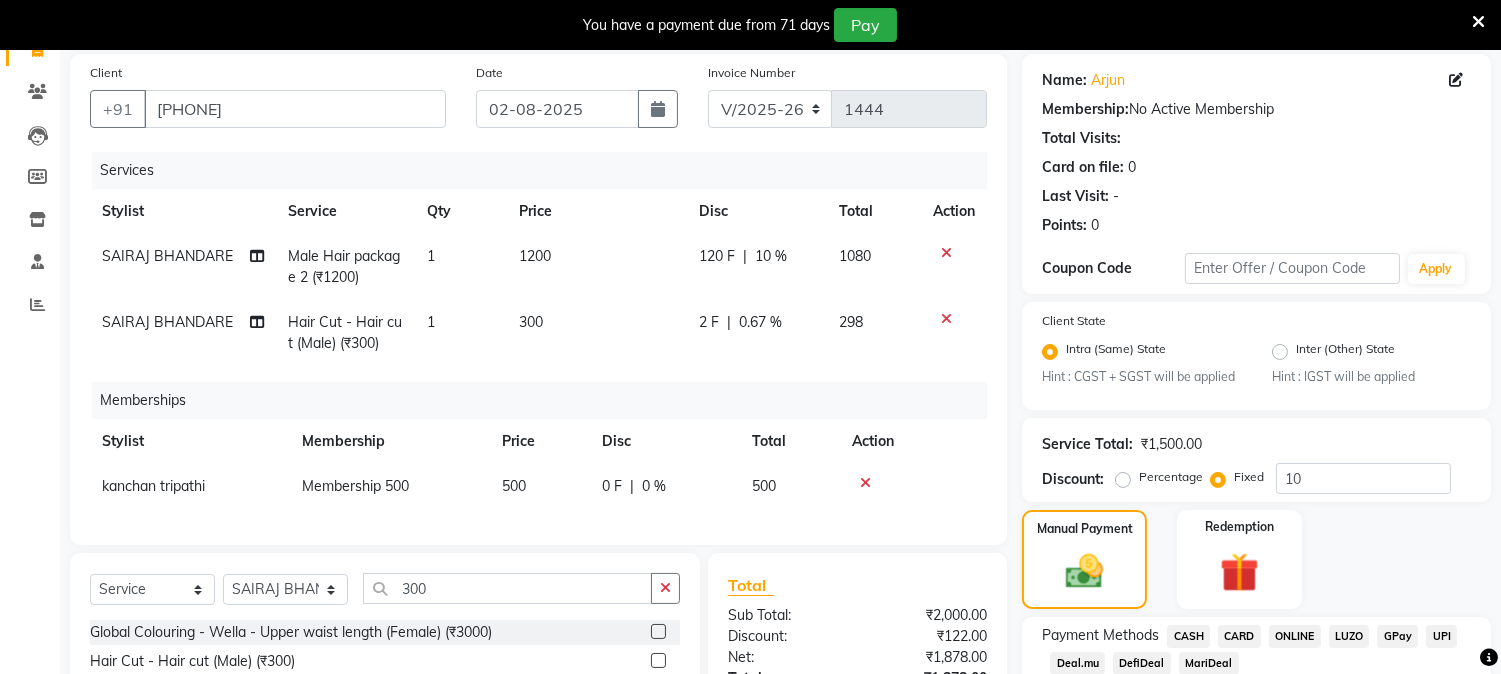 scroll, scrollTop: 282, scrollLeft: 0, axis: vertical 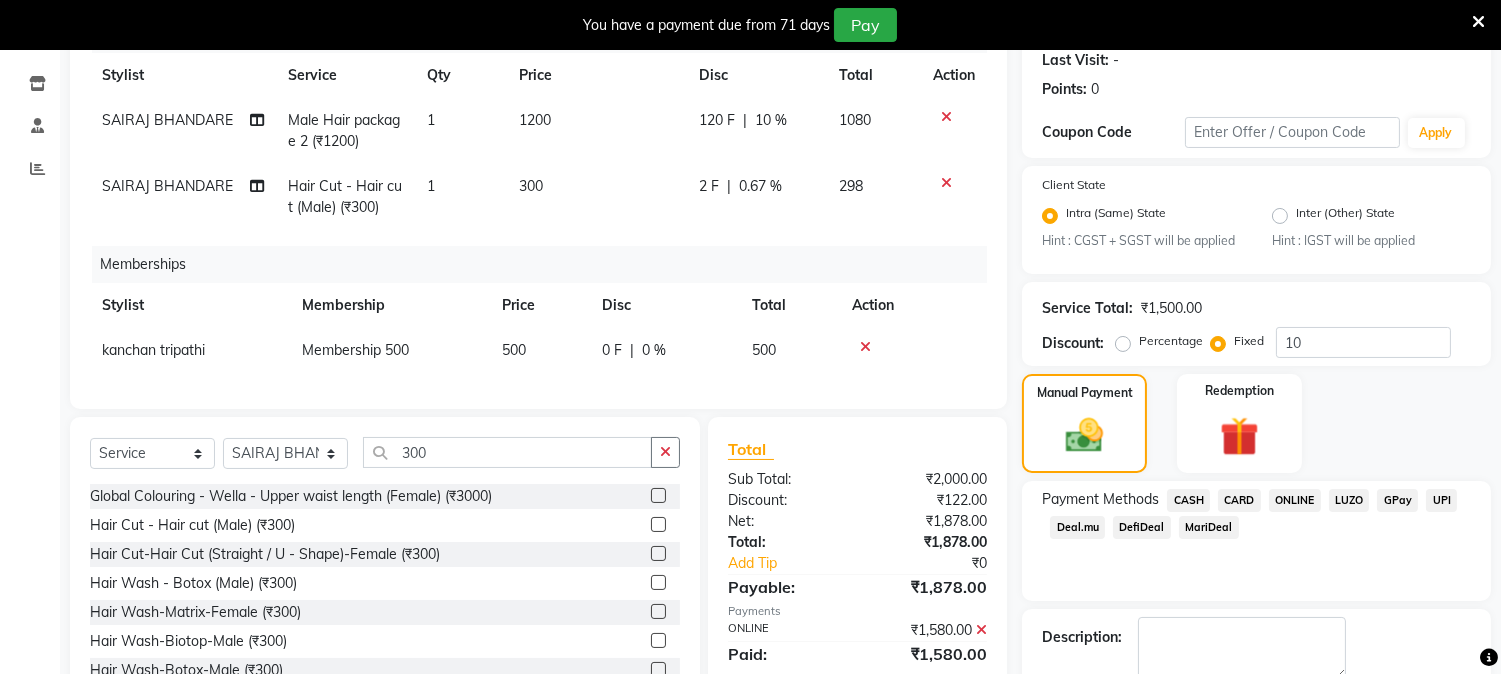 click on "ONLINE" 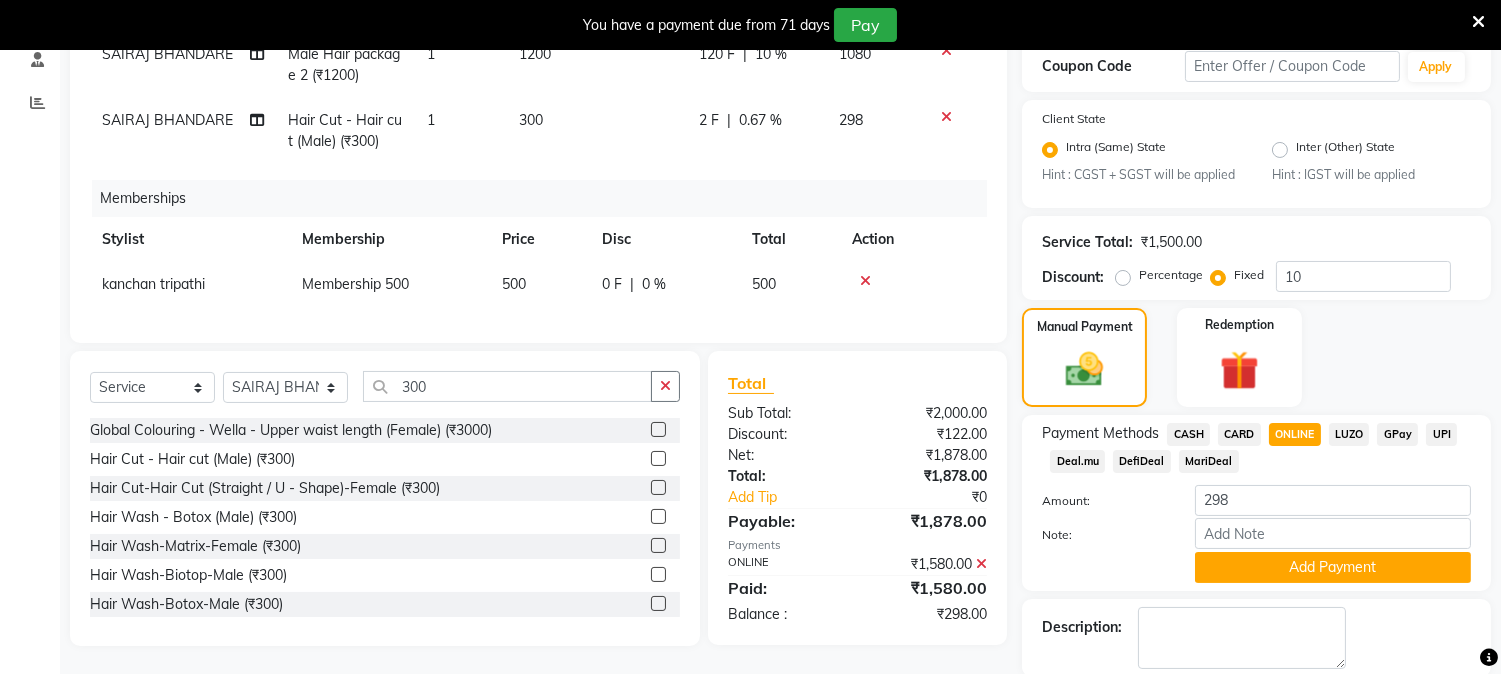 scroll, scrollTop: 450, scrollLeft: 0, axis: vertical 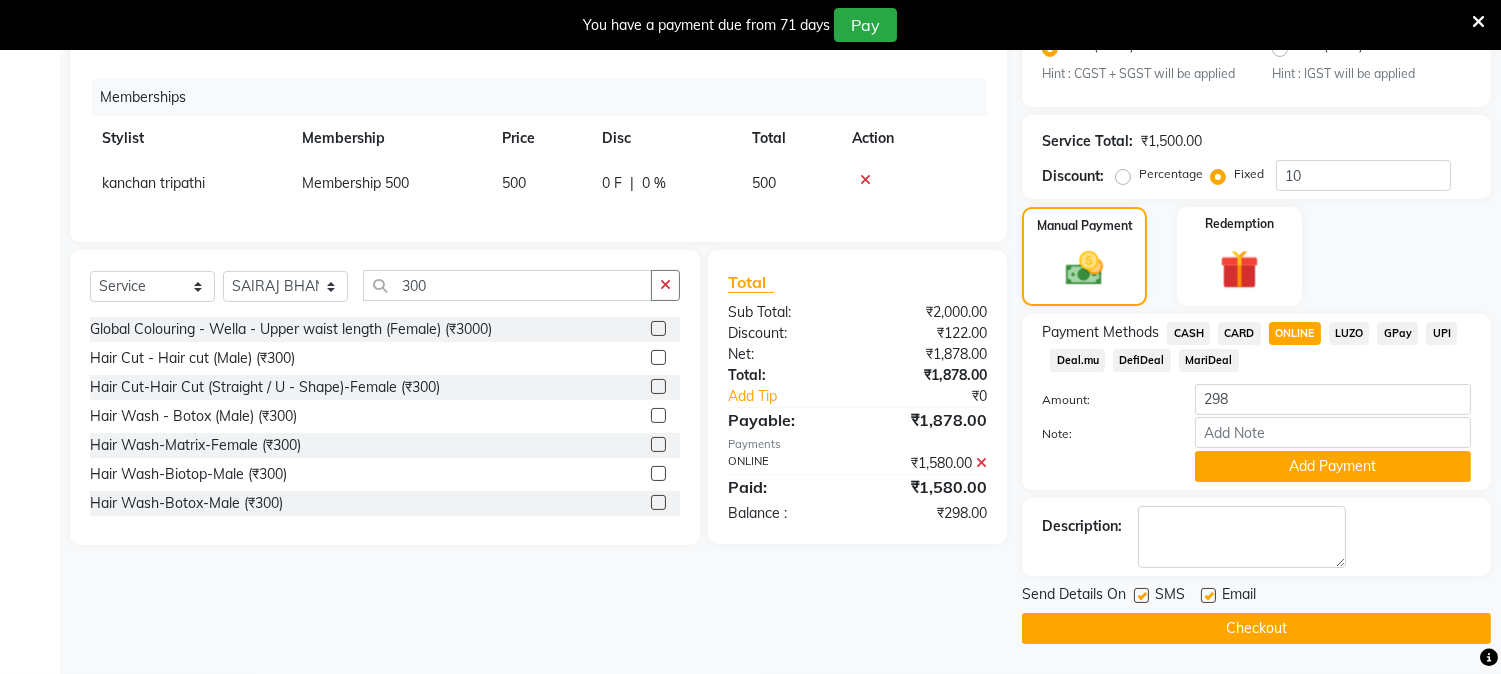click on "Payment Methods  CASH   CARD   ONLINE   LUZO   GPay   UPI   Deal.mu   DefiDeal   MariDeal  Amount: 298 Note: Add Payment" 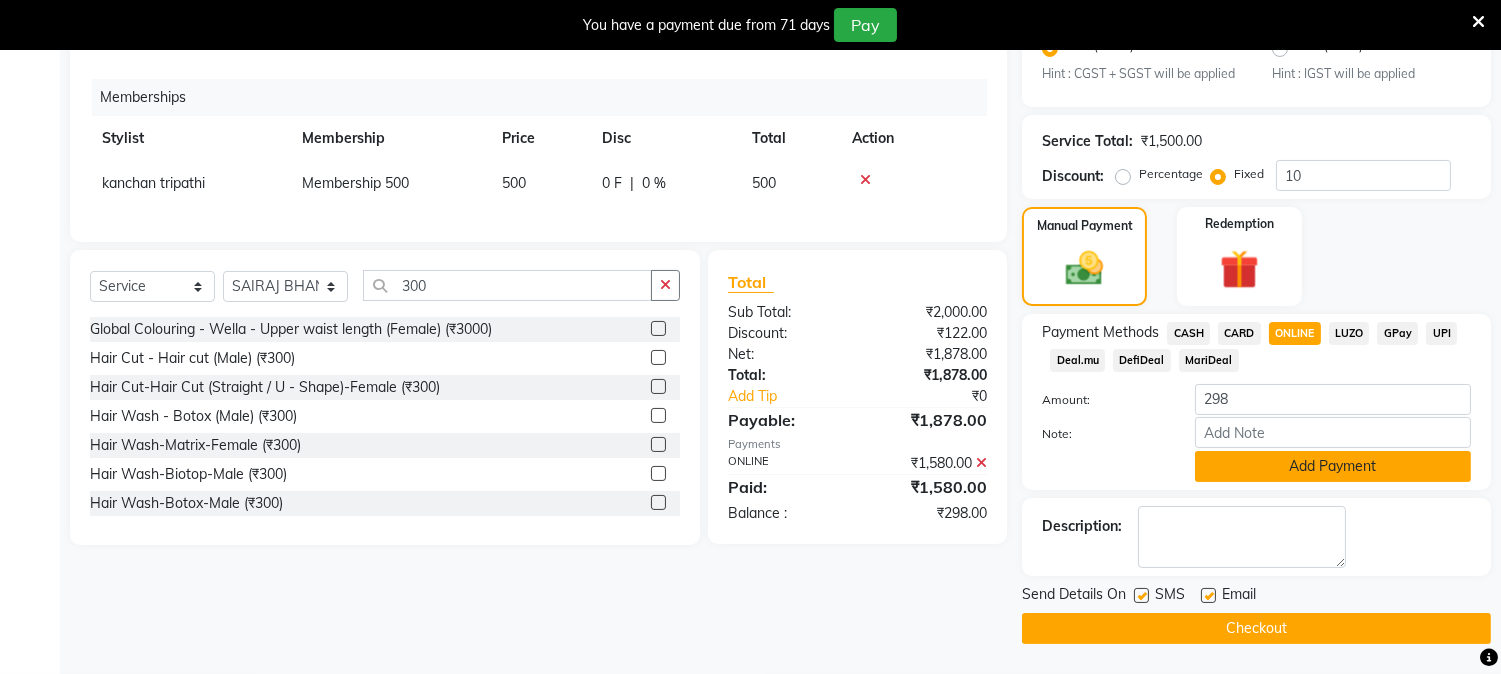 click on "Add Payment" 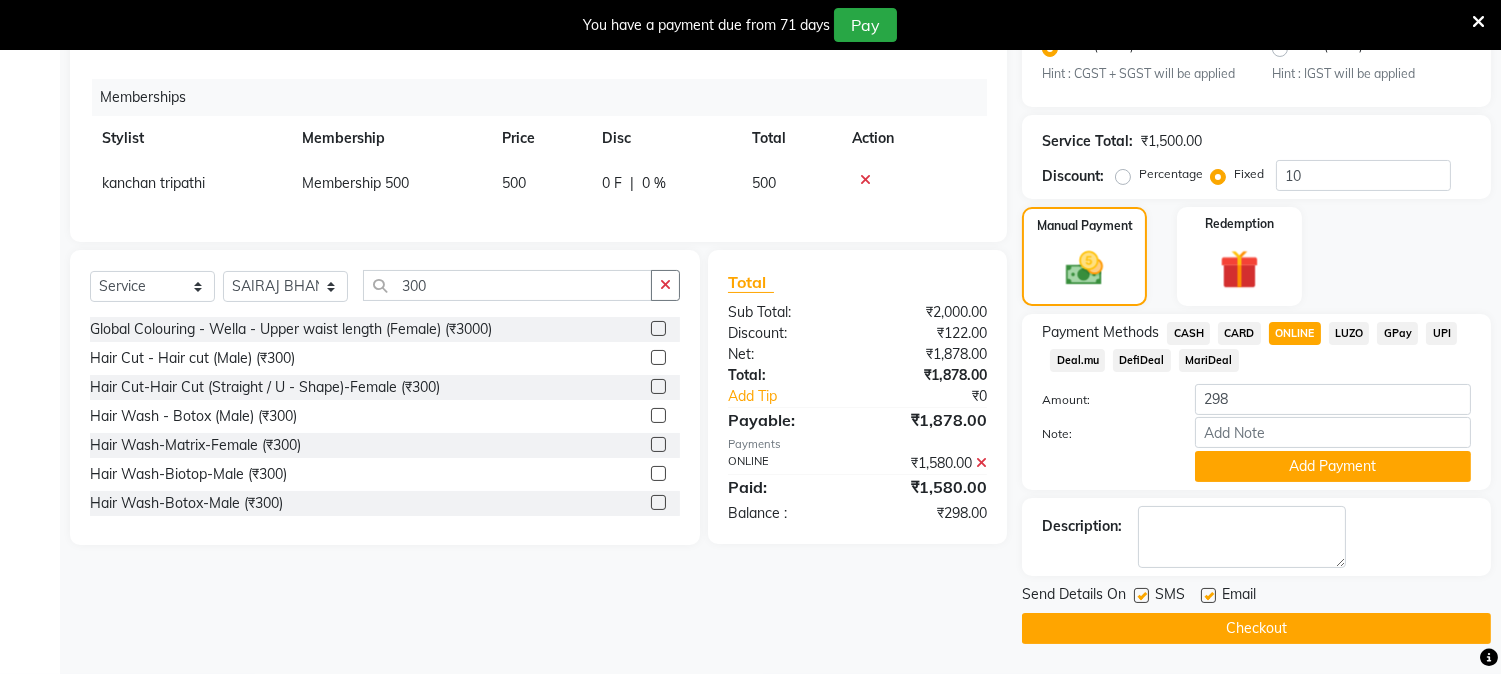 scroll, scrollTop: 393, scrollLeft: 0, axis: vertical 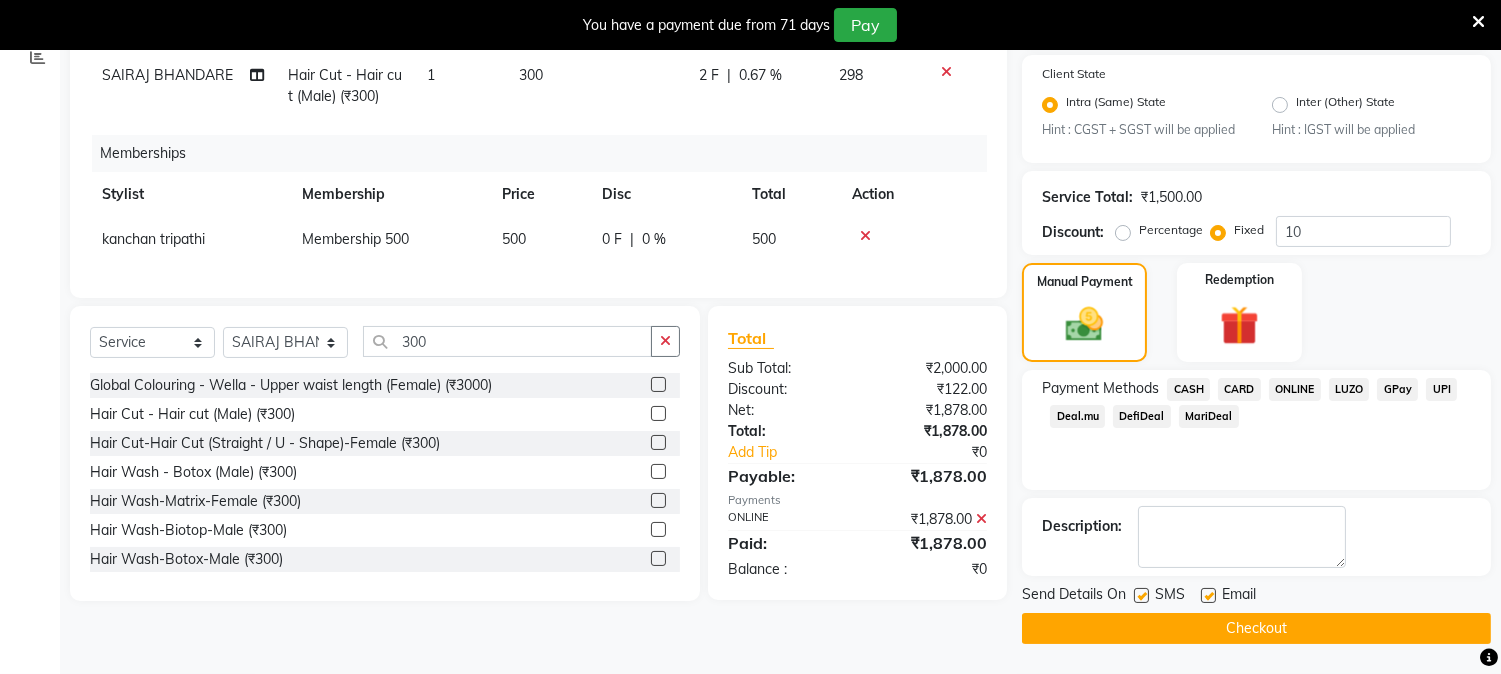 click on "Checkout" 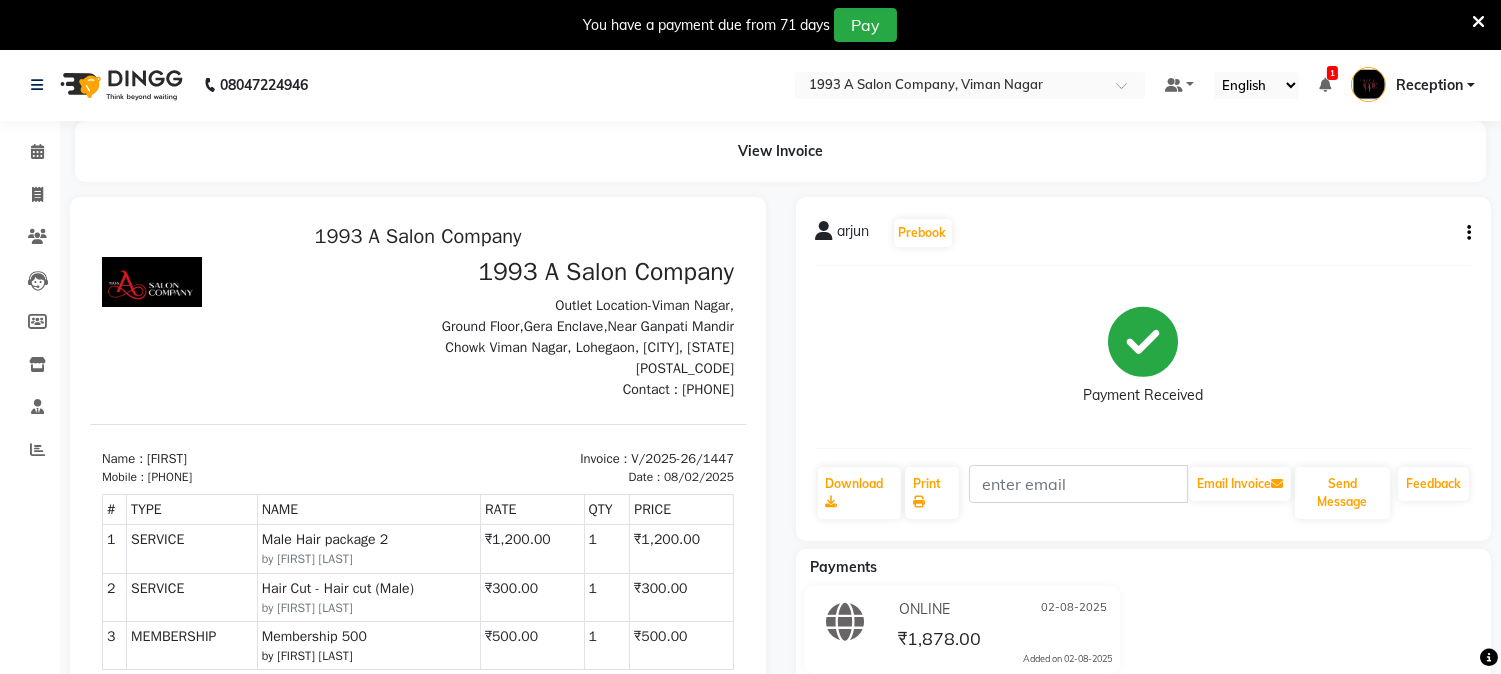 scroll, scrollTop: 0, scrollLeft: 0, axis: both 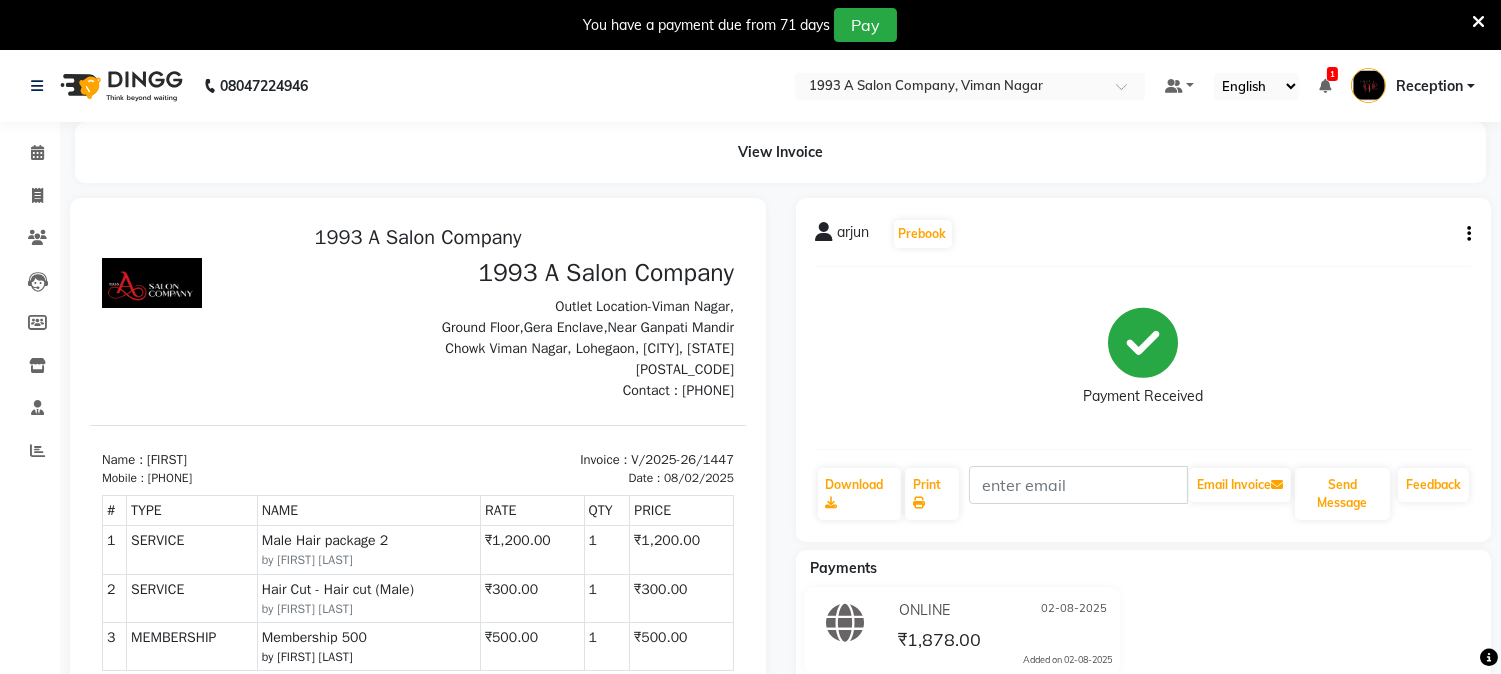 click 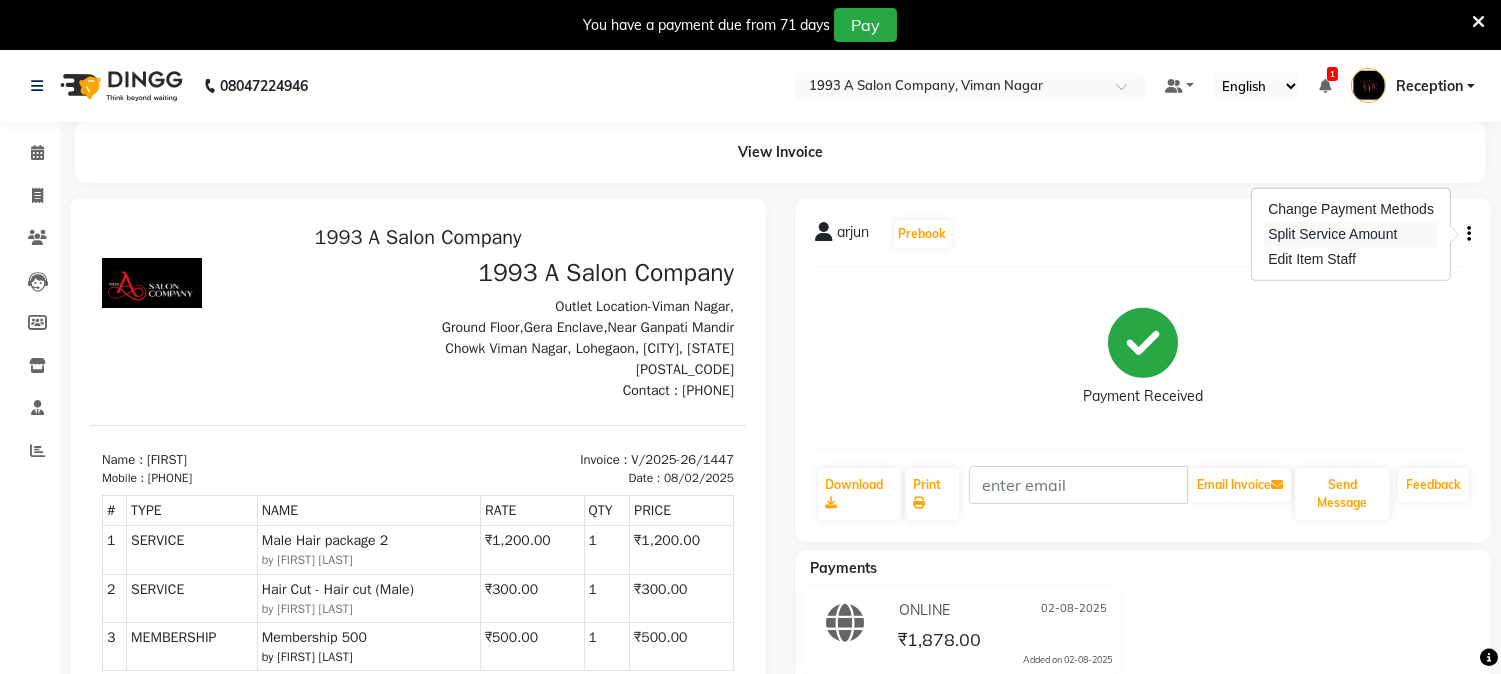 click on "Split Service Amount" at bounding box center [1351, 234] 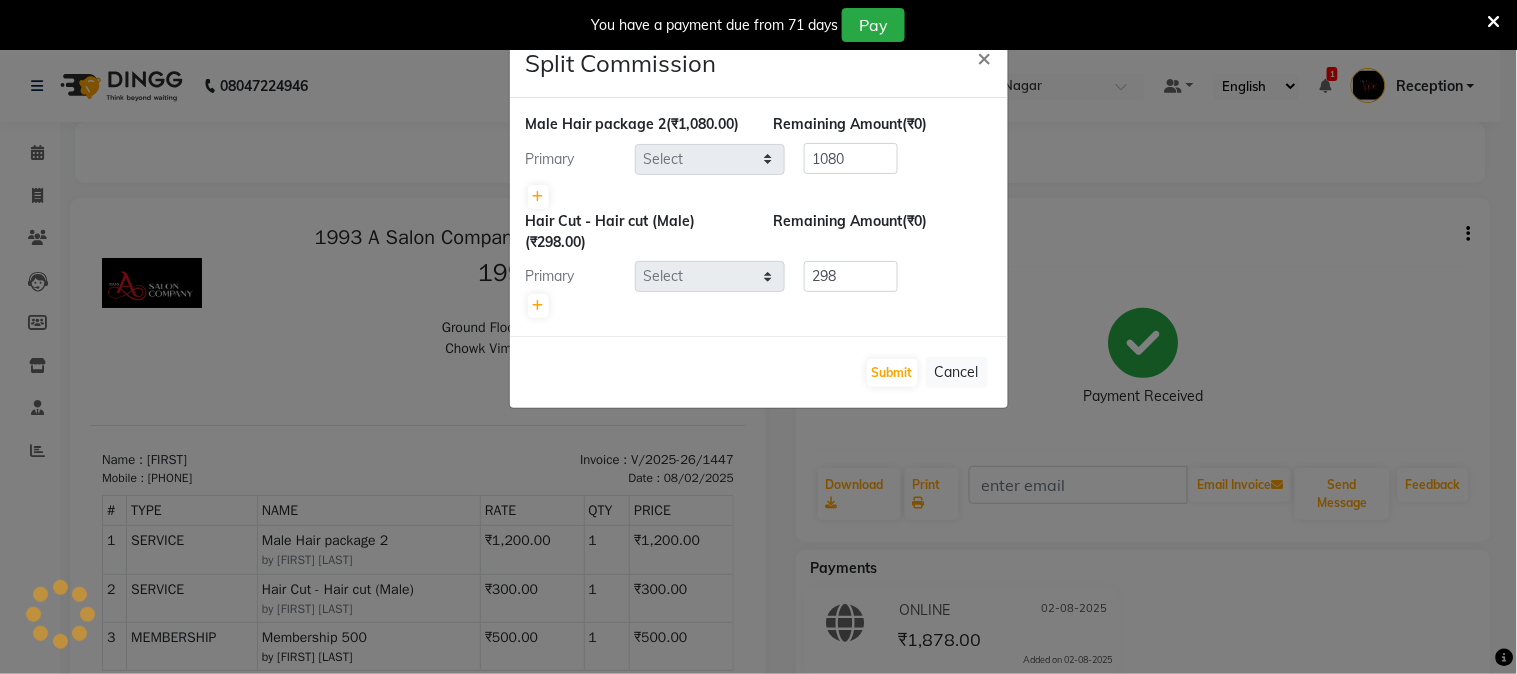 select on "86362" 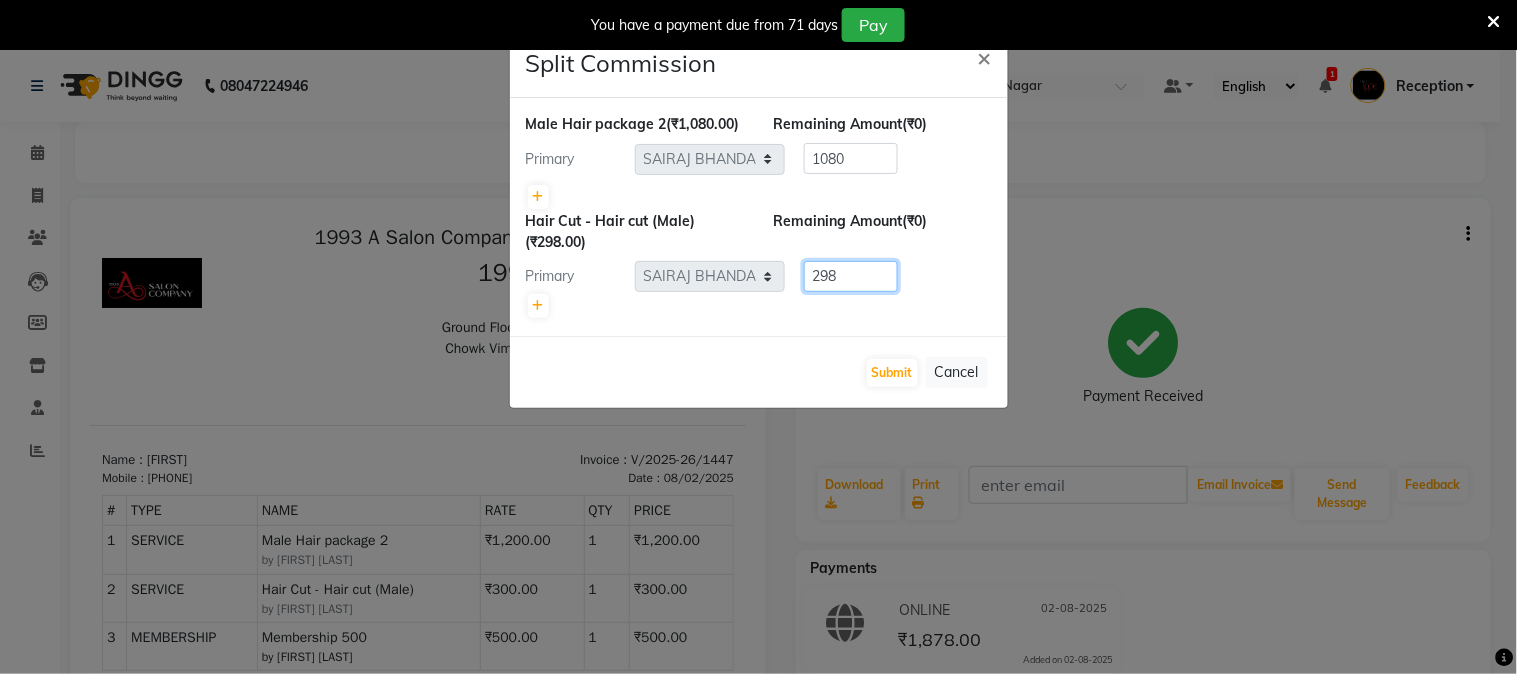 click on "298" 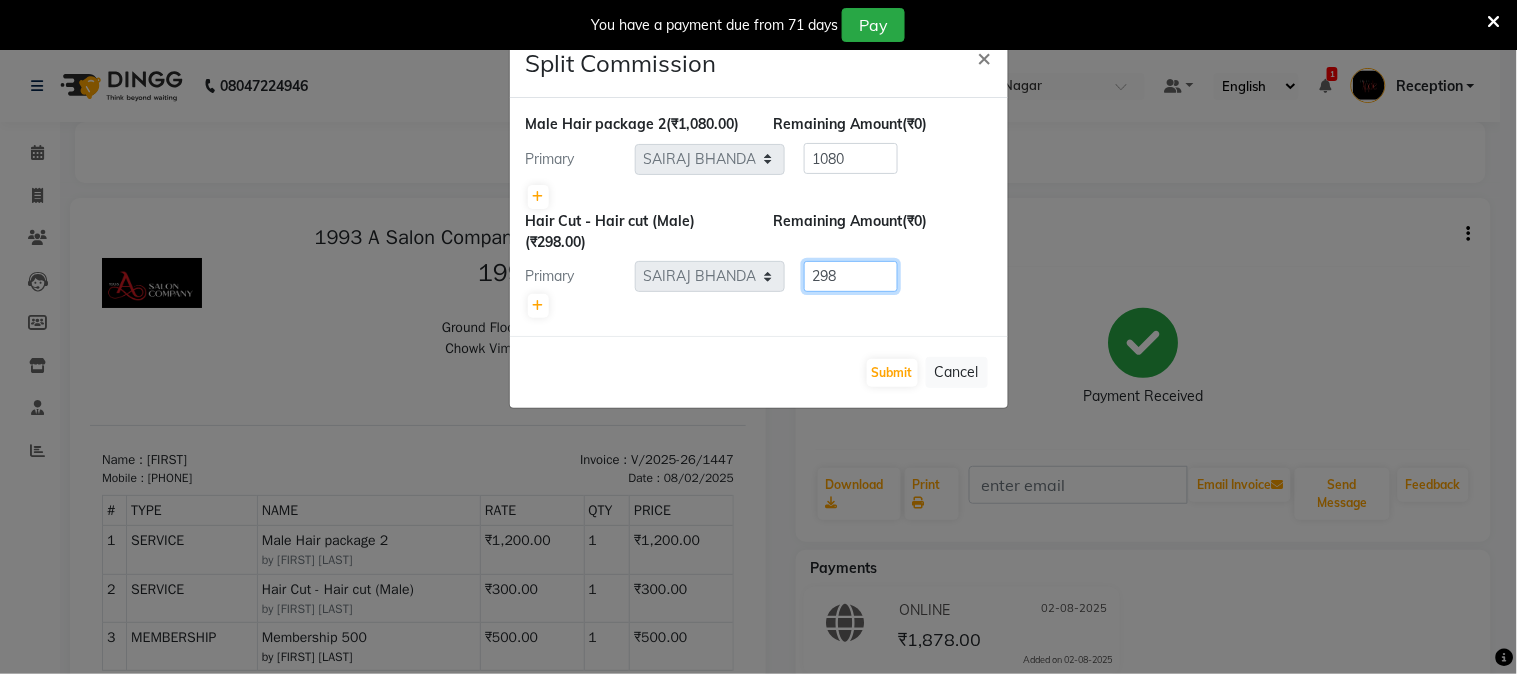 click on "298" 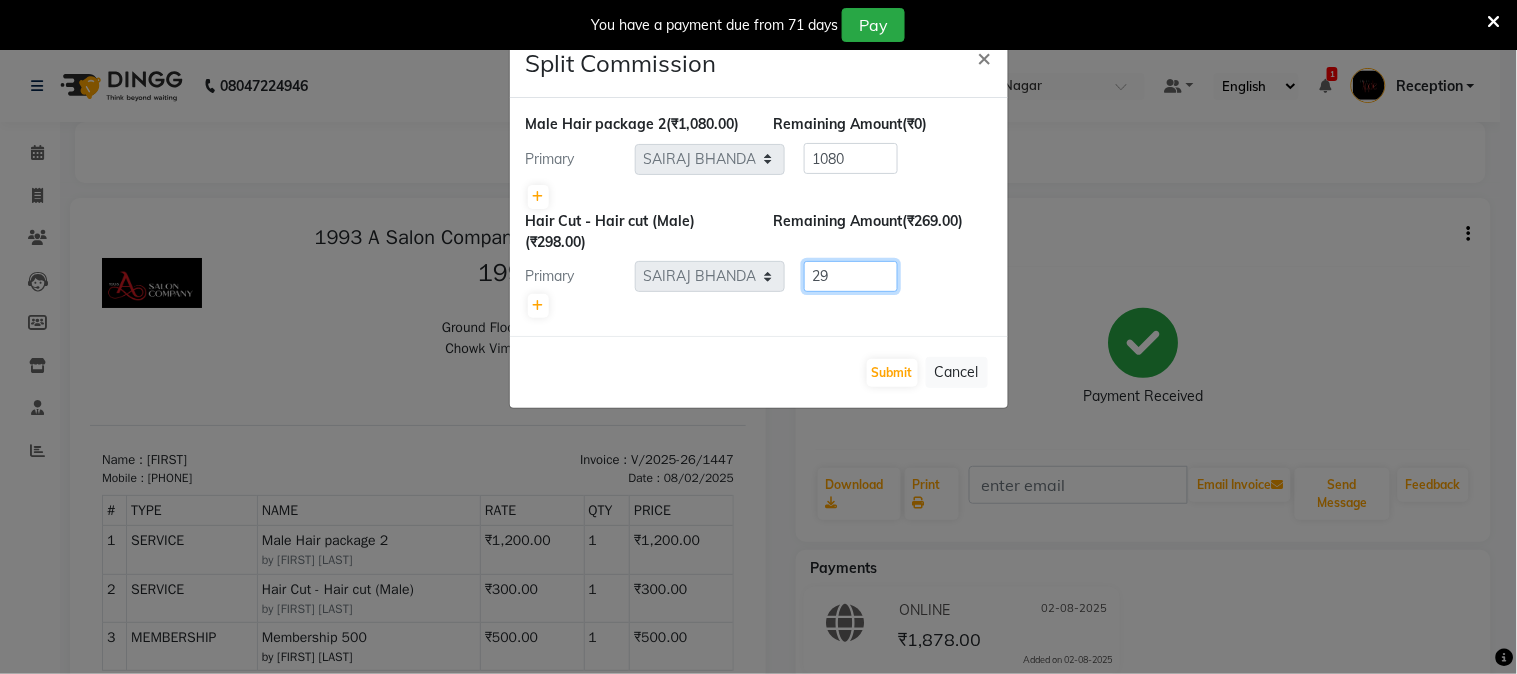 type on "2" 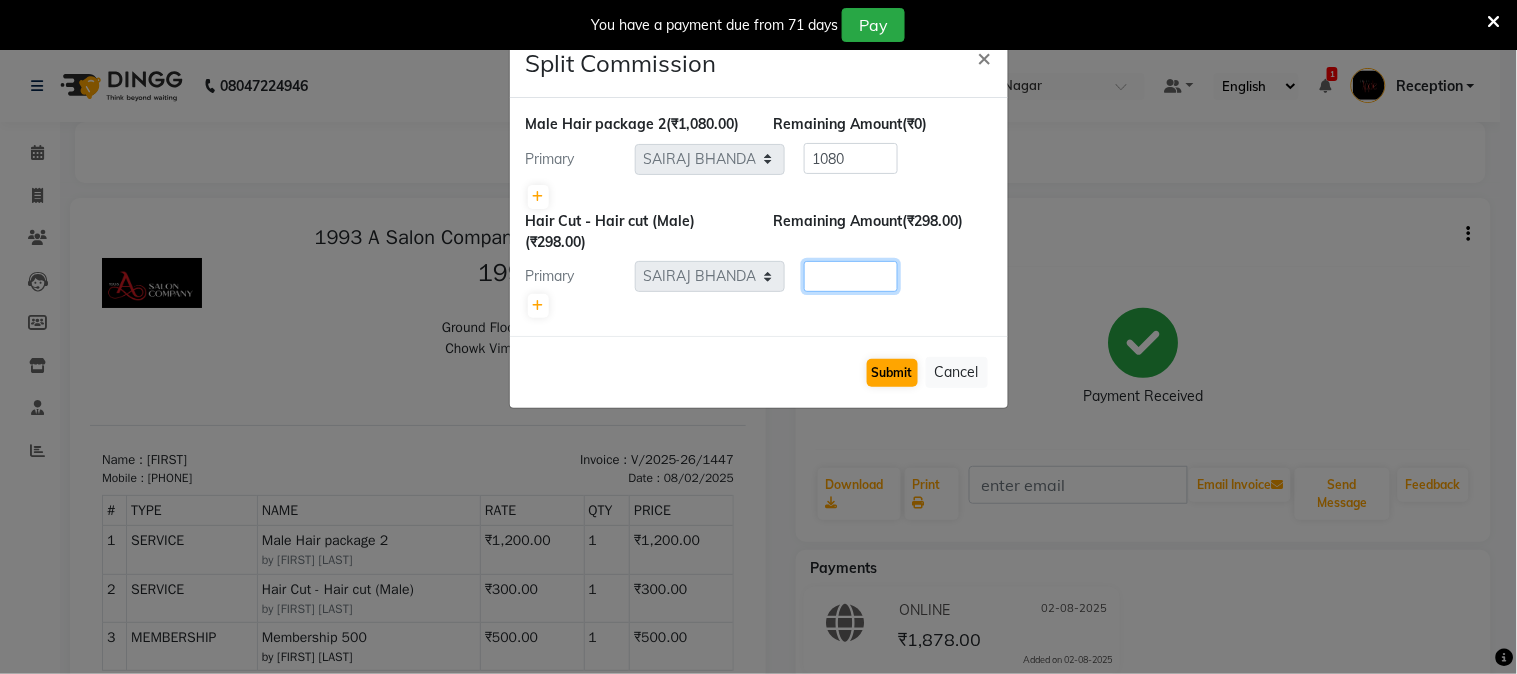 type 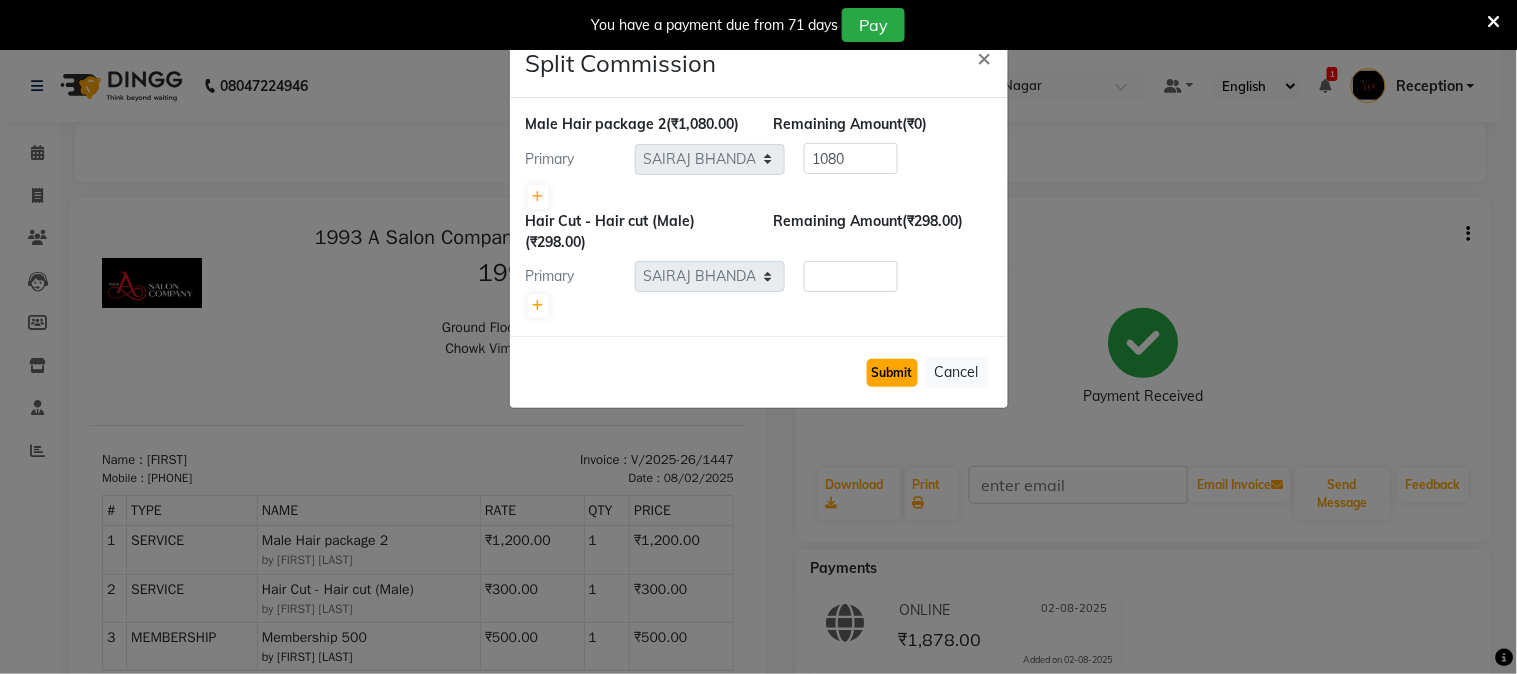 click on "Submit" 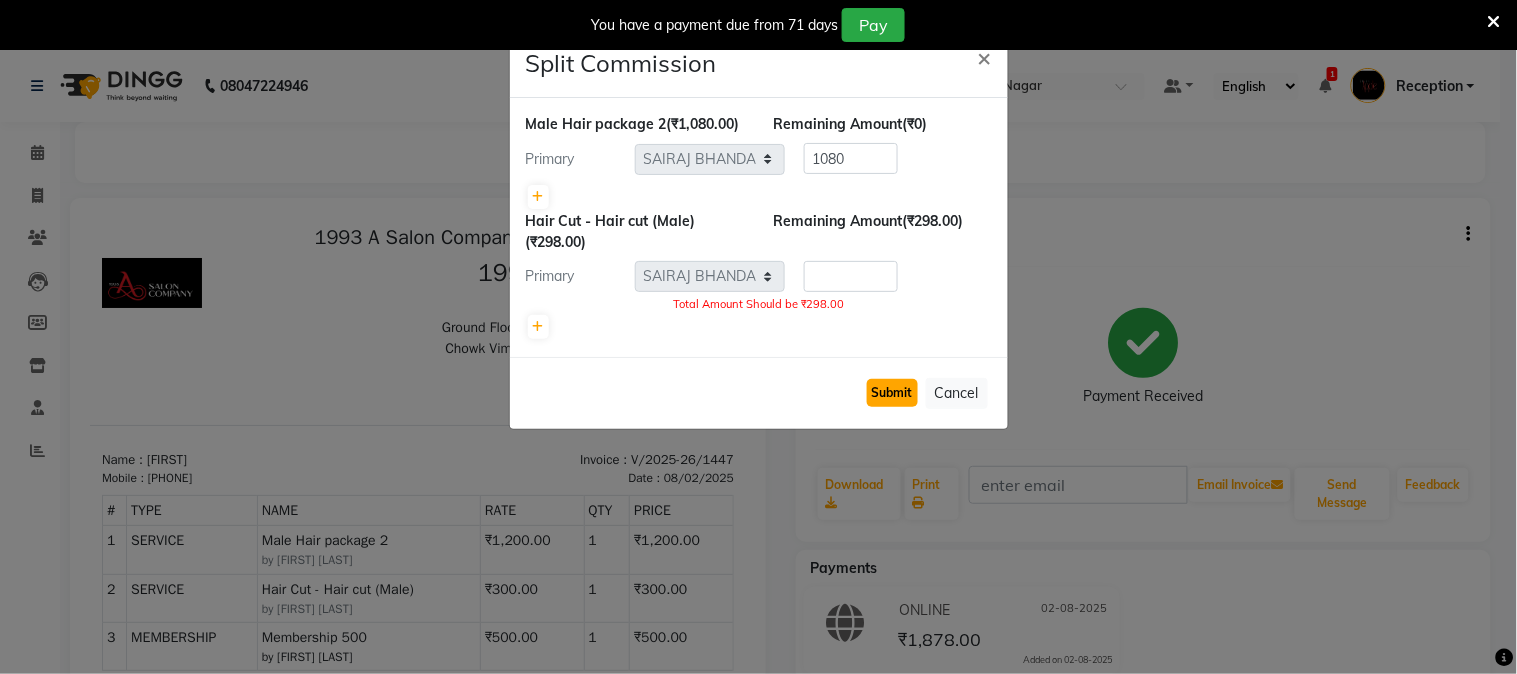 click on "Submit" 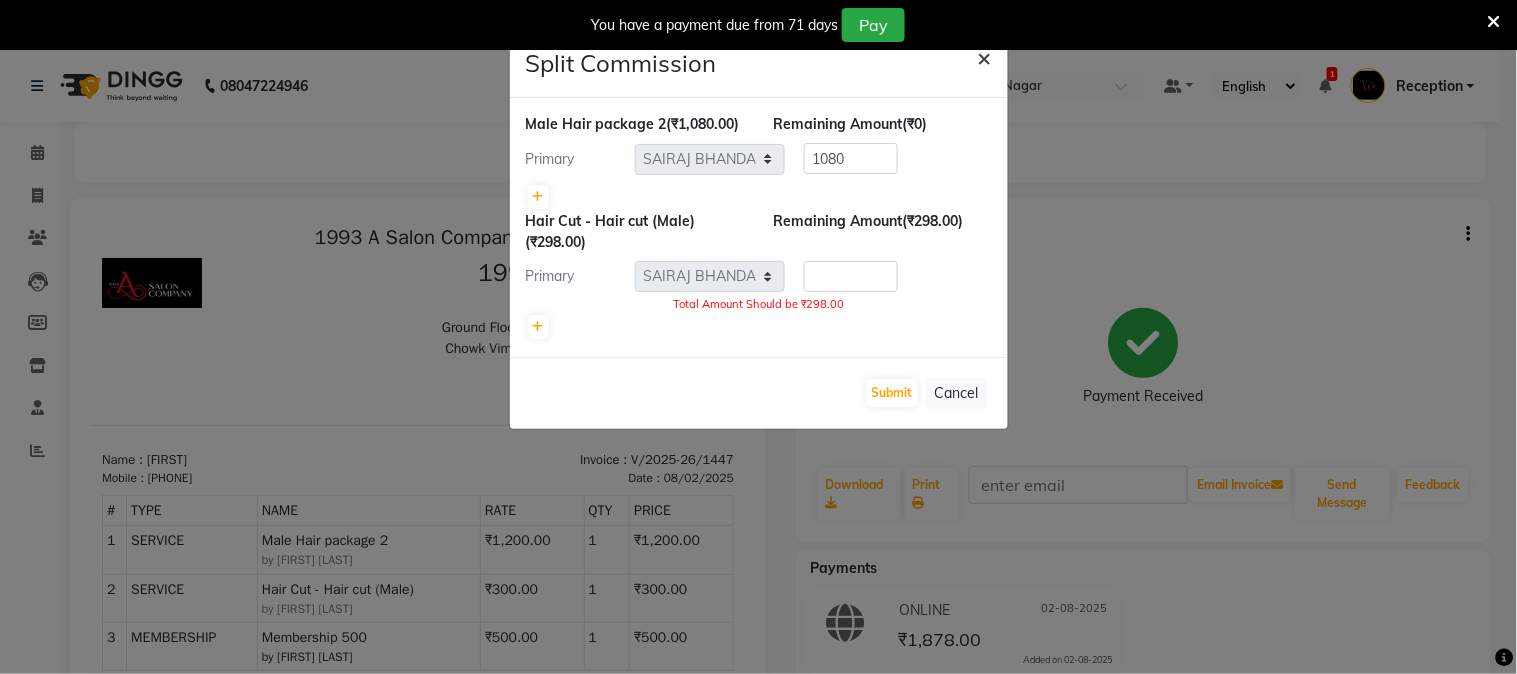 click on "×" 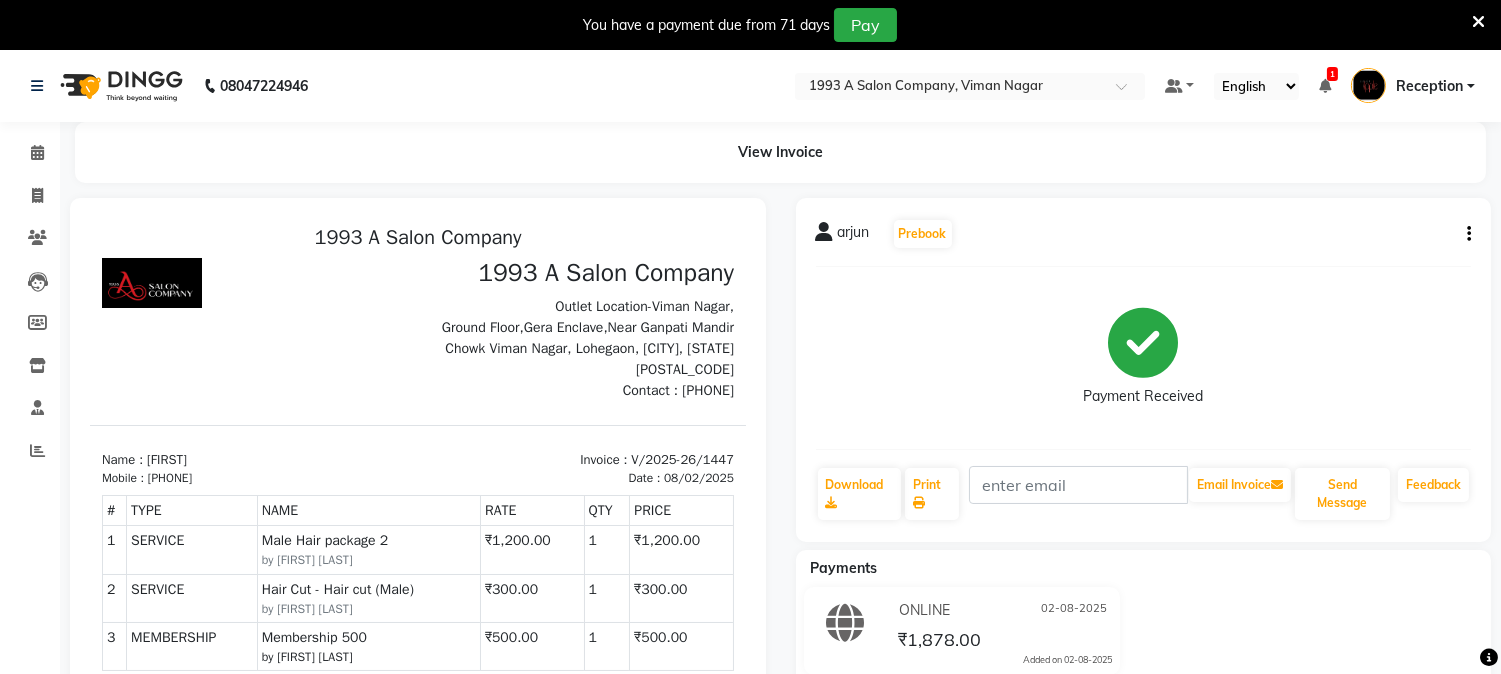 click 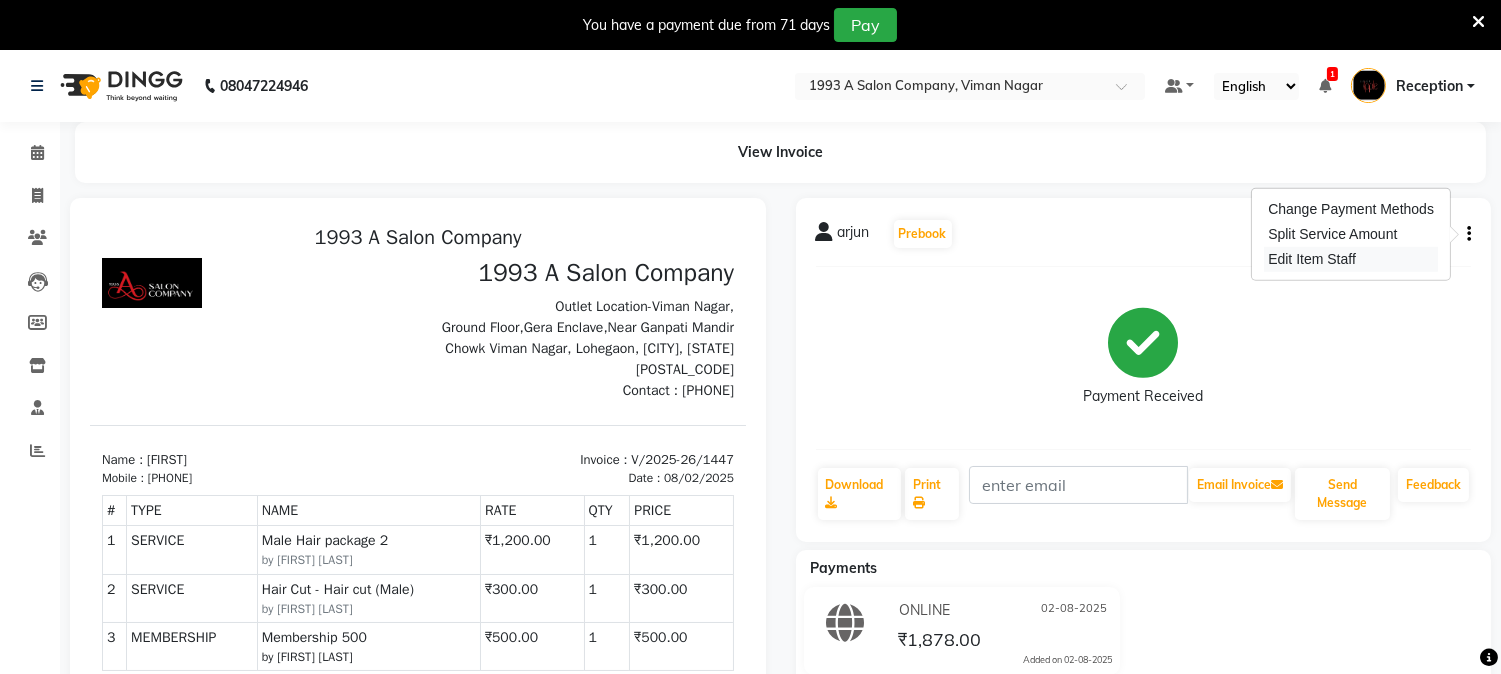 click on "Edit Item Staff" at bounding box center [1351, 259] 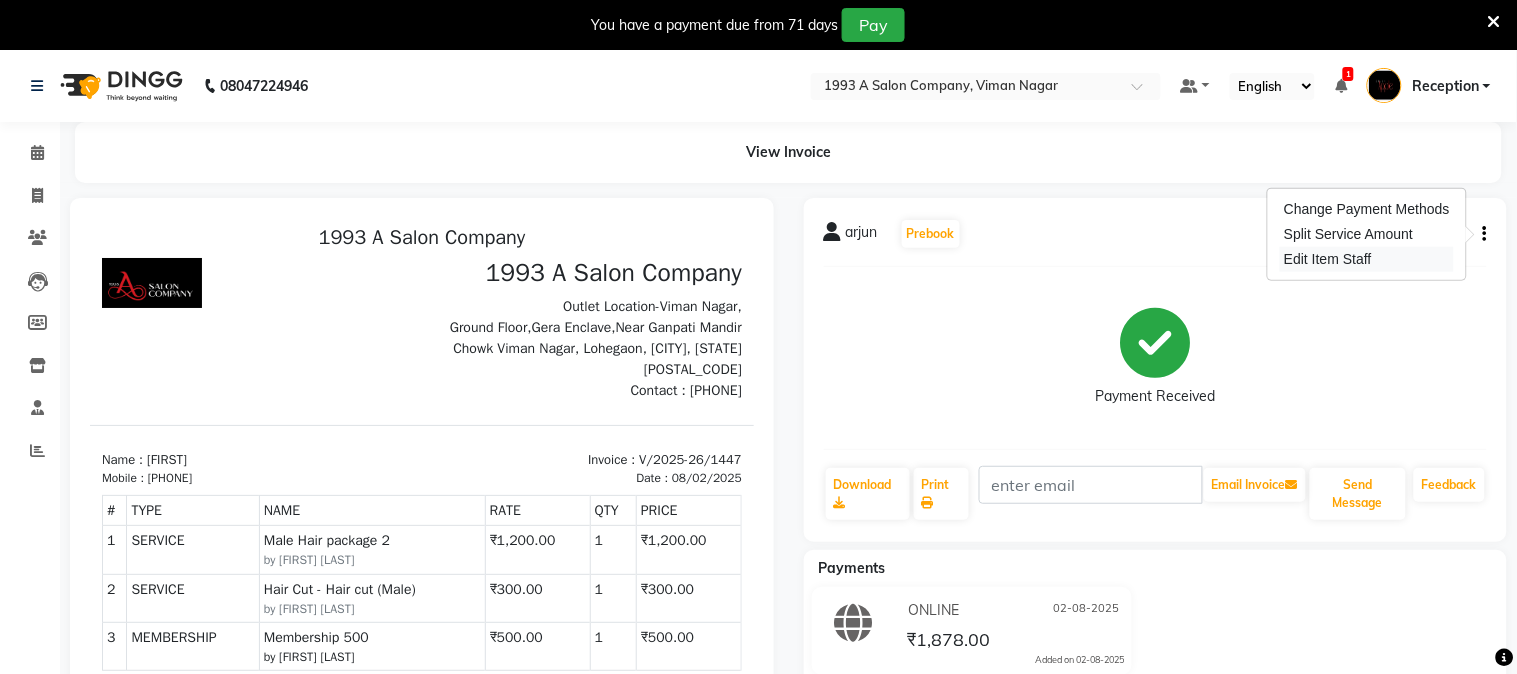 select on "86362" 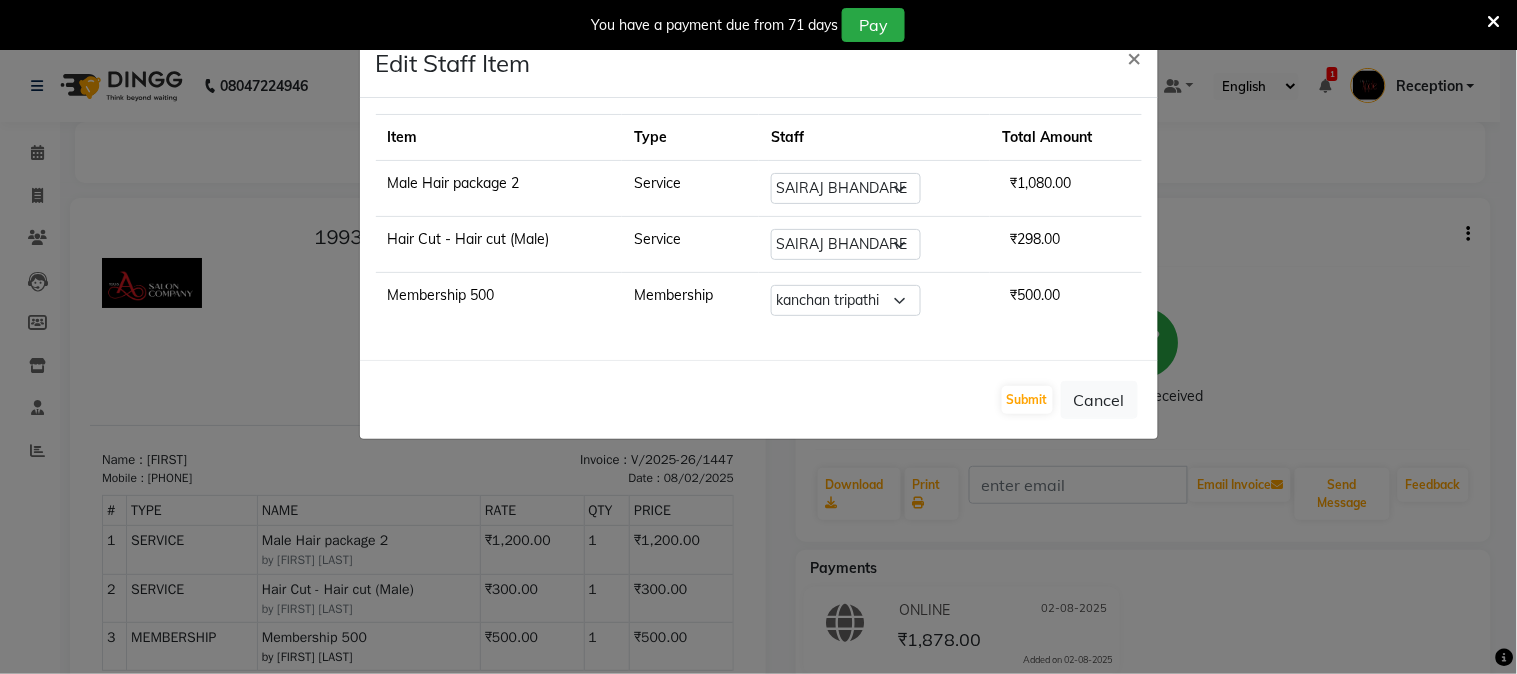 click on "Service" 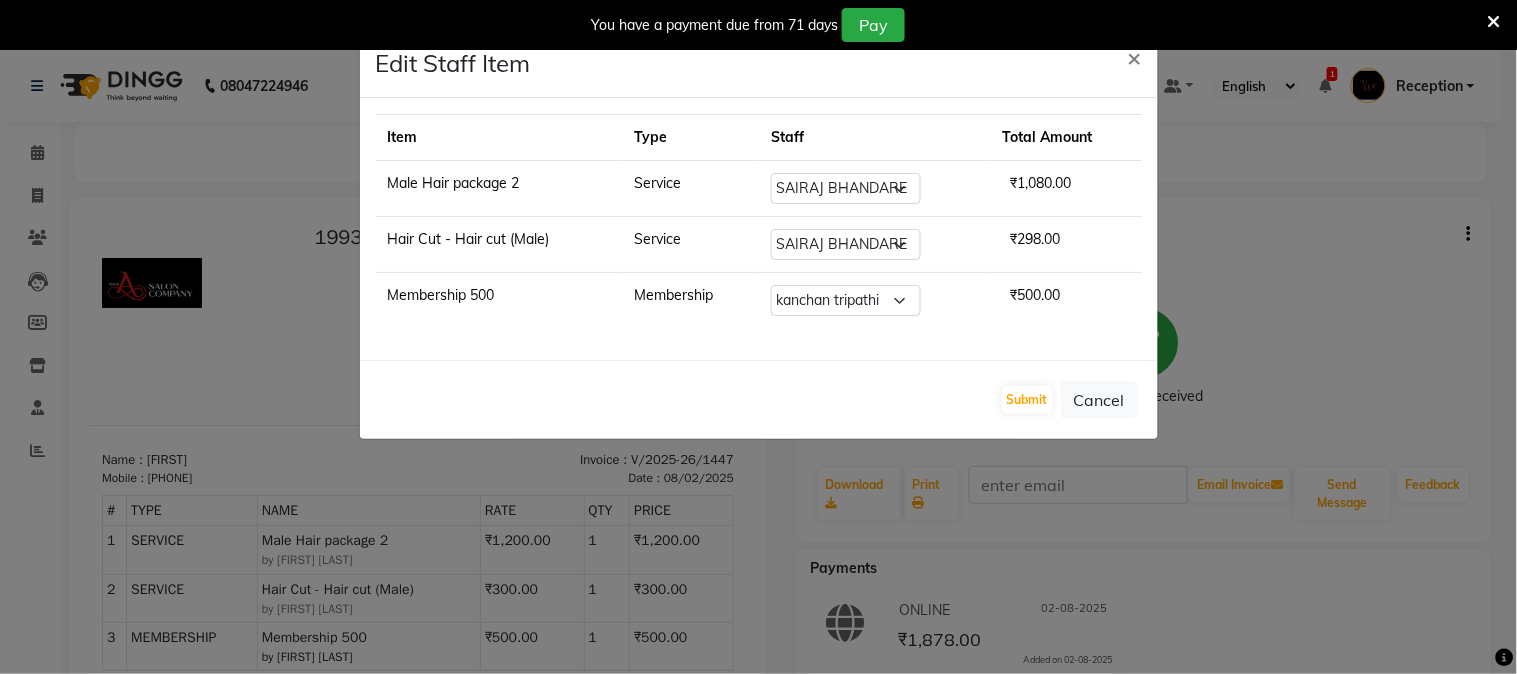 drag, startPoint x: 1066, startPoint y: 238, endPoint x: 854, endPoint y: 247, distance: 212.19095 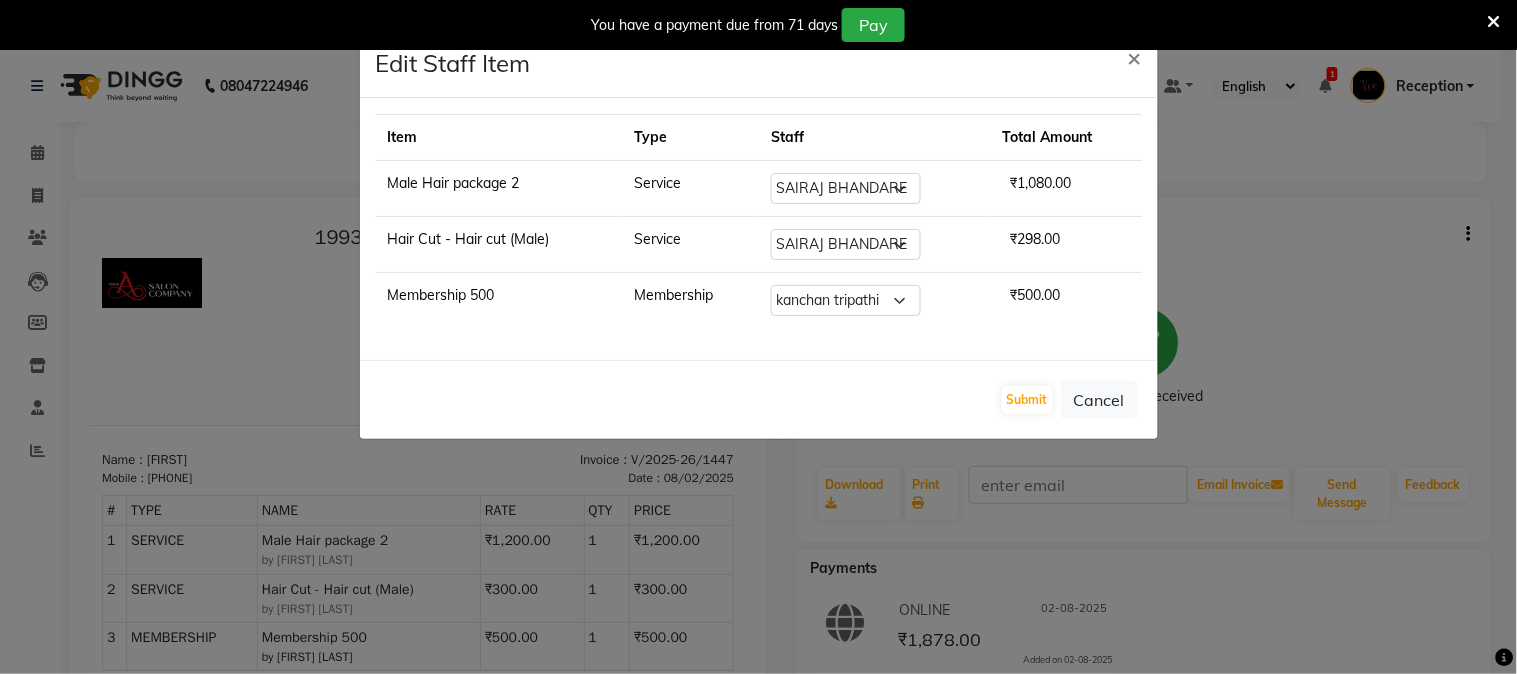 click on "Hair Cut - Hair cut (Male)" 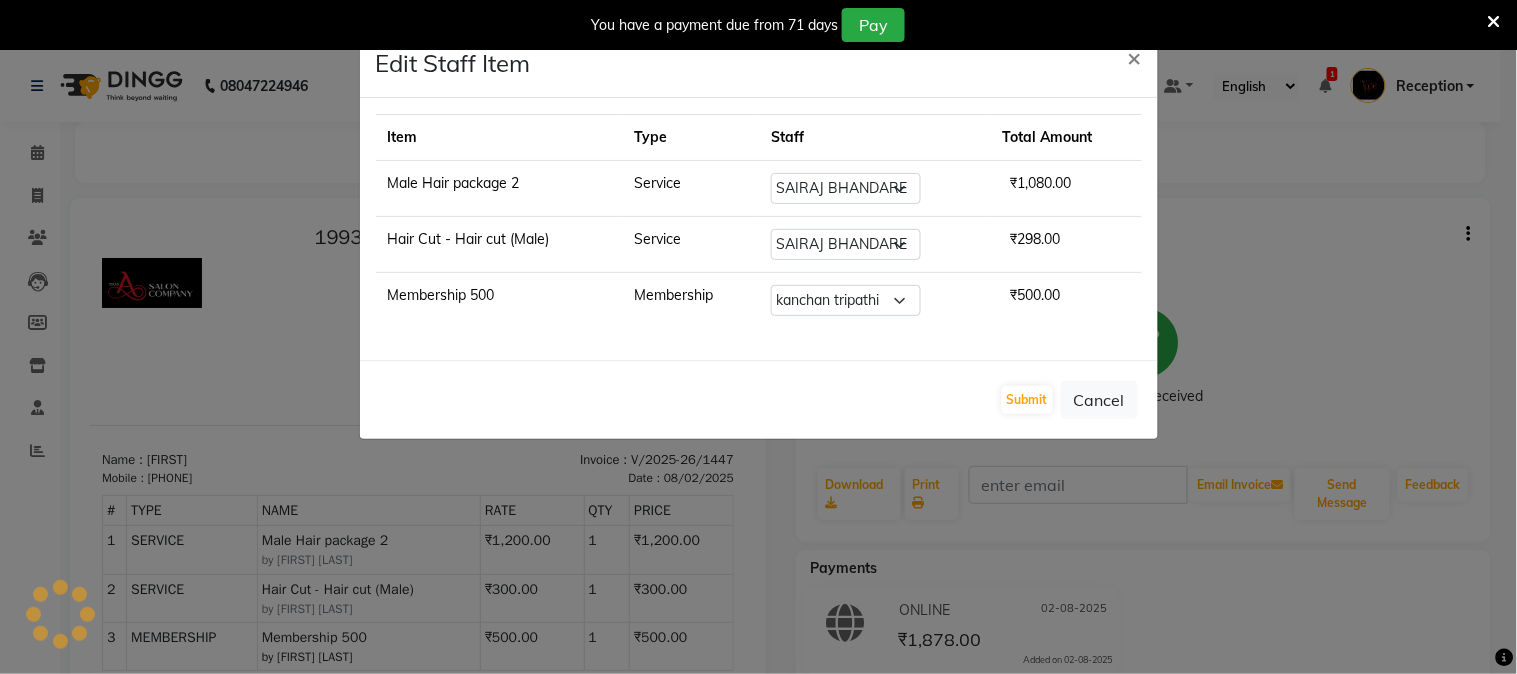 click on "Item Type Staff Total Amount Male Hair package 2 Service Select  ₹1,080.00 Hair Cut - Hair cut (Male) Service Select  ₹298.00 Membership 500 Membership Select  ₹500.00" 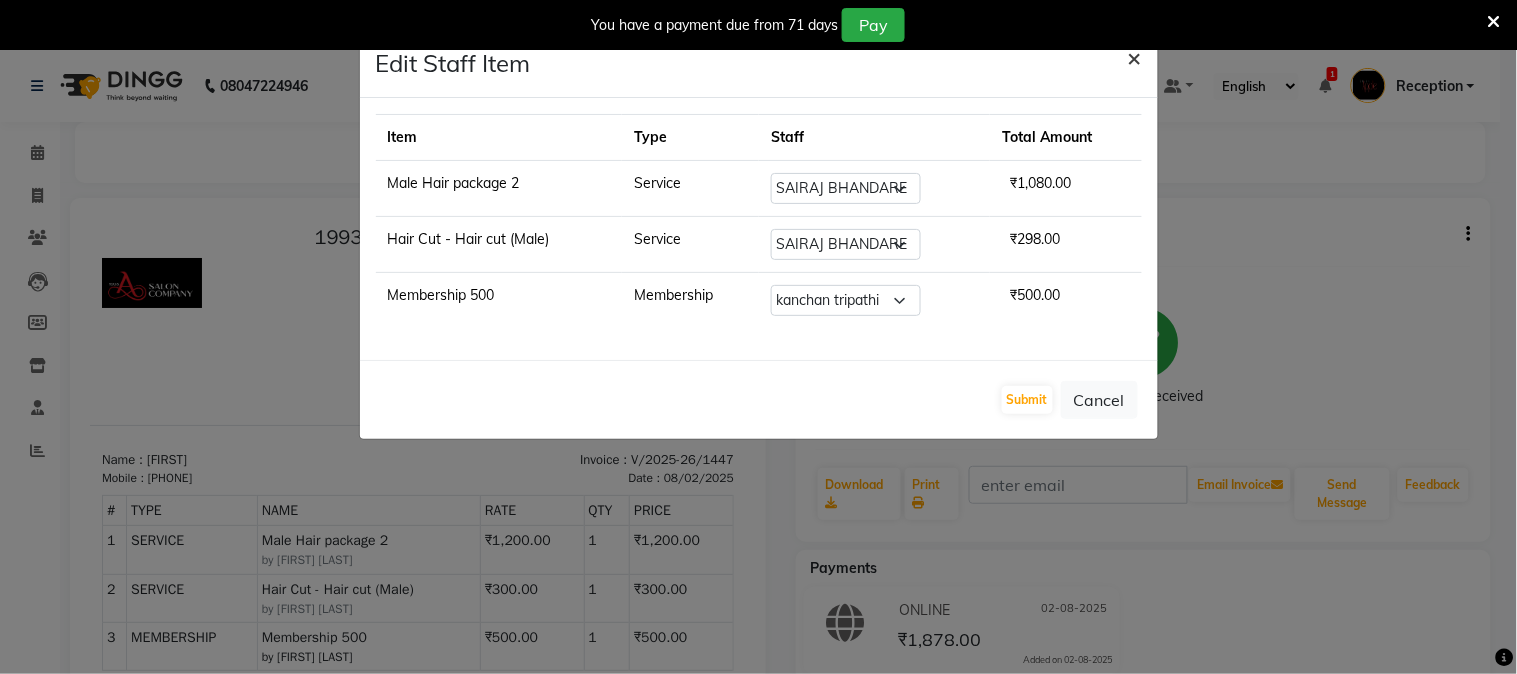 click on "×" 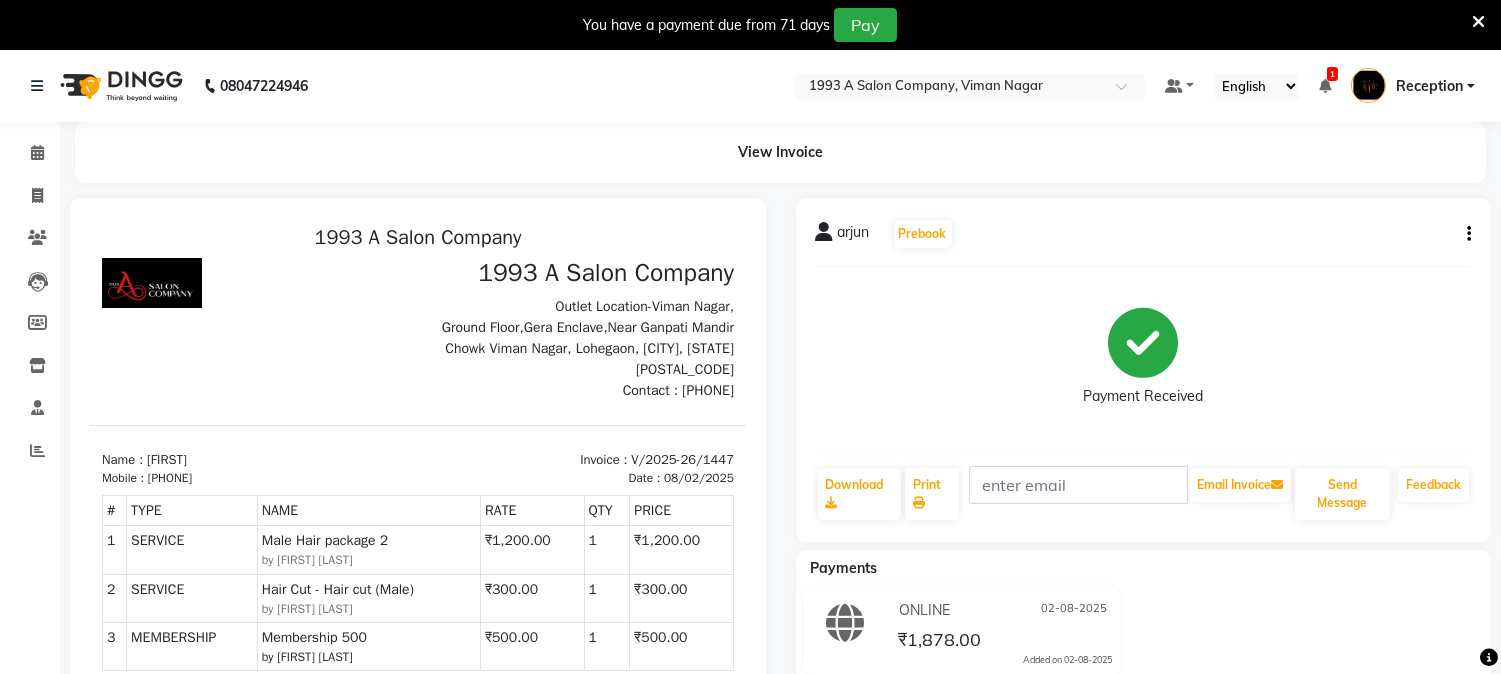 click 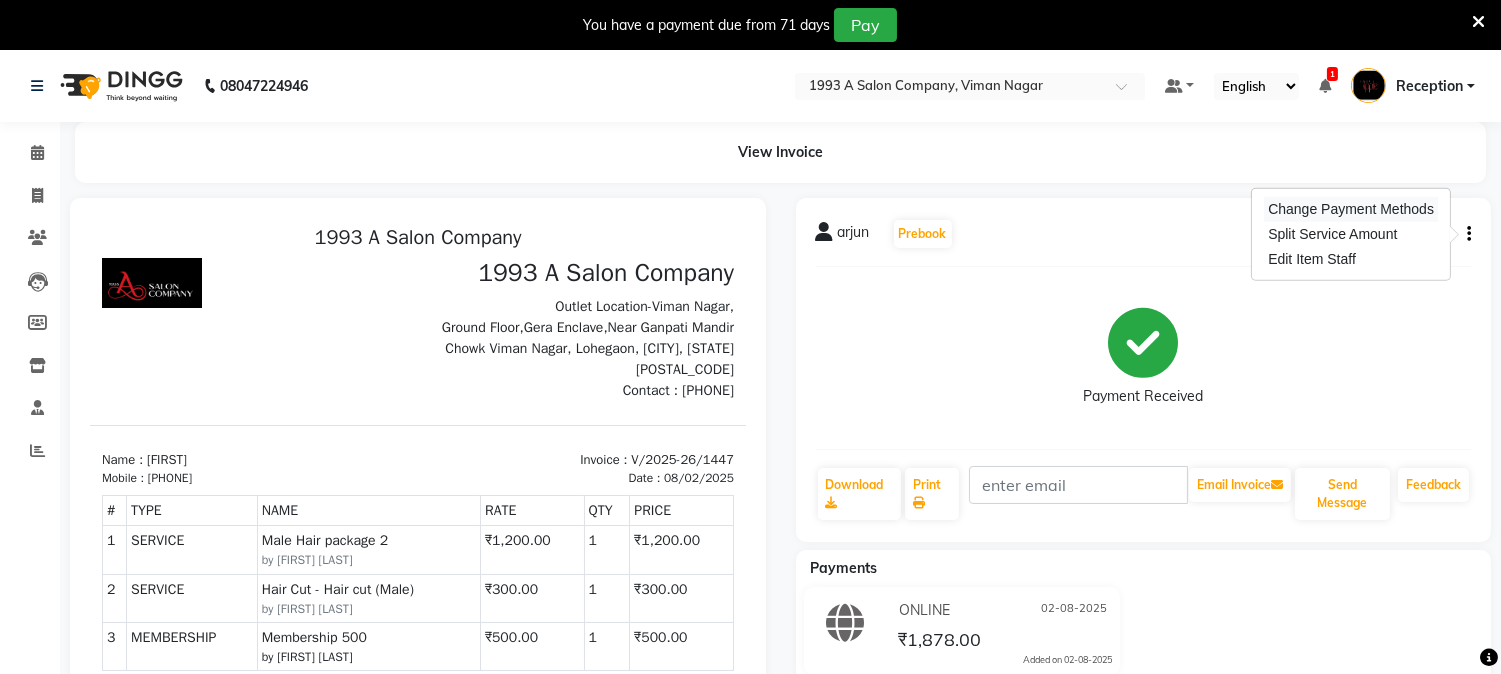 click on "Change Payment Methods" at bounding box center [1351, 209] 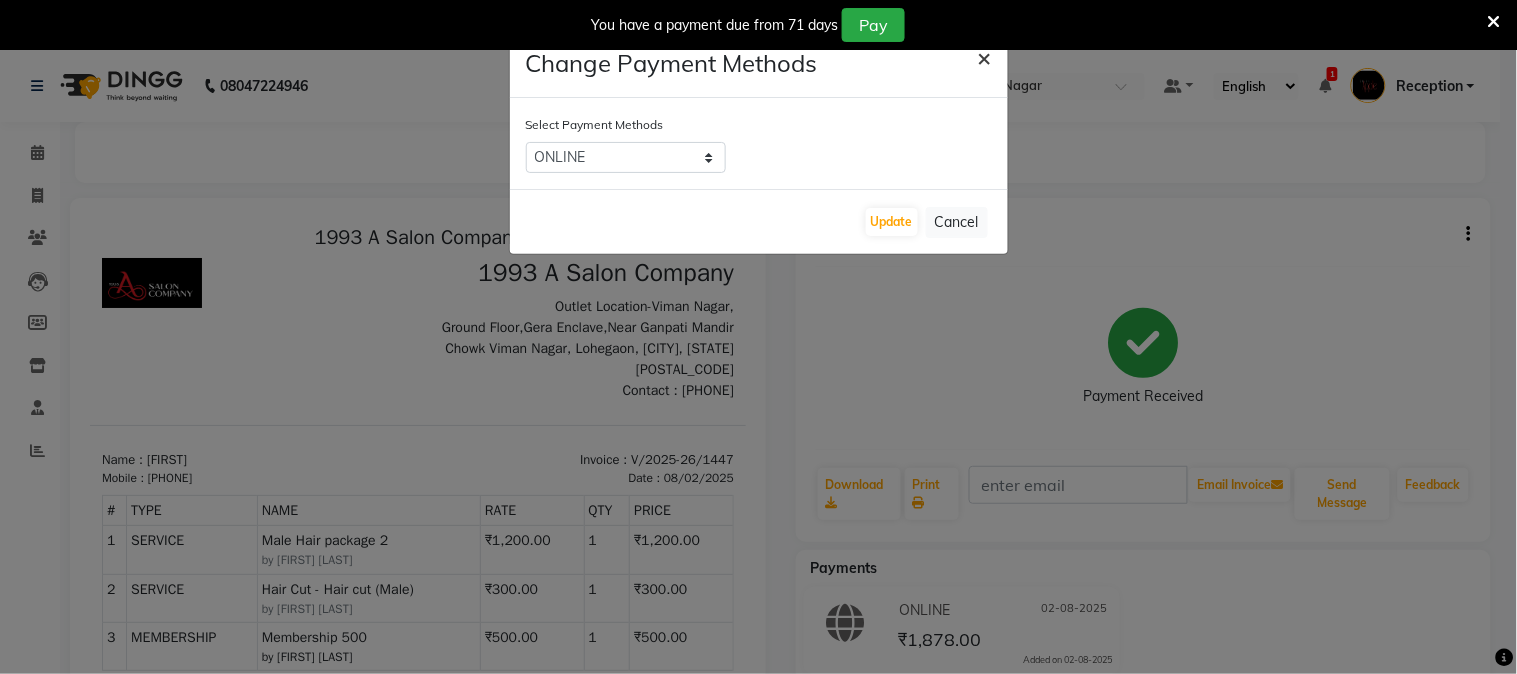 click on "×" 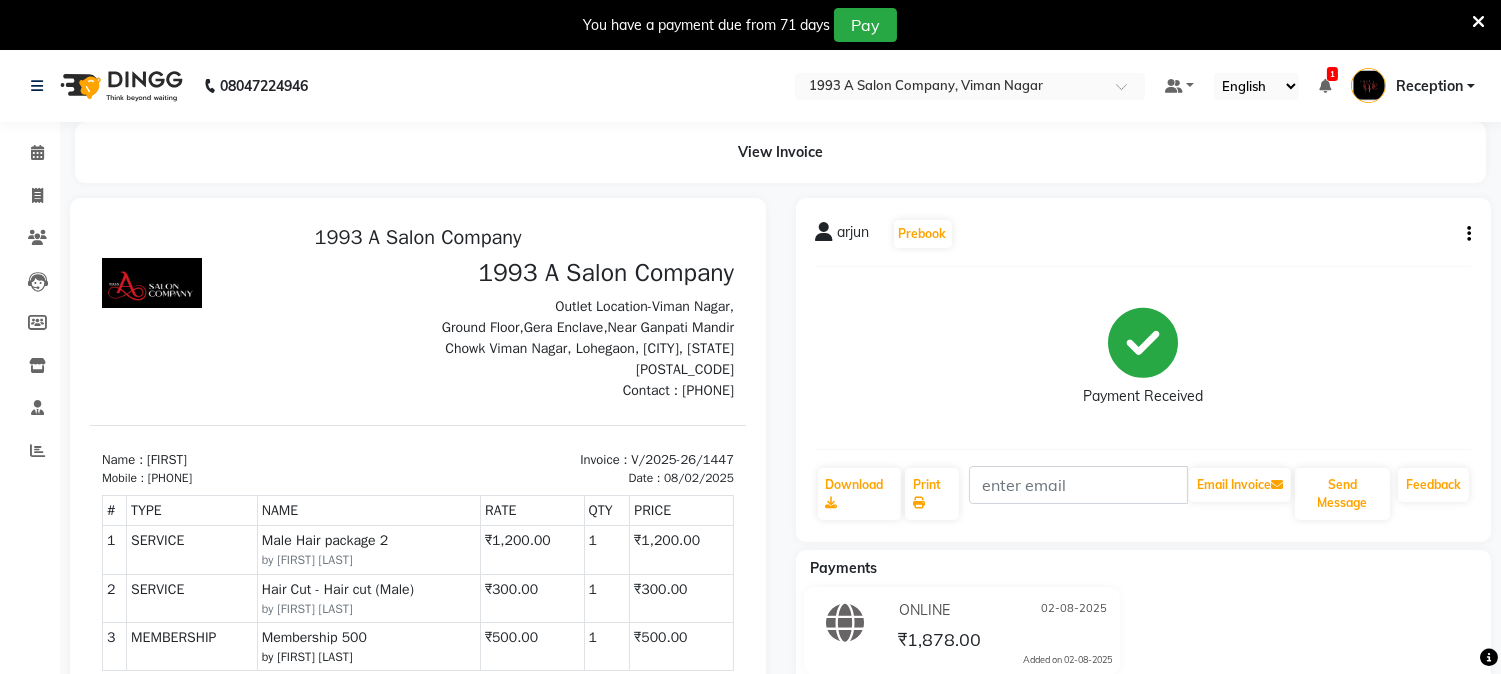 click on "arjun   Prebook   Payment Received  Download  Print   Email Invoice   Send Message Feedback" 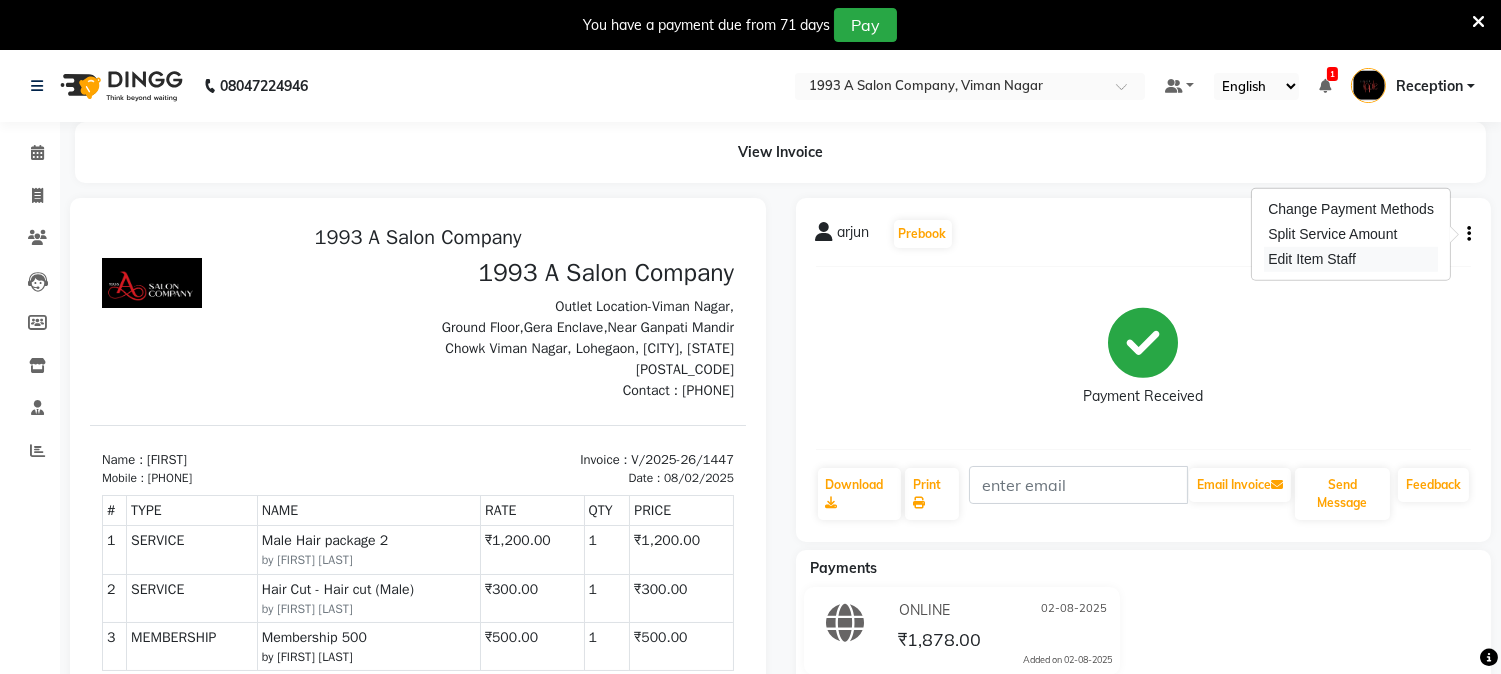 click on "Edit Item Staff" at bounding box center (1351, 259) 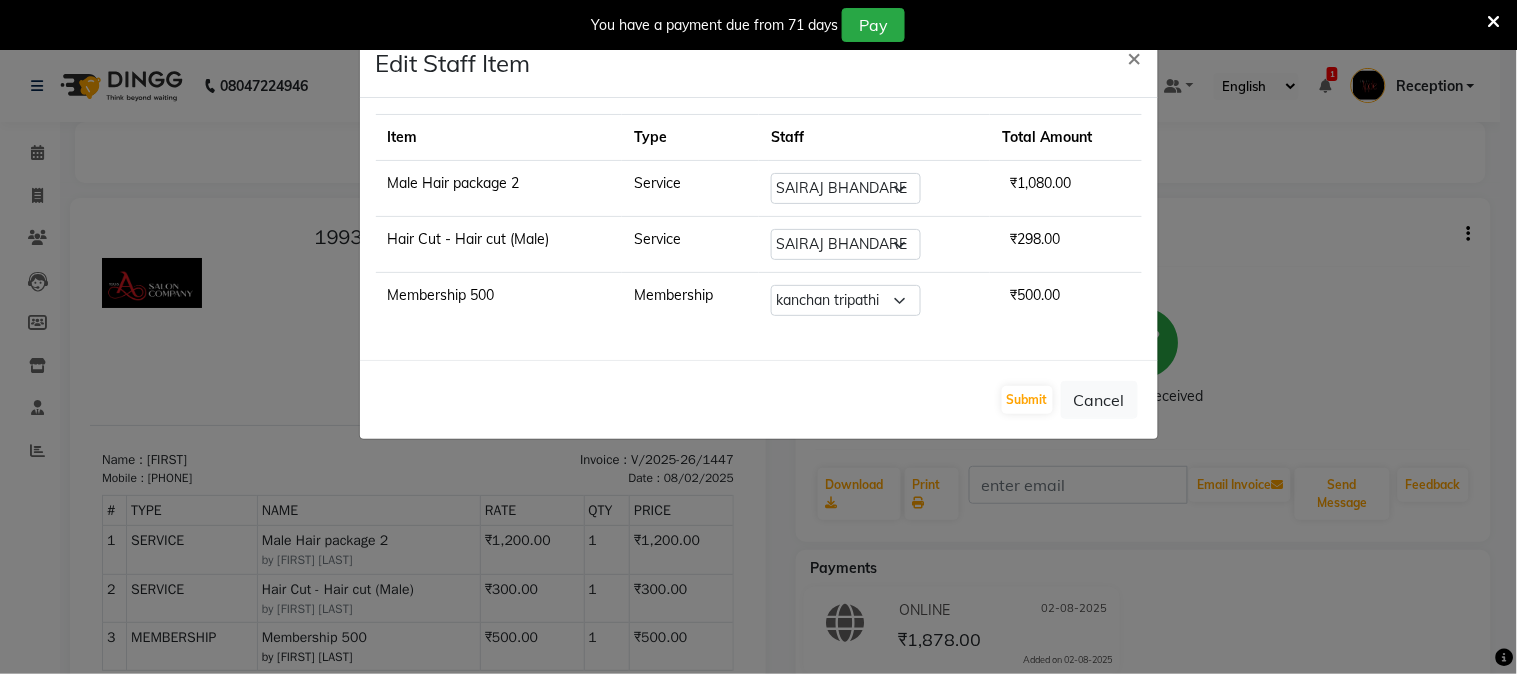 click on "Service" 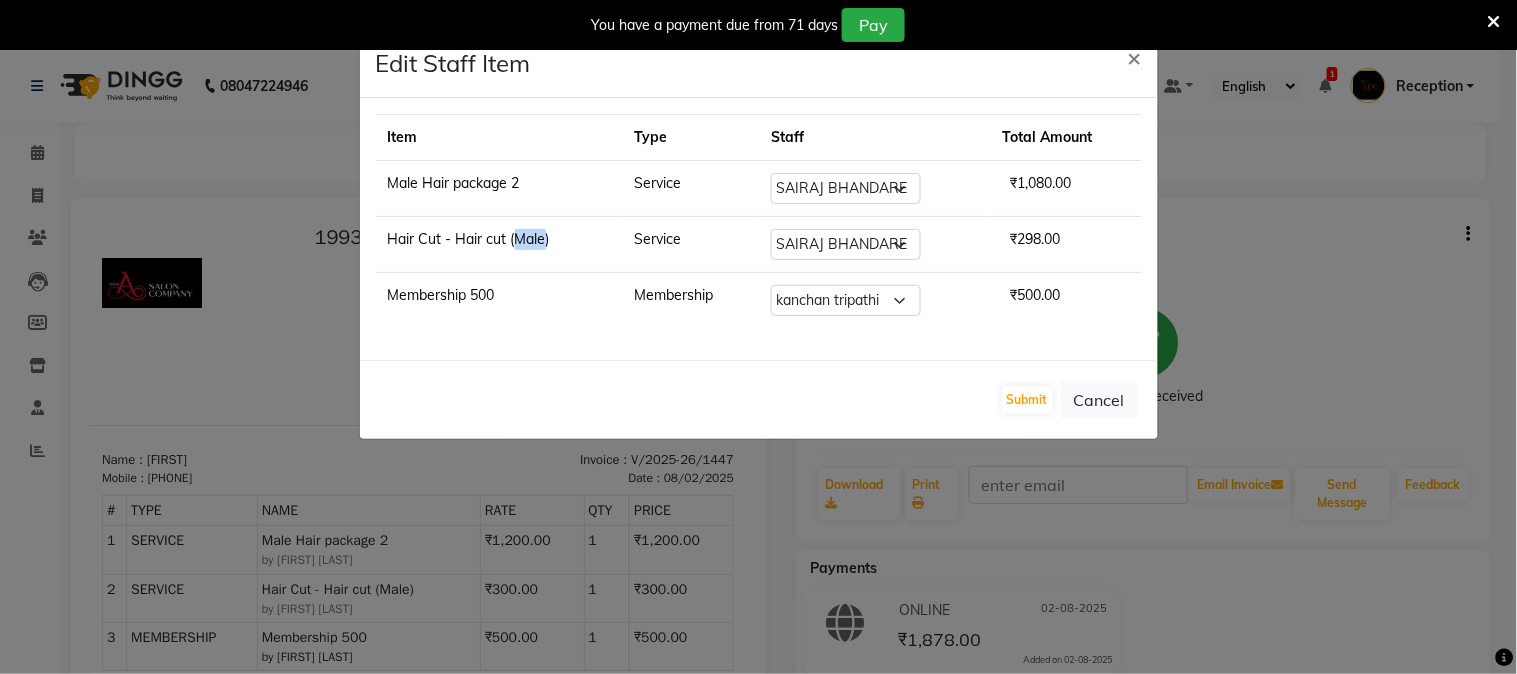 click on "Hair Cut - Hair cut (Male)" 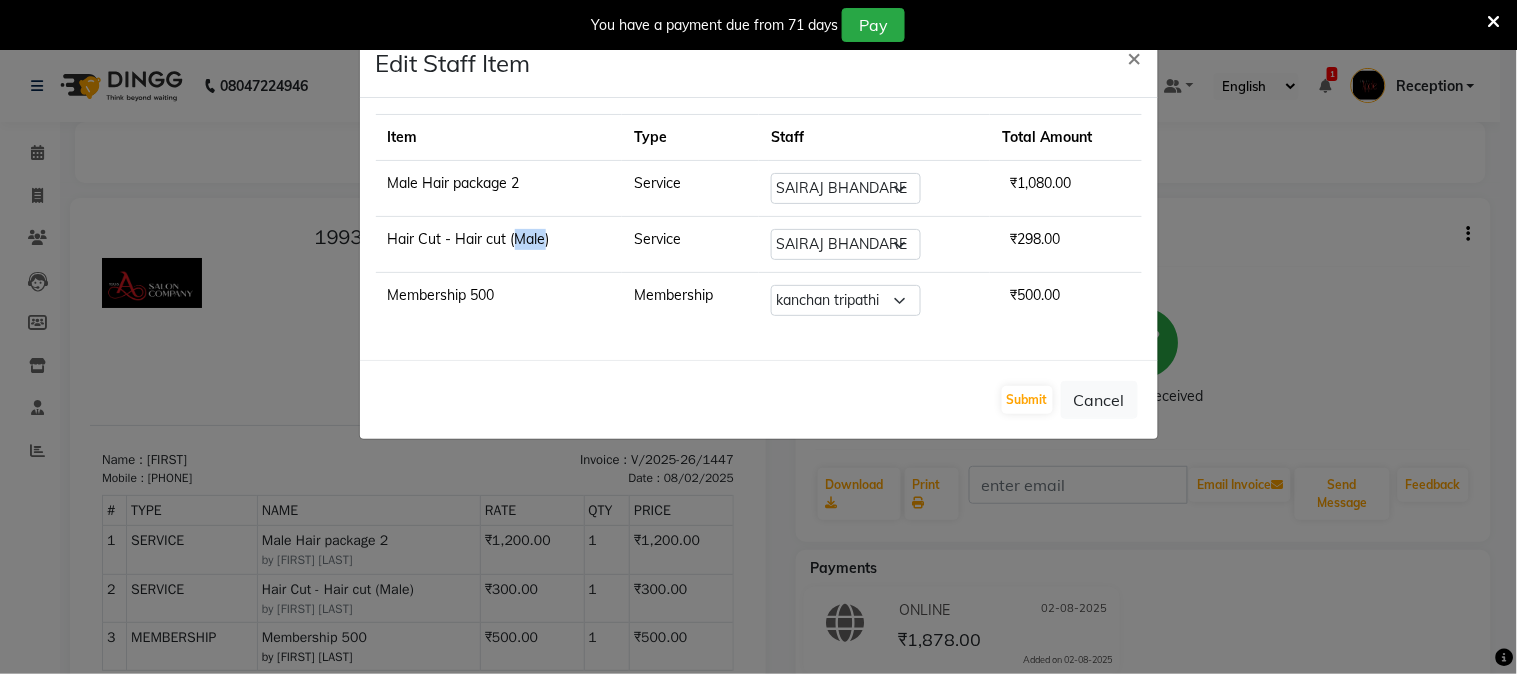 click on "Hair Cut - Hair cut (Male)" 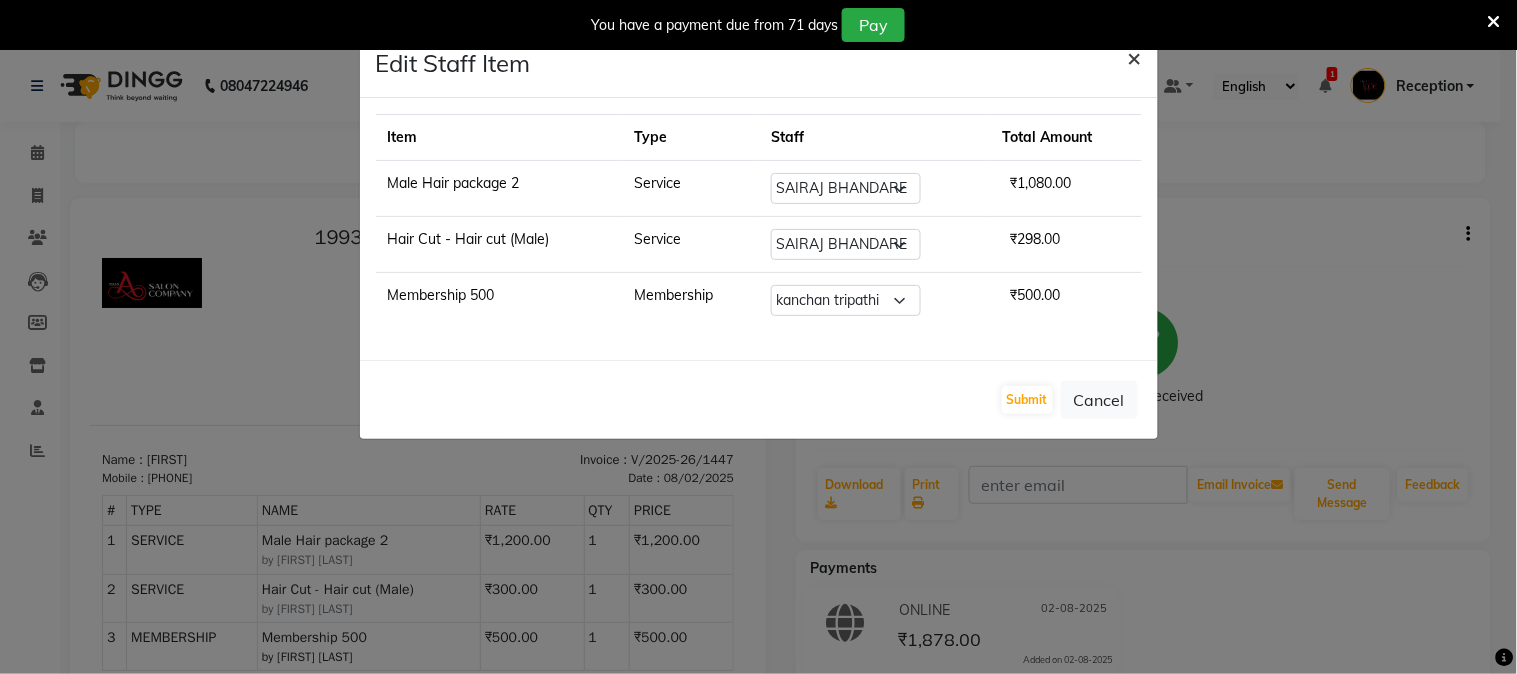 drag, startPoint x: 635, startPoint y: 246, endPoint x: 1141, endPoint y: 58, distance: 539.79626 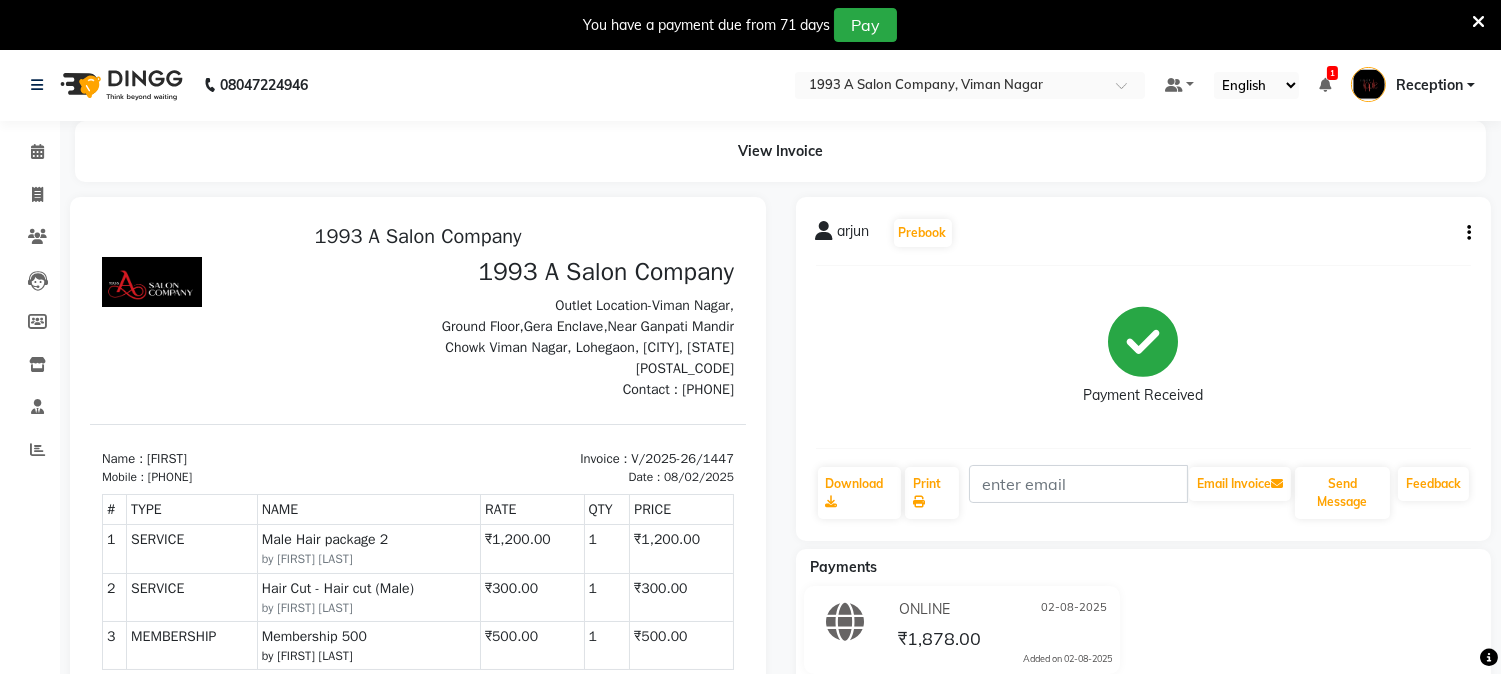 scroll, scrollTop: 0, scrollLeft: 0, axis: both 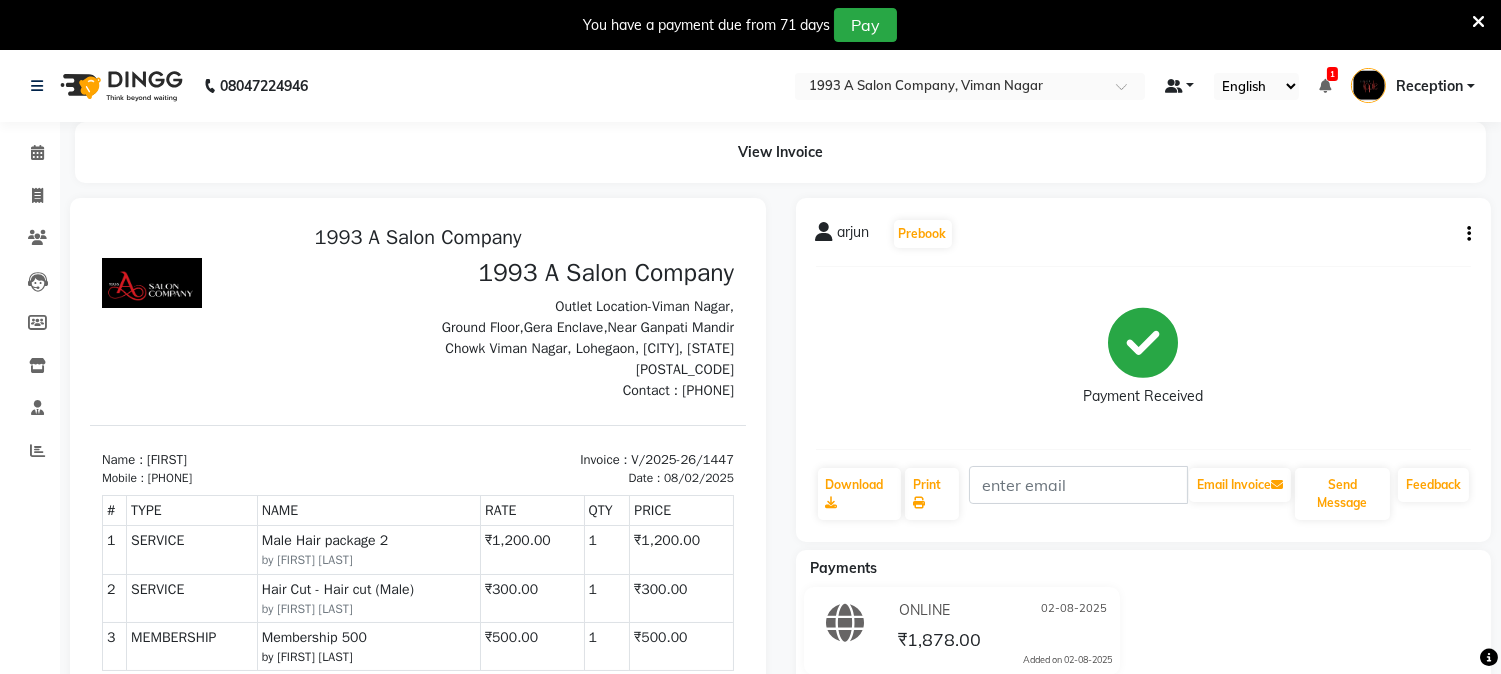 click at bounding box center (1174, 86) 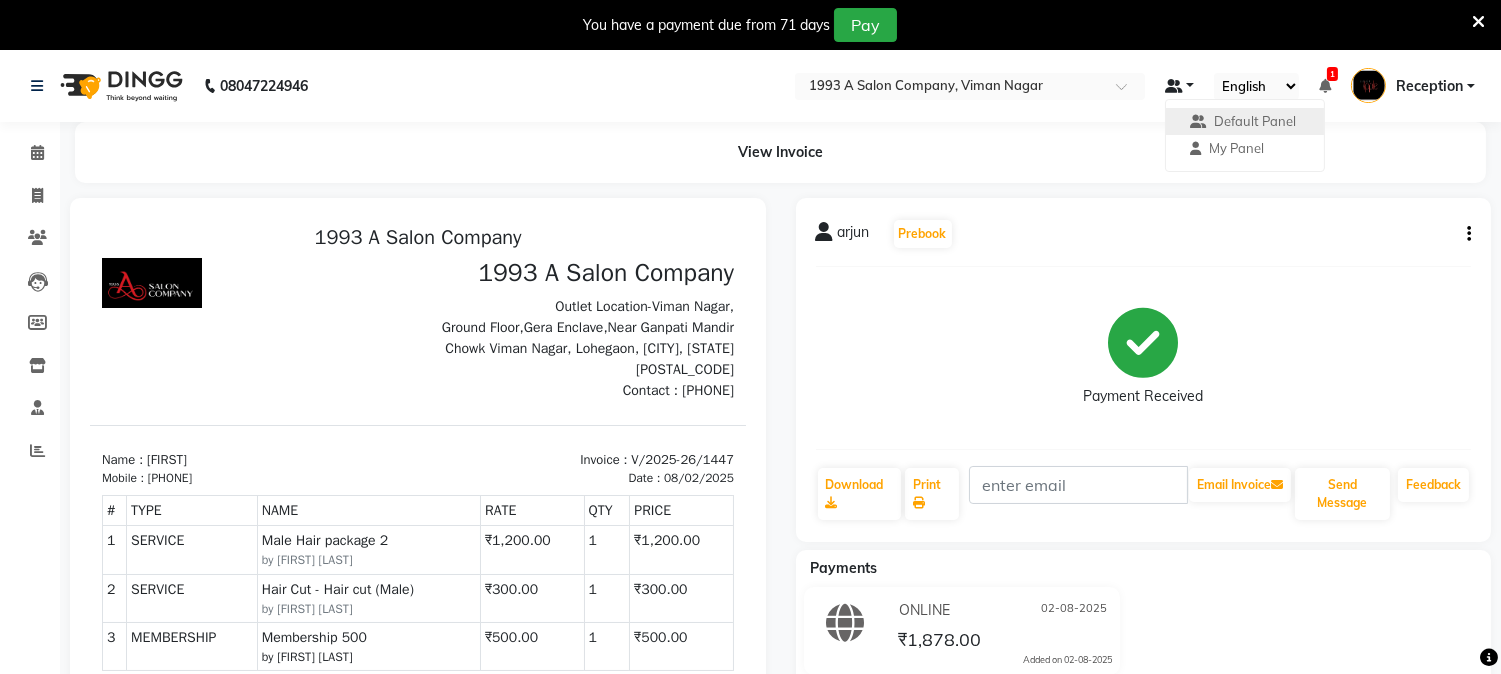click at bounding box center (1174, 86) 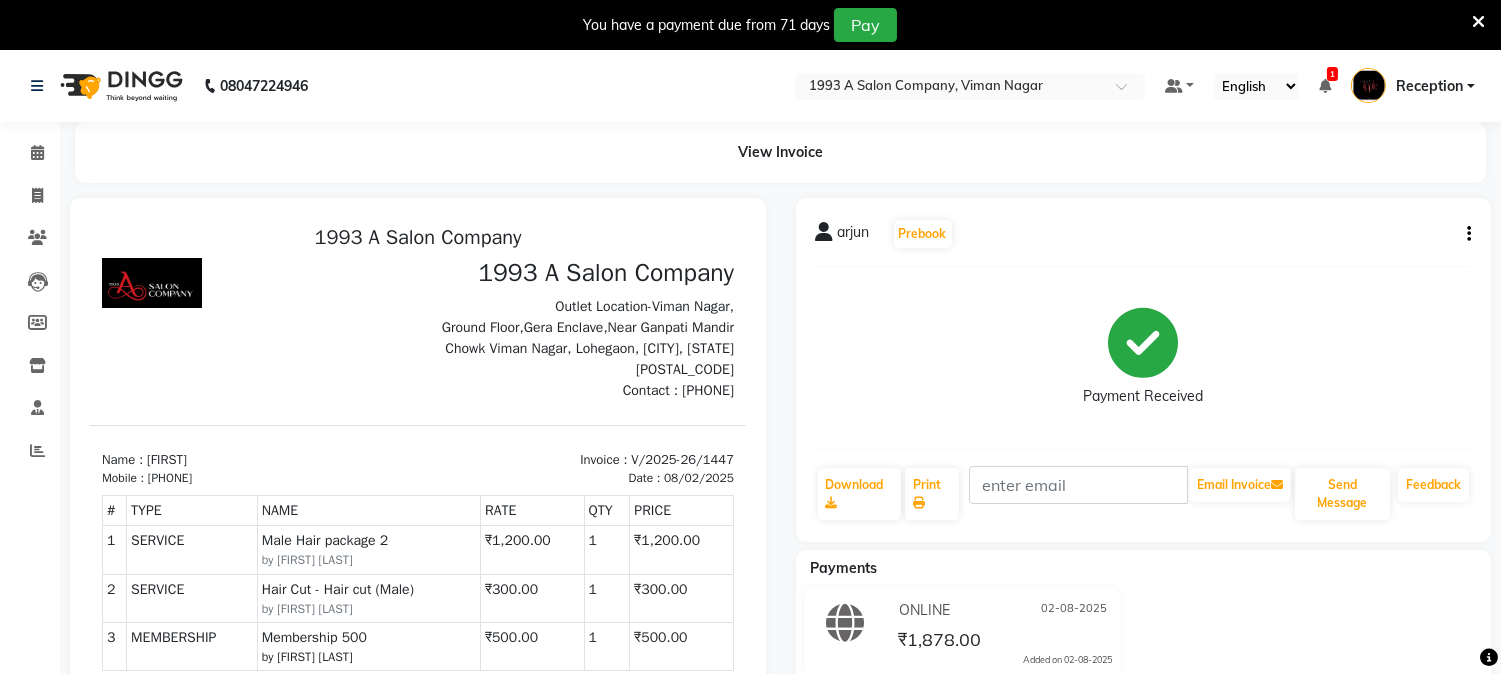 click 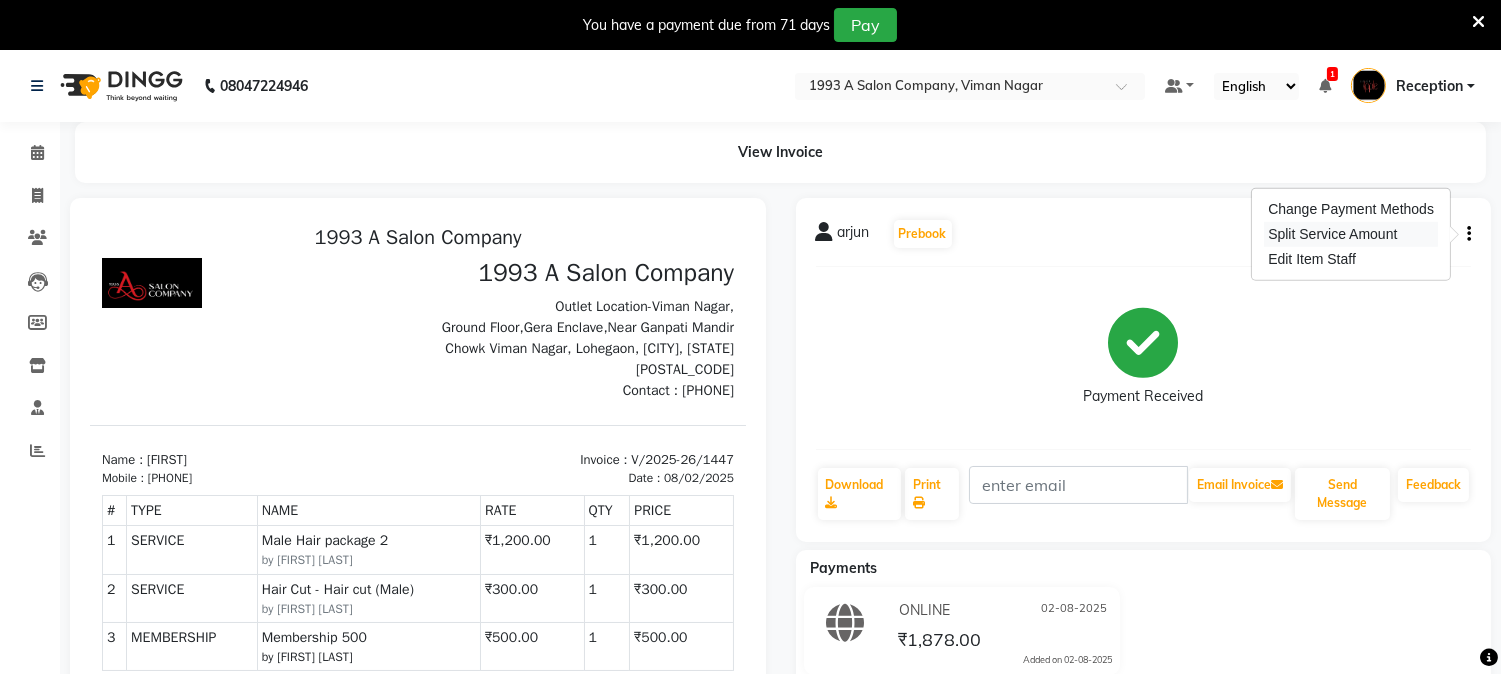 click on "Split Service Amount" at bounding box center [1351, 234] 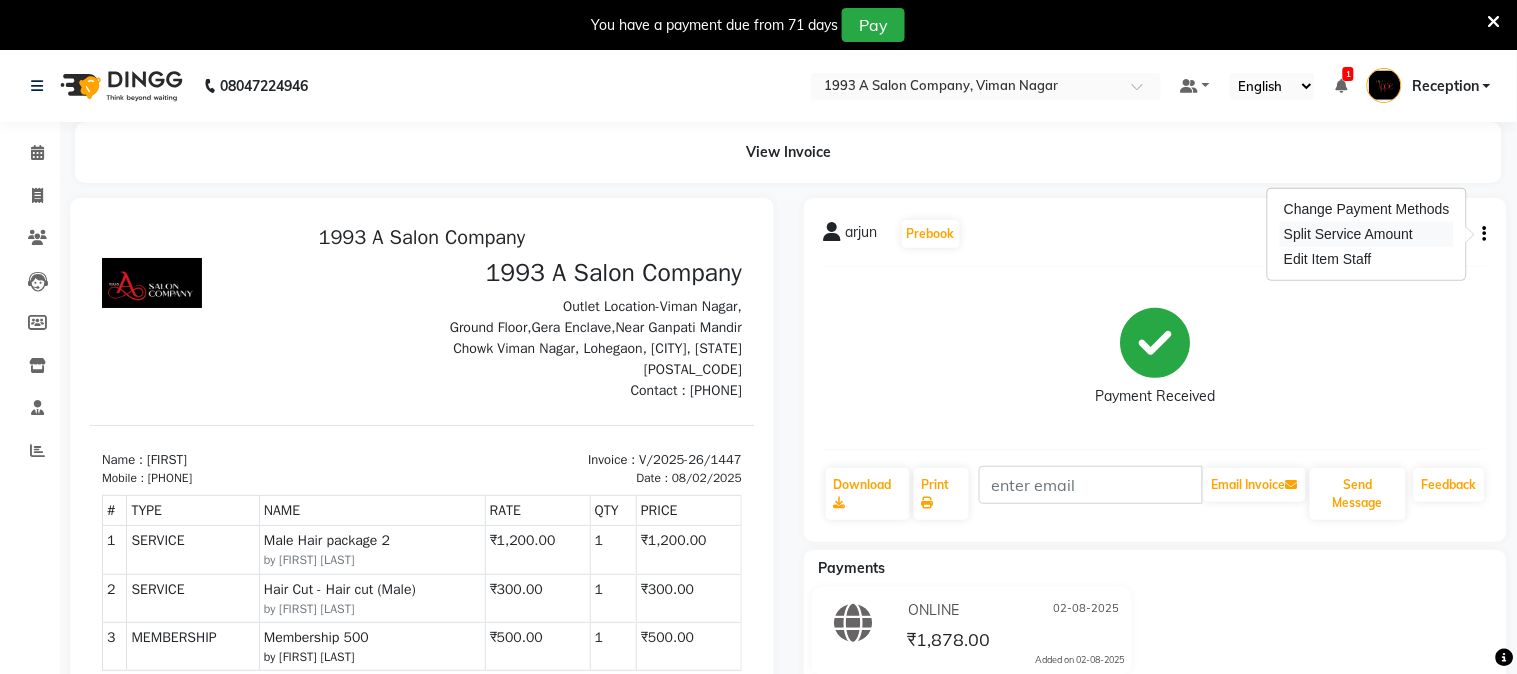 select on "86362" 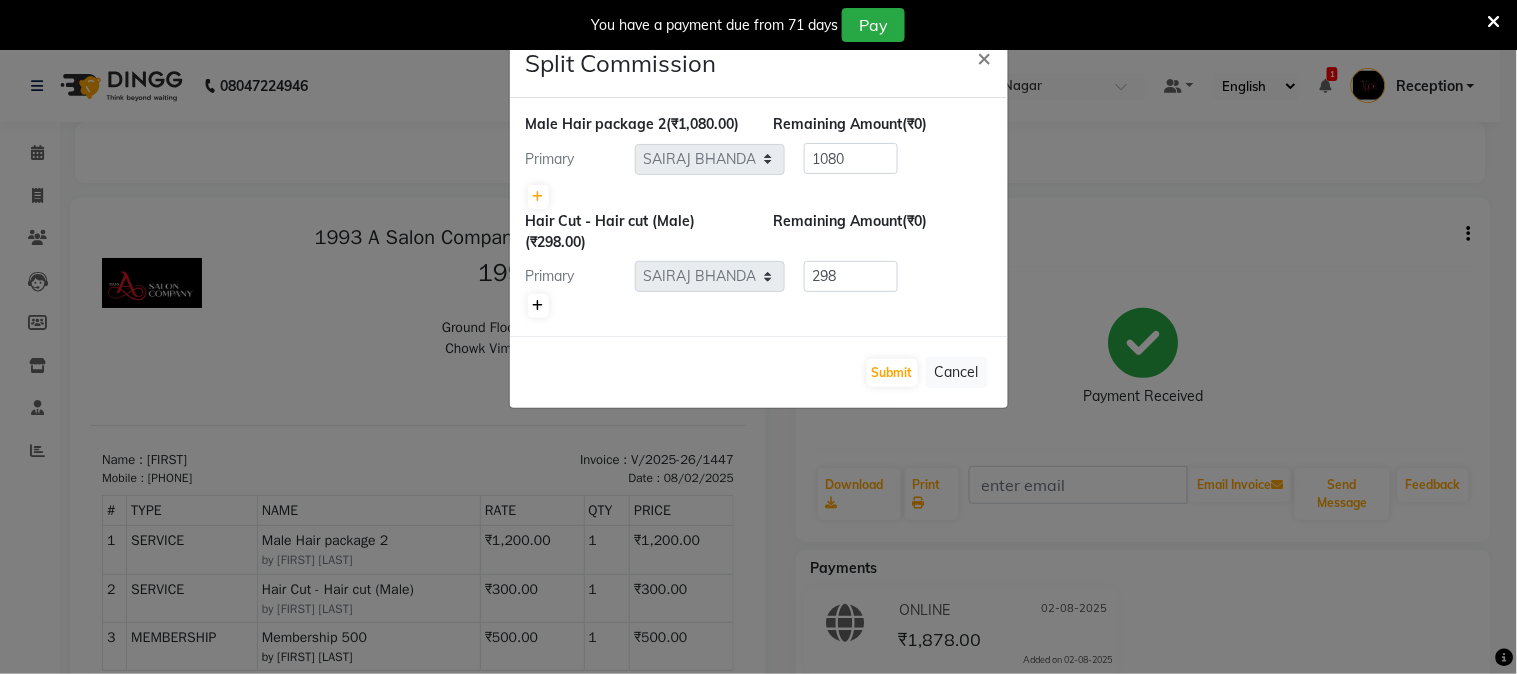 click 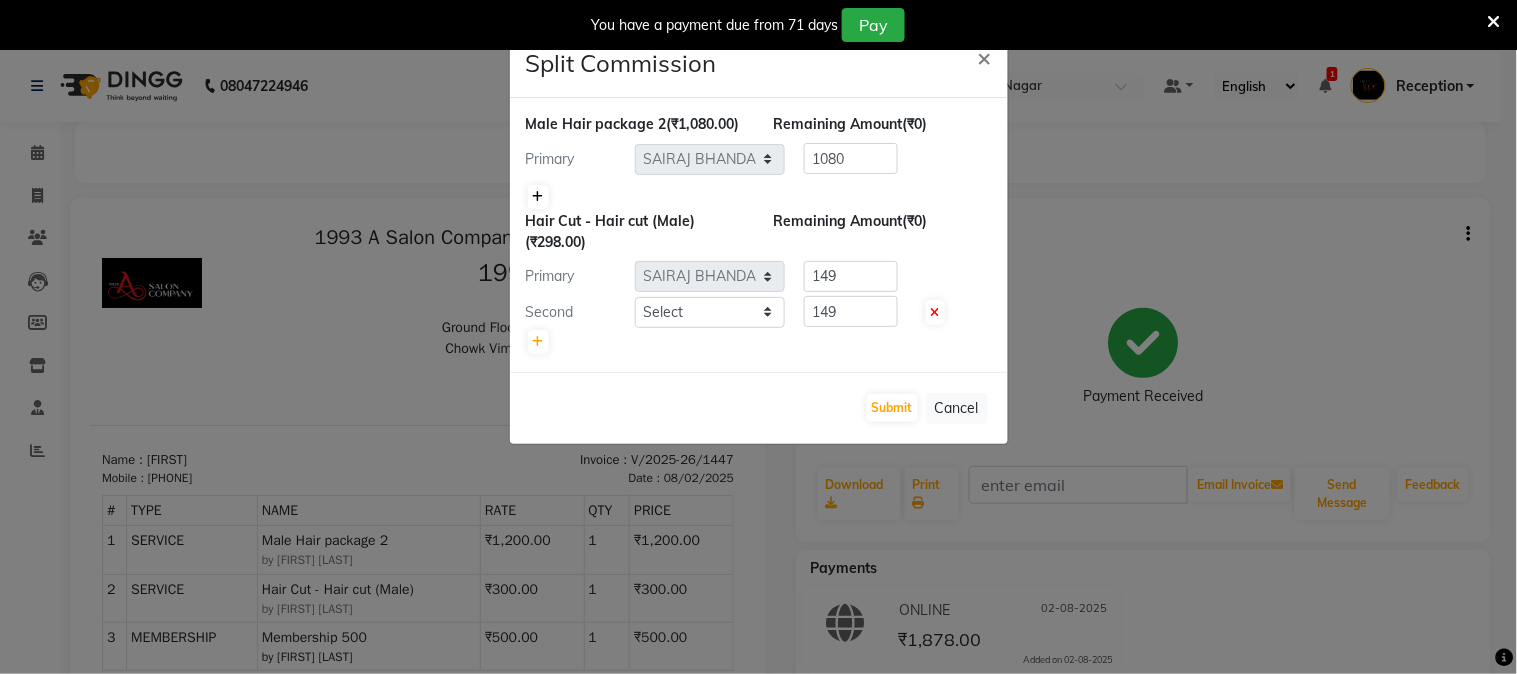 click 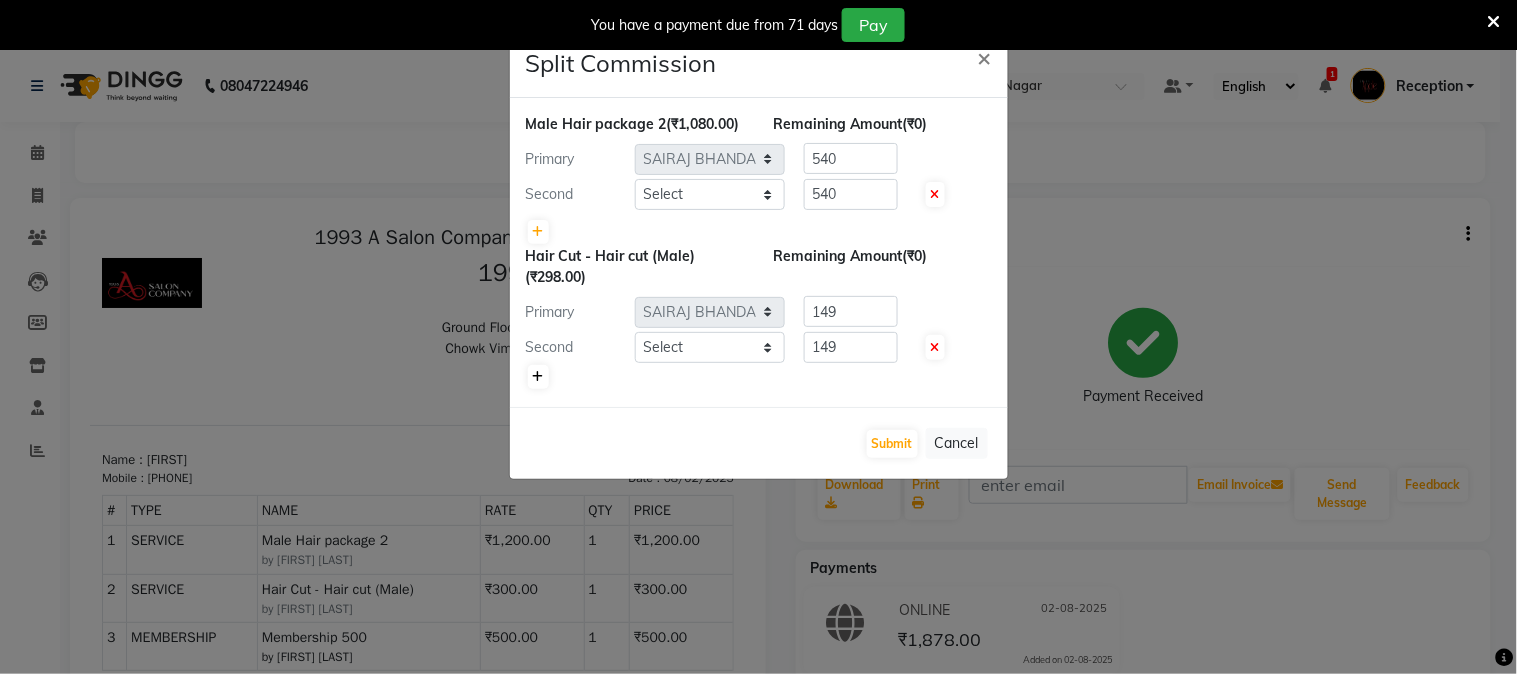 click 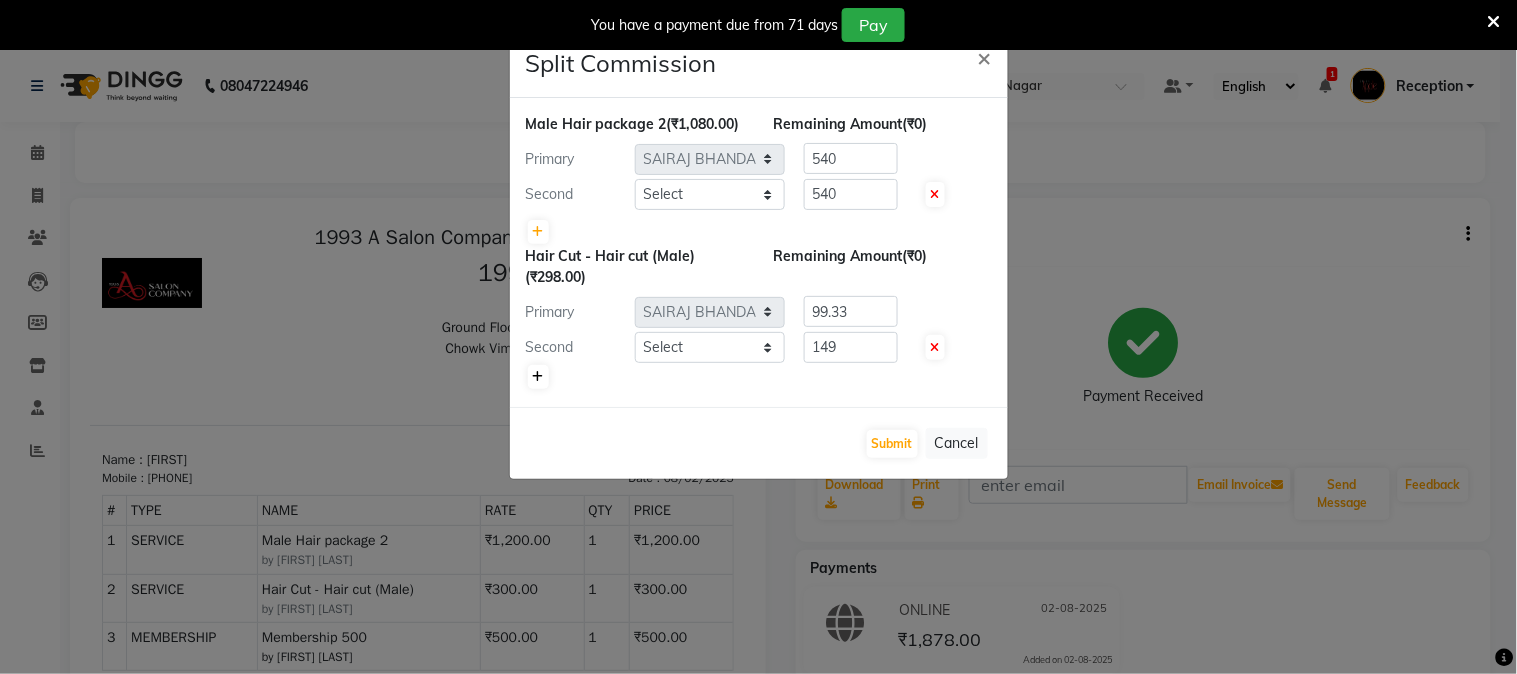 type on "99.33" 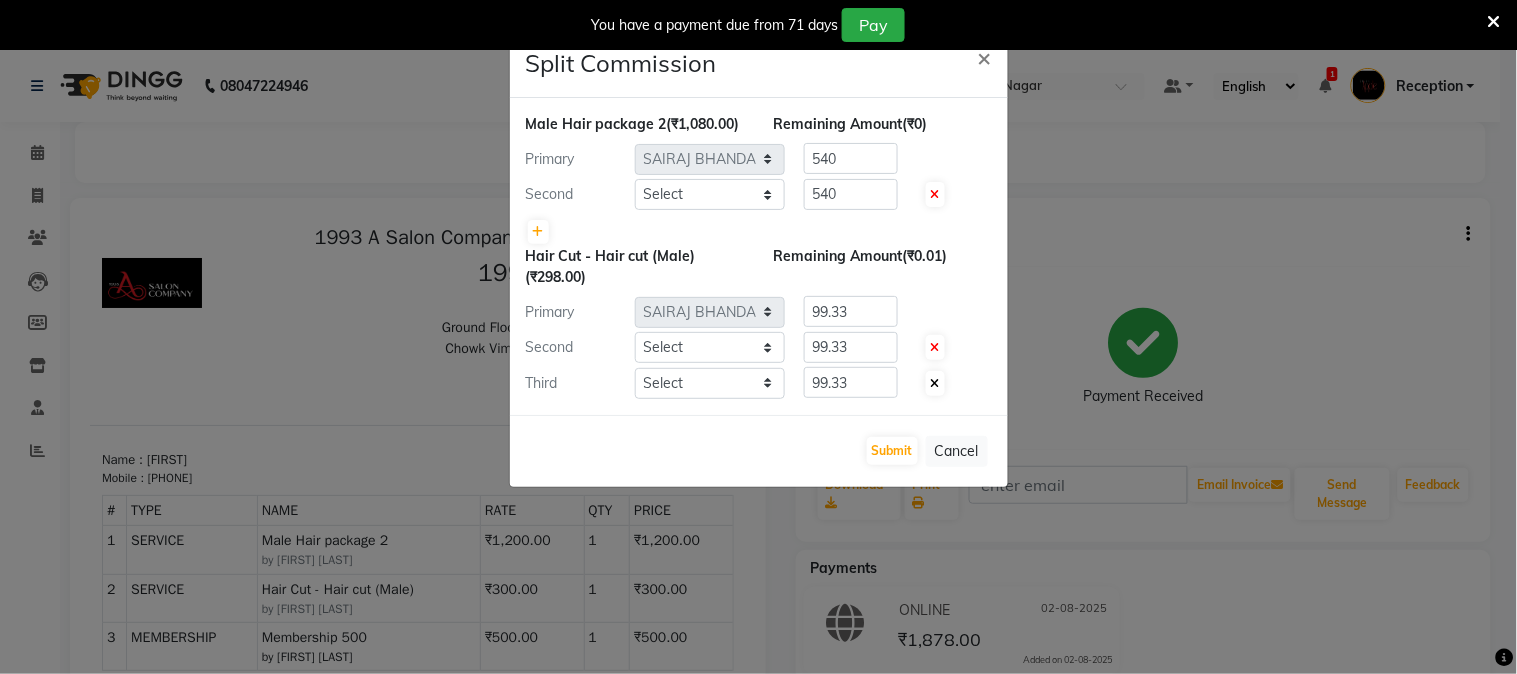 click 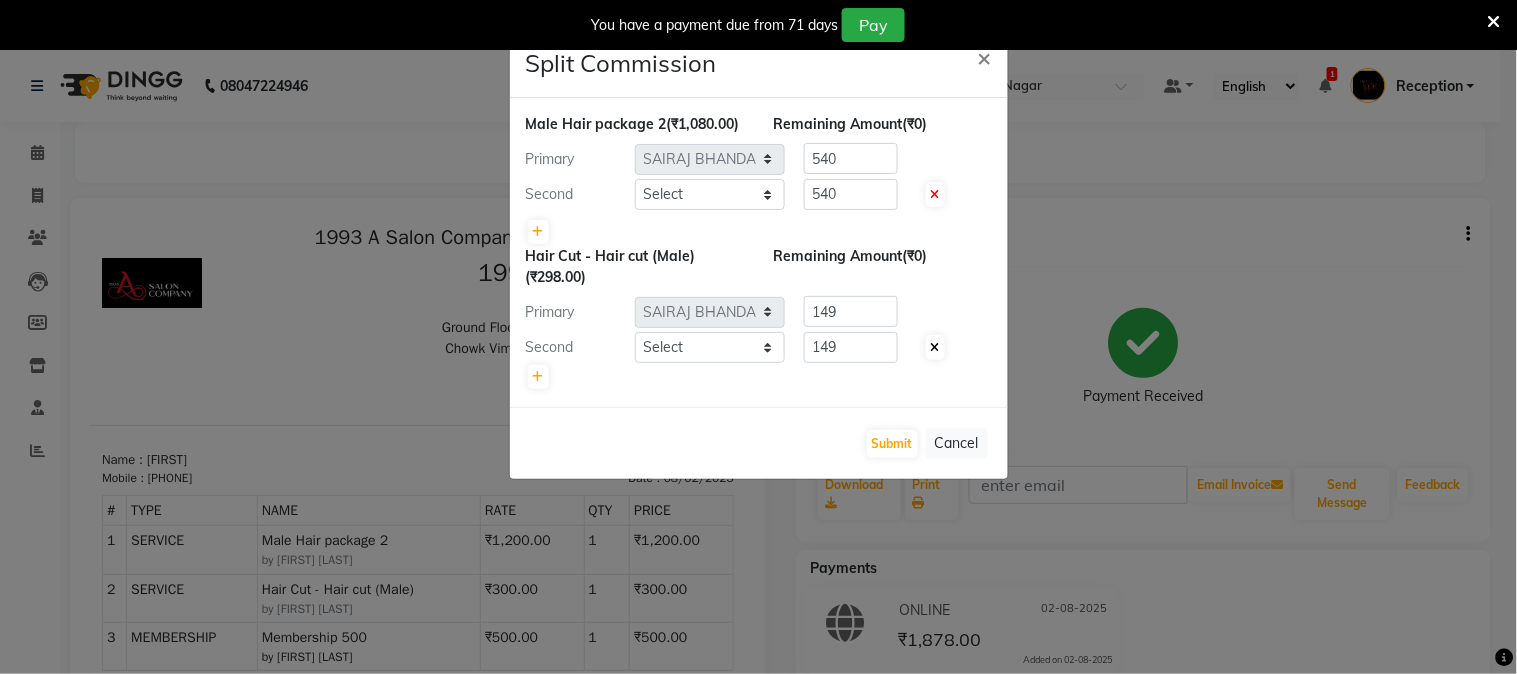 click 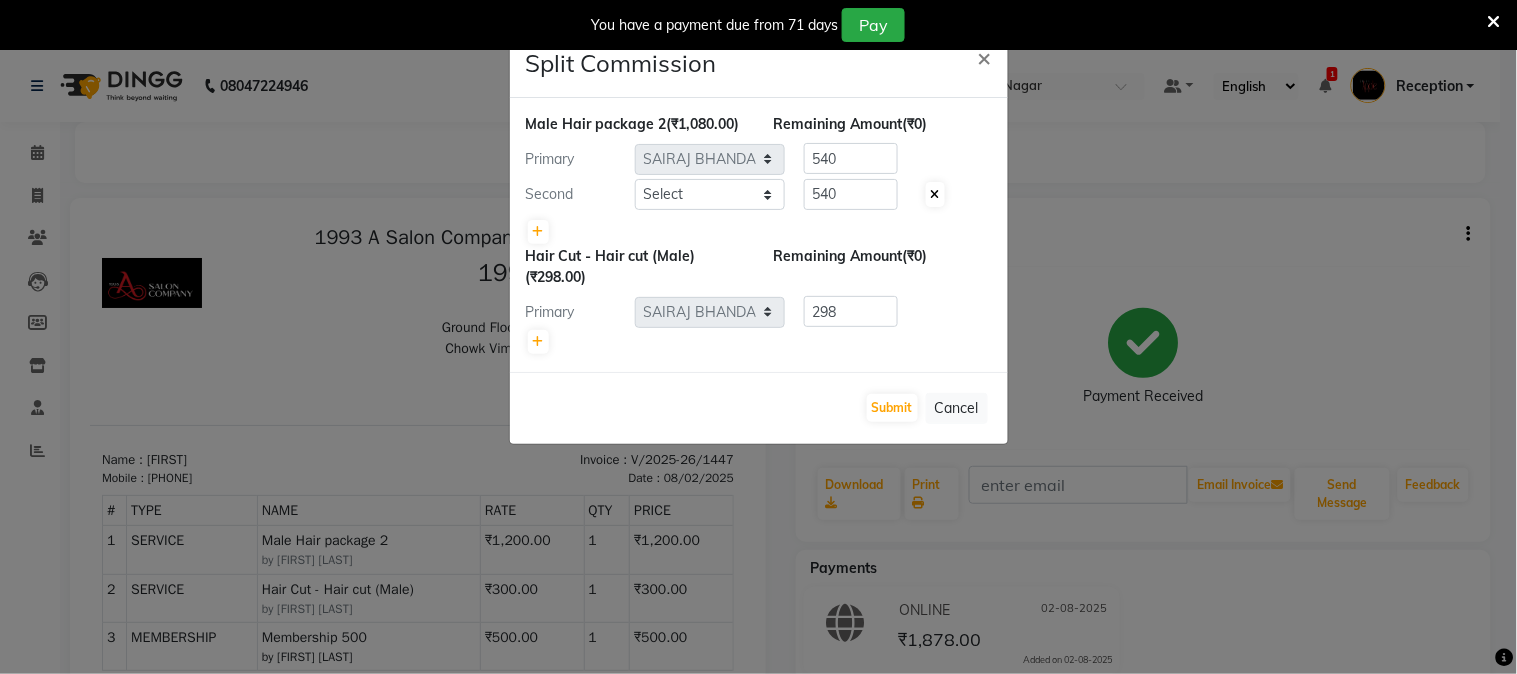 click 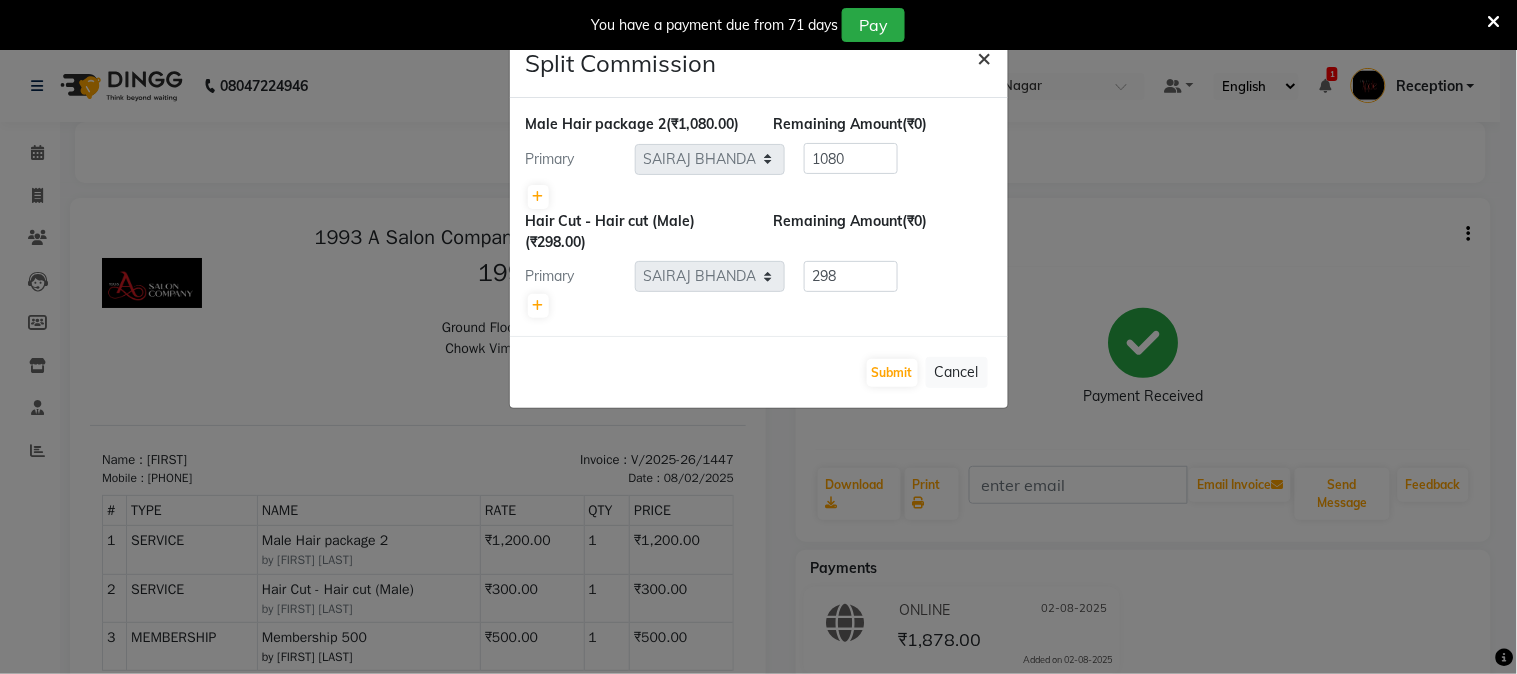 click on "×" 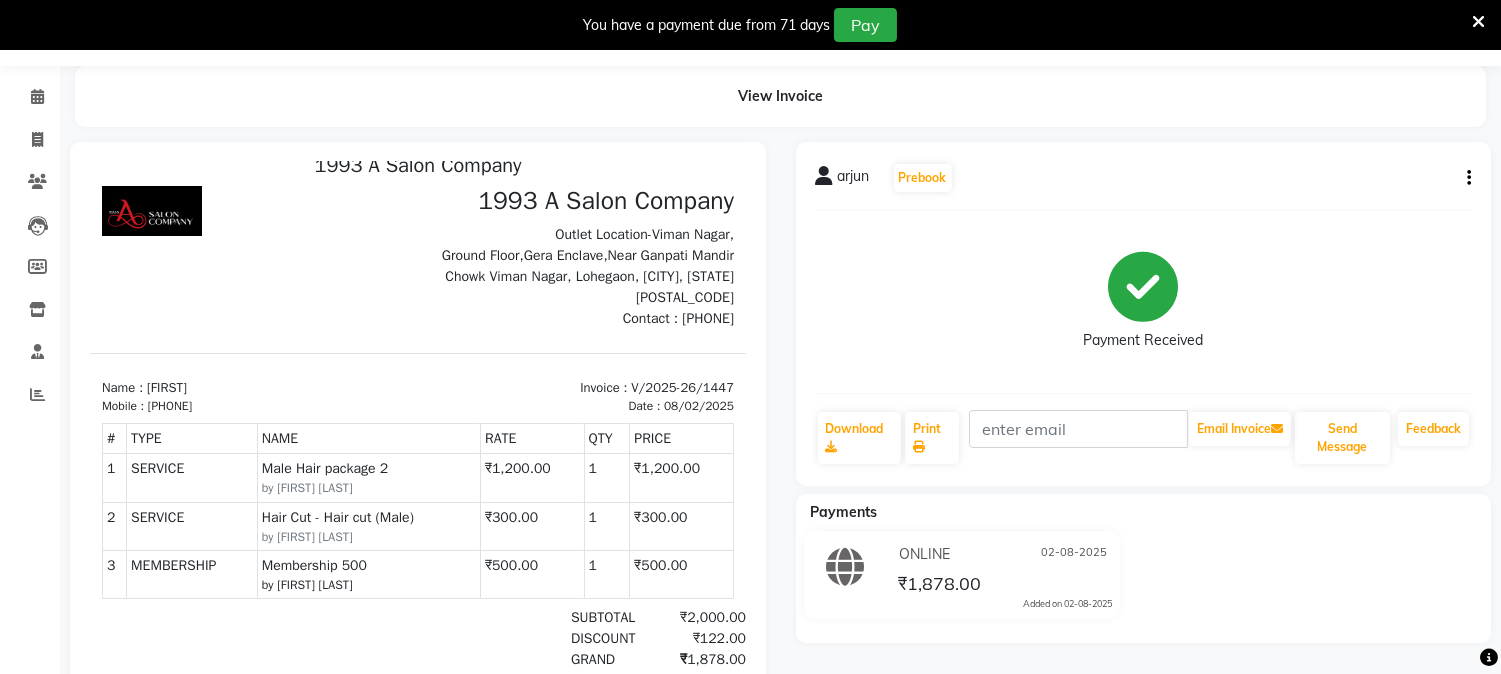 scroll, scrollTop: 0, scrollLeft: 0, axis: both 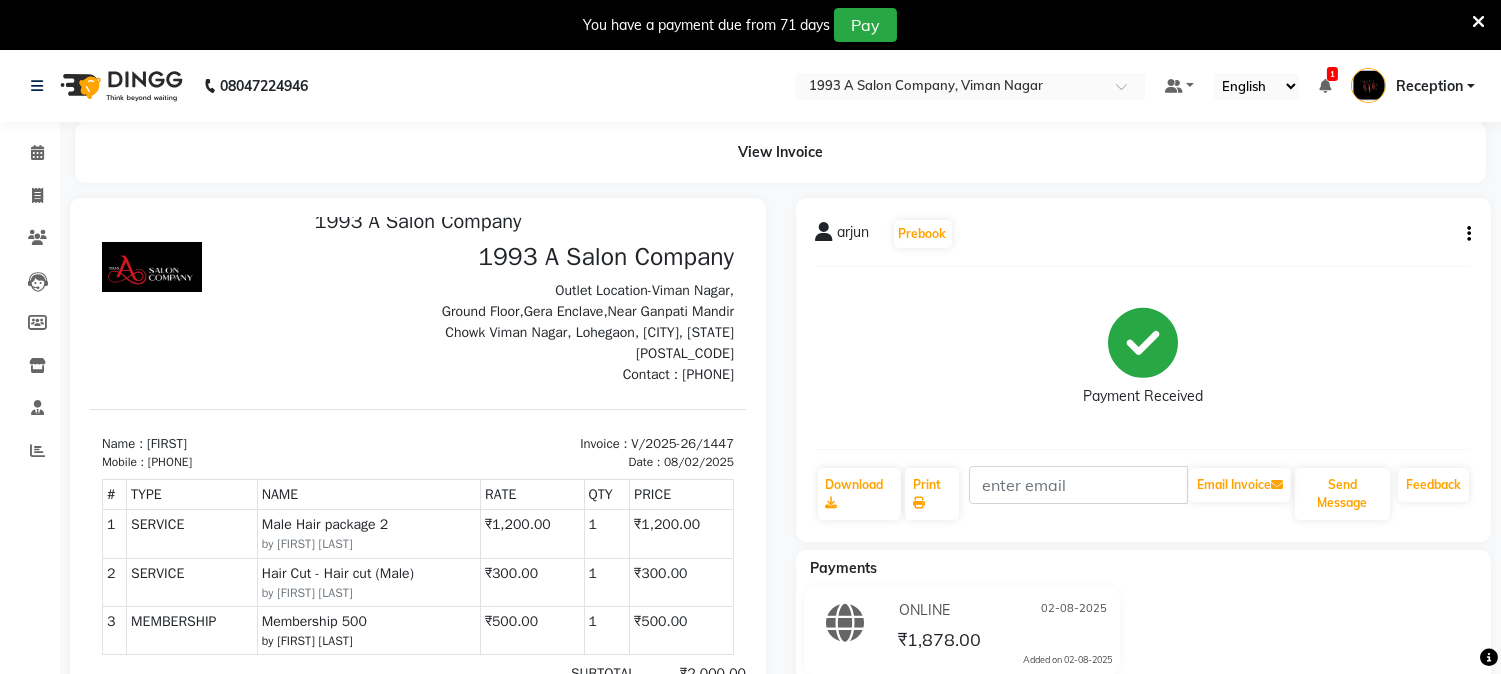 click on "View Invoice" 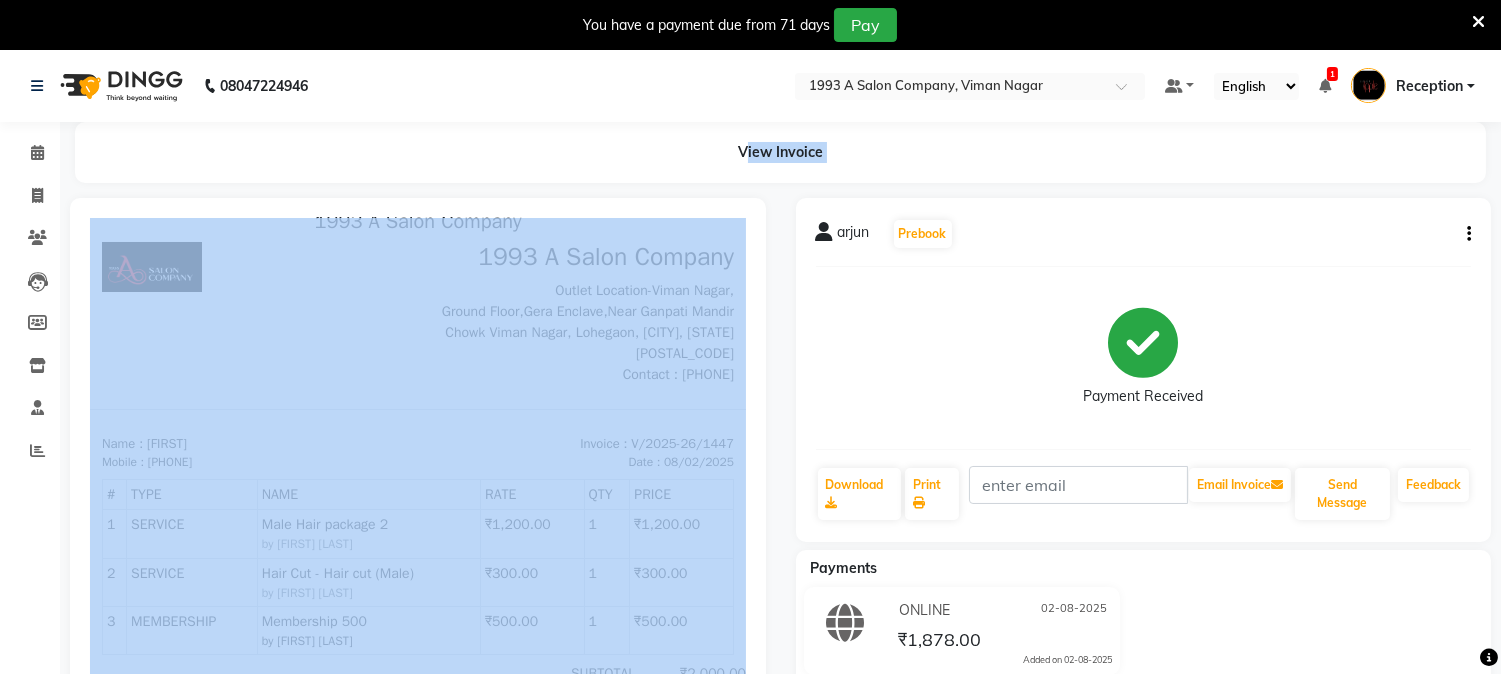 click on "View Invoice" 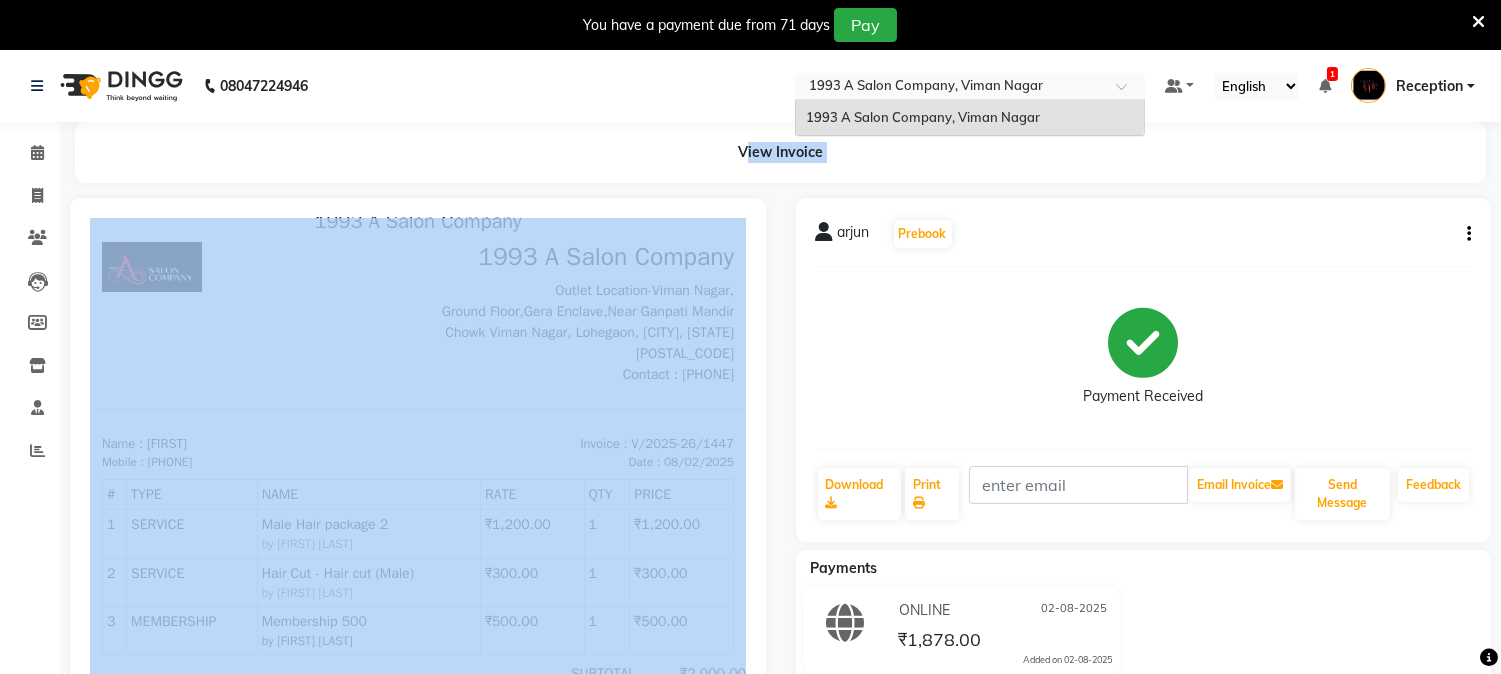 click at bounding box center [950, 88] 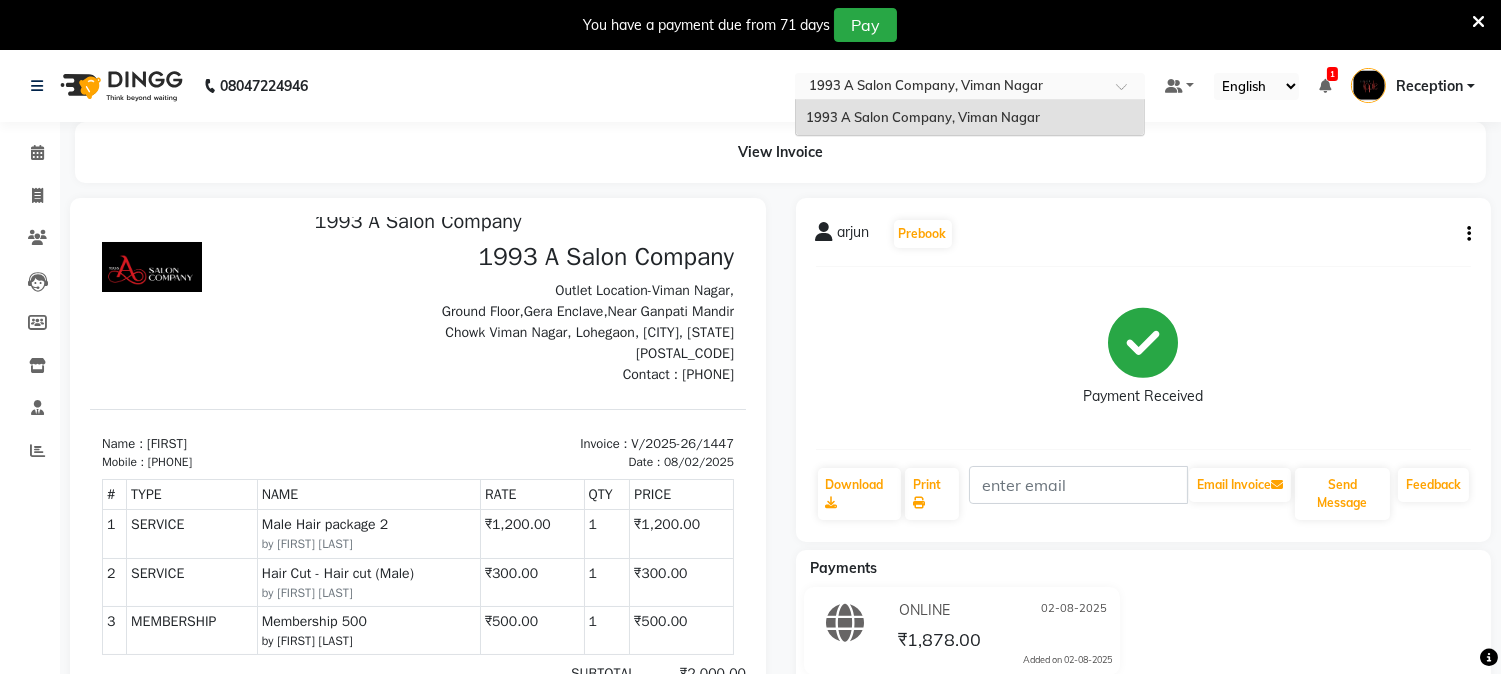 click on "1993 A Salon Company, Viman Nagar" at bounding box center (923, 117) 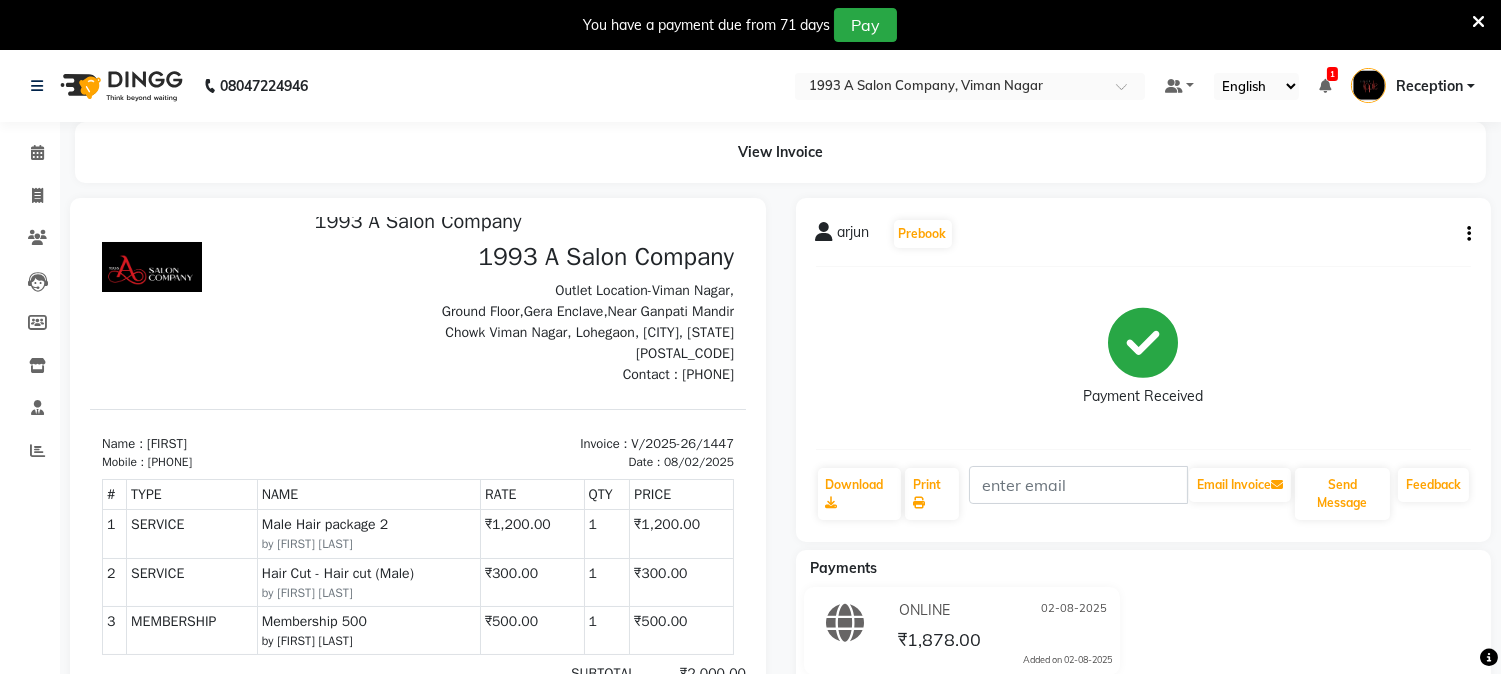 click 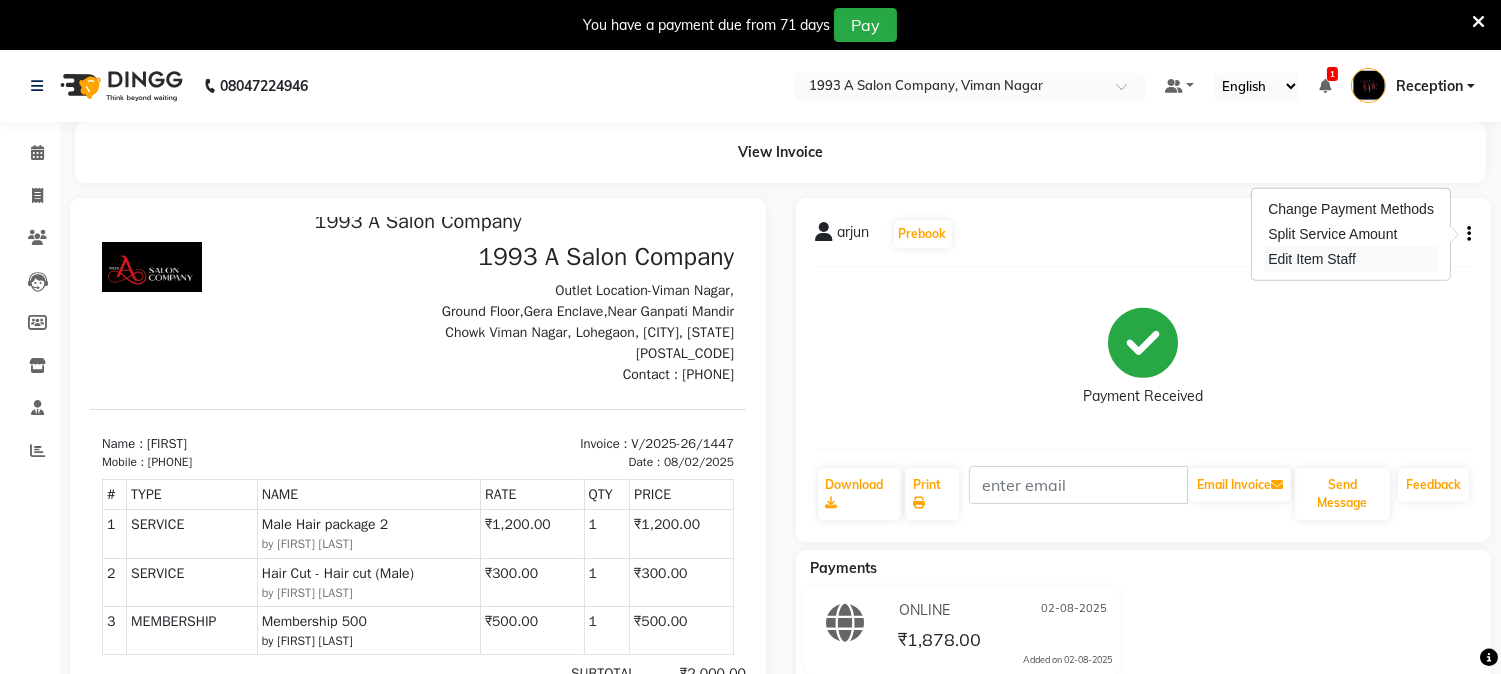 click on "Edit Item Staff" at bounding box center (1351, 259) 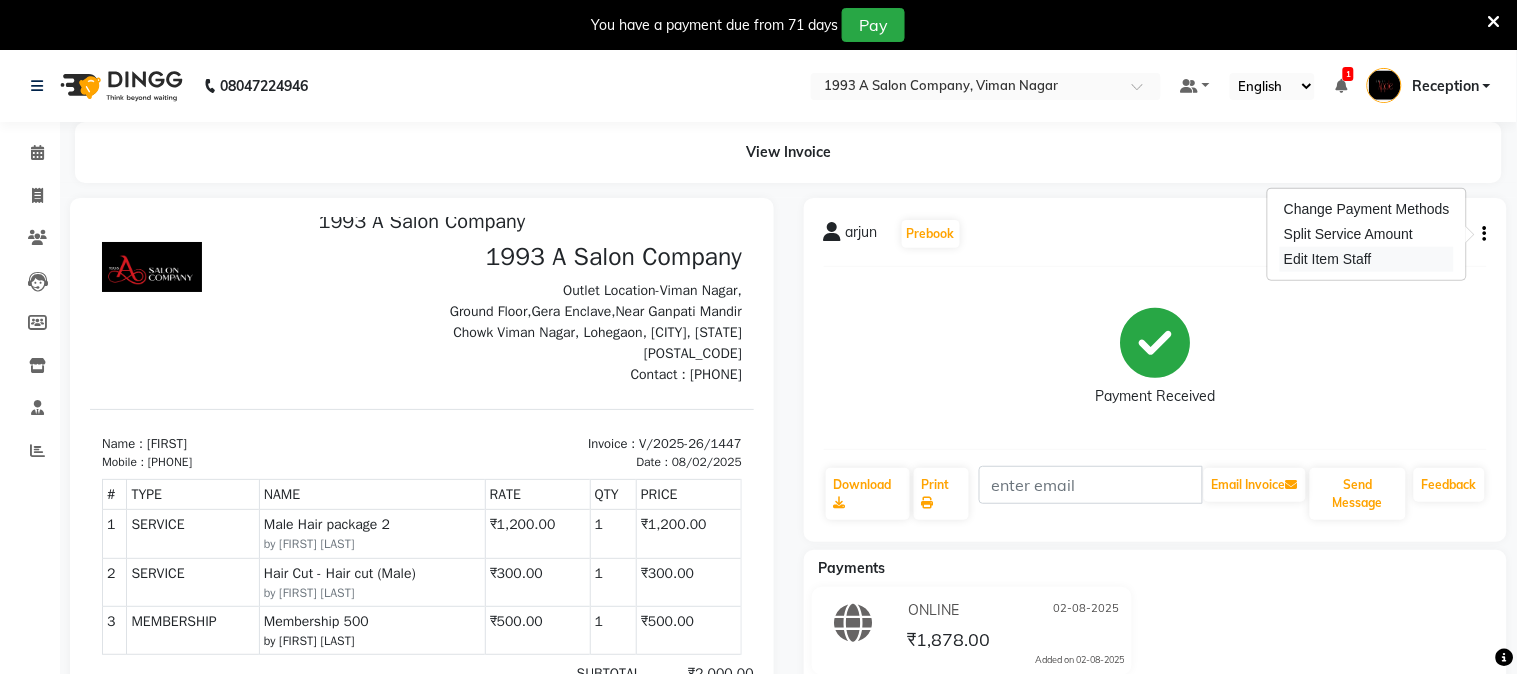 select on "86362" 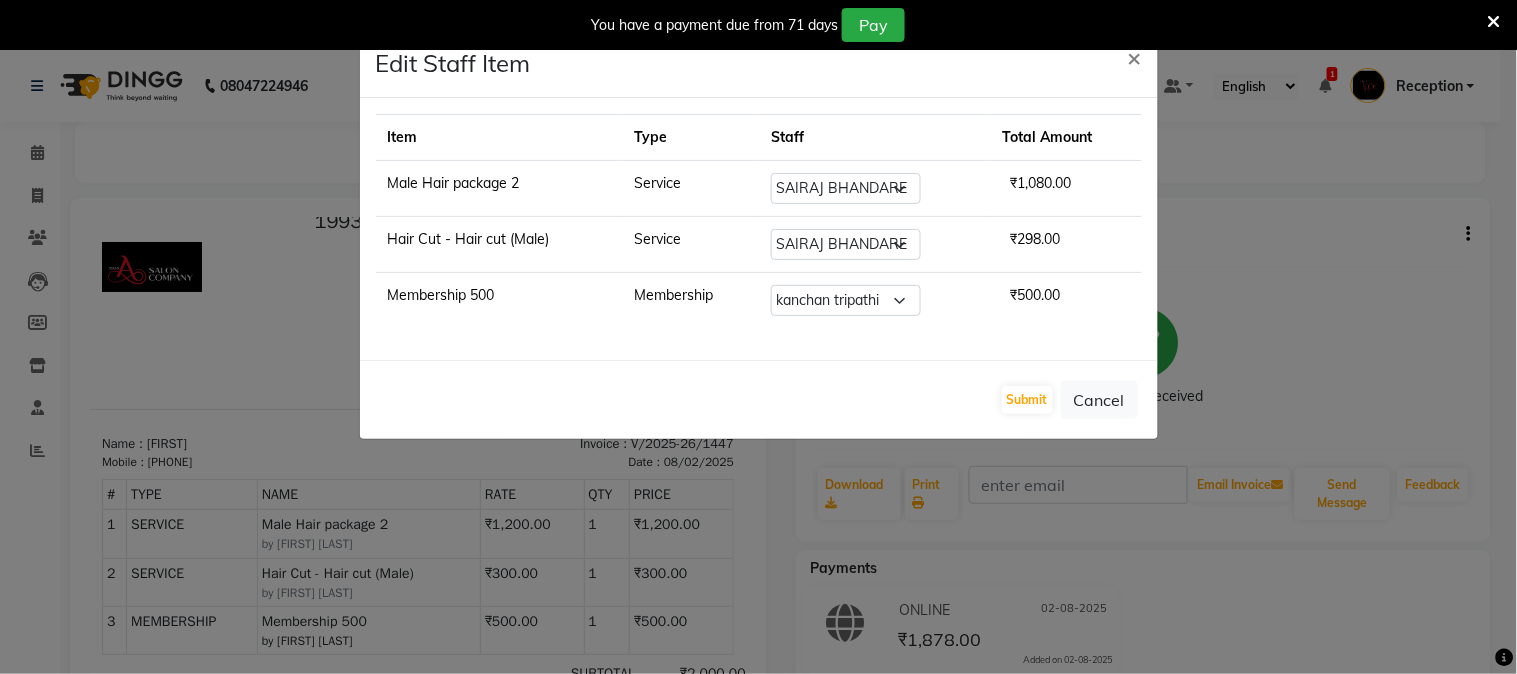 click on "₹298.00" 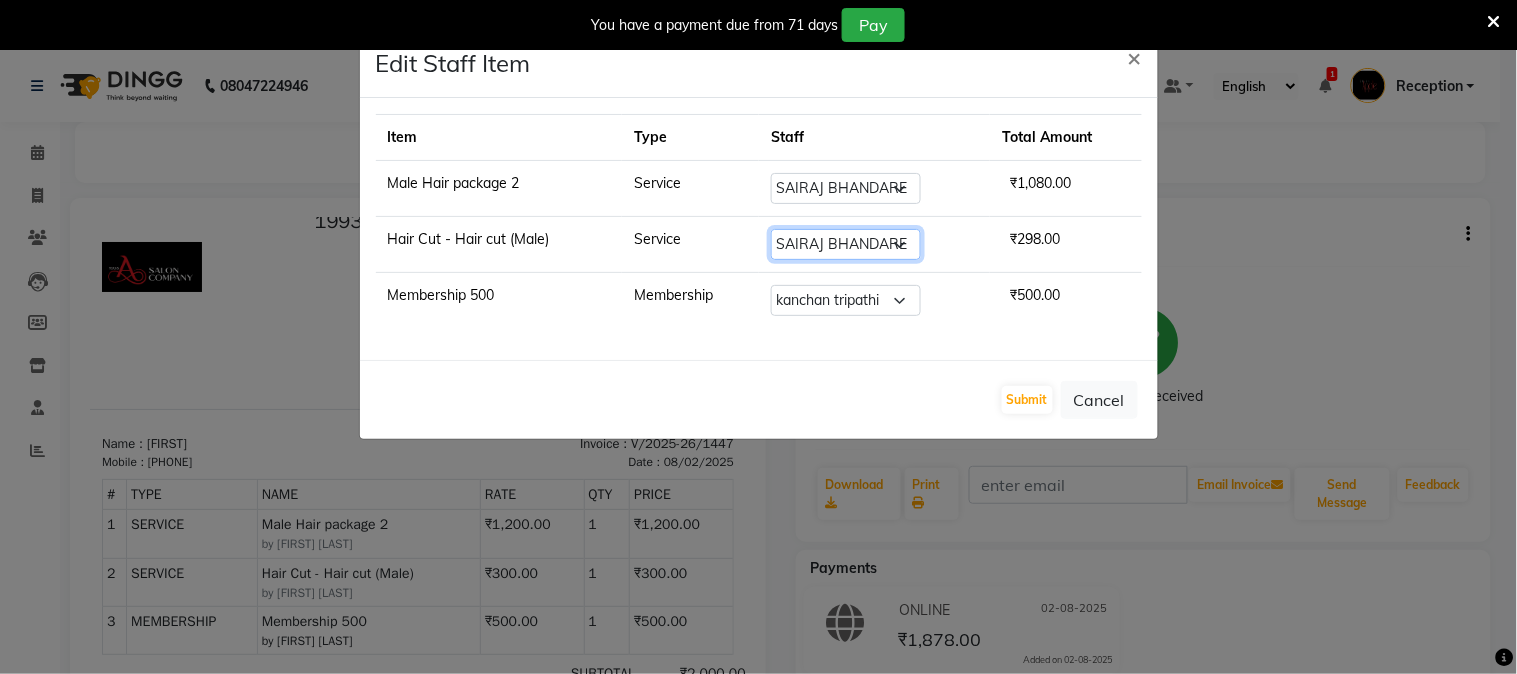 click on "Select  Reception  Training Department" 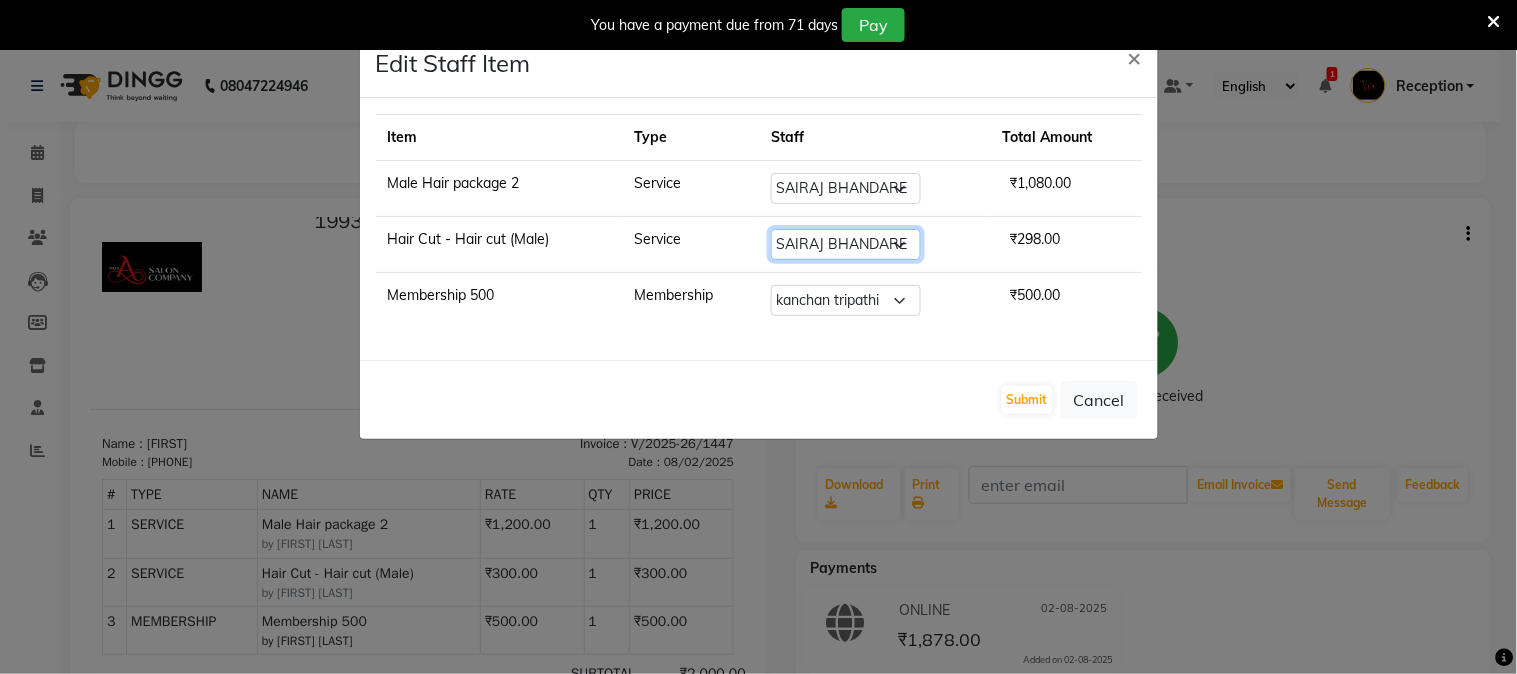 select on "Select" 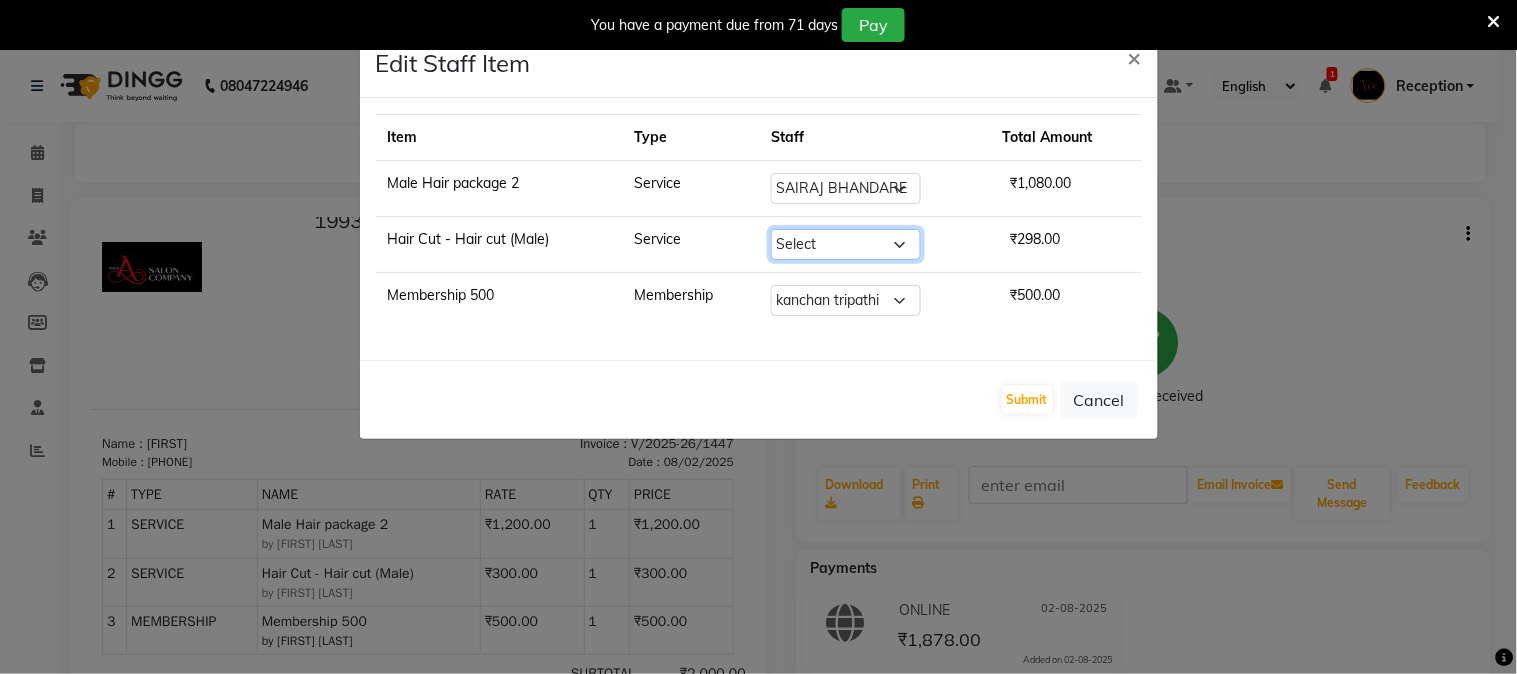 click on "Select  Reception  Training Department" 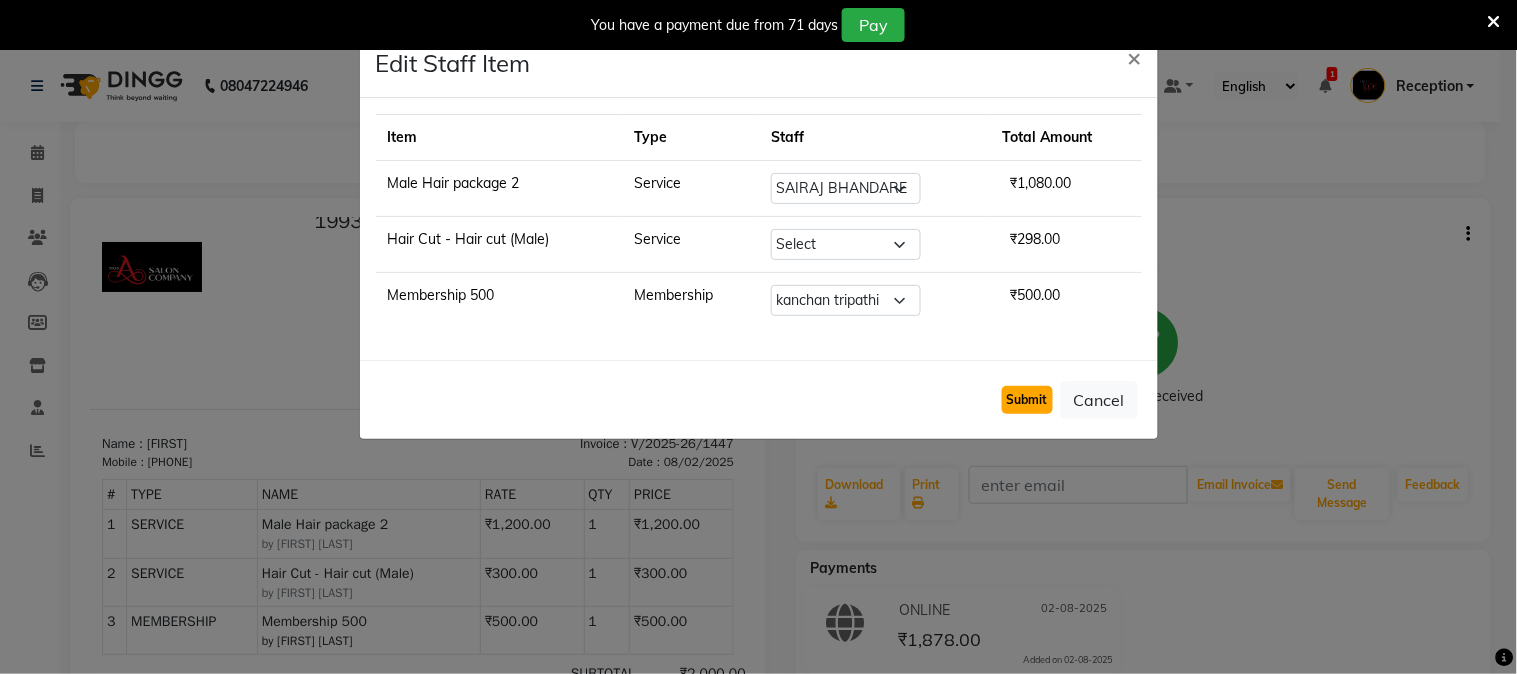 click on "Submit" 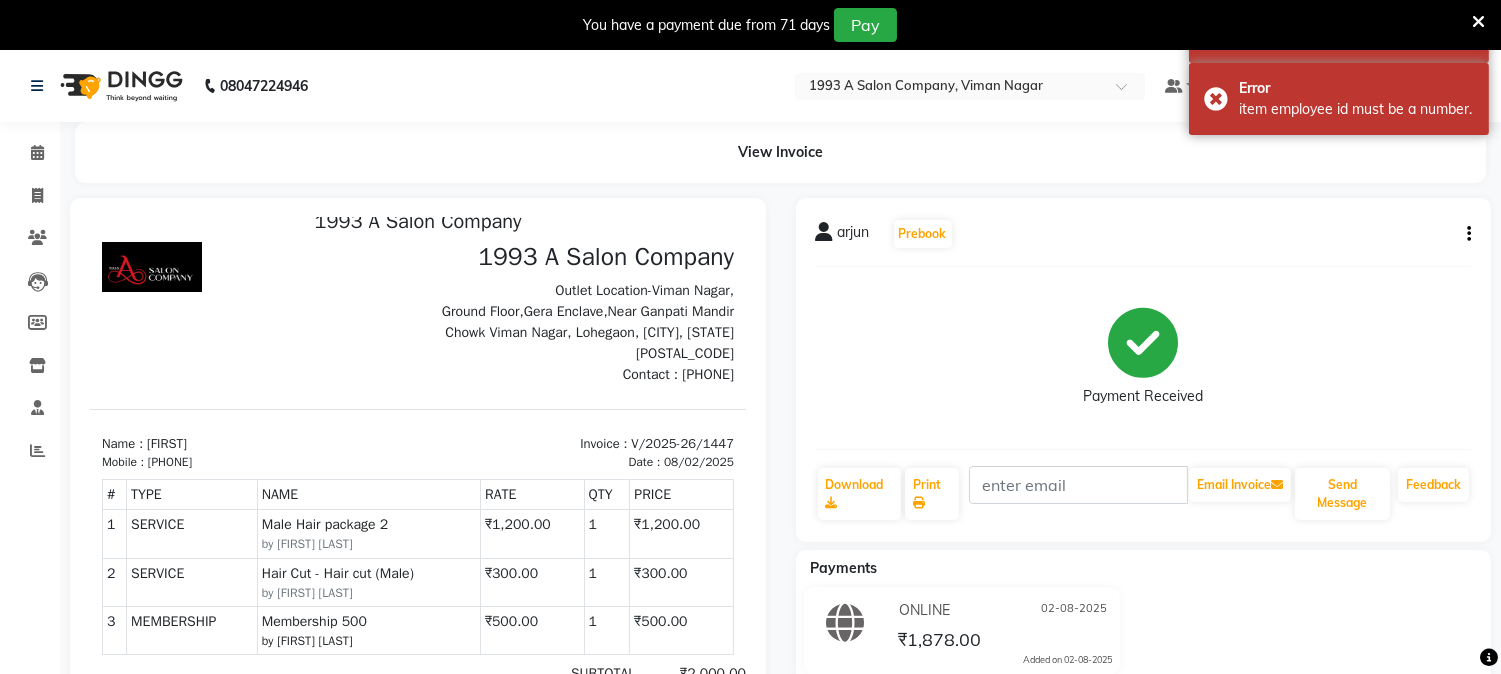 click 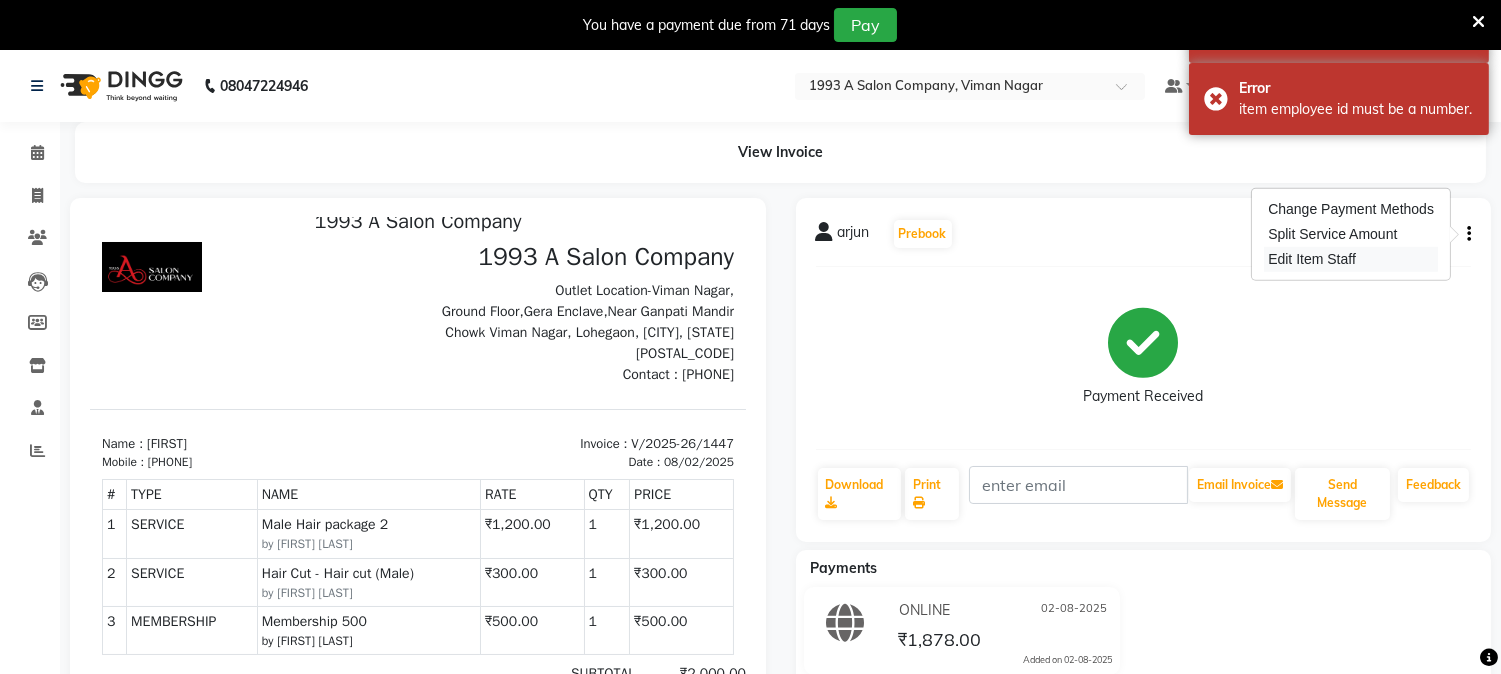 click on "Edit Item Staff" at bounding box center (1351, 259) 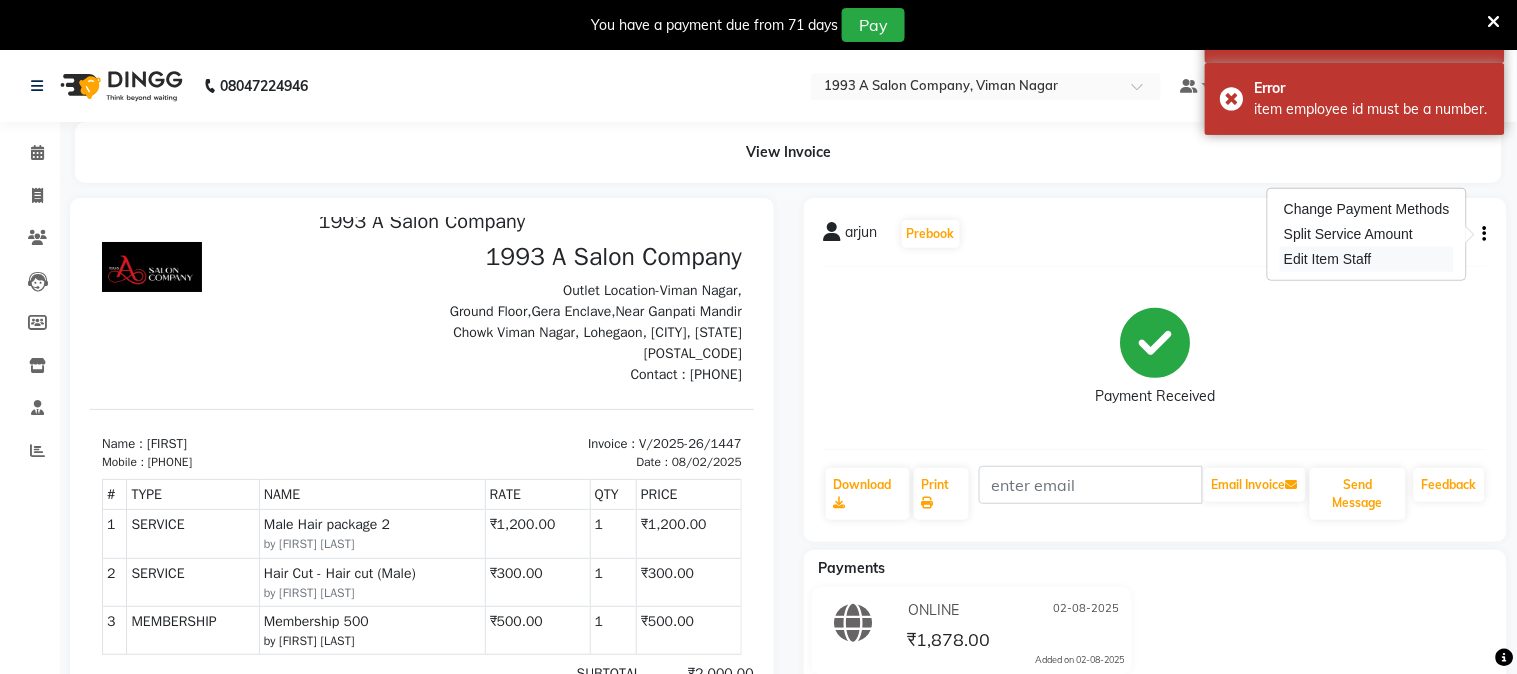 select on "86362" 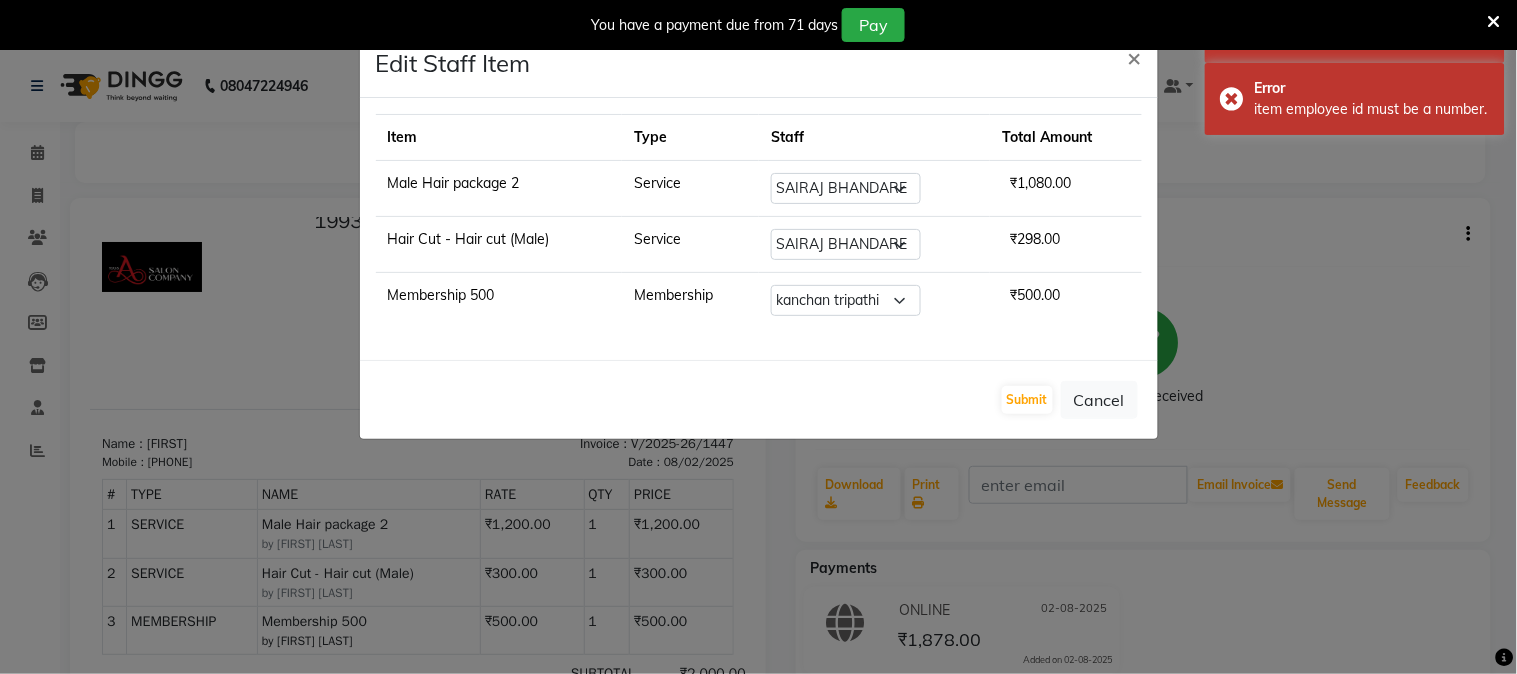 click on "₹298.00" 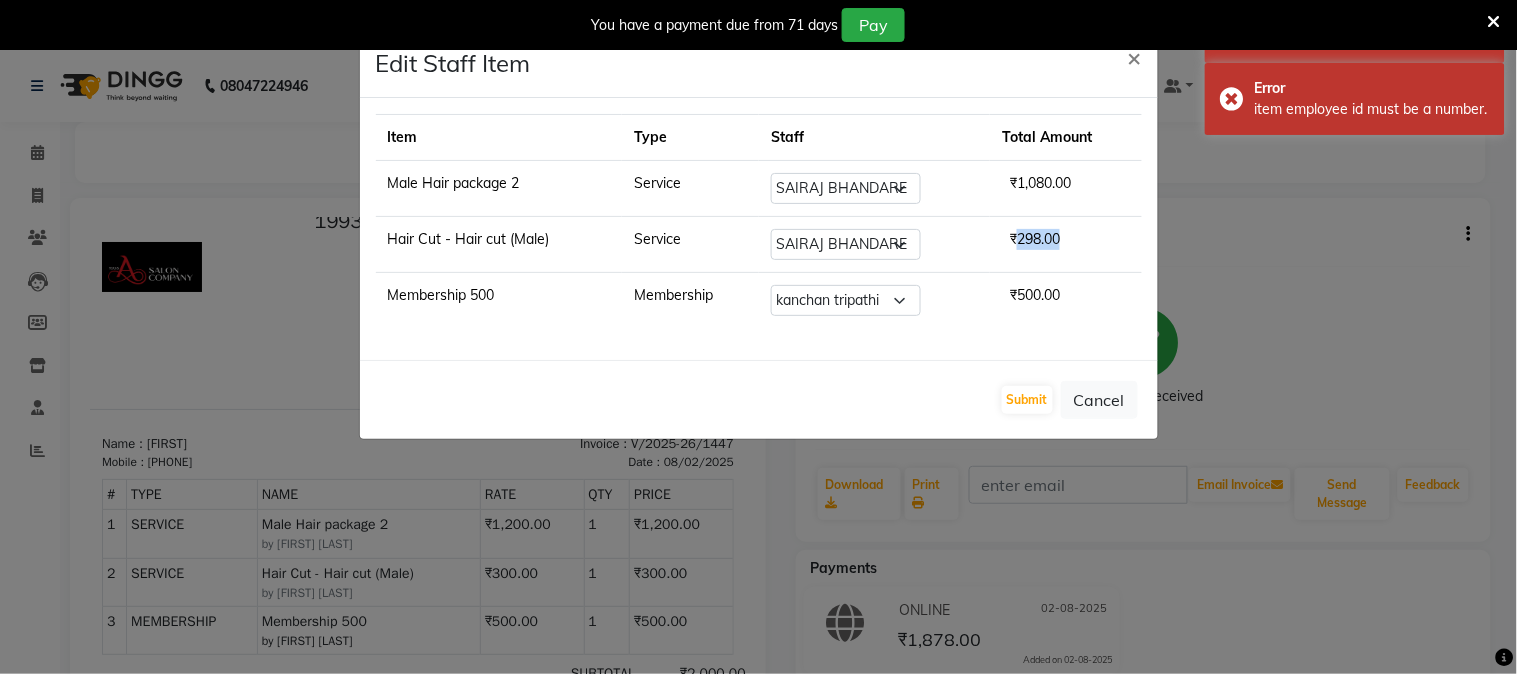 click on "₹298.00" 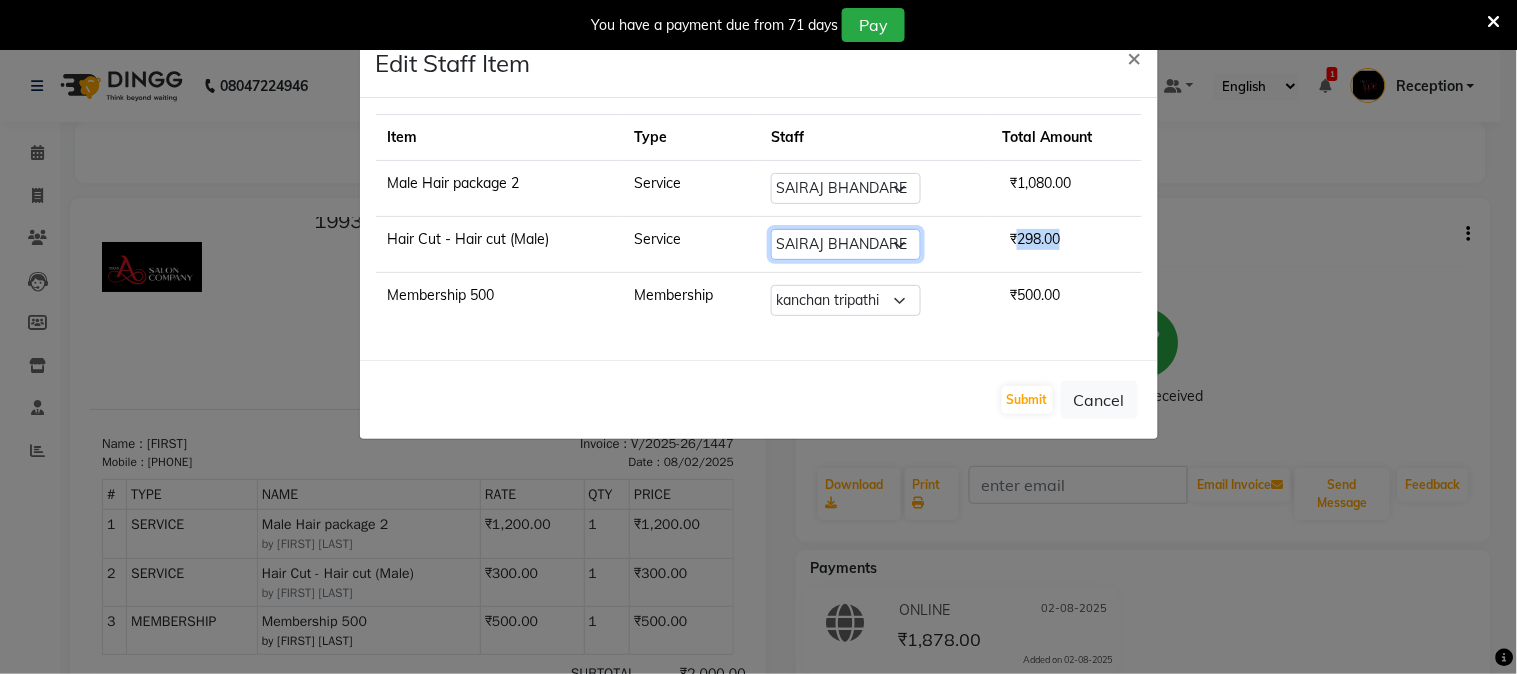 click on "Select  Reception  Training Department" 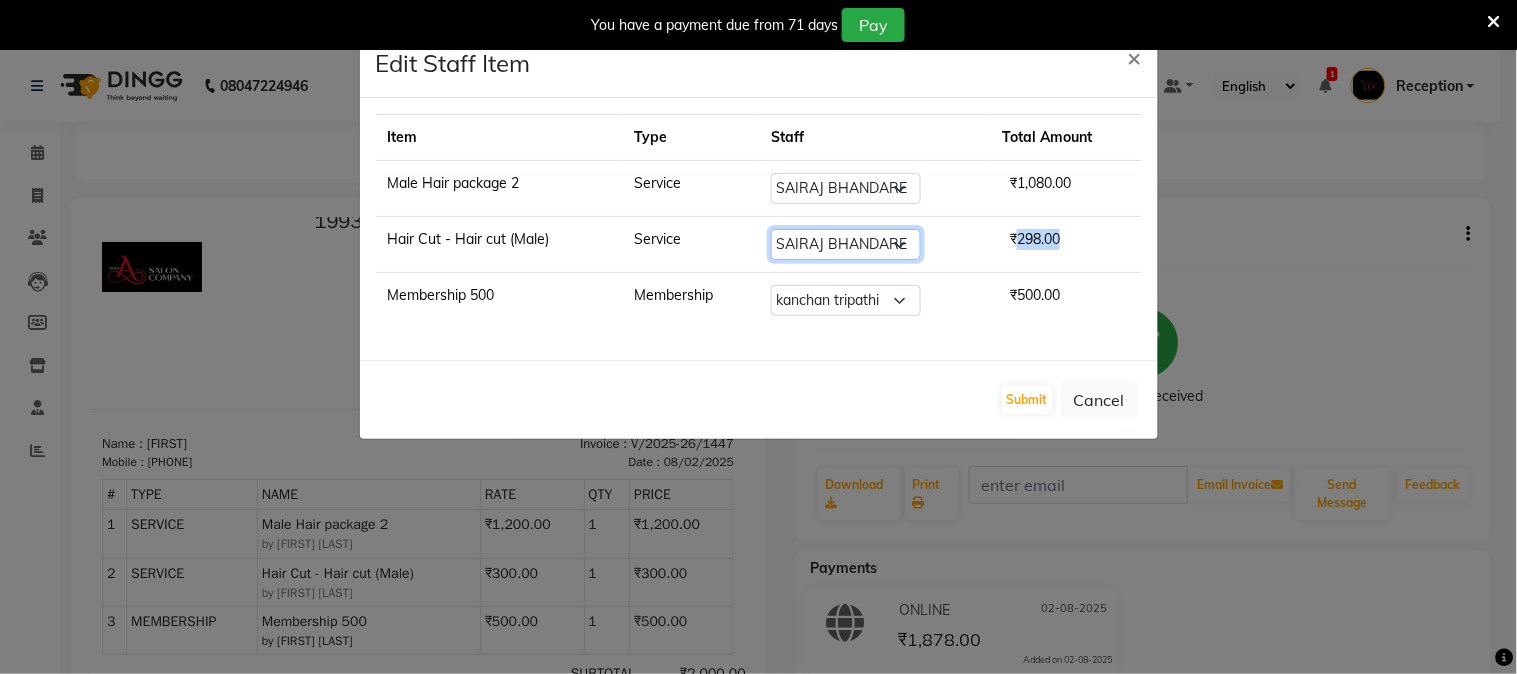click on "Select  Reception  Training Department" 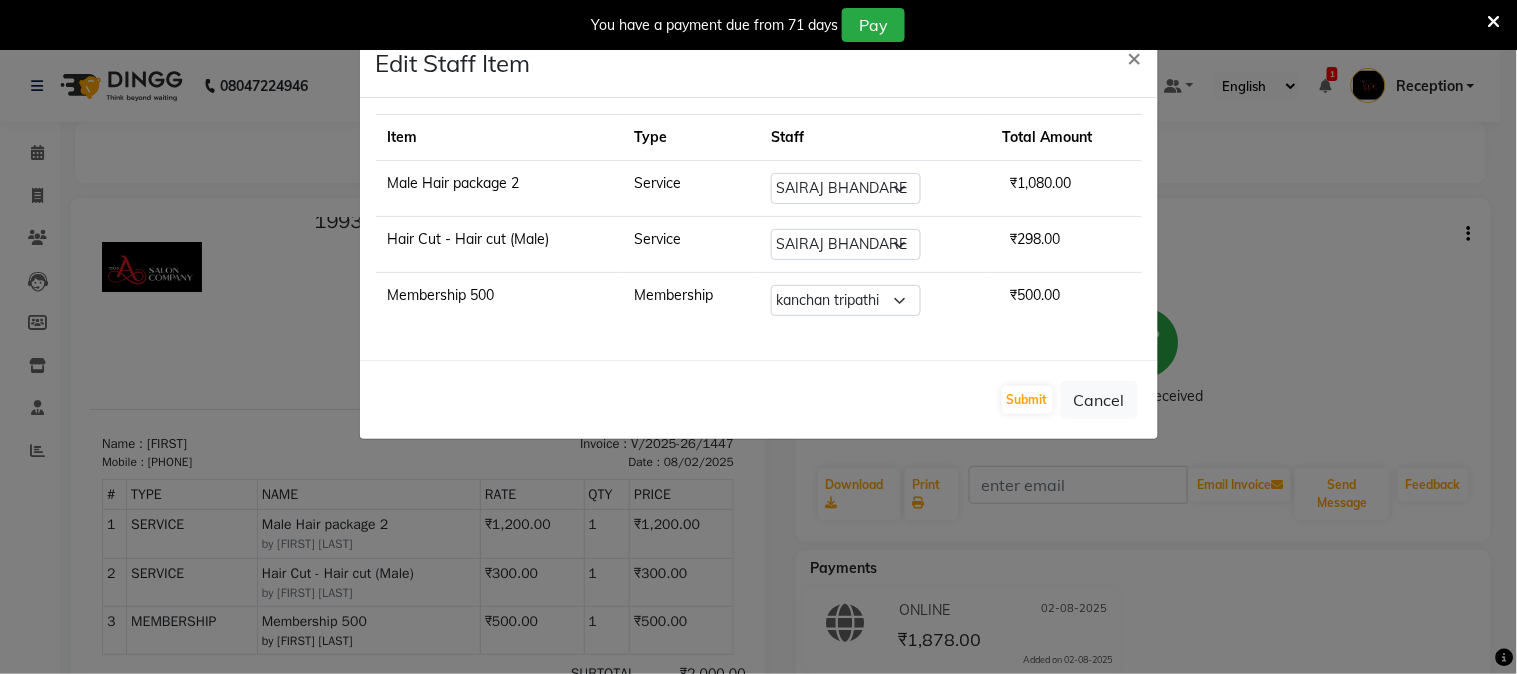 click on "Service" 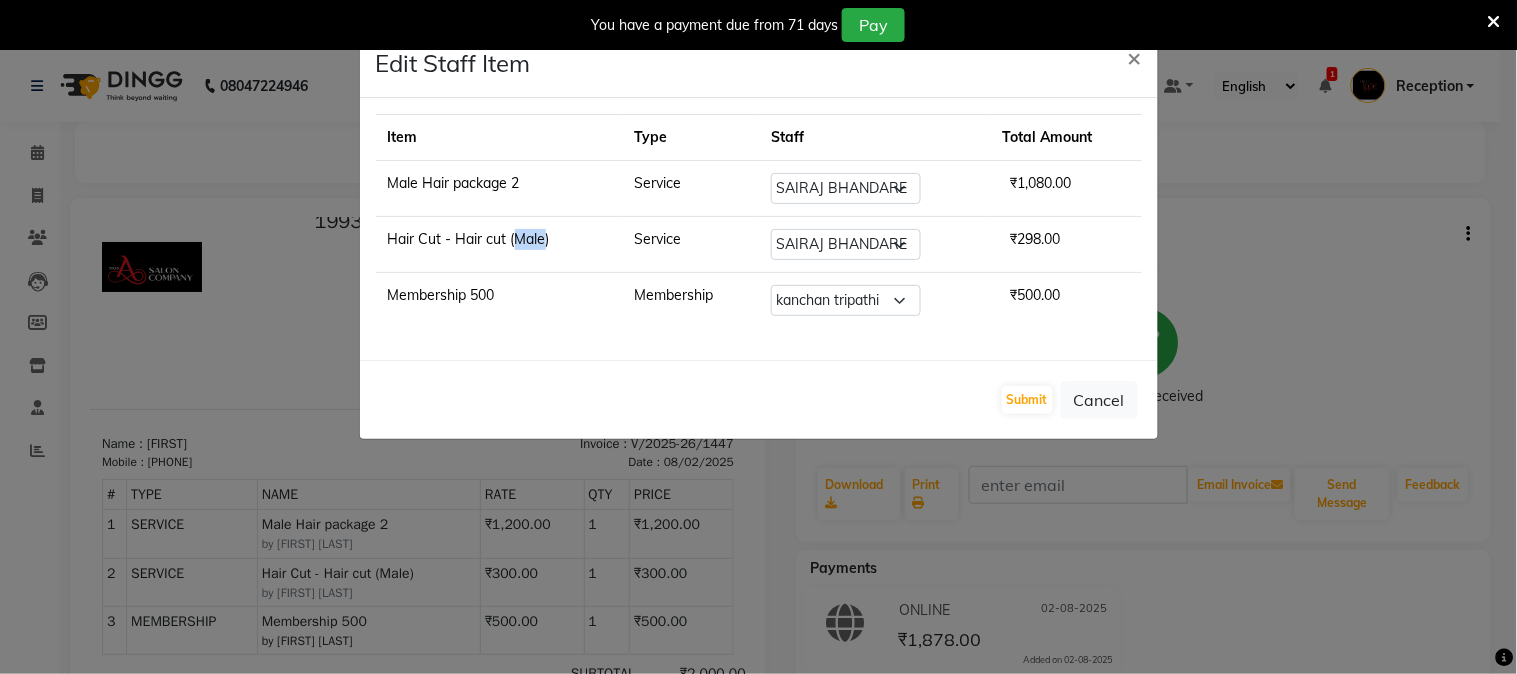 click on "Hair Cut - Hair cut (Male)" 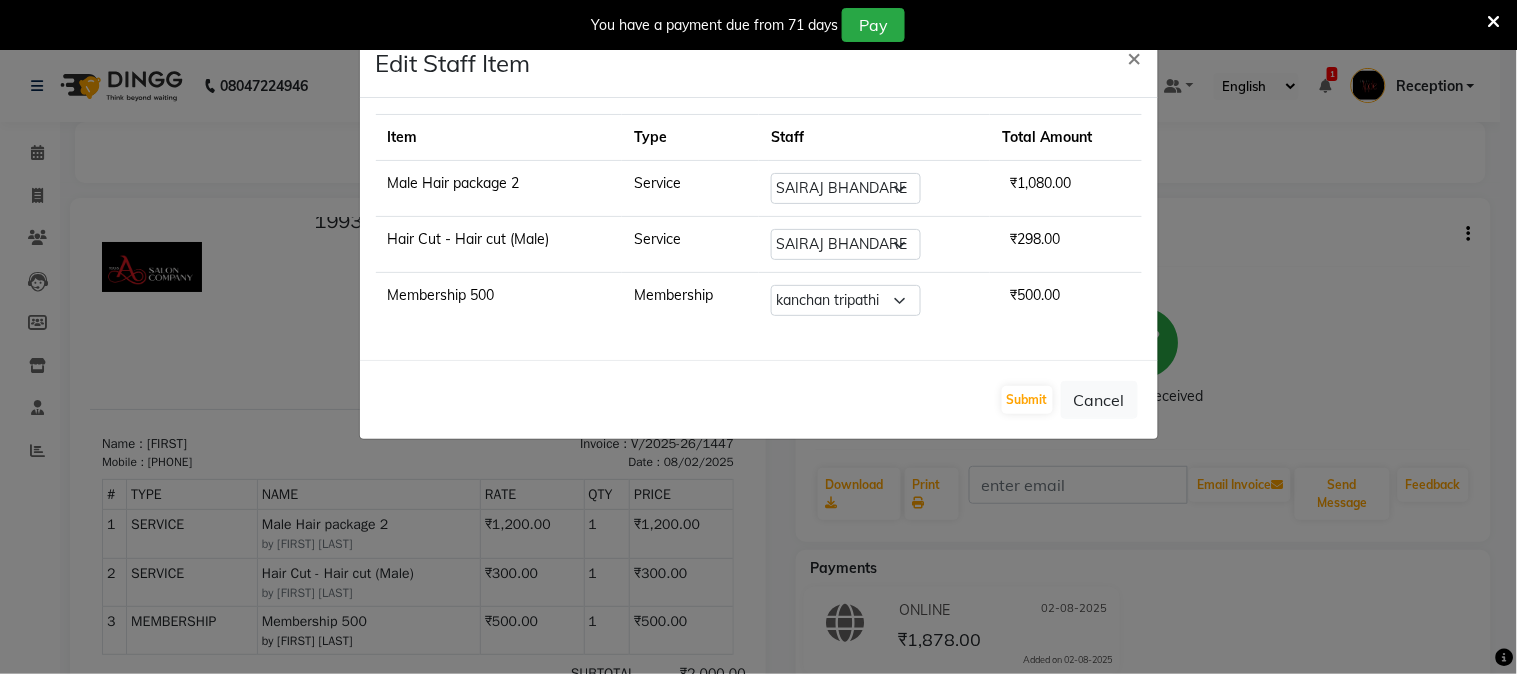 click on "Service" 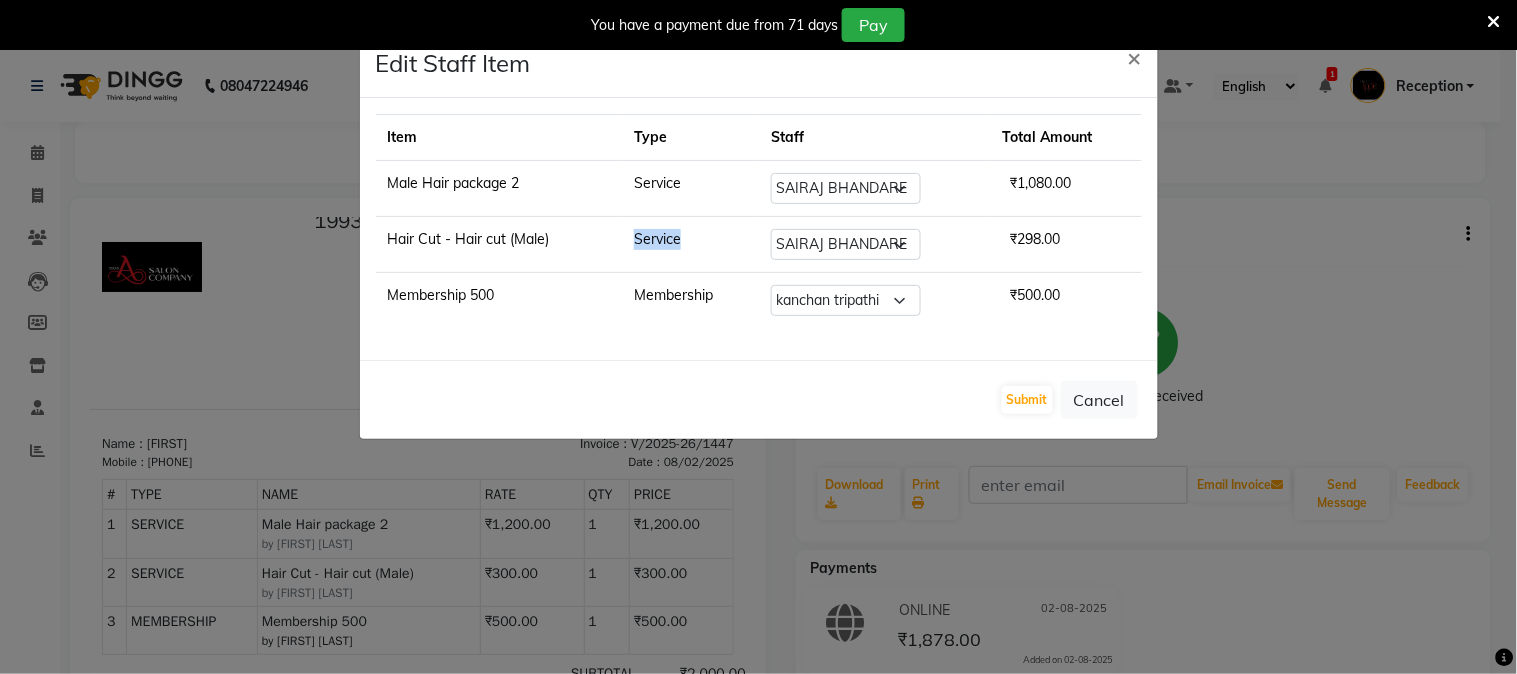 click on "Service" 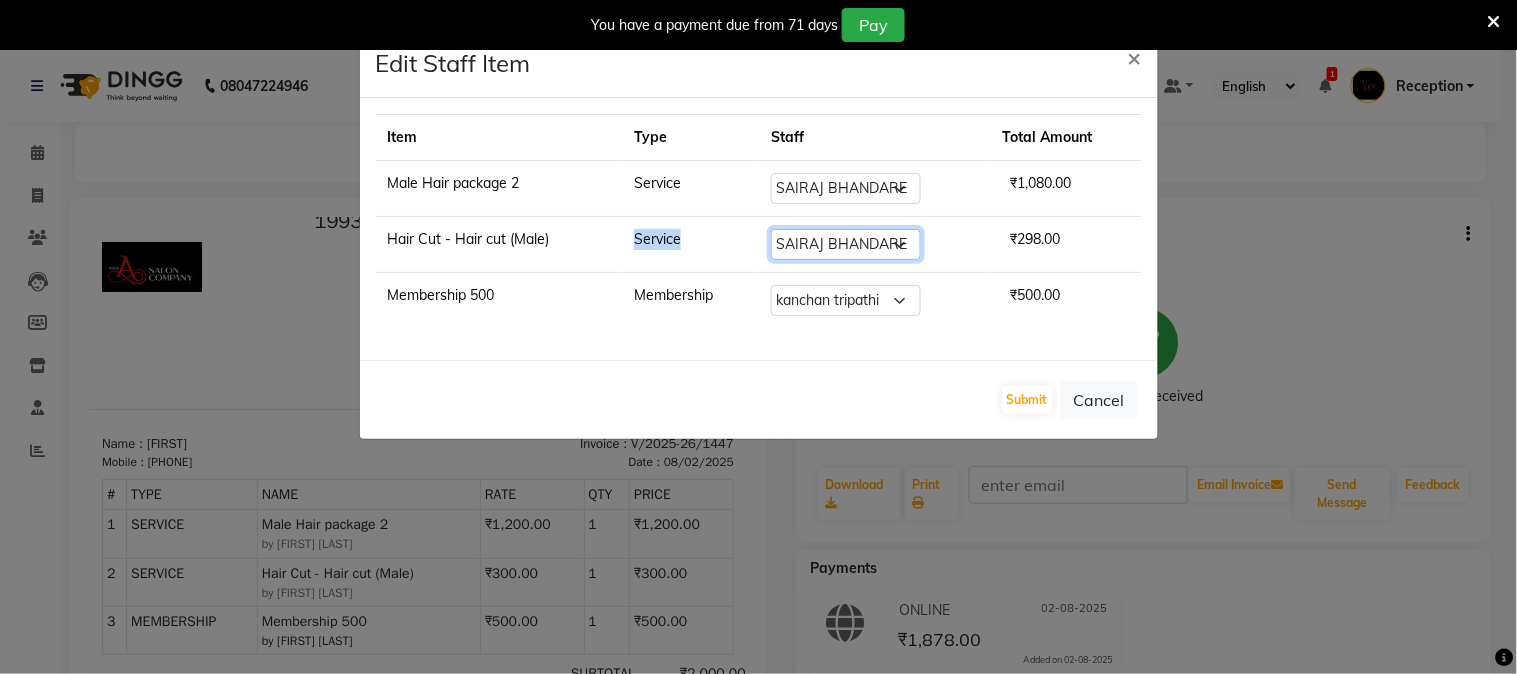 click on "Select  Reception  Training Department" 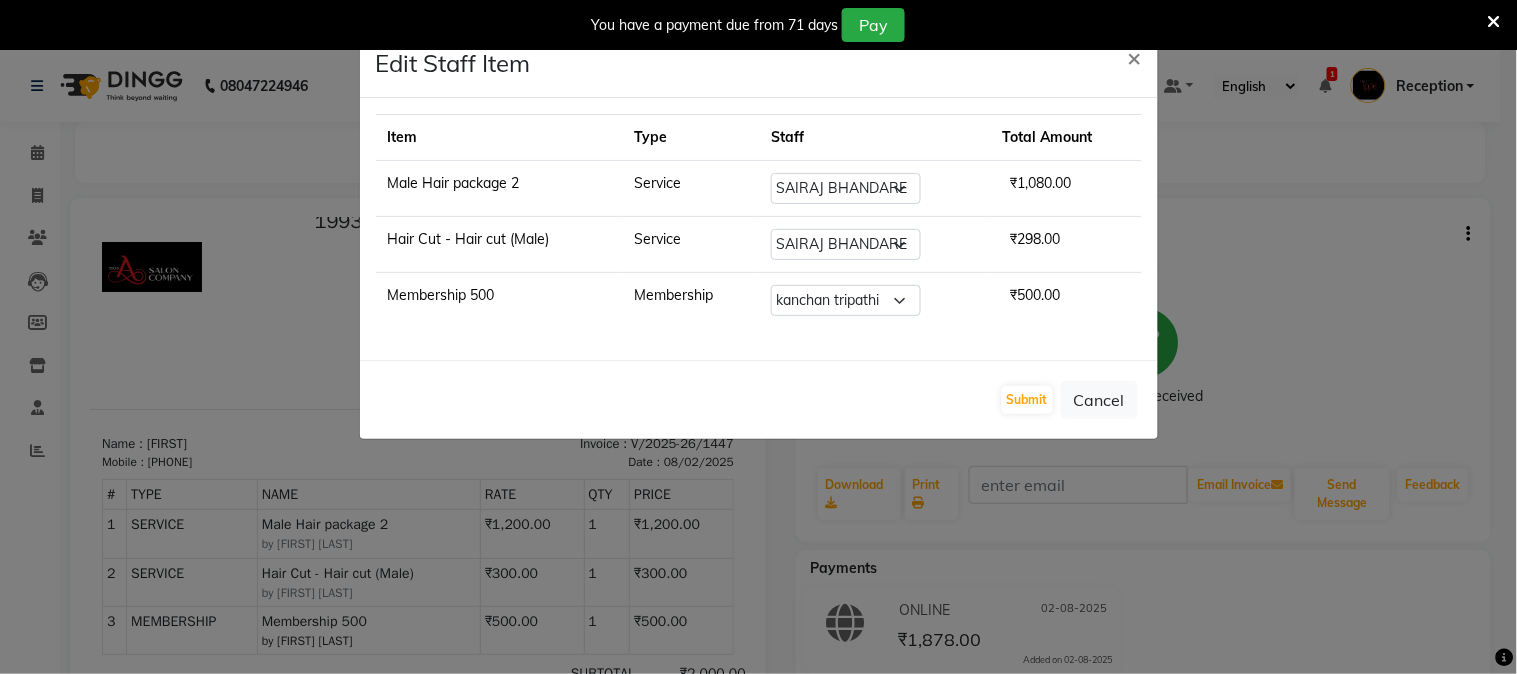 click on "Select  Reception  Training Department" 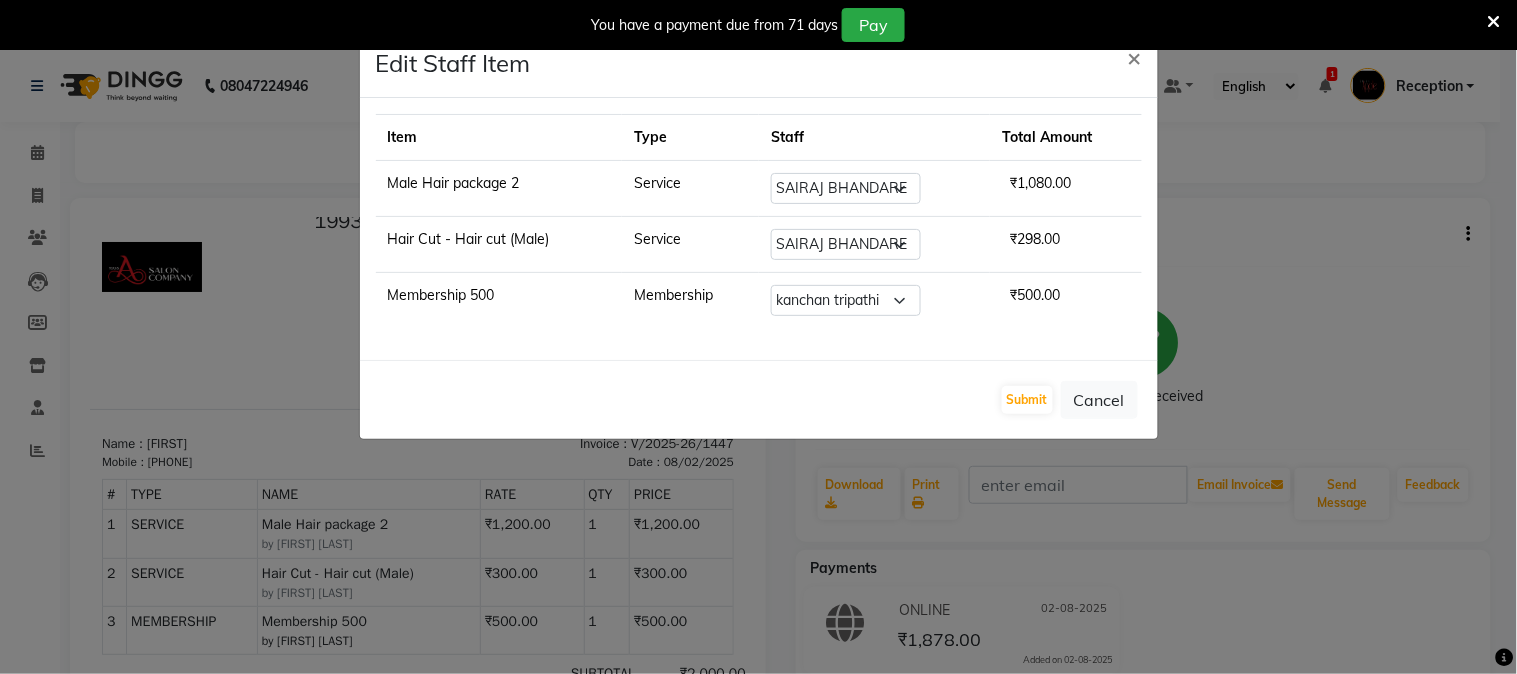click on "₹298.00" 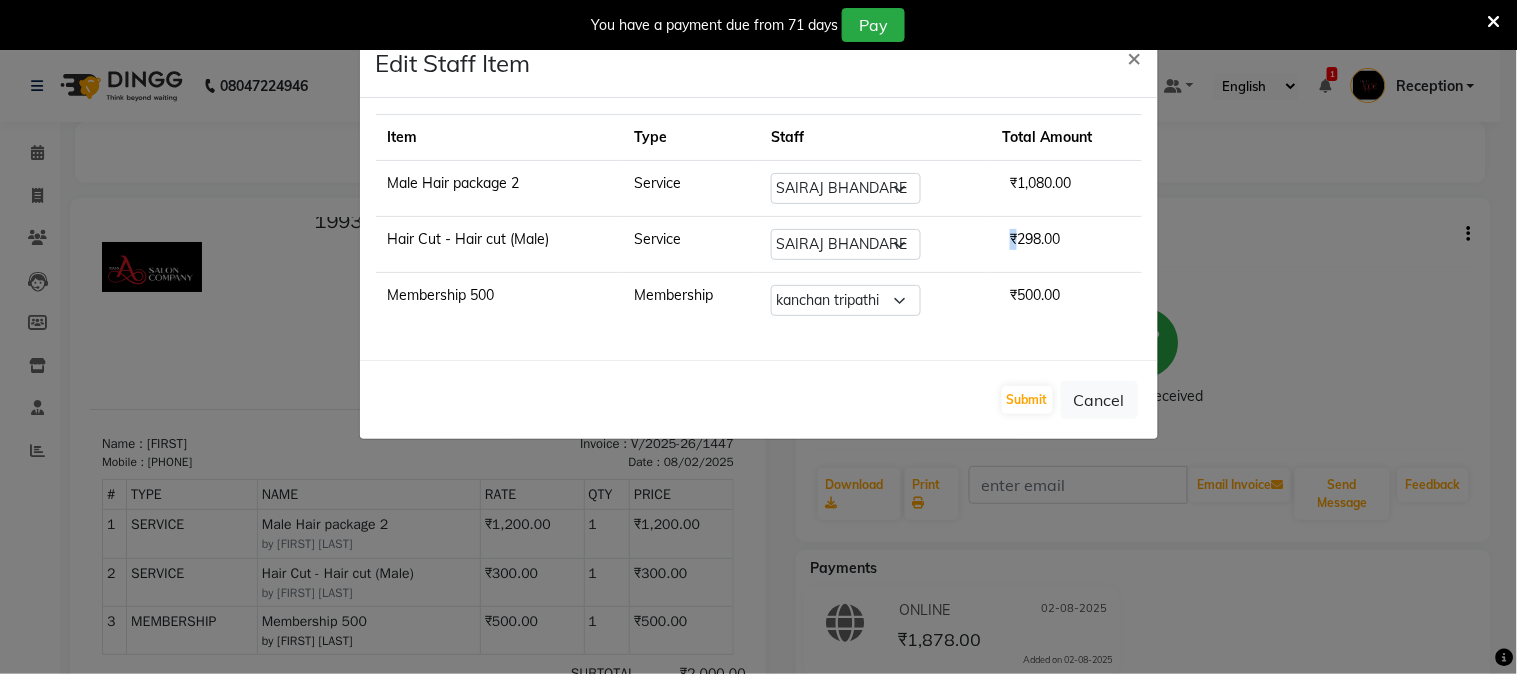 click on "₹298.00" 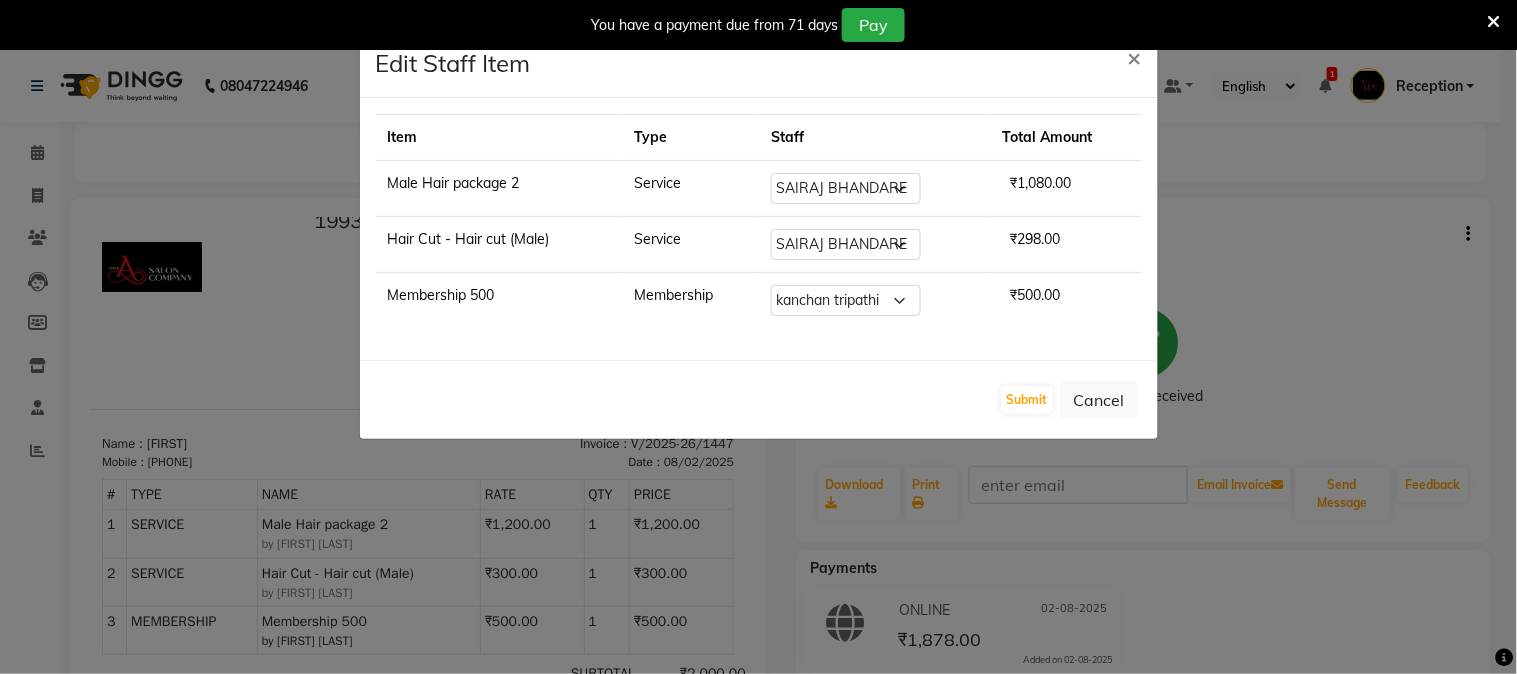 click on "₹298.00" 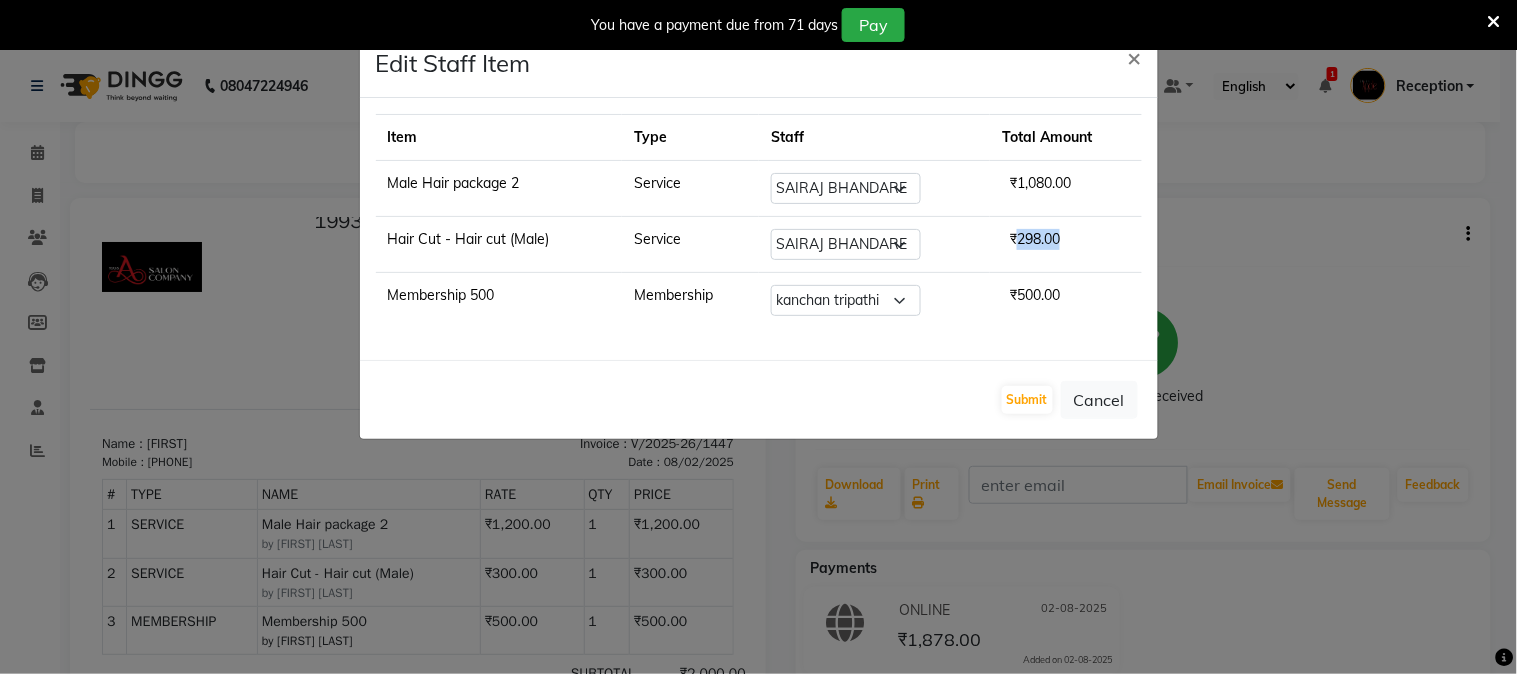 click on "₹298.00" 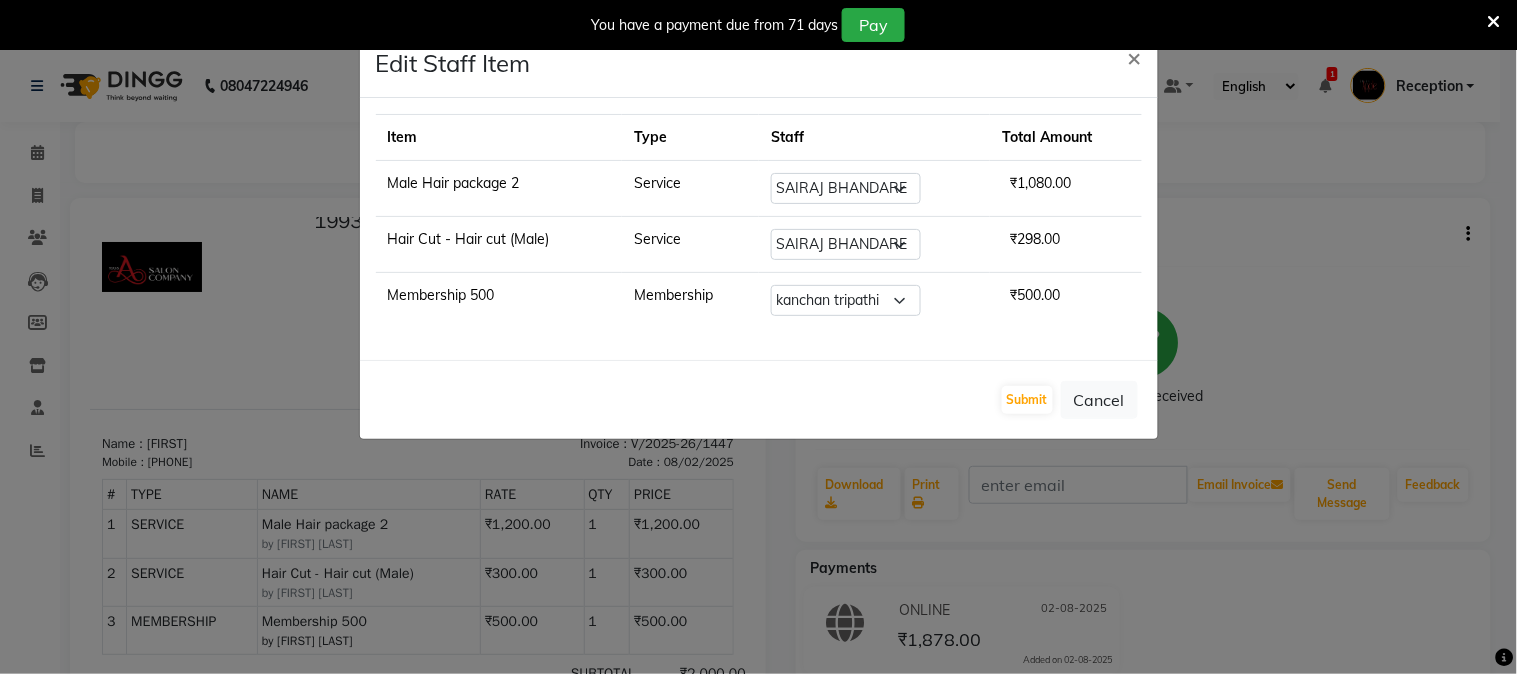 click on "₹298.00" 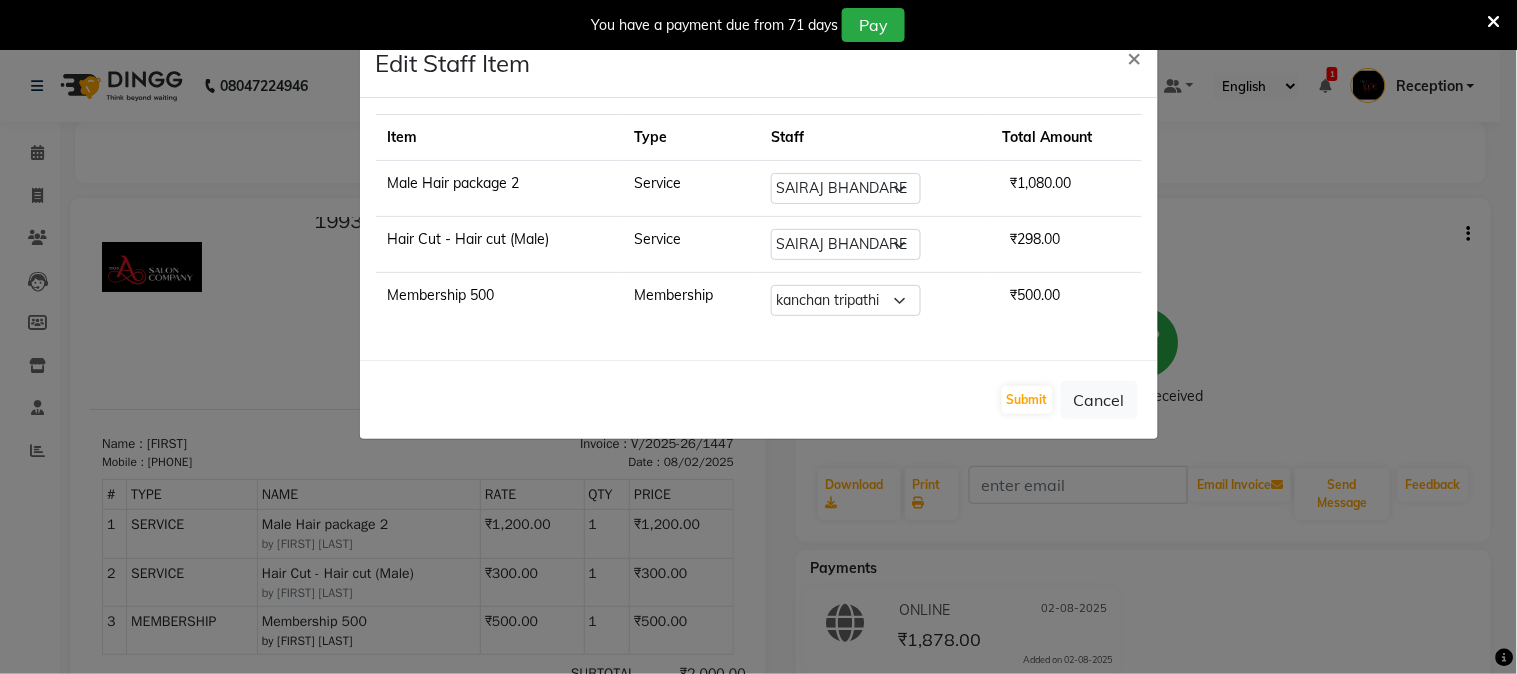 click on "₹298.00" 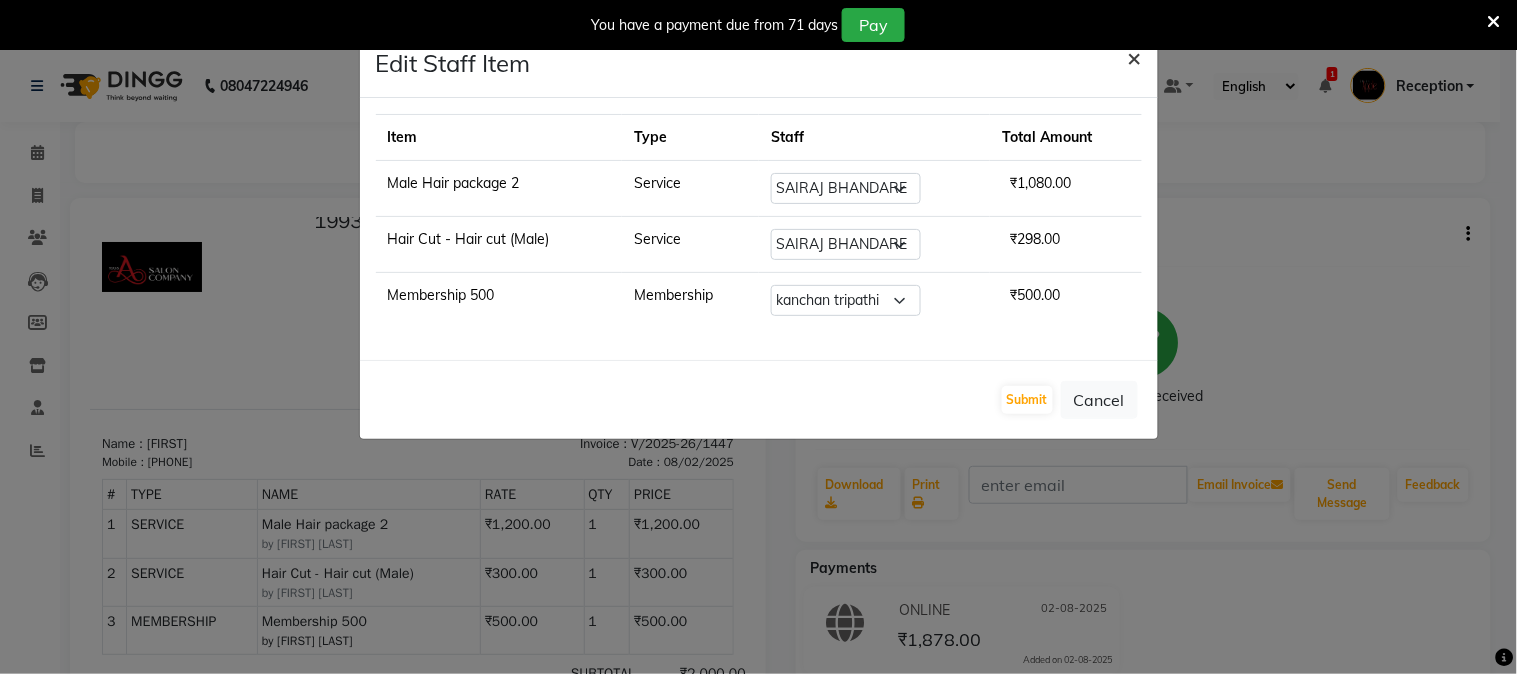 click on "×" 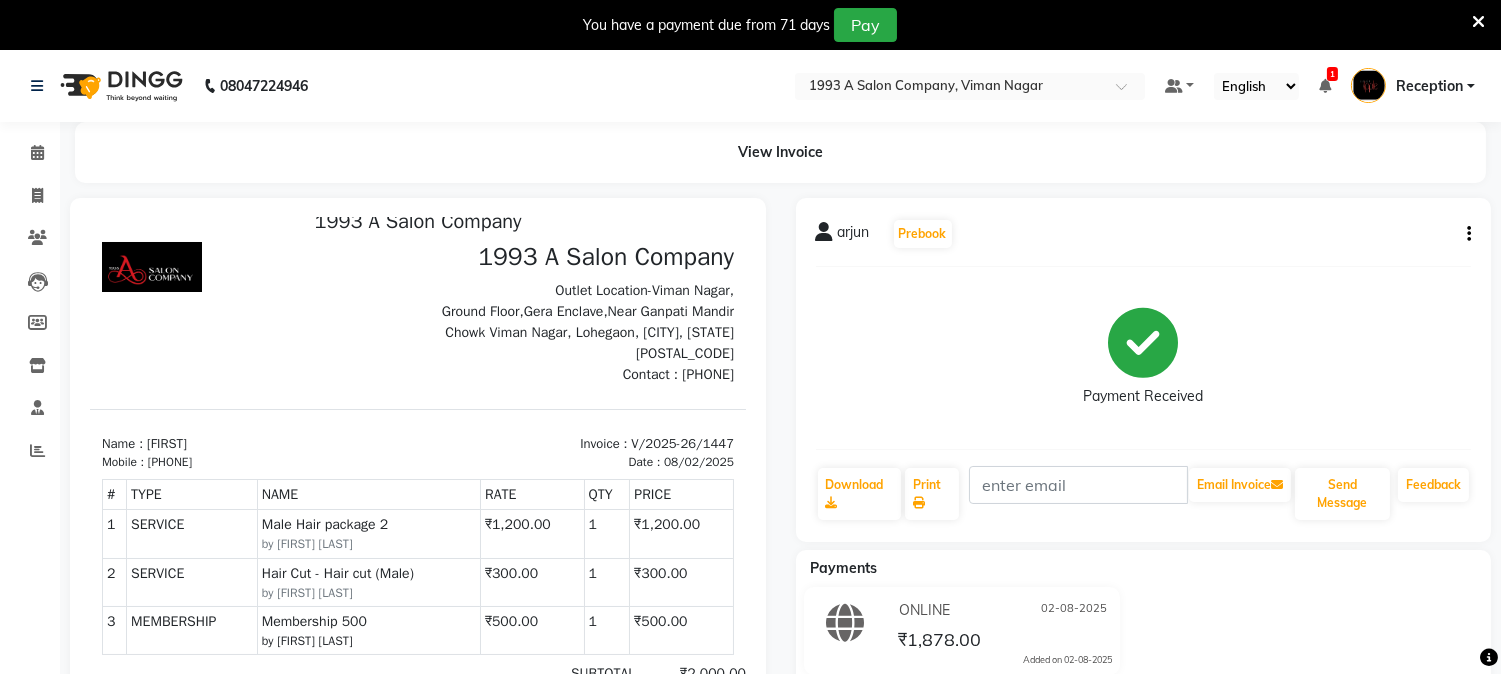 click 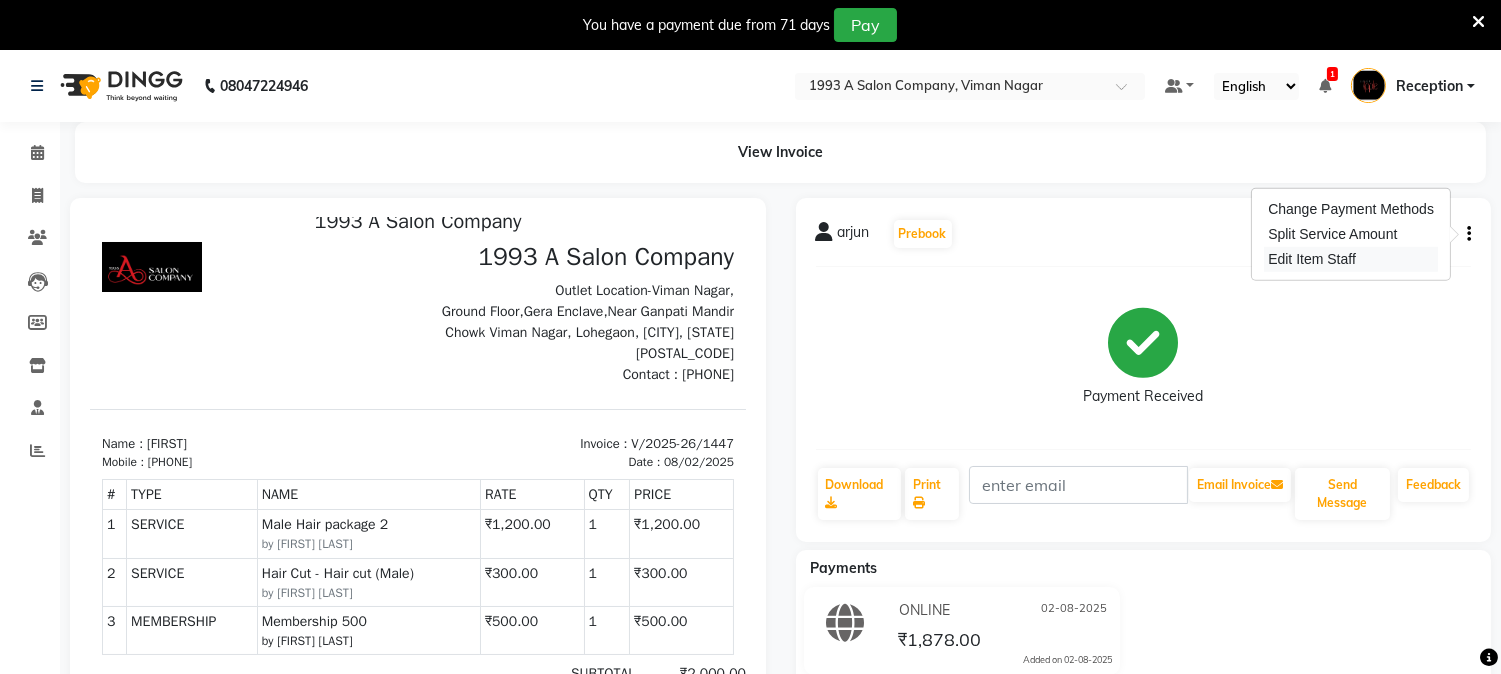 click on "Edit Item Staff" at bounding box center (1351, 259) 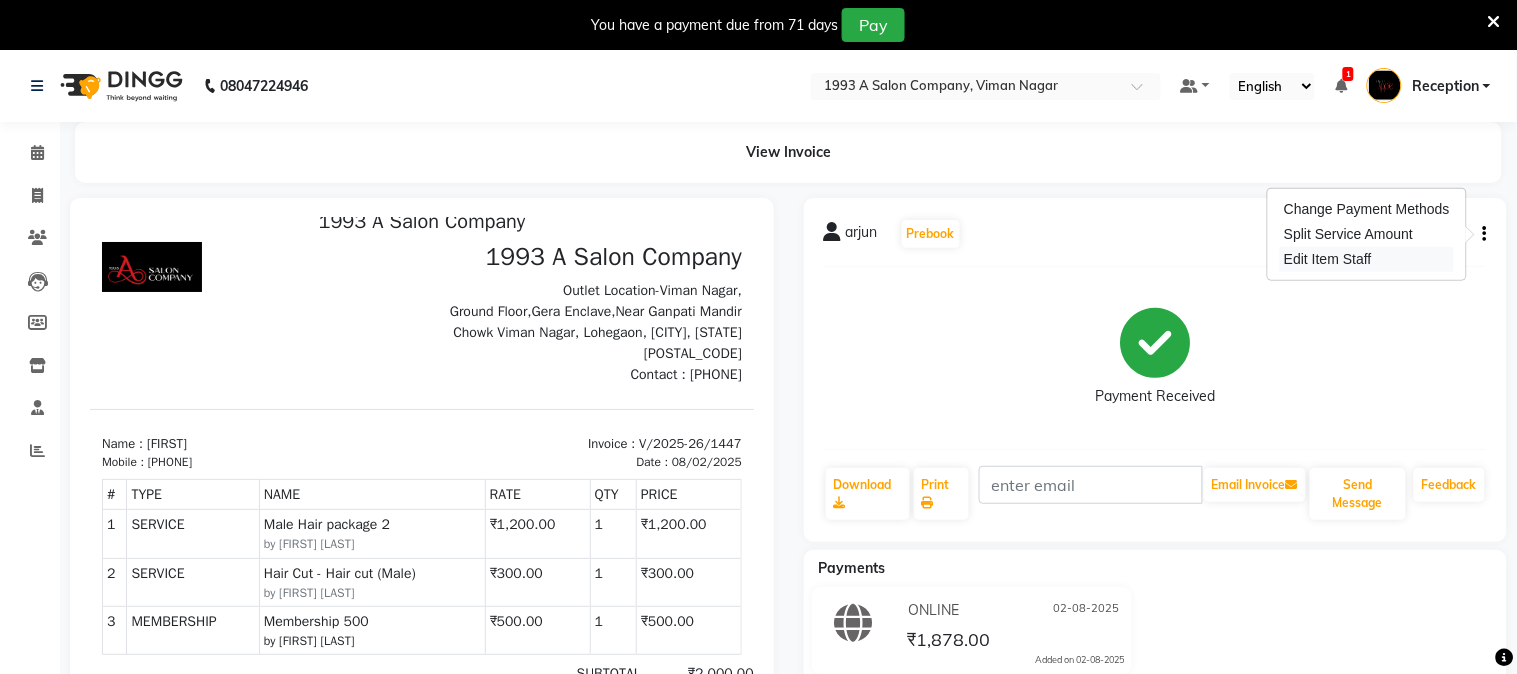 select on "86362" 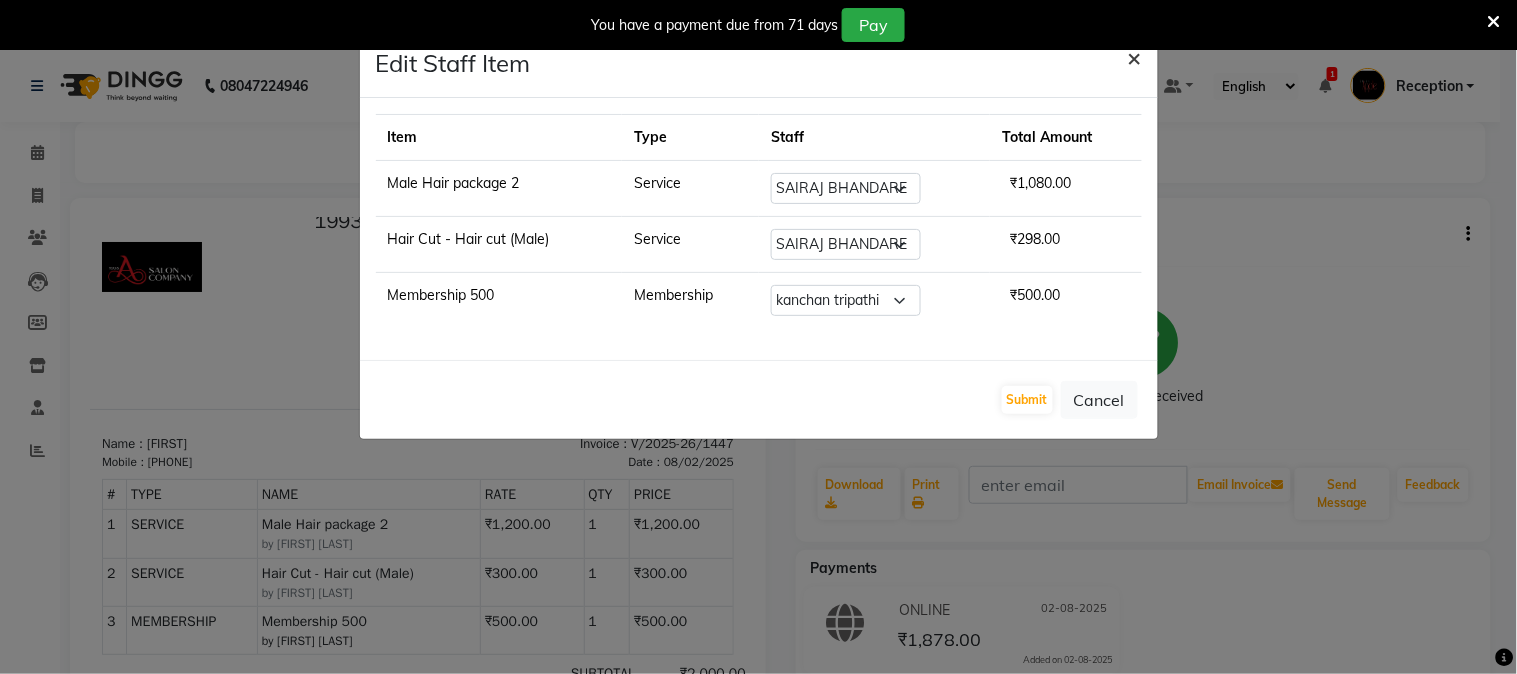 click on "×" 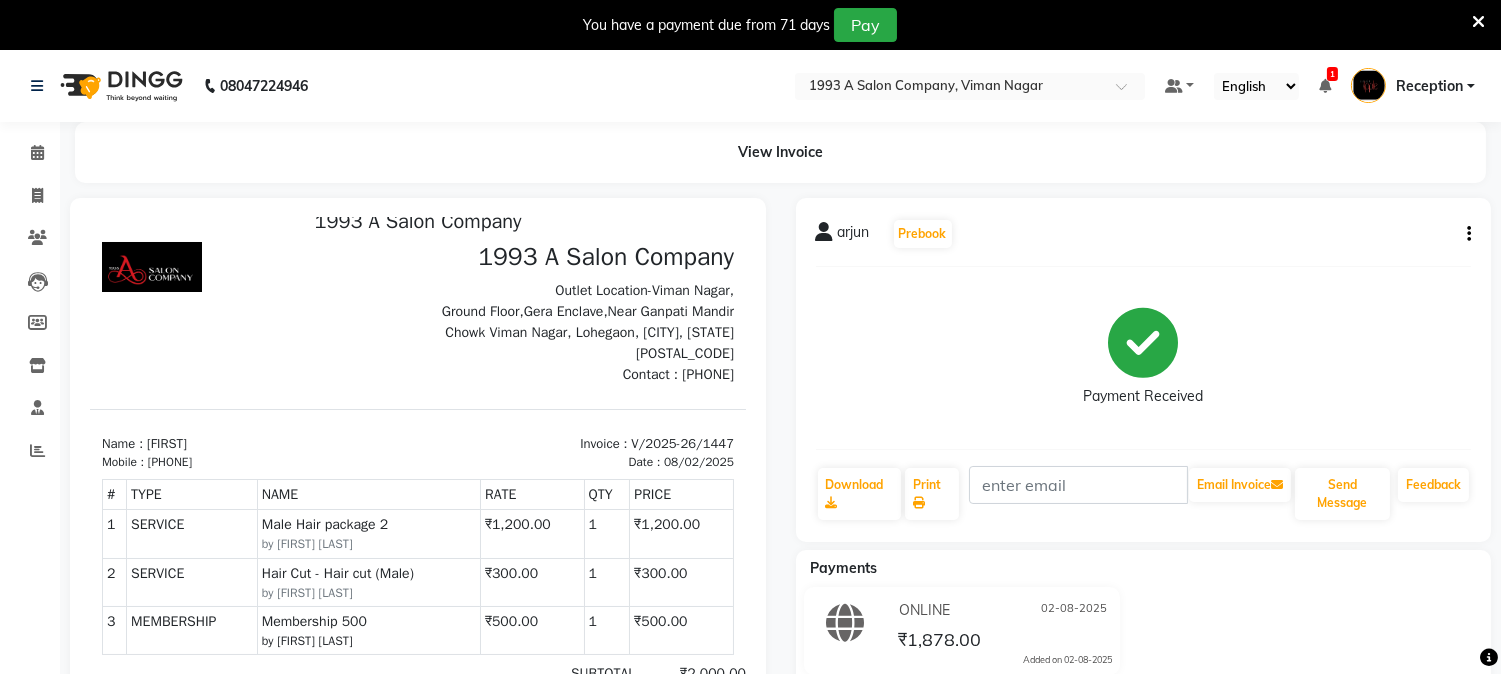 click 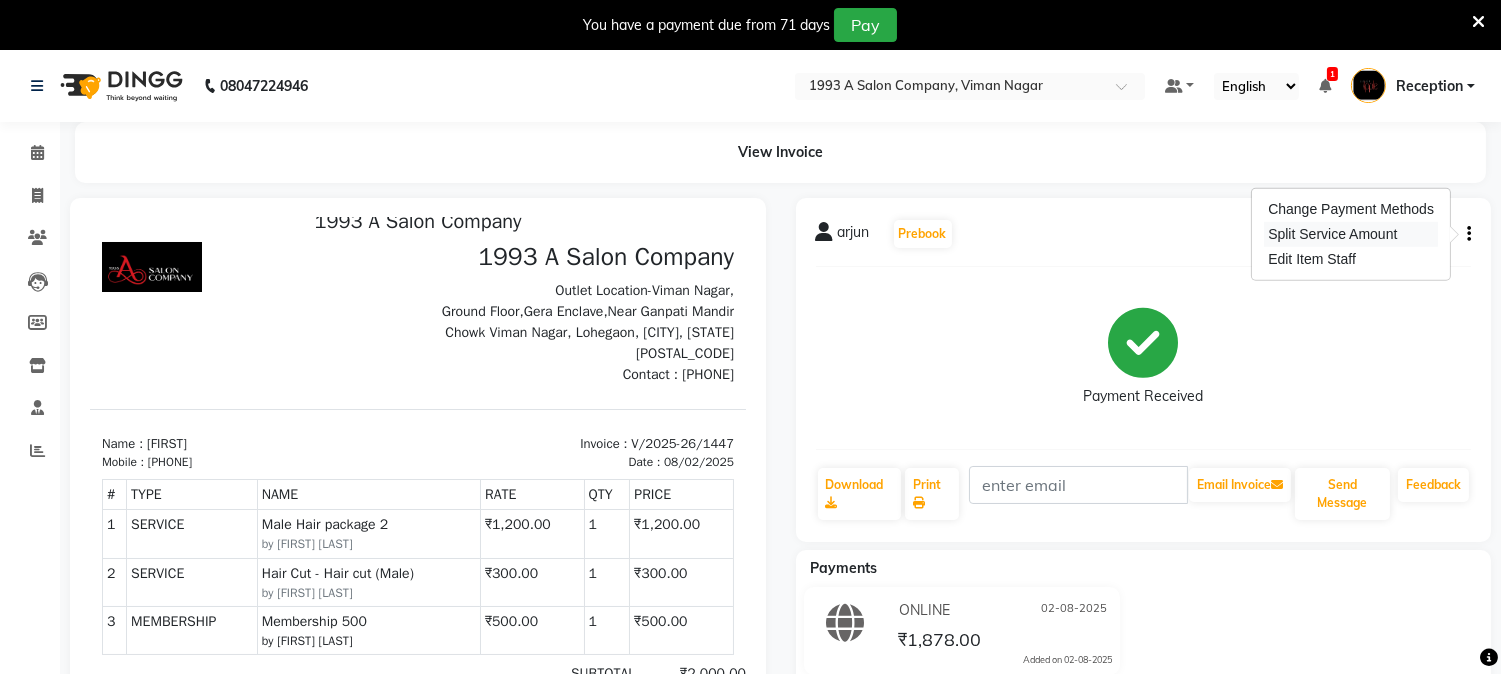 click on "Split Service Amount" at bounding box center [1351, 234] 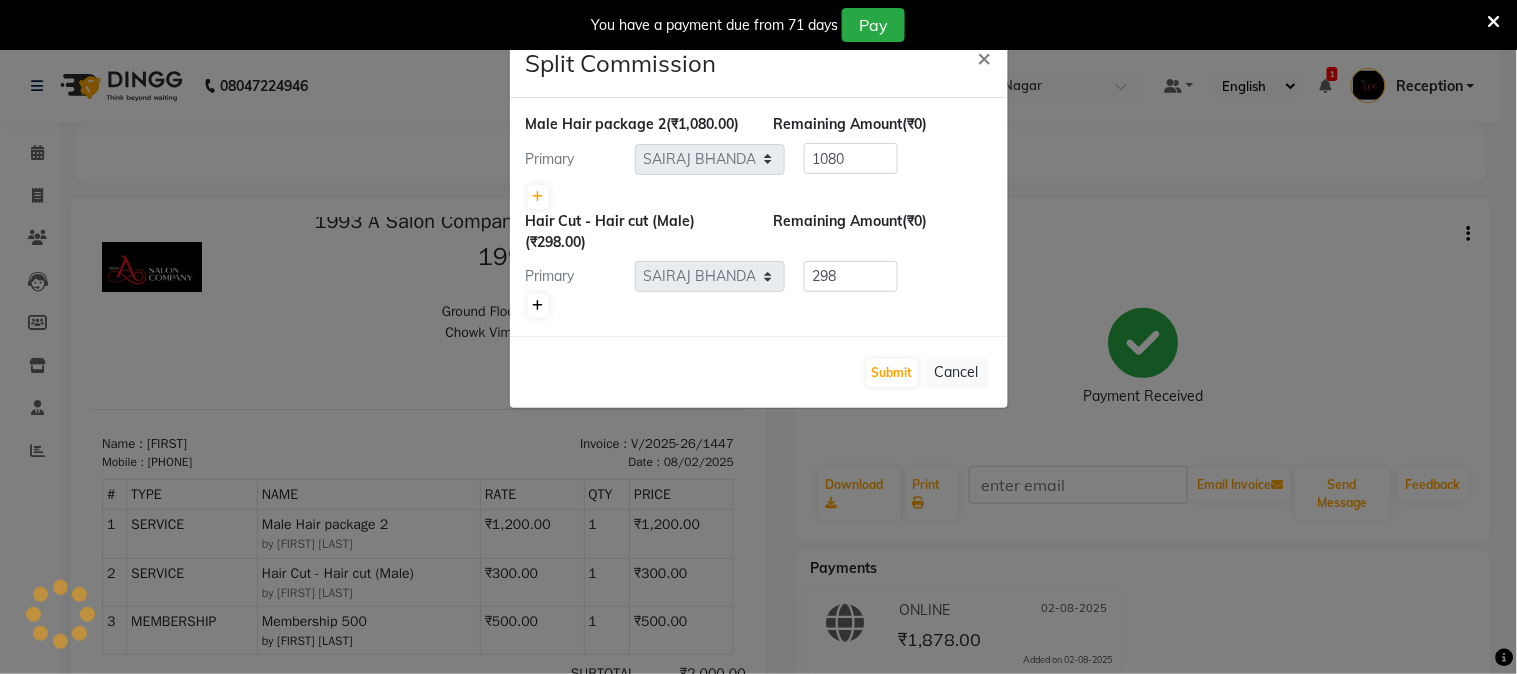 click 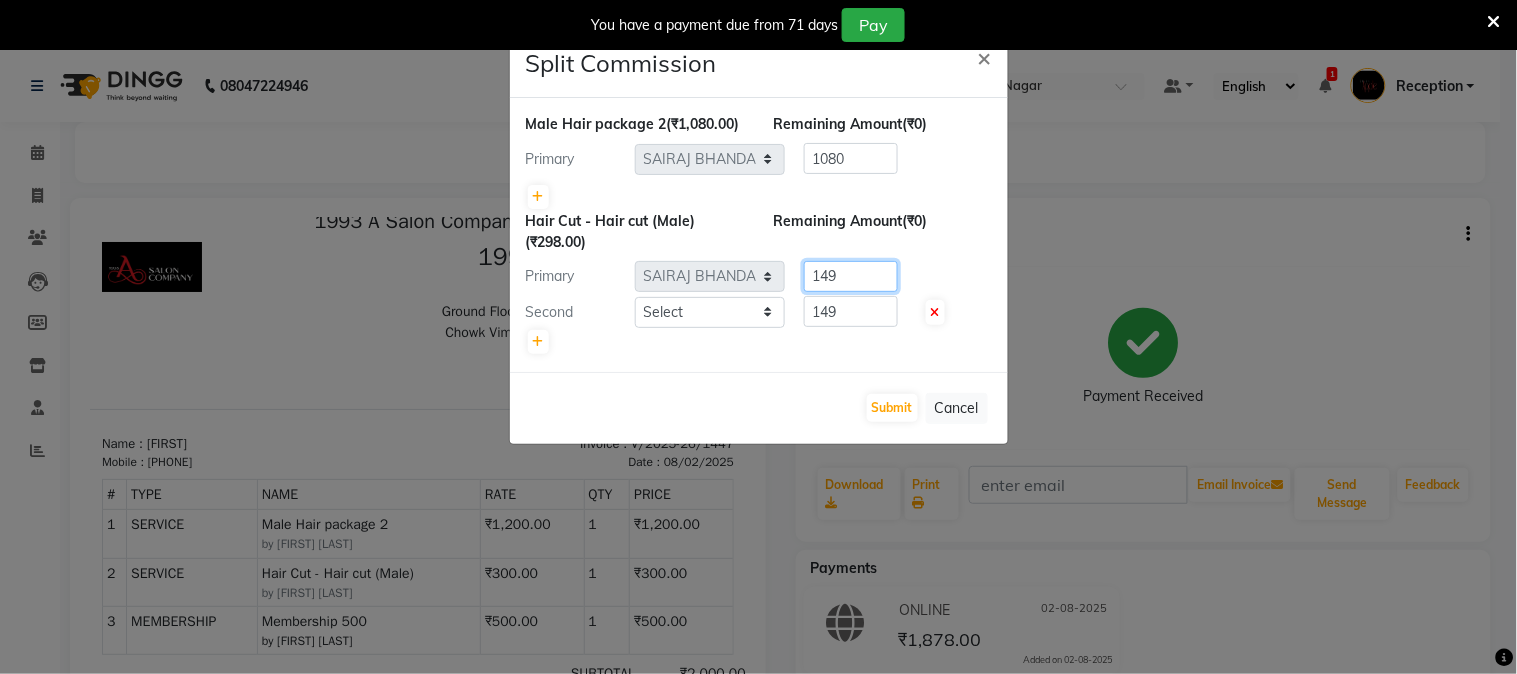 click on "149" 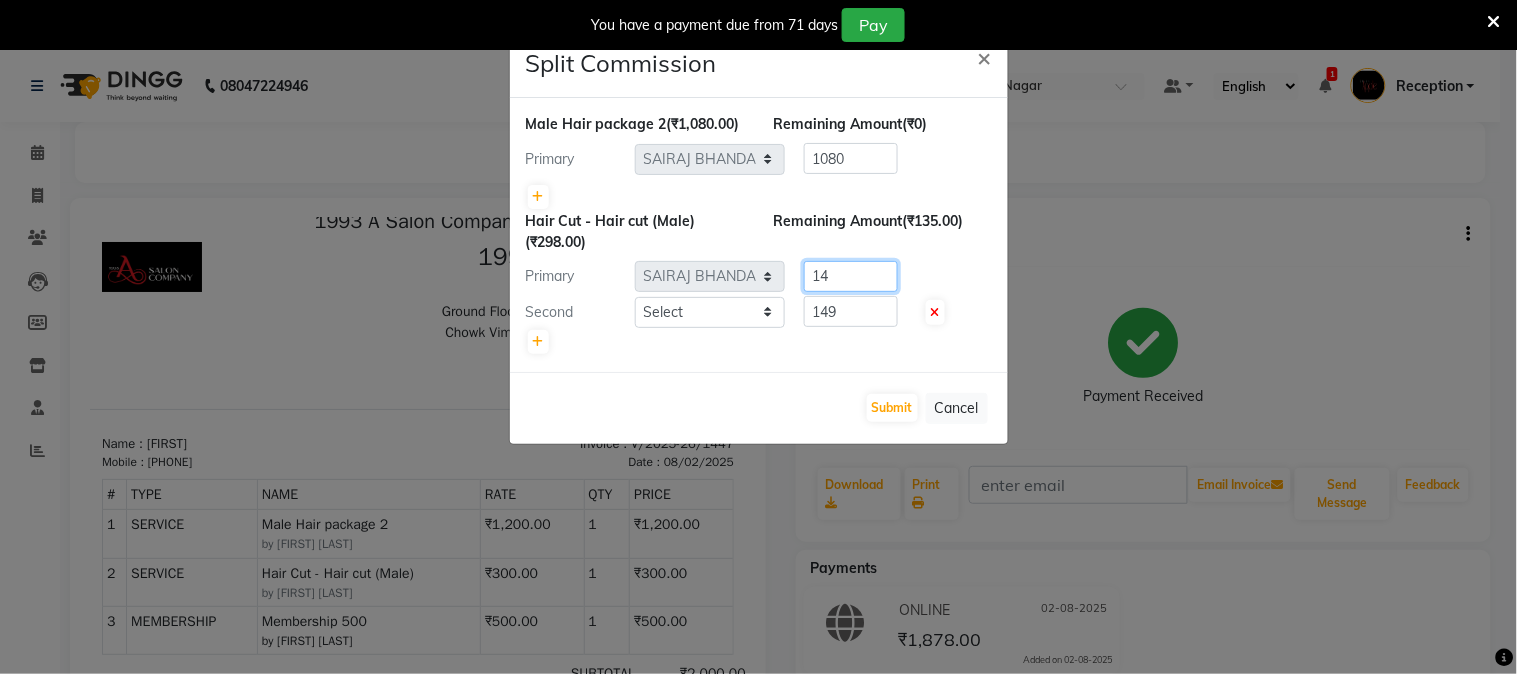 type on "1" 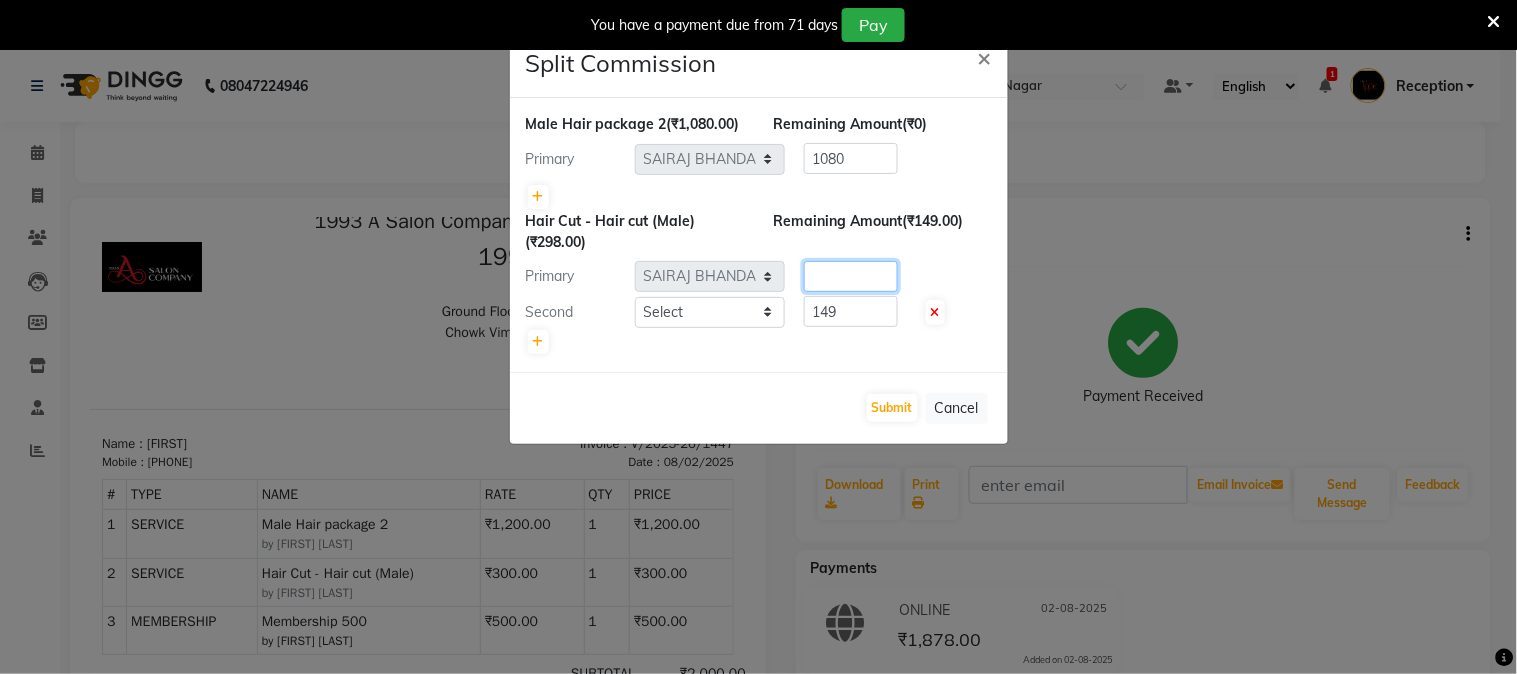 type 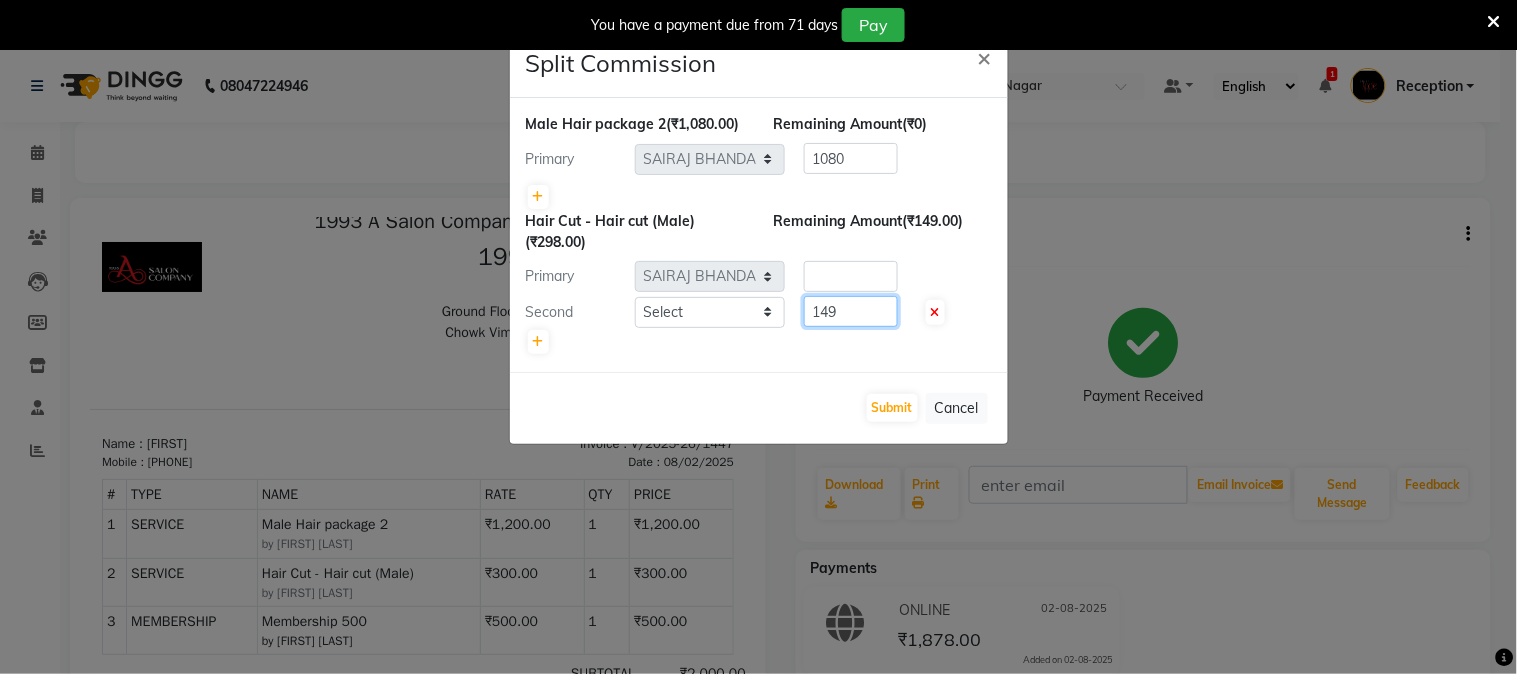 click on "149" 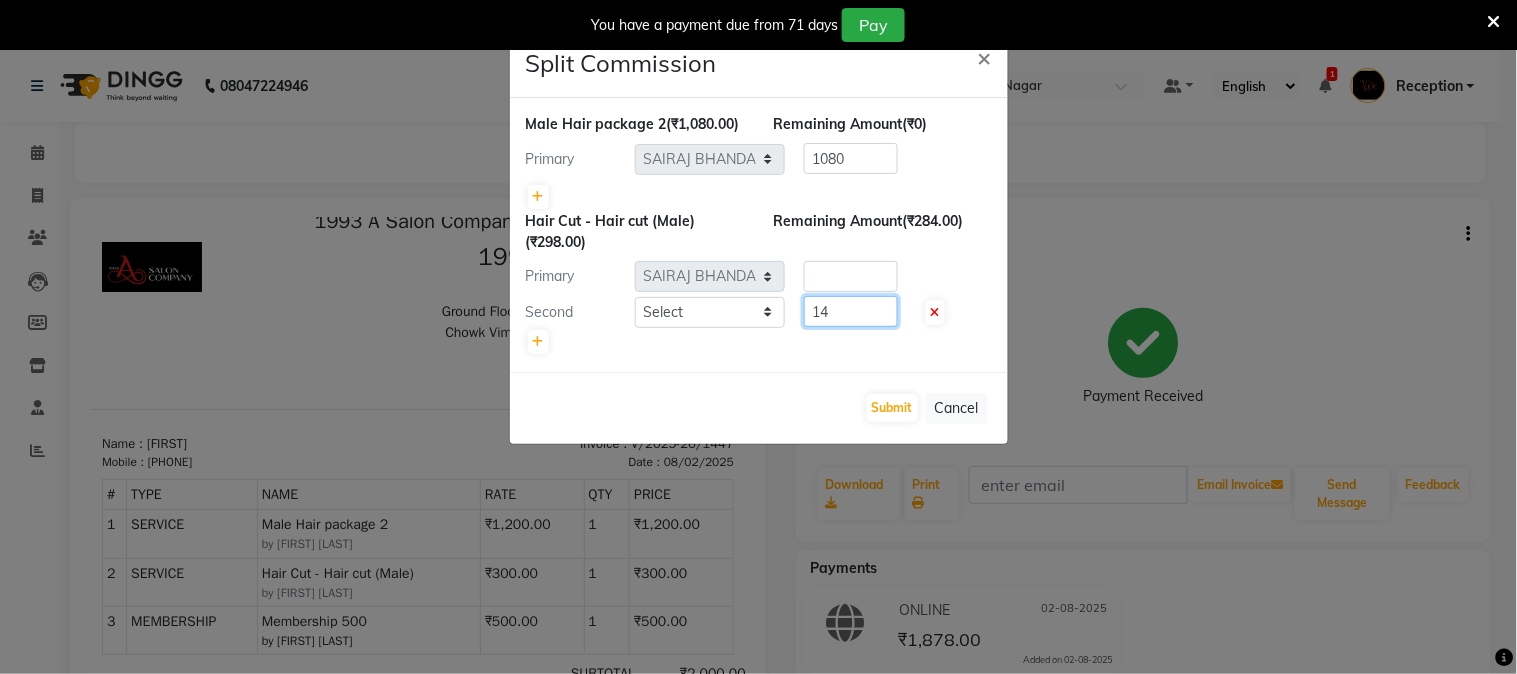 type on "1" 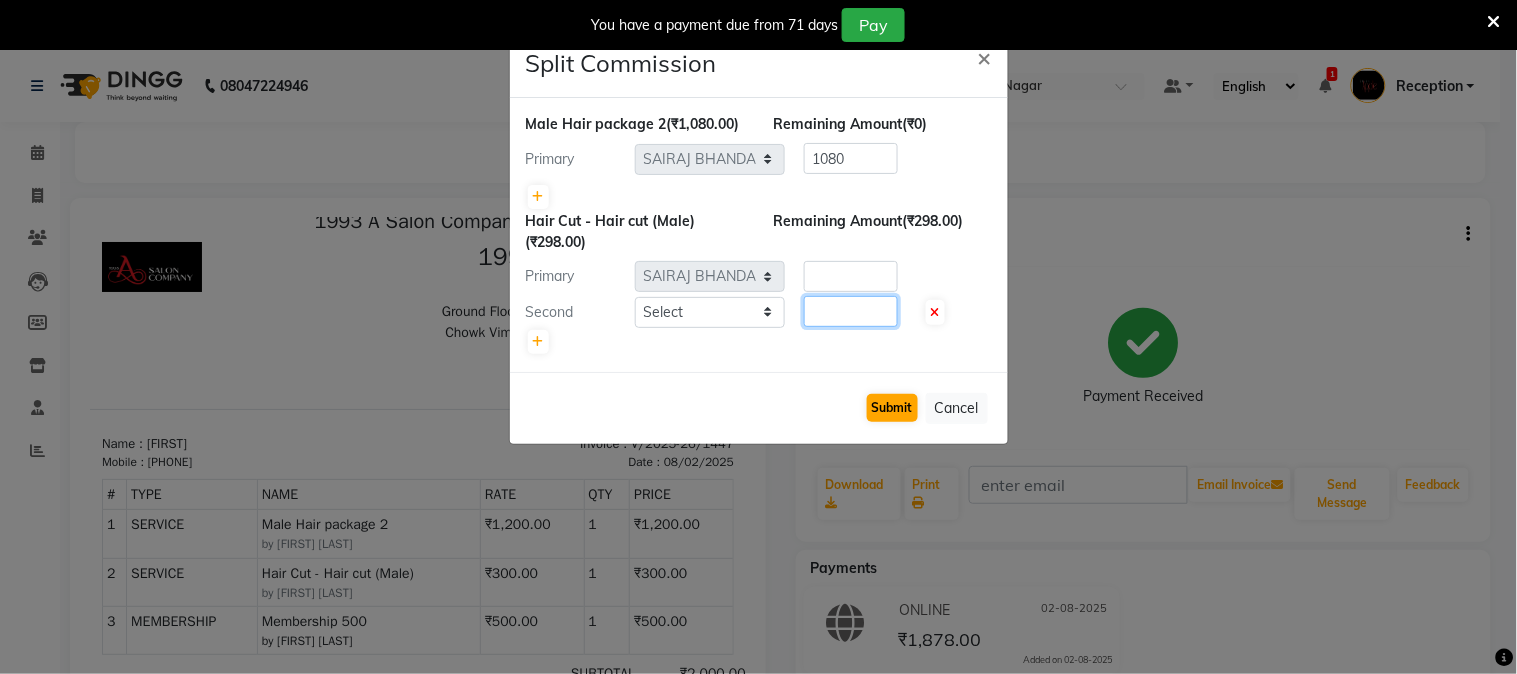 type 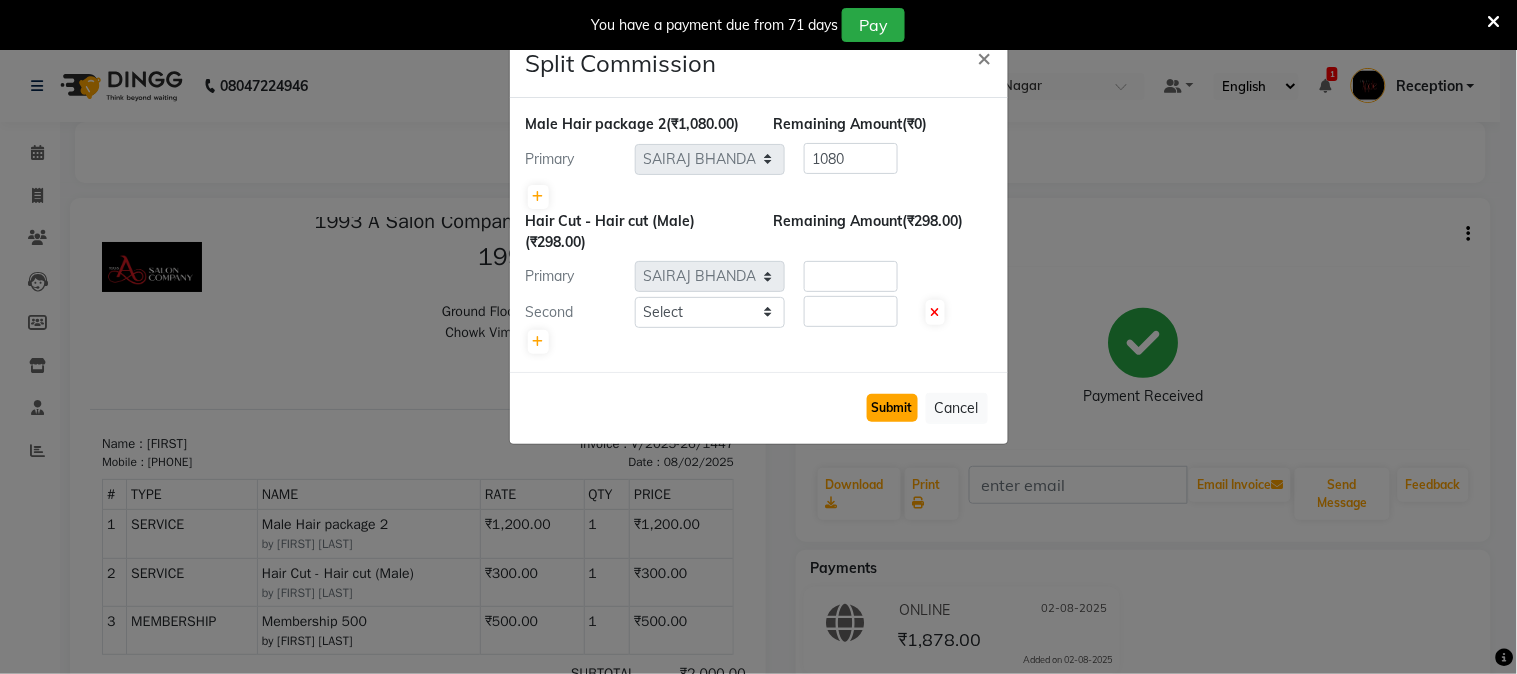 click on "Submit" 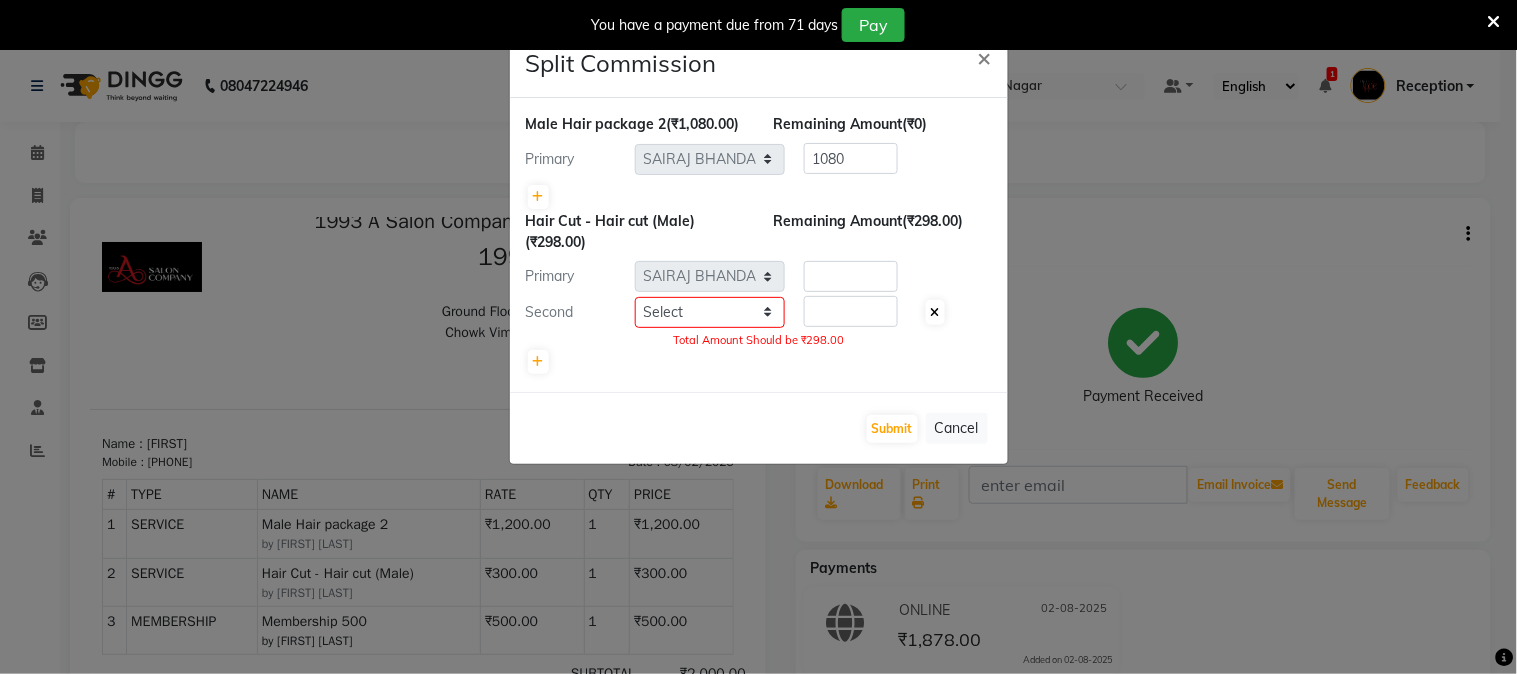 click 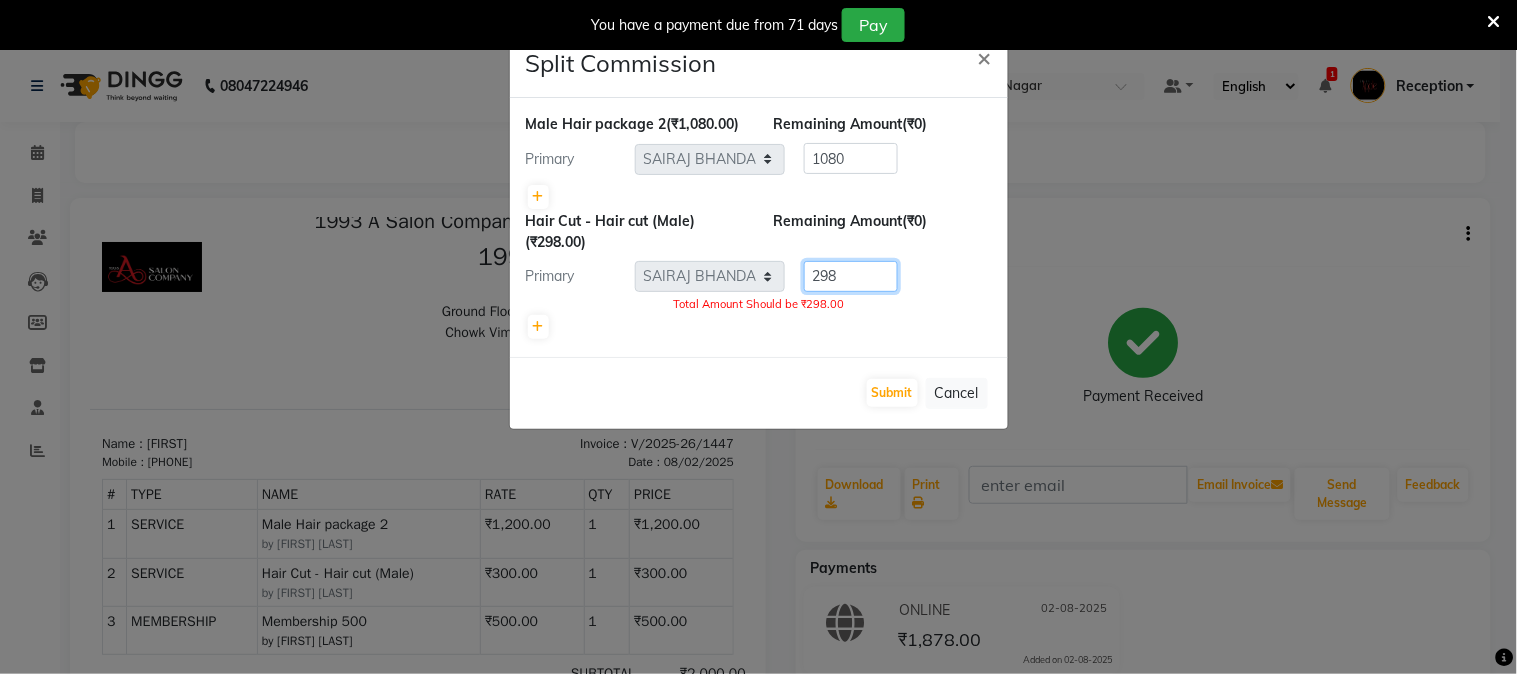 click on "298" 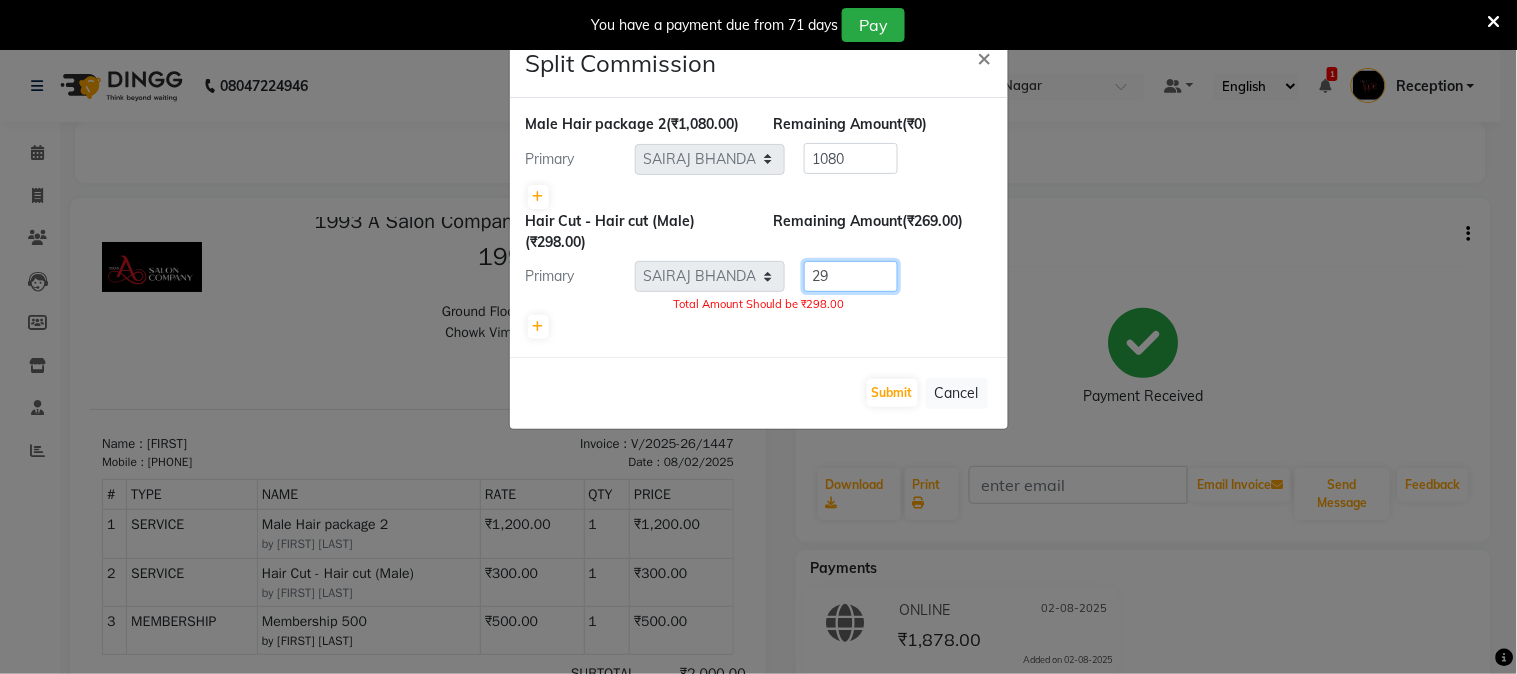 type on "2" 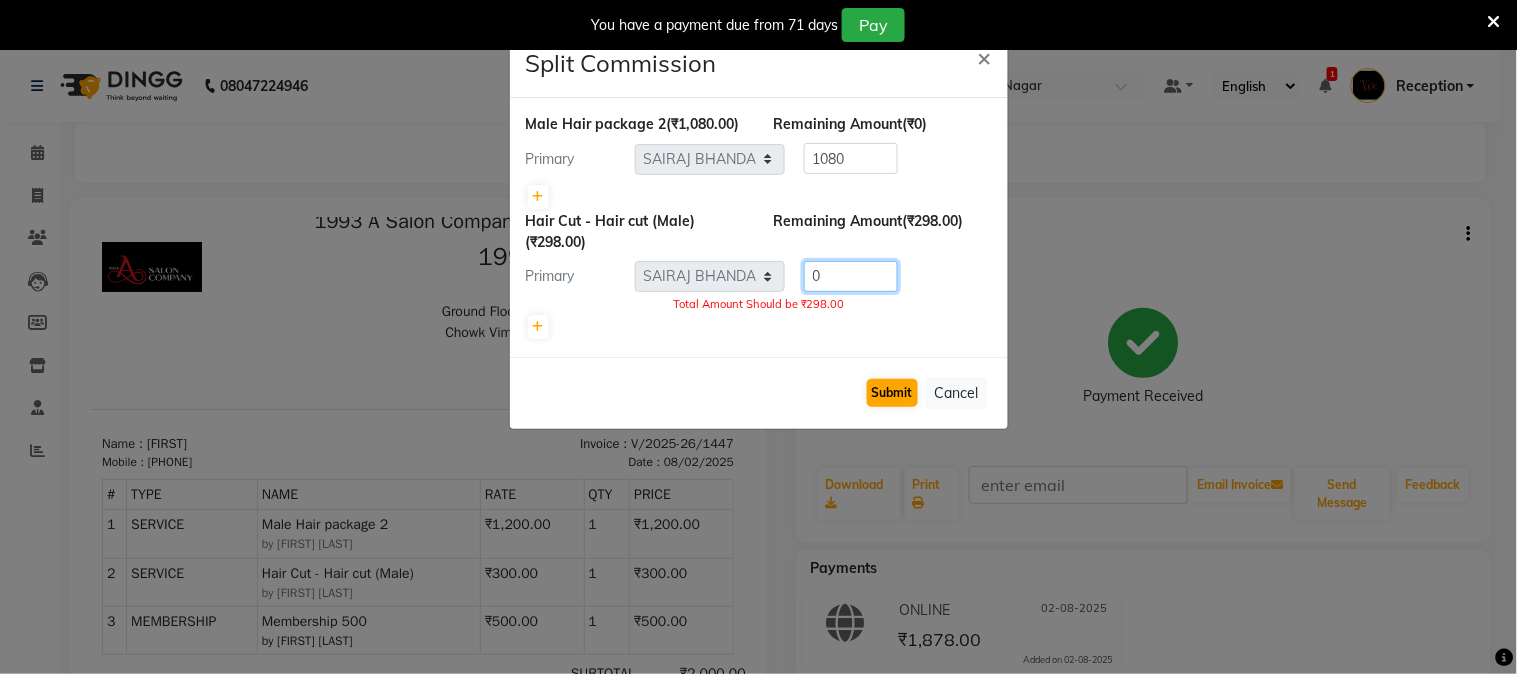type on "0" 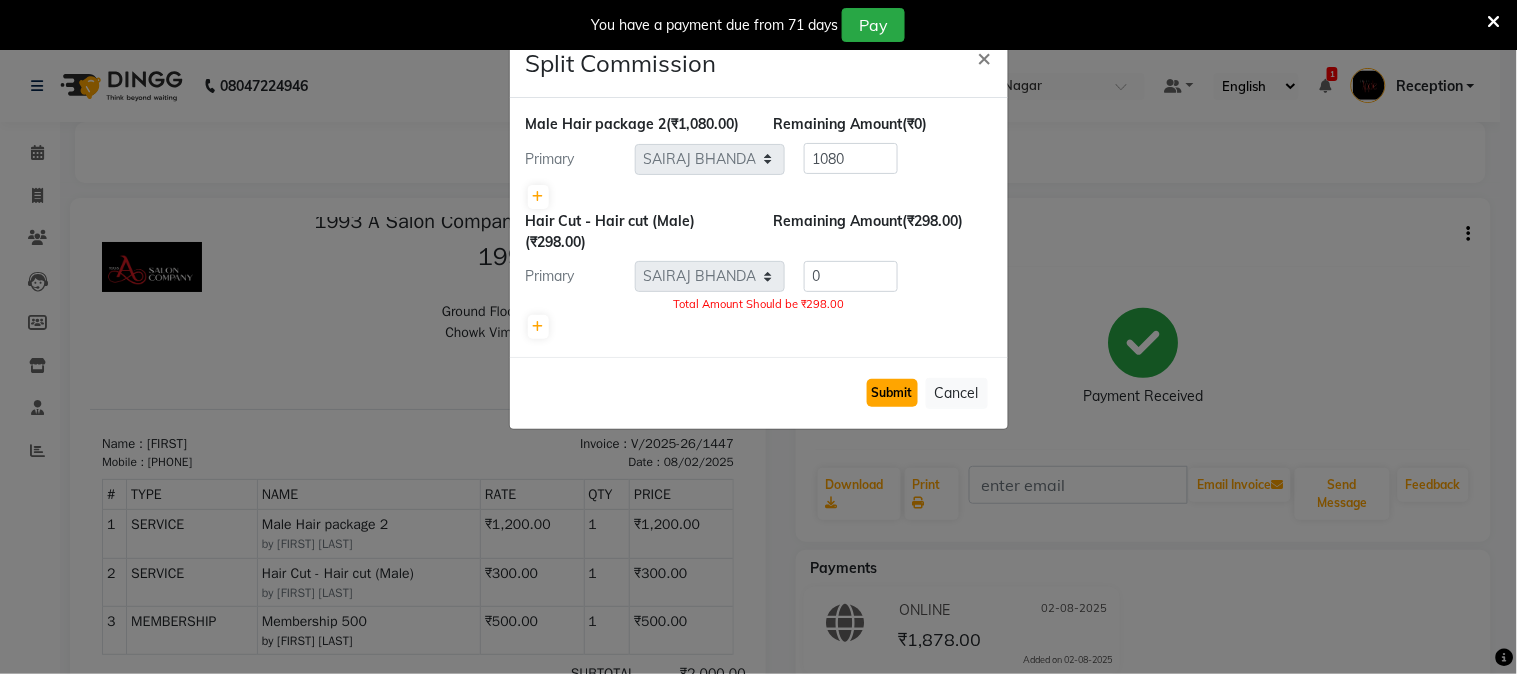 click on "Submit" 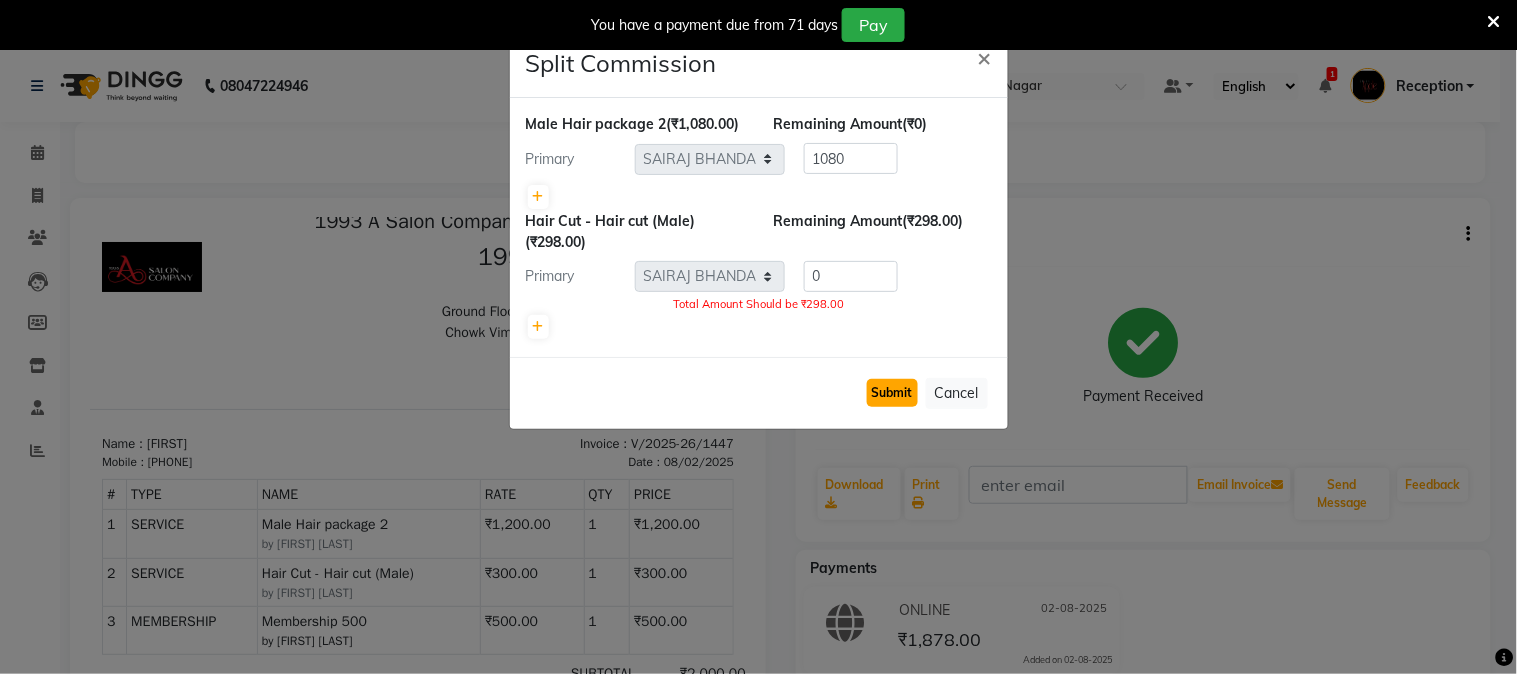 click on "Submit" 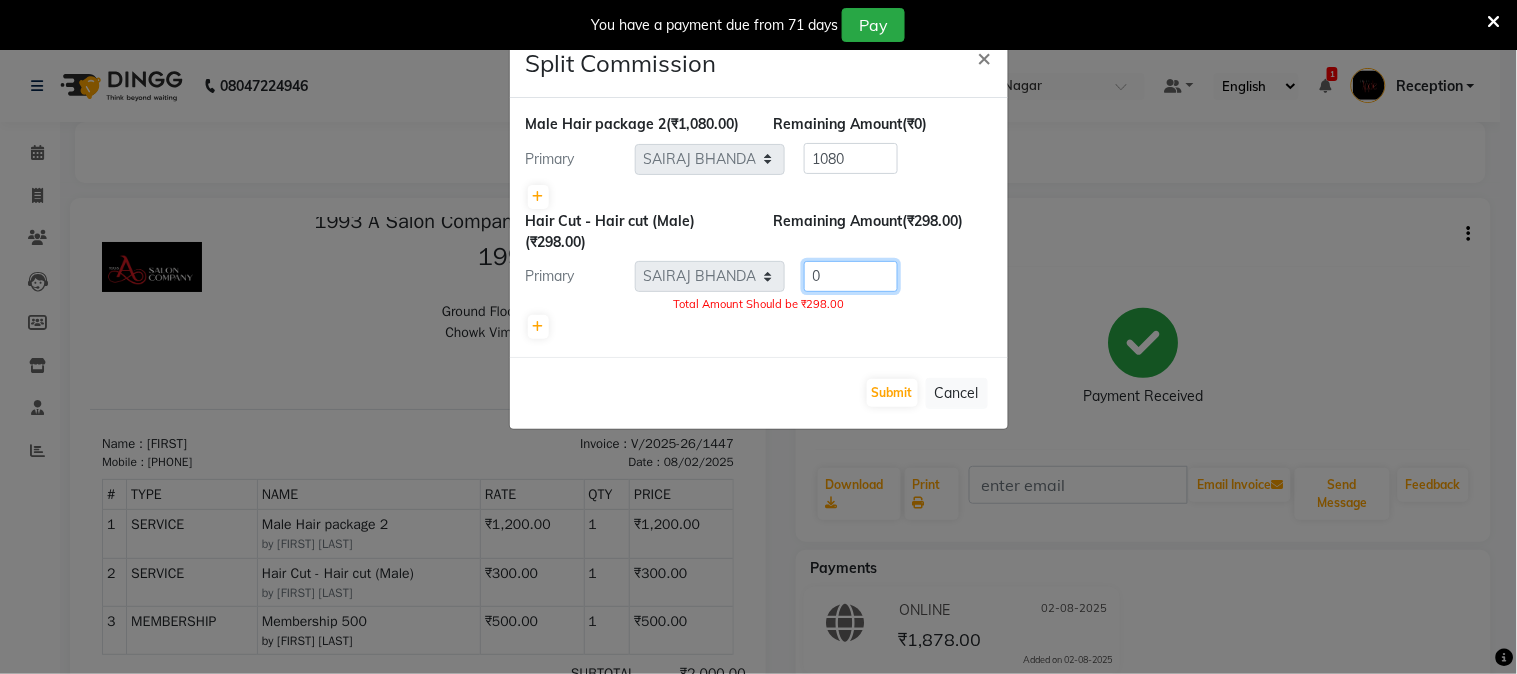 click on "0" 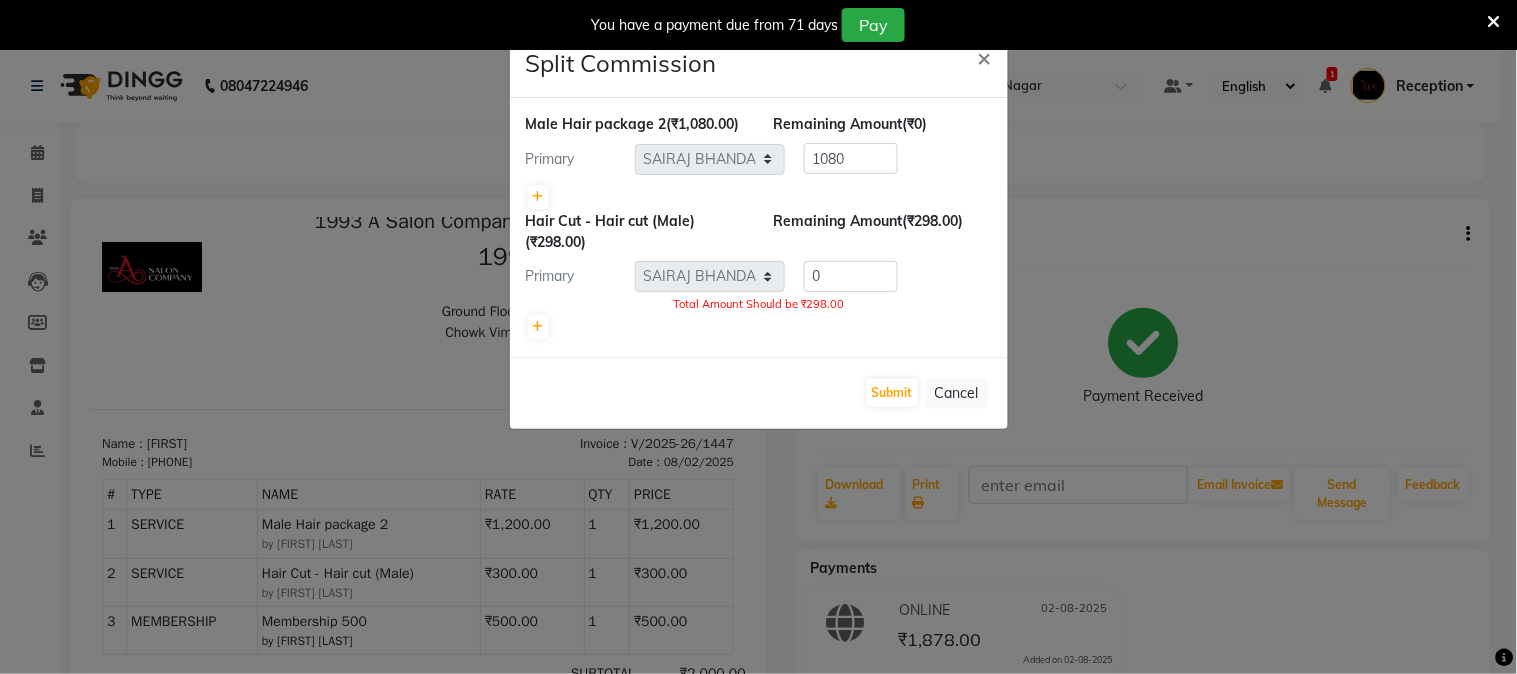 drag, startPoint x: 844, startPoint y: 266, endPoint x: 830, endPoint y: 345, distance: 80.23092 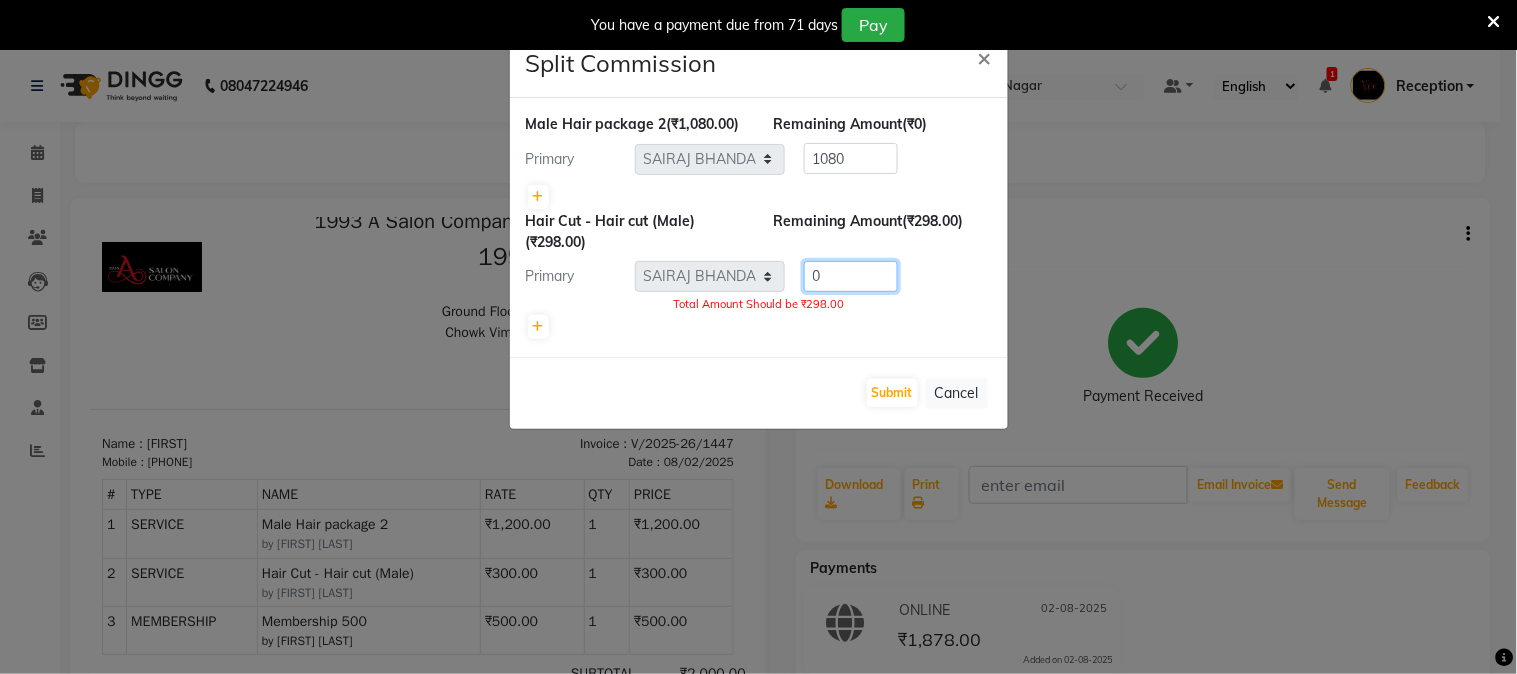 click on "0" 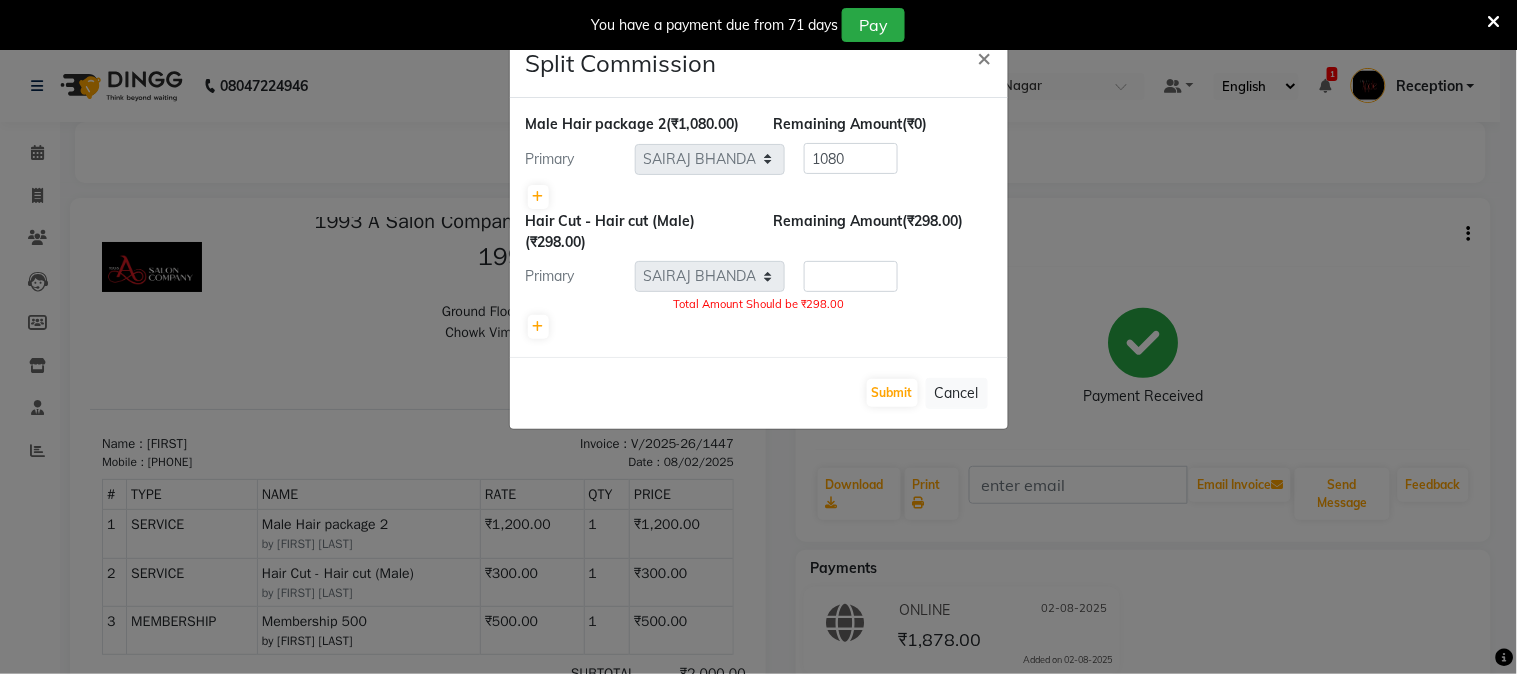 click 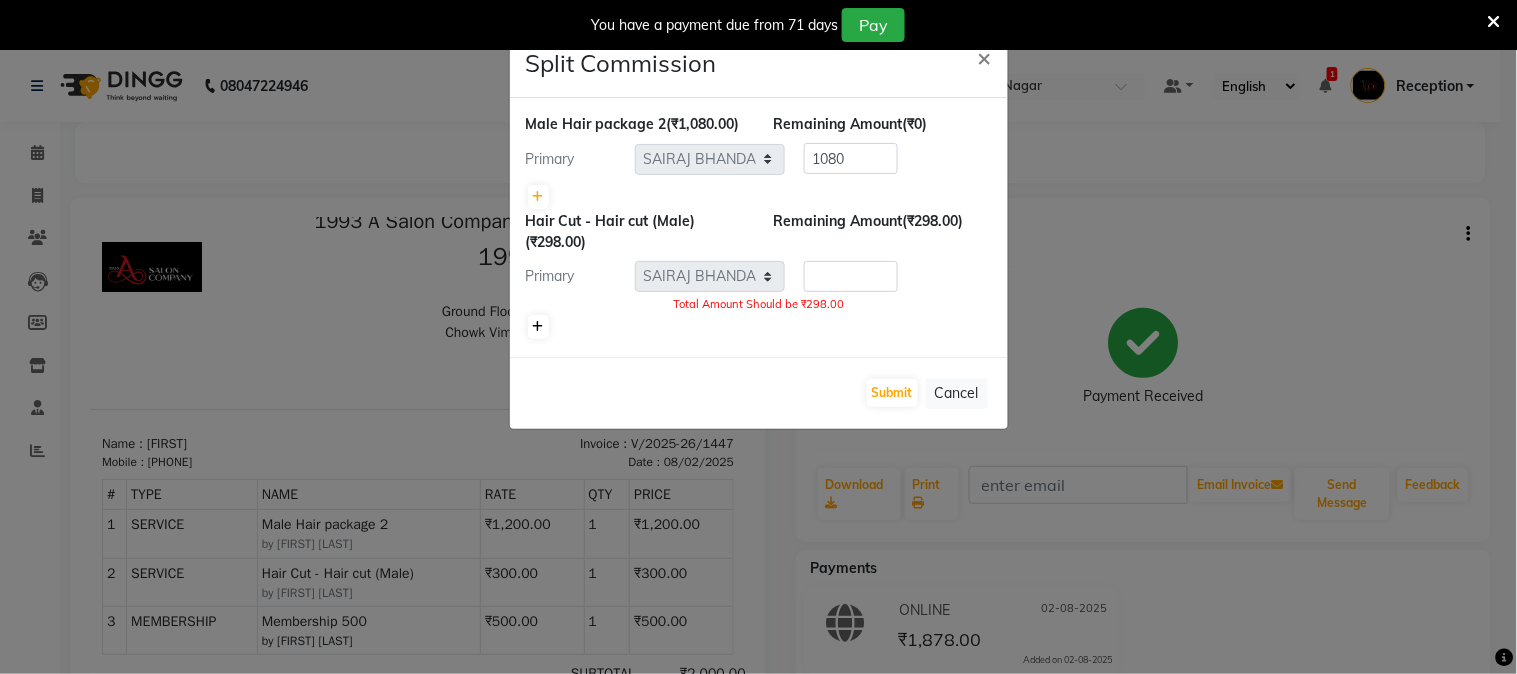 click 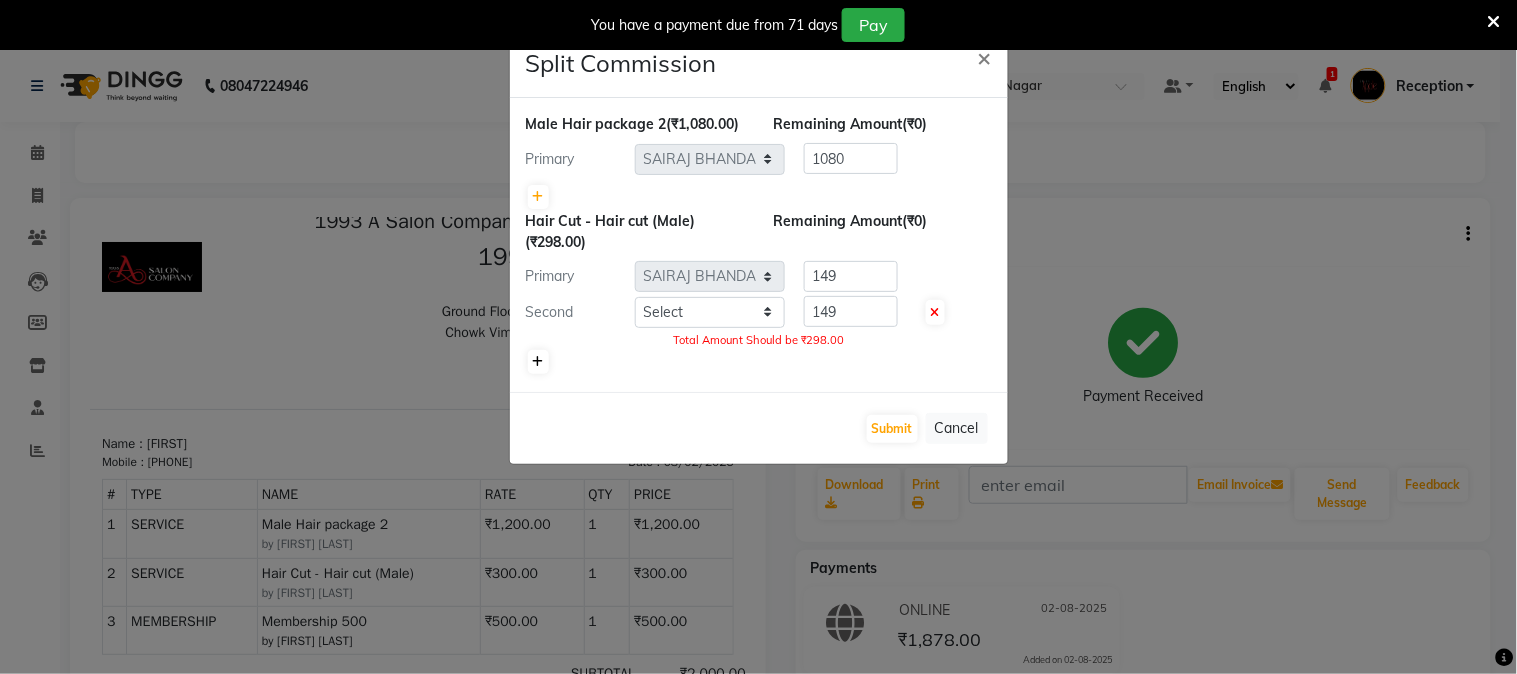 click 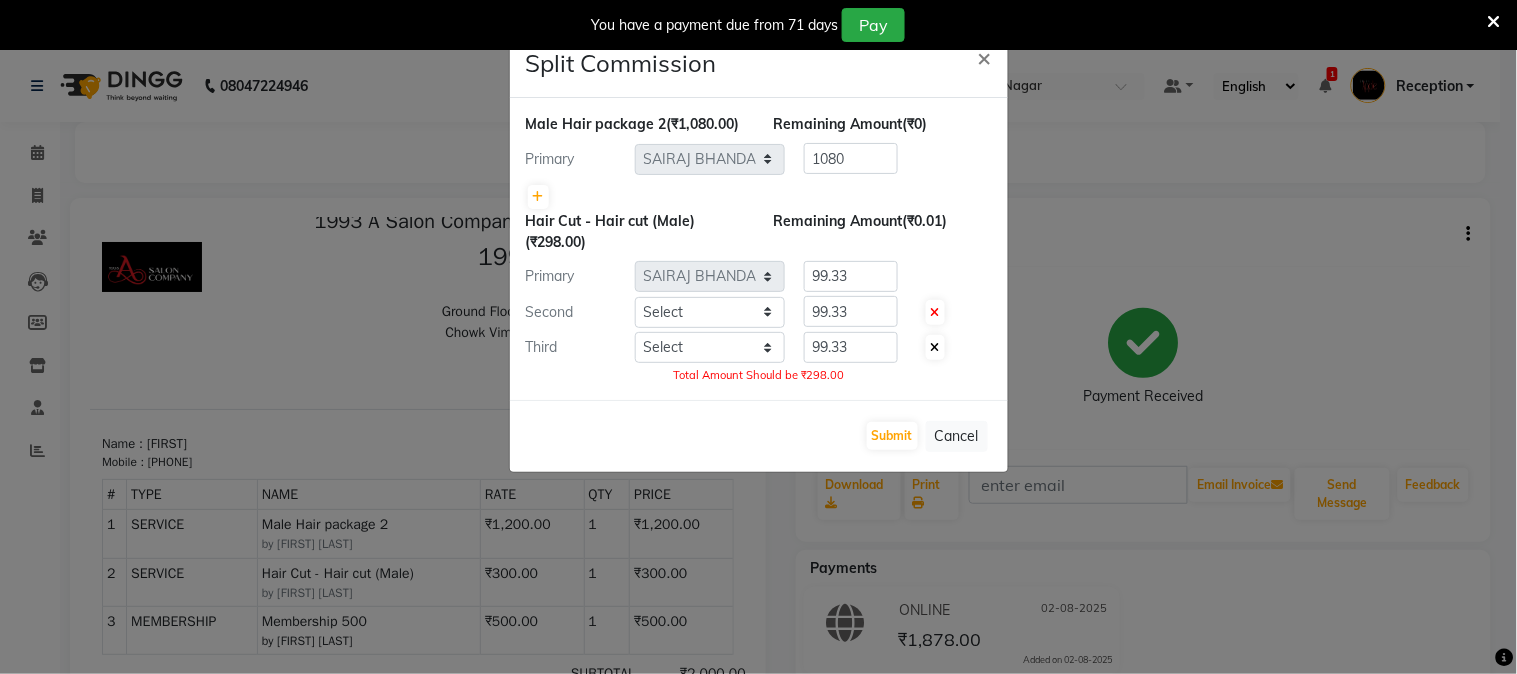 click 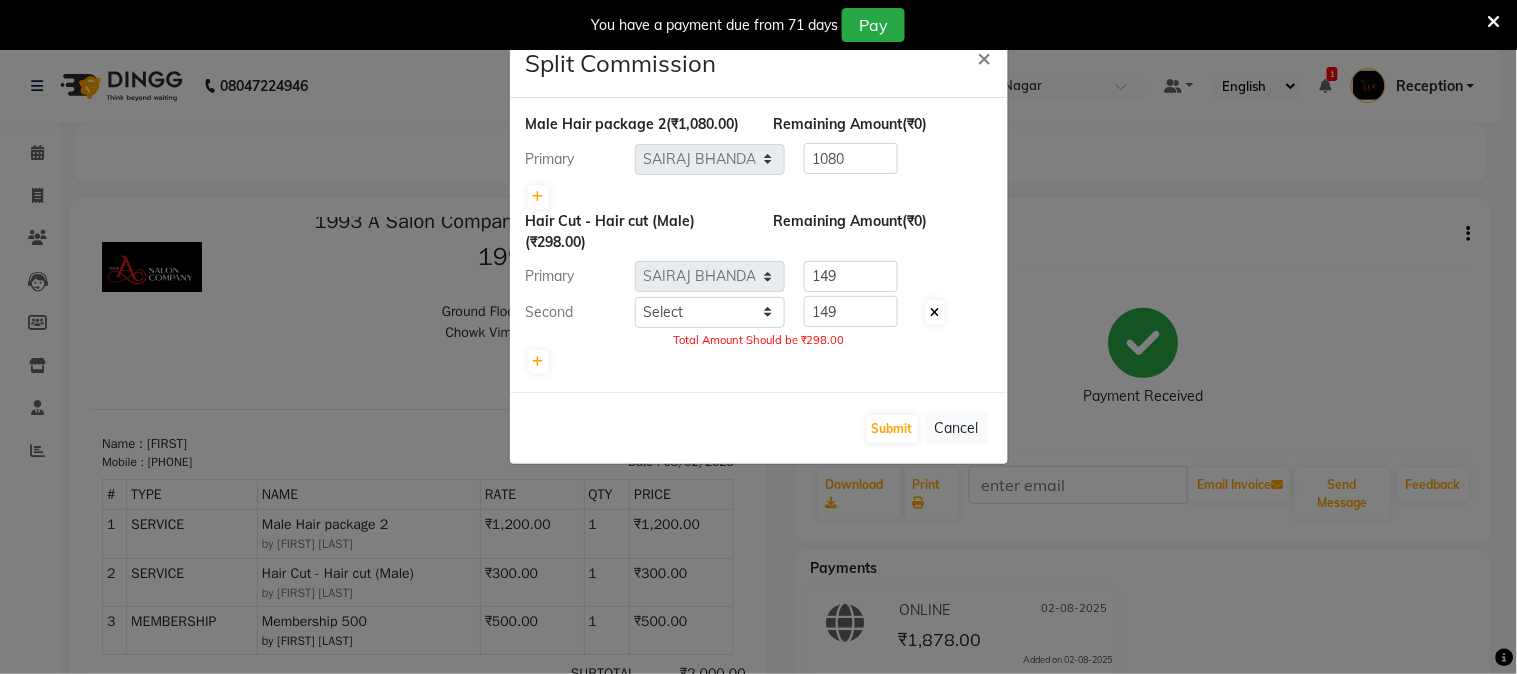 click 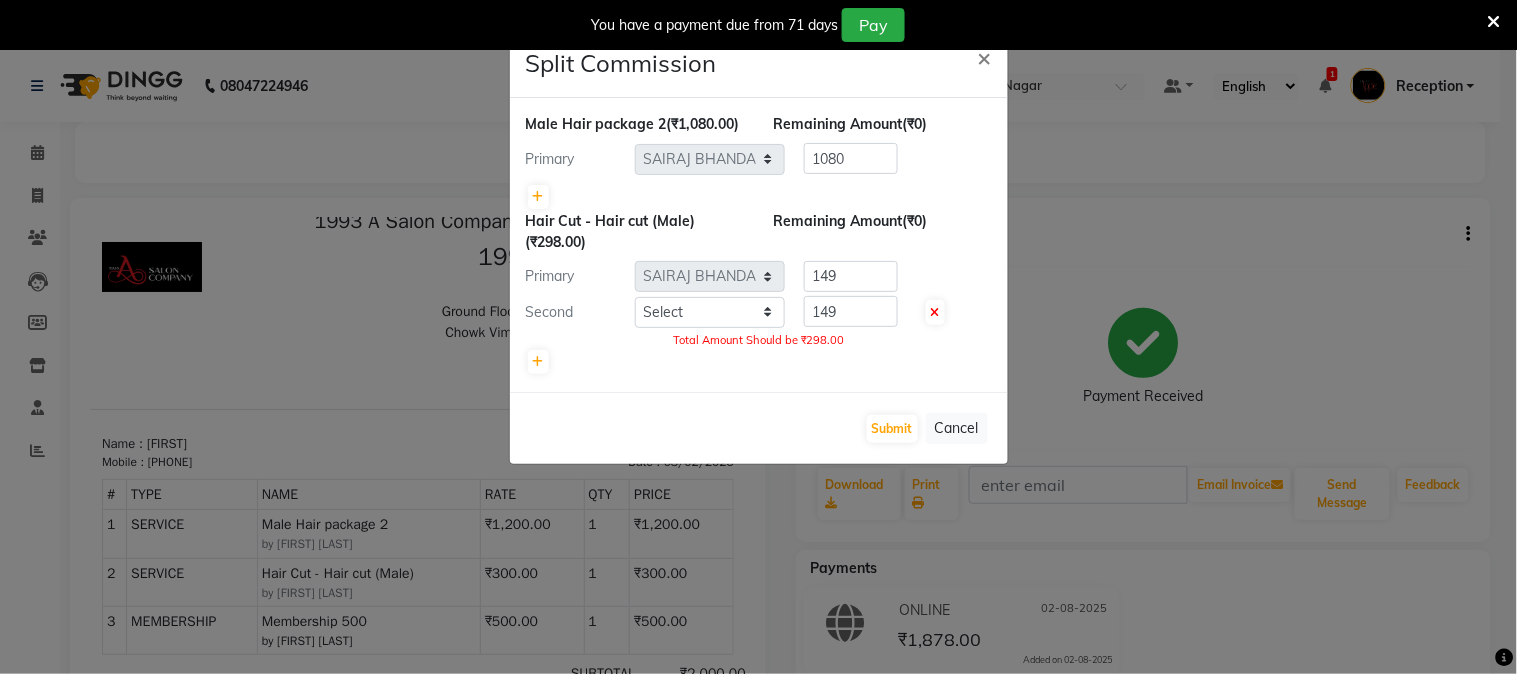 type on "298" 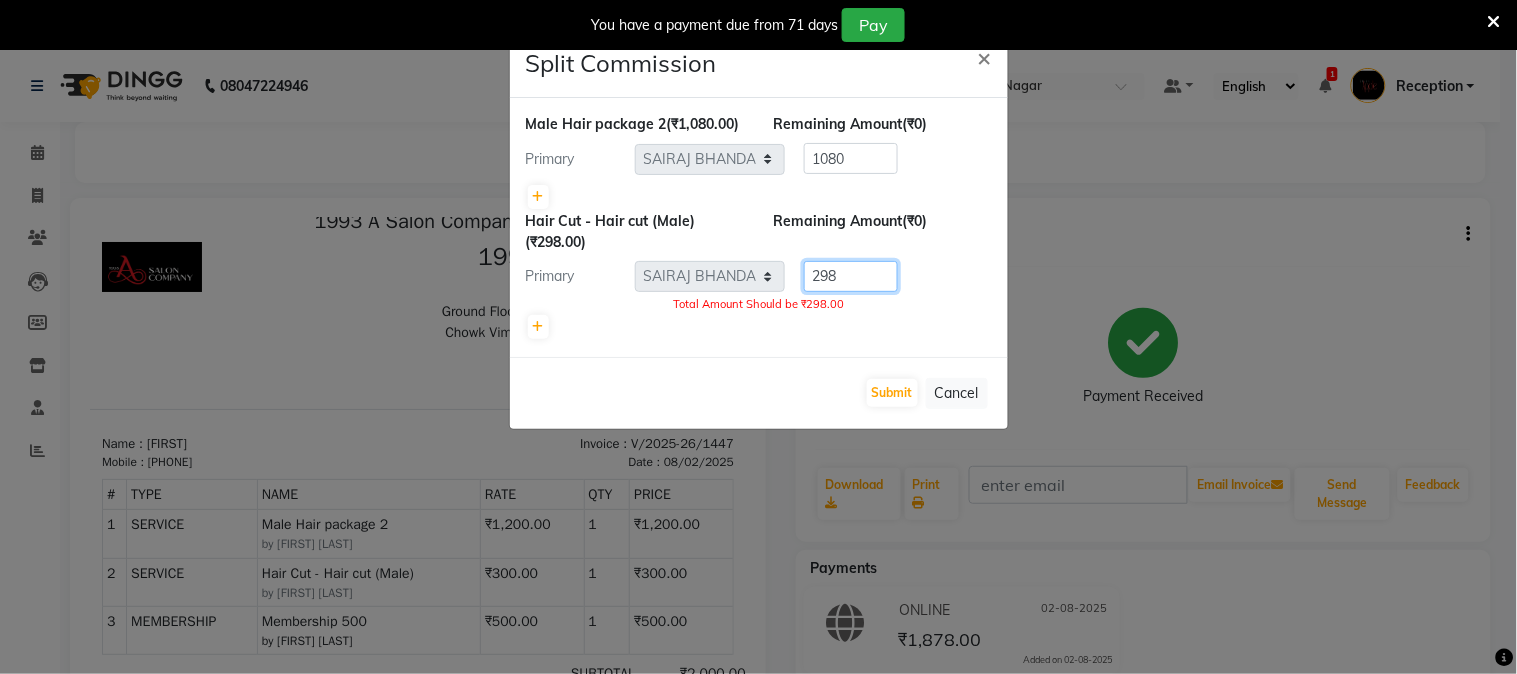 click on "298" 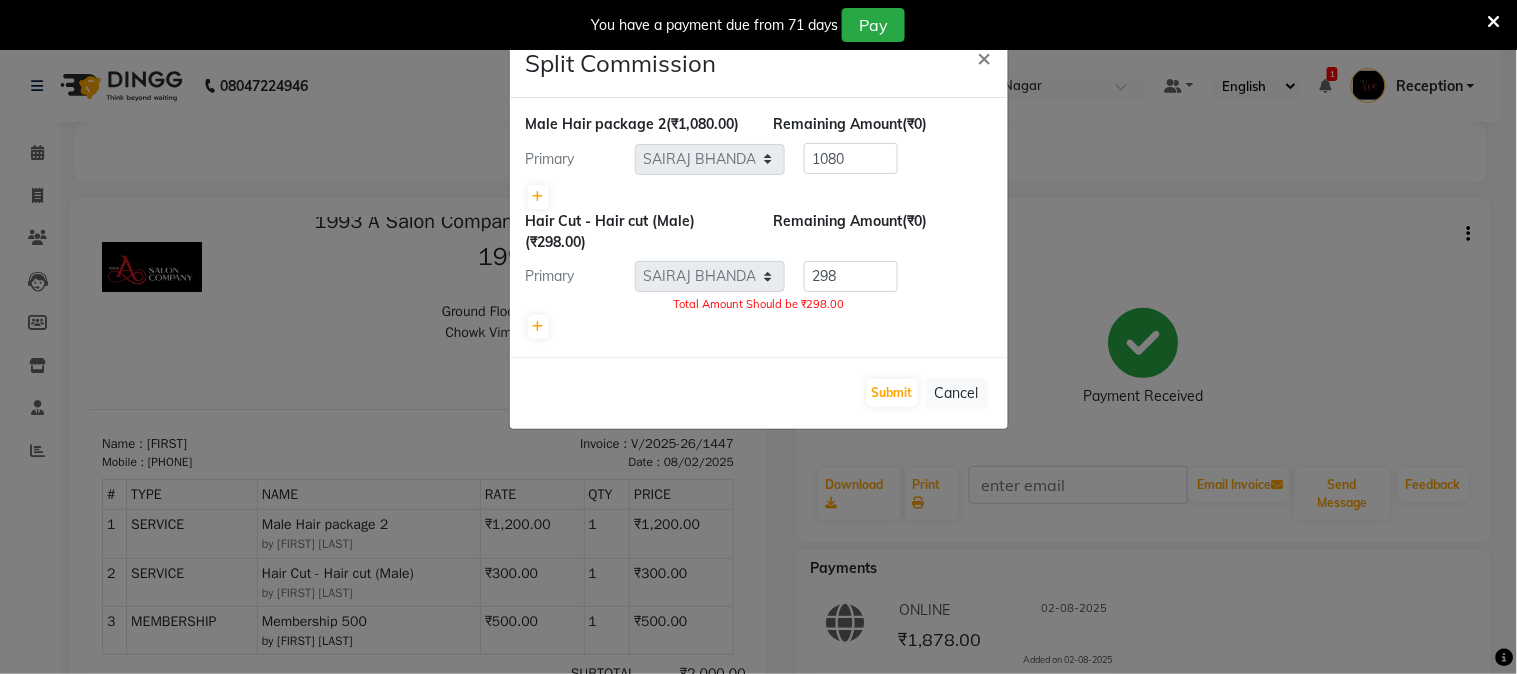 click on "Total Amount Should be ₹298.00" 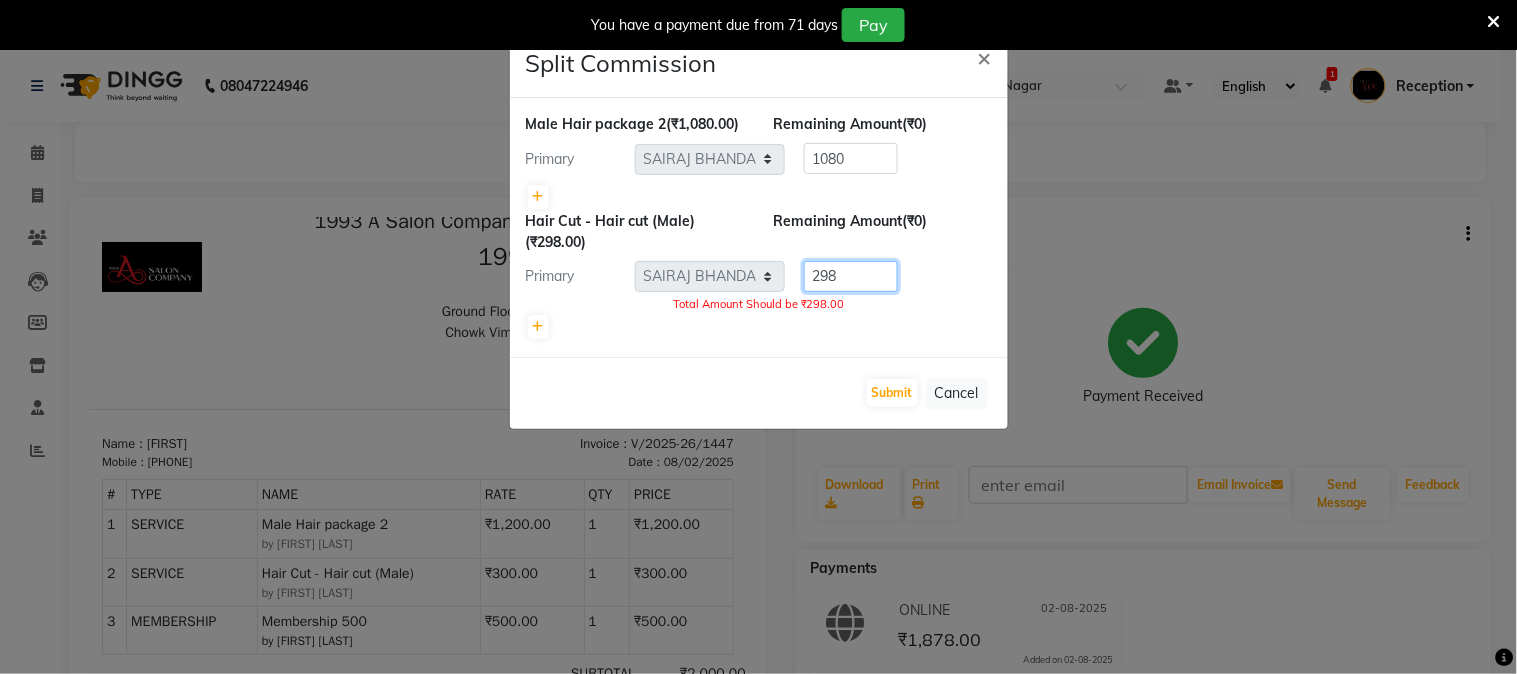 click on "298" 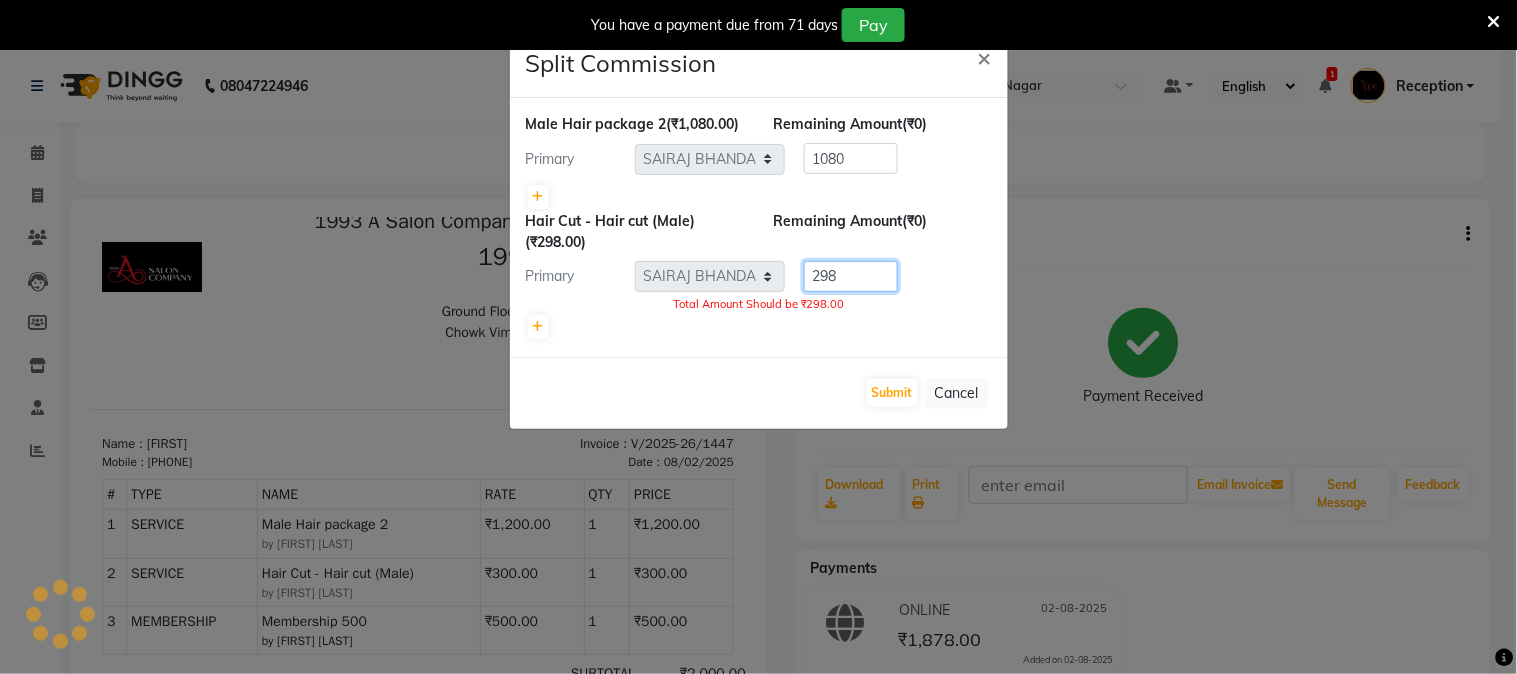 click on "298" 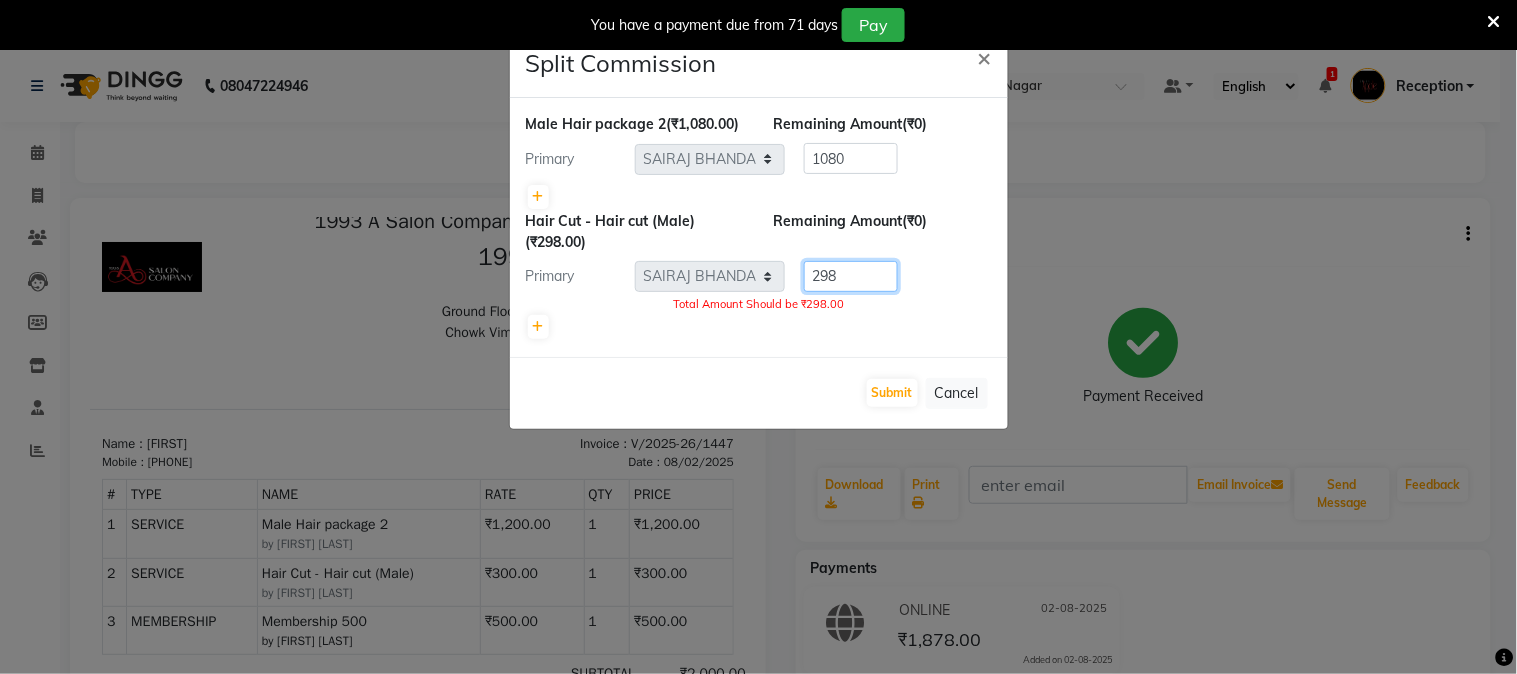 click on "298" 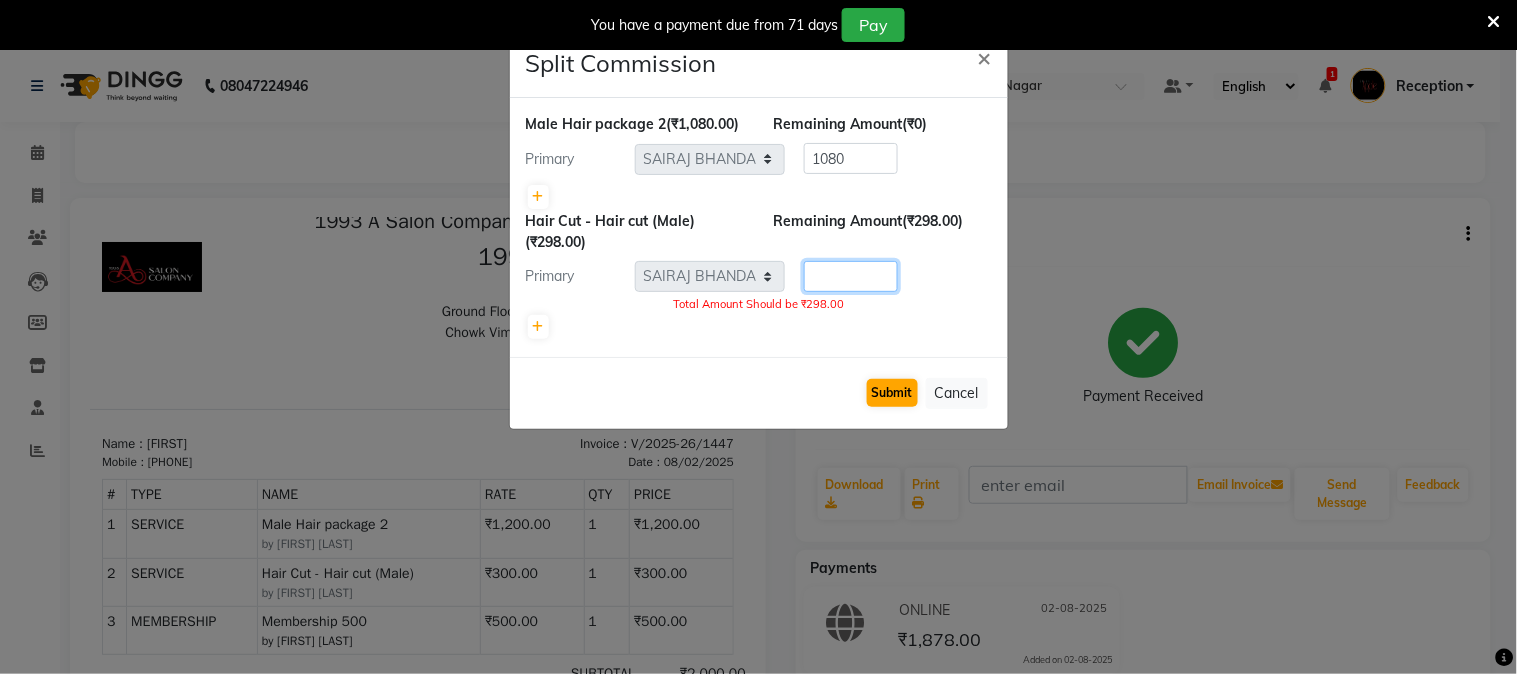 type 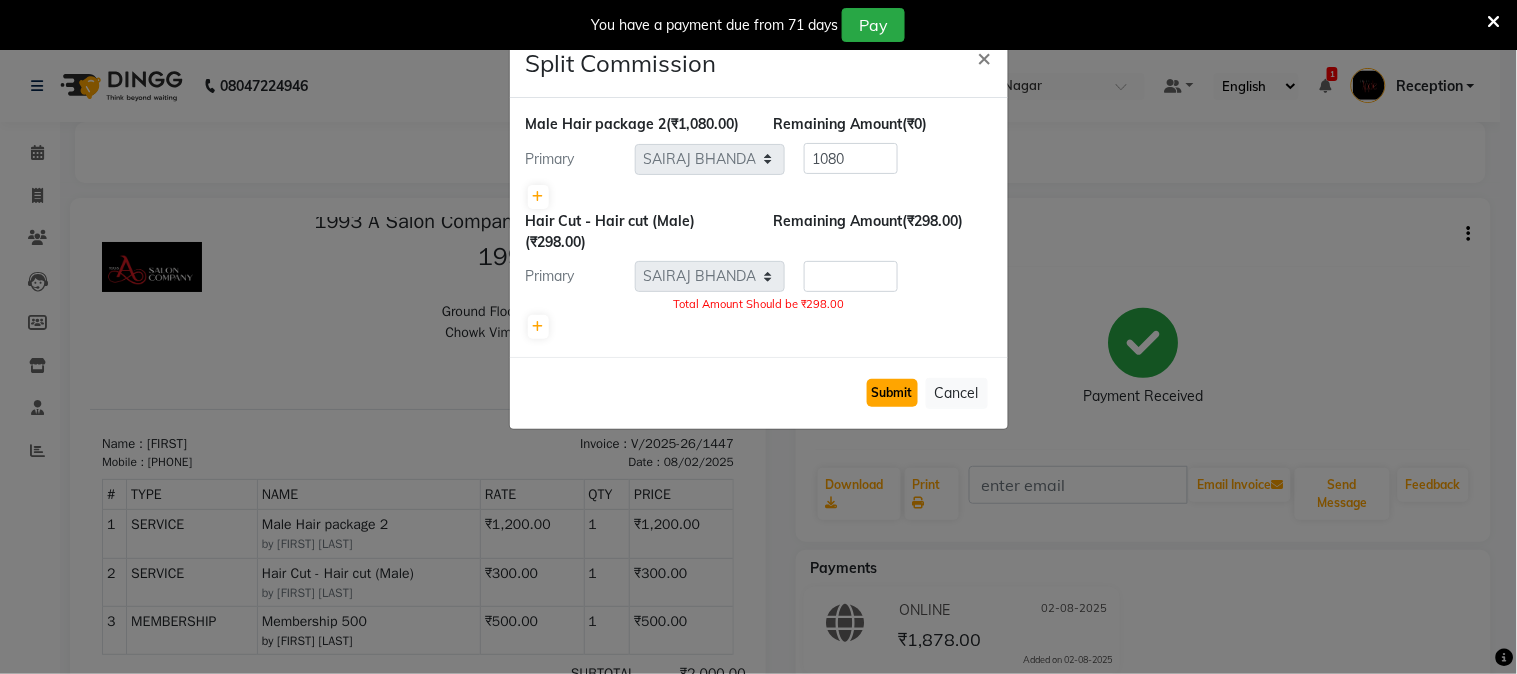 click on "Submit" 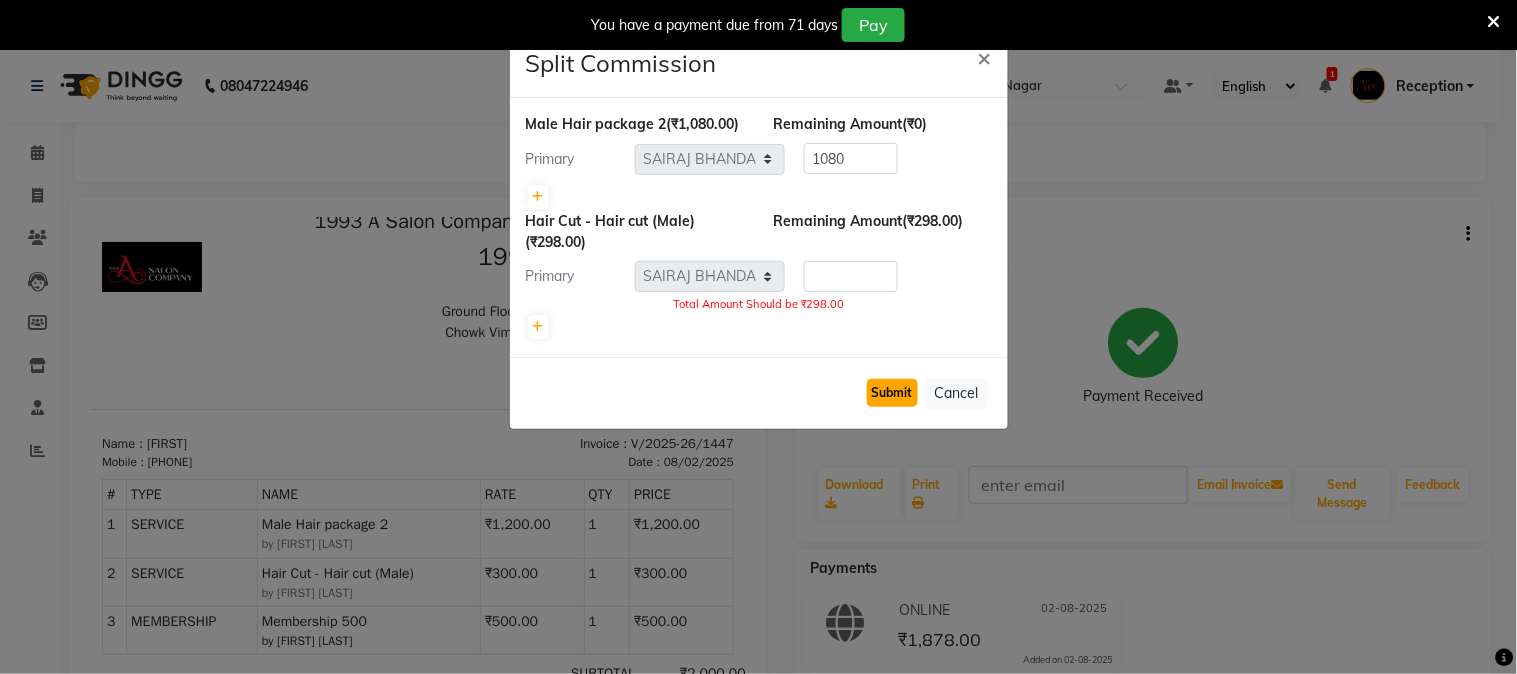 click on "Submit" 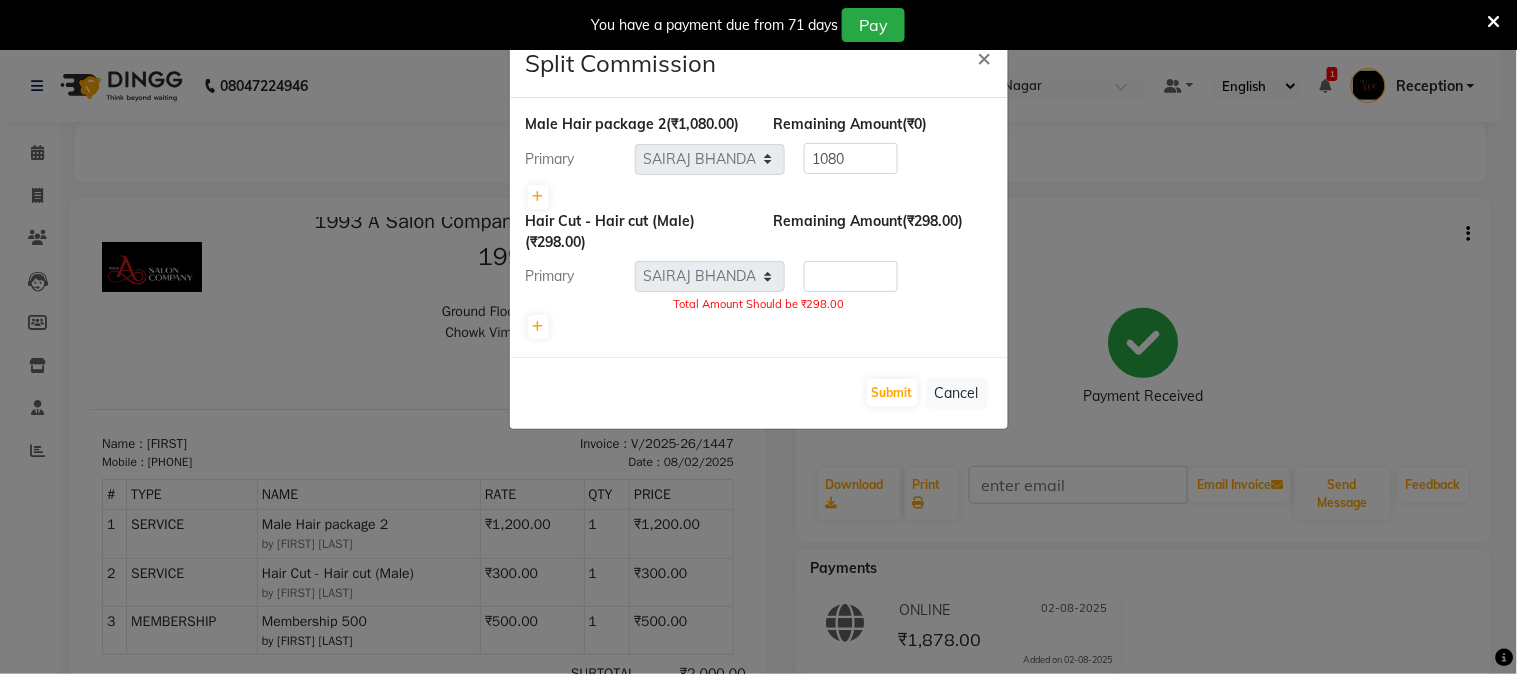 drag, startPoint x: 875, startPoint y: 391, endPoint x: 815, endPoint y: 416, distance: 65 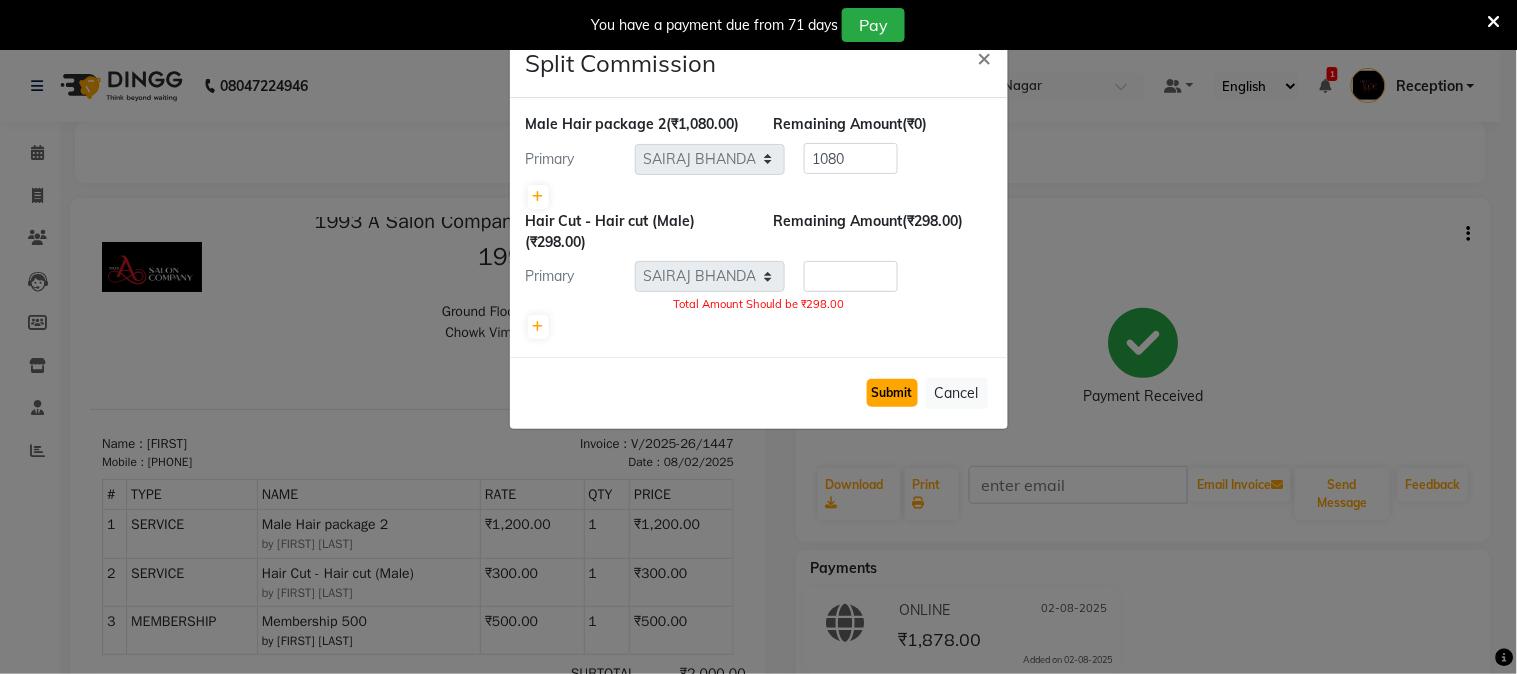 click on "Submit" 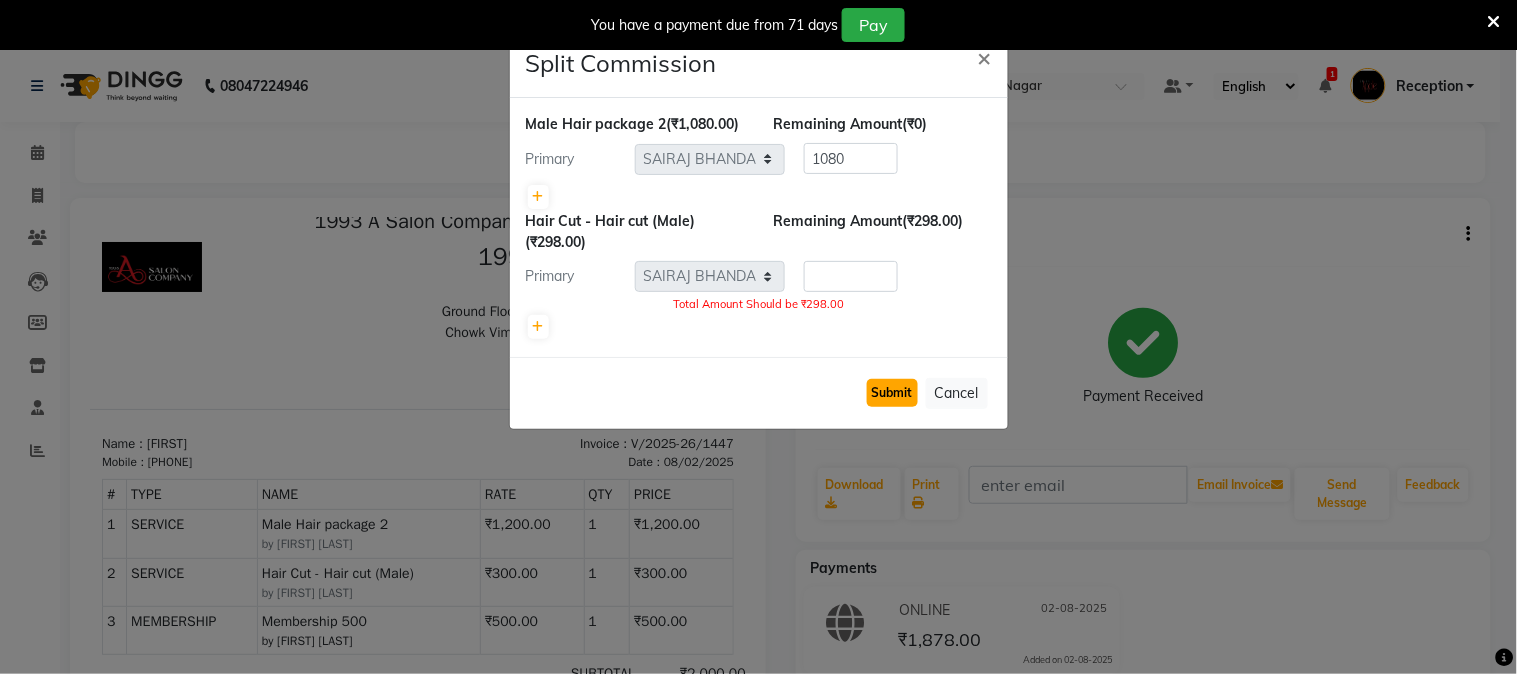 click on "Submit" 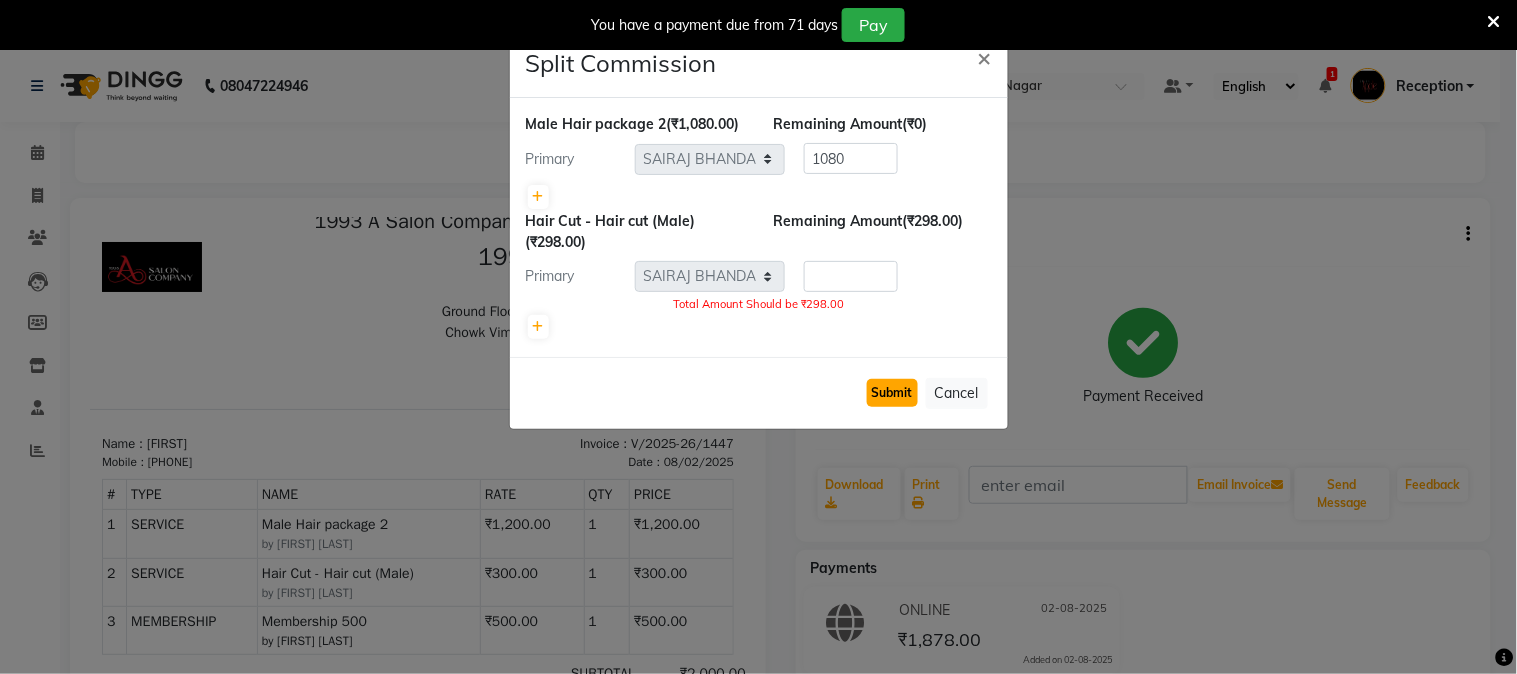 click on "Submit" 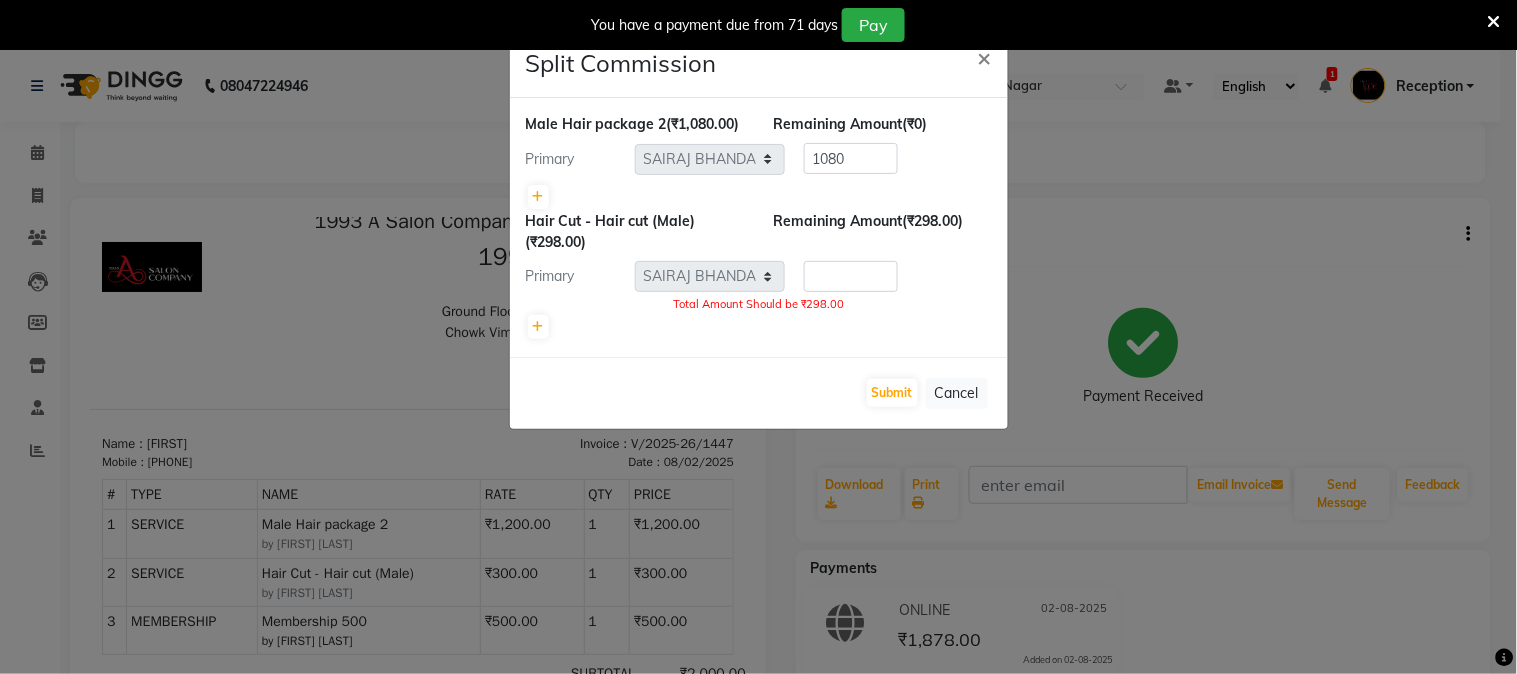 click on "Submit   Cancel" 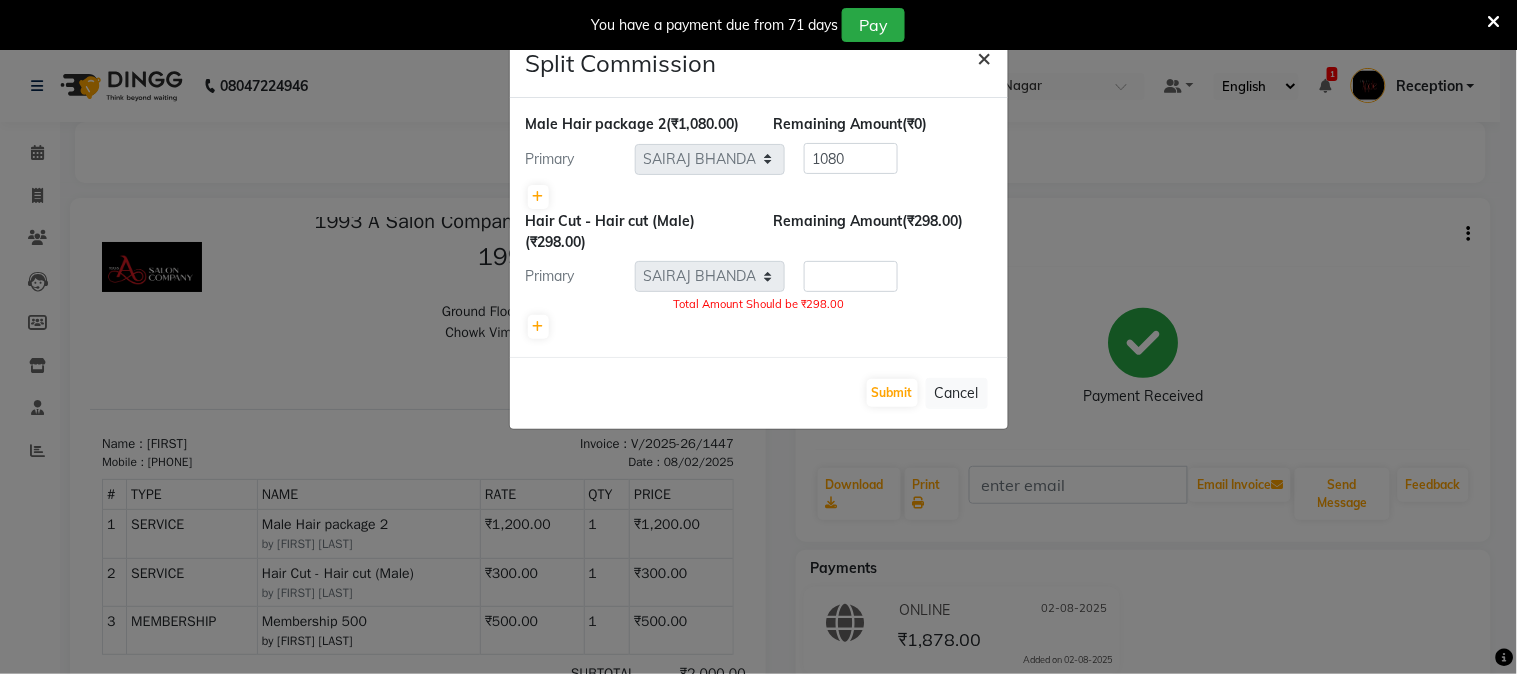 click on "×" 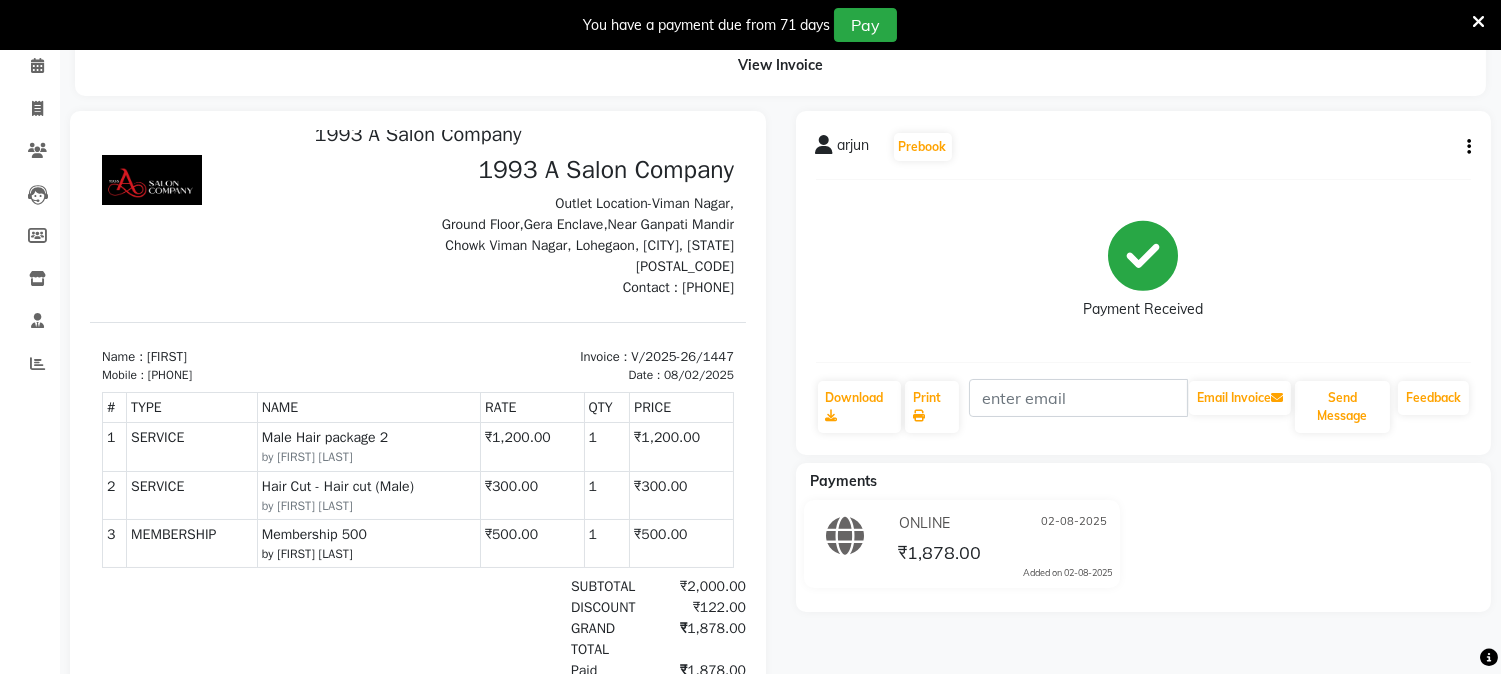 scroll, scrollTop: 222, scrollLeft: 0, axis: vertical 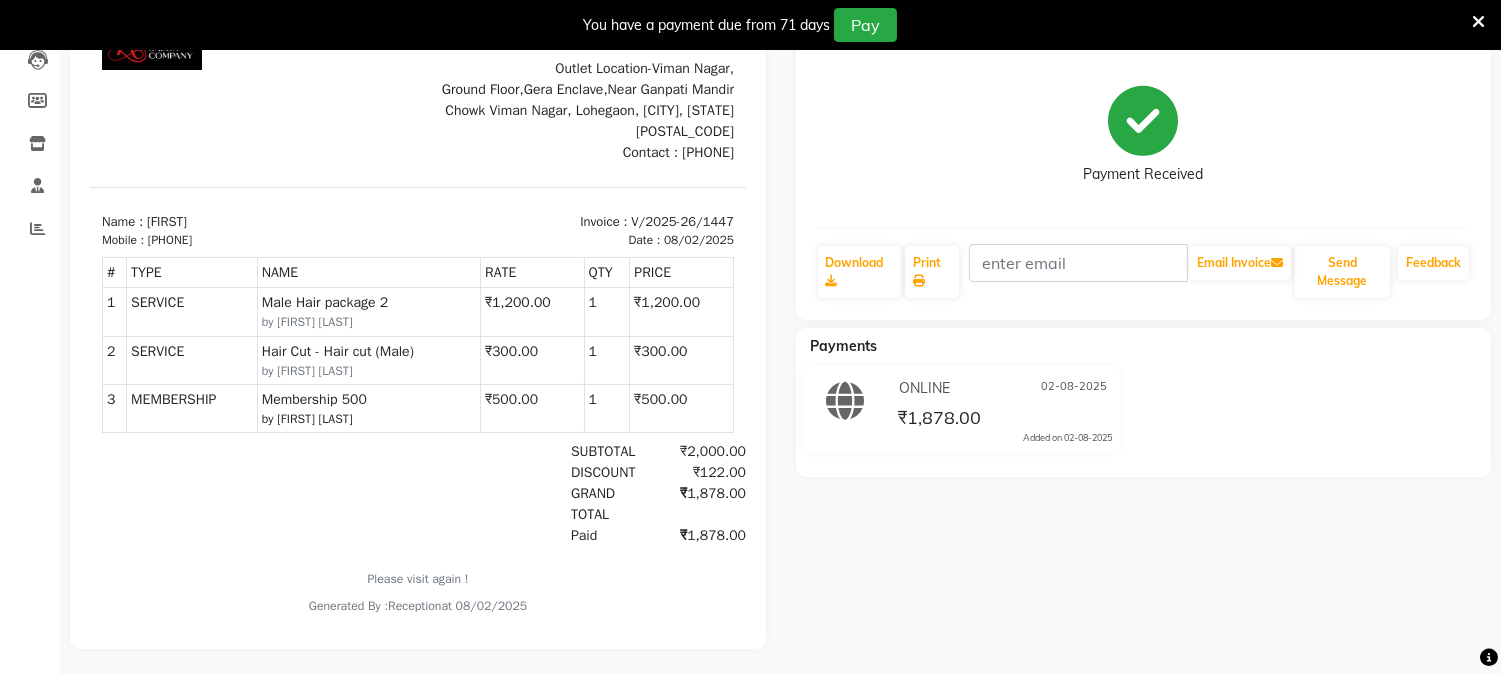 click at bounding box center (1478, 22) 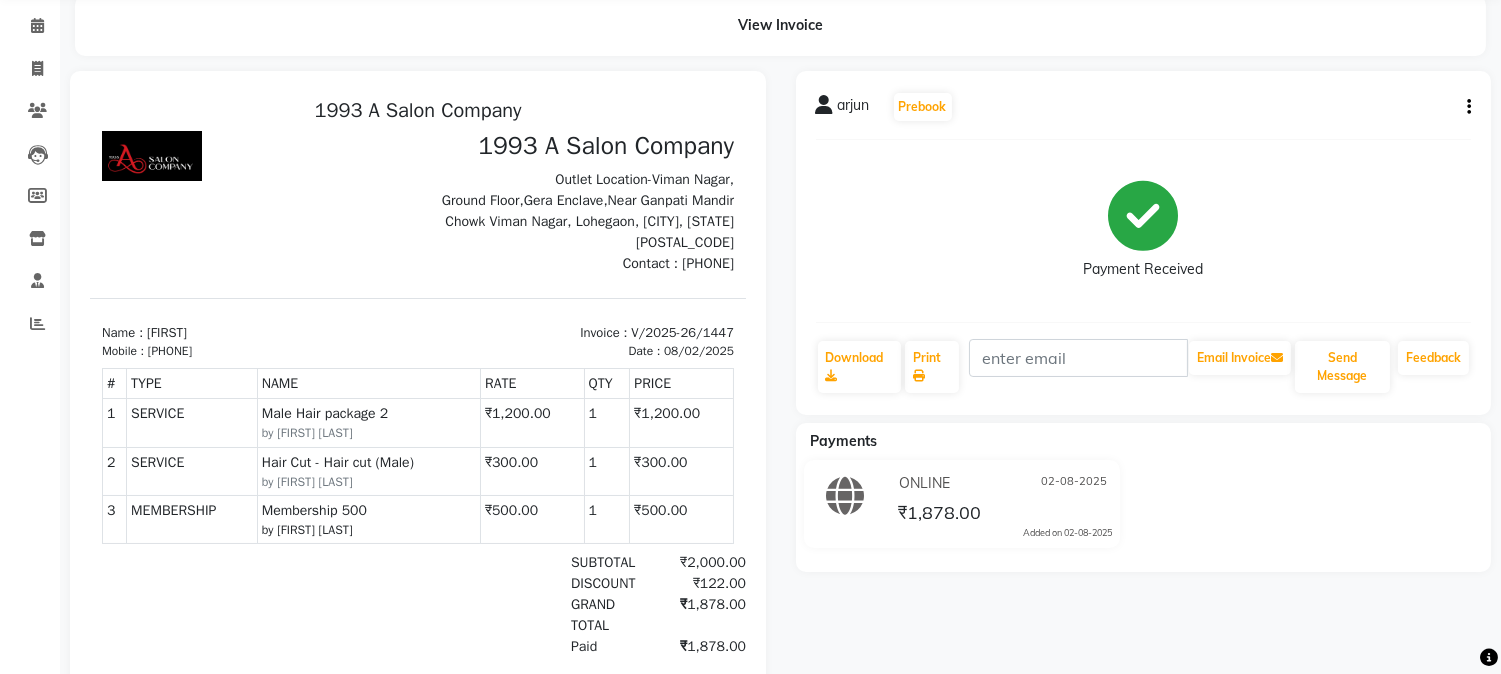 scroll, scrollTop: 0, scrollLeft: 0, axis: both 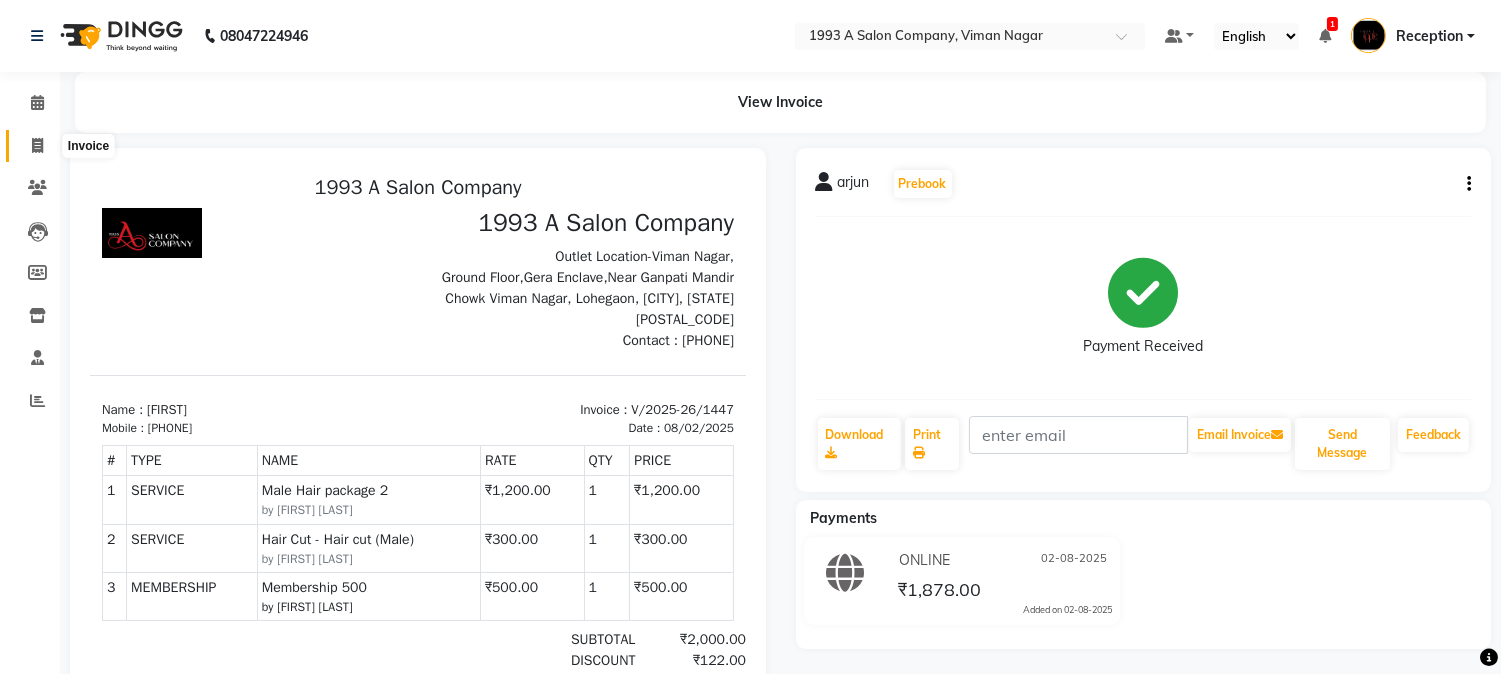click 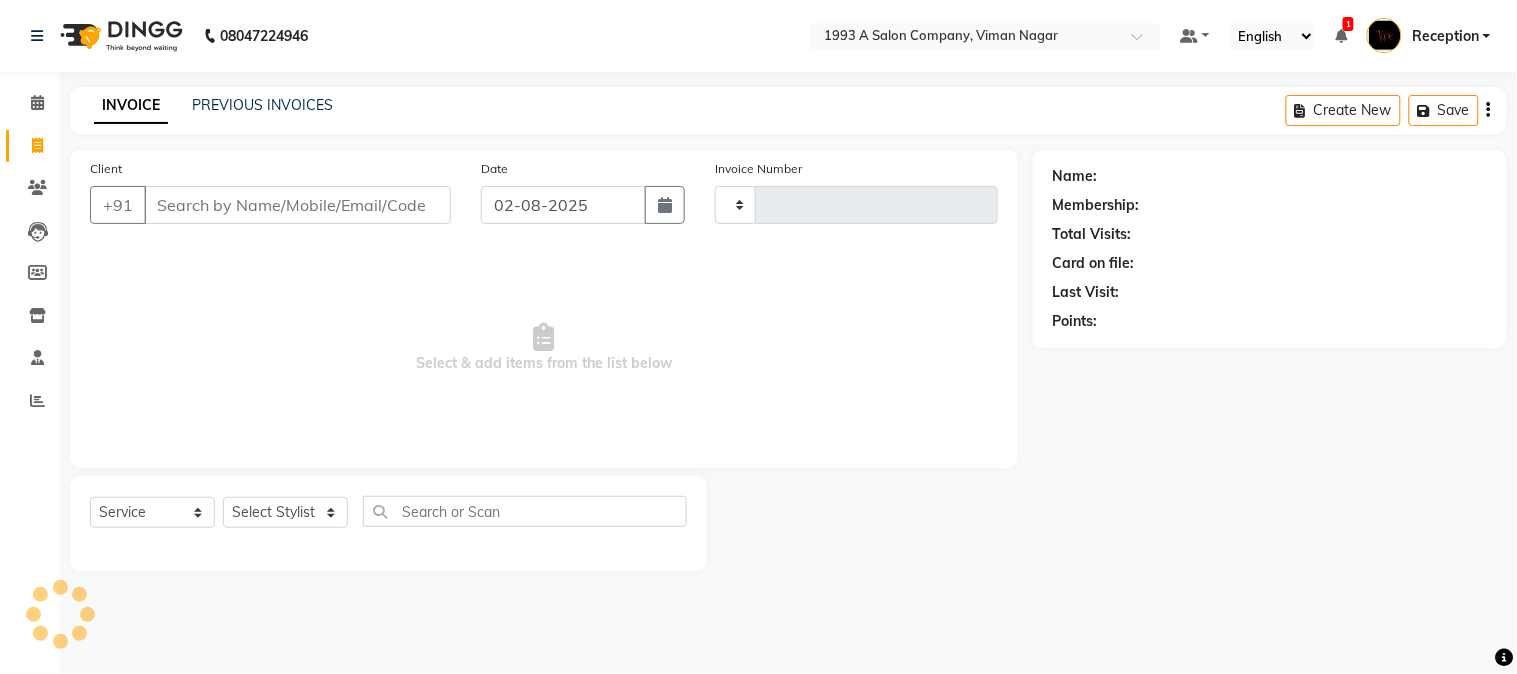 type on "1449" 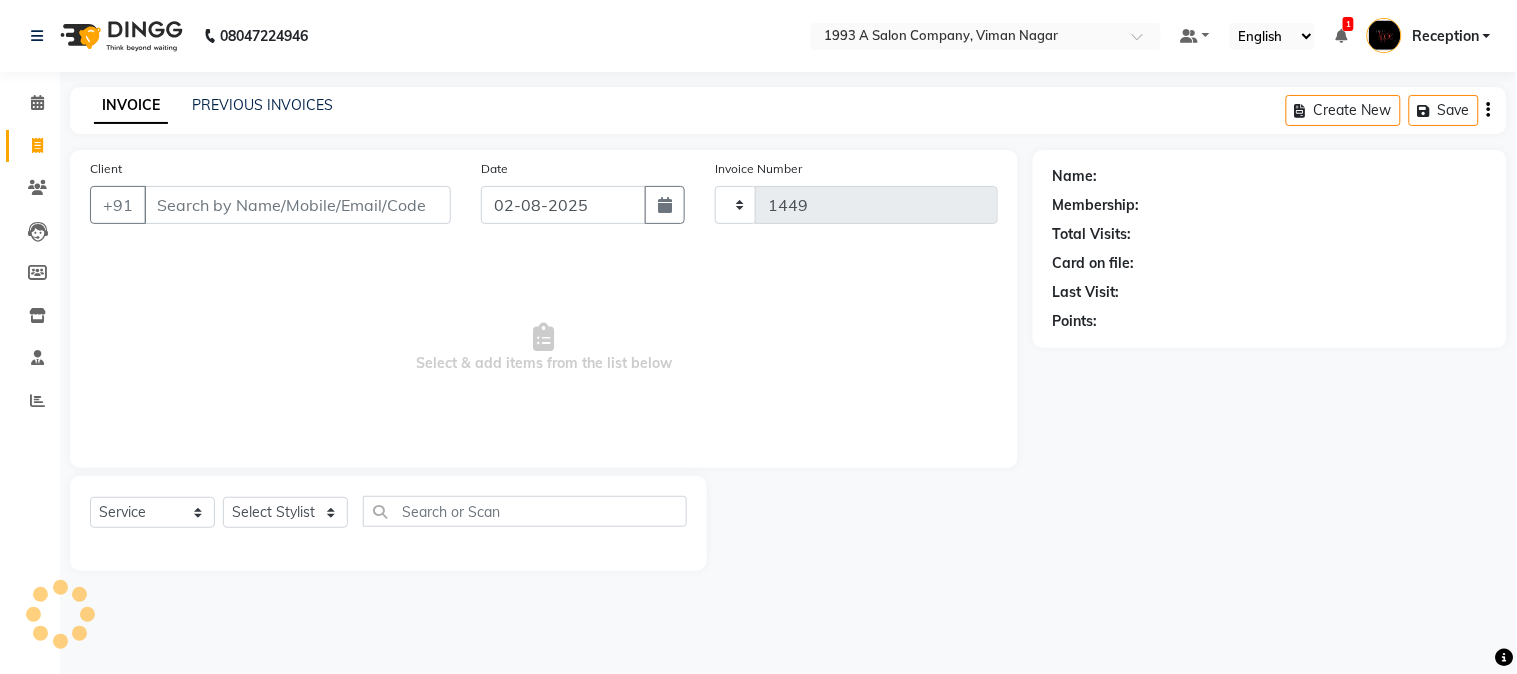 select on "144" 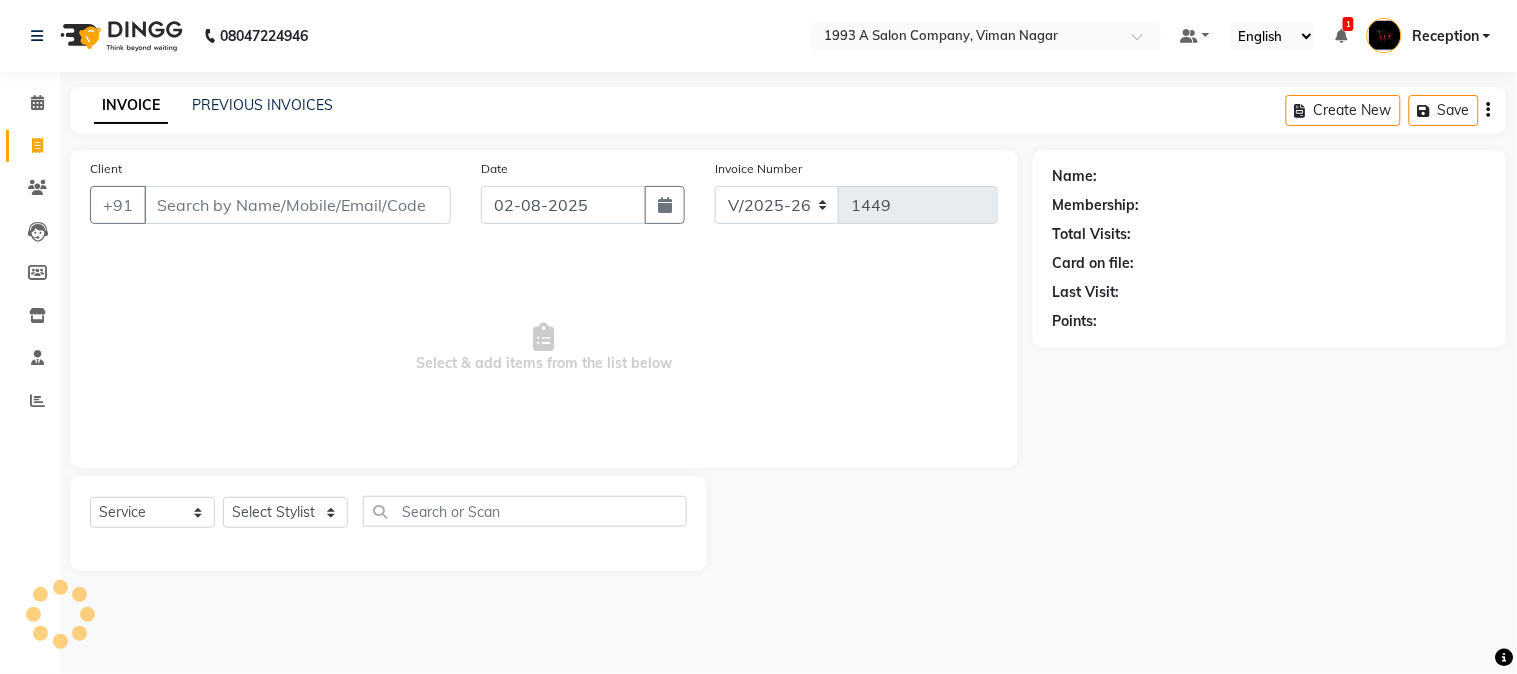 click on "Client" at bounding box center [297, 205] 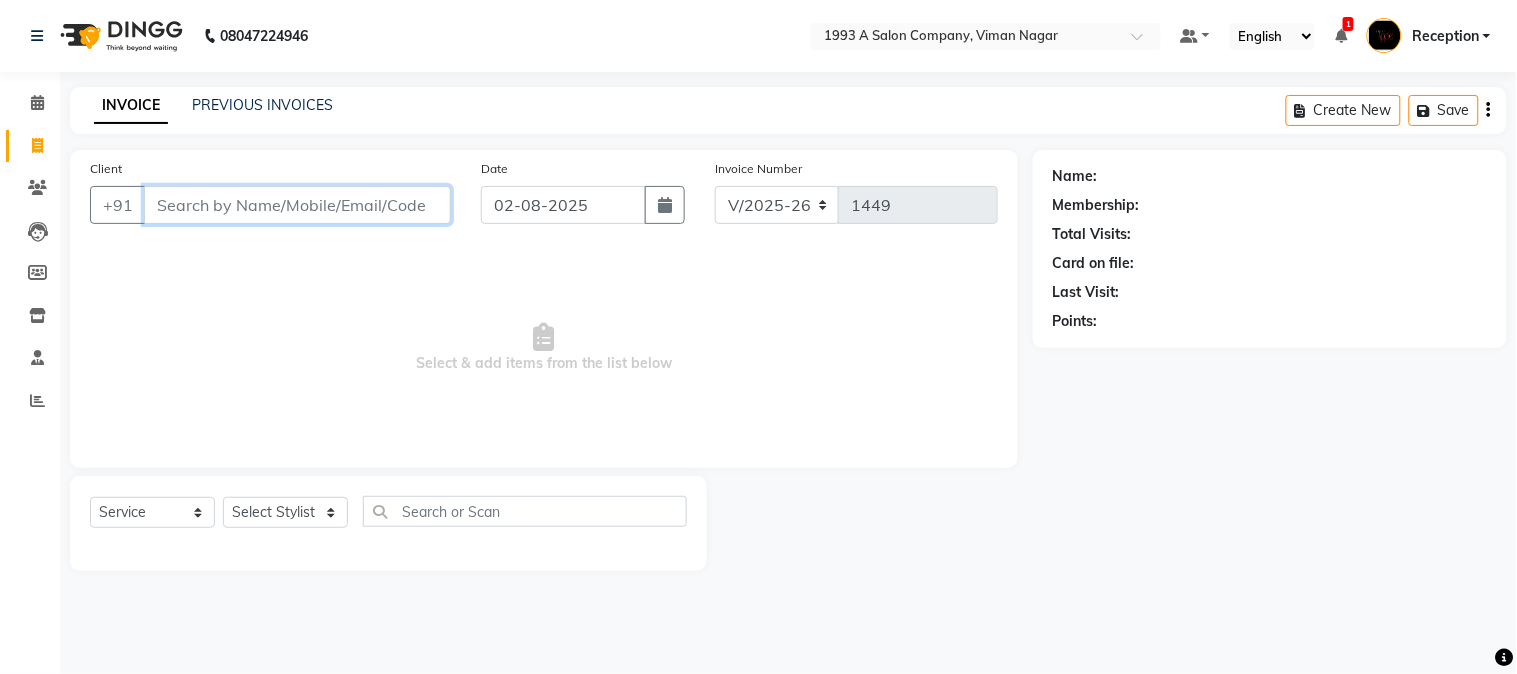 click on "Client" at bounding box center [297, 205] 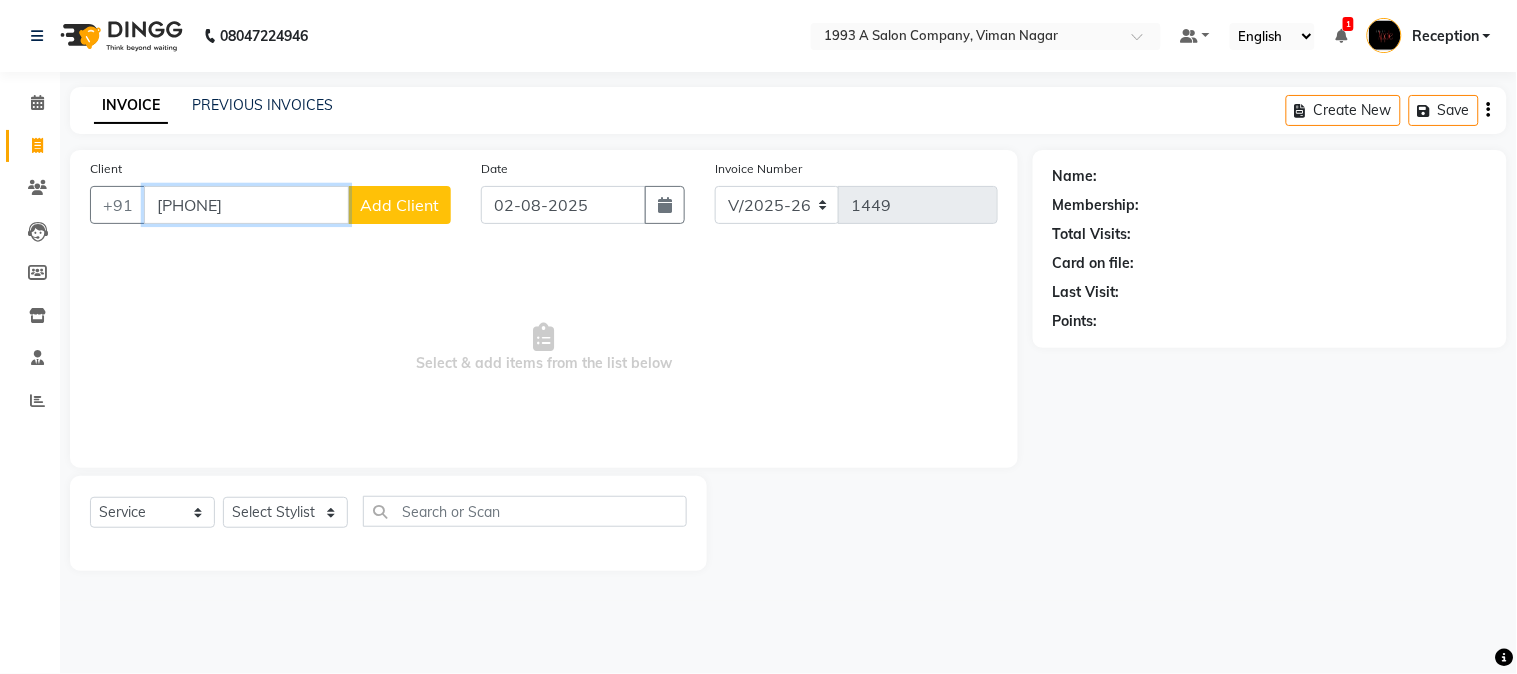 type on "[PHONE]" 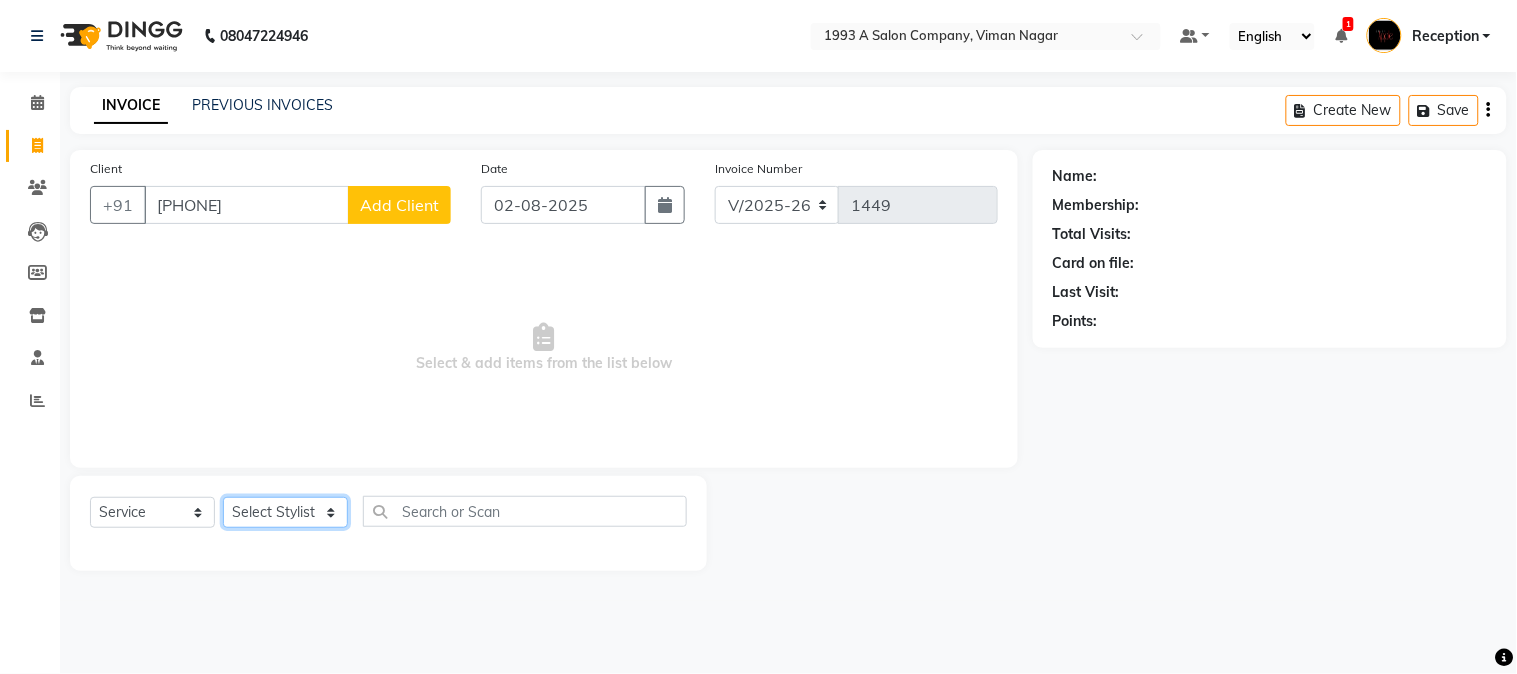 click on "Select Stylist  Reception  Training Department" 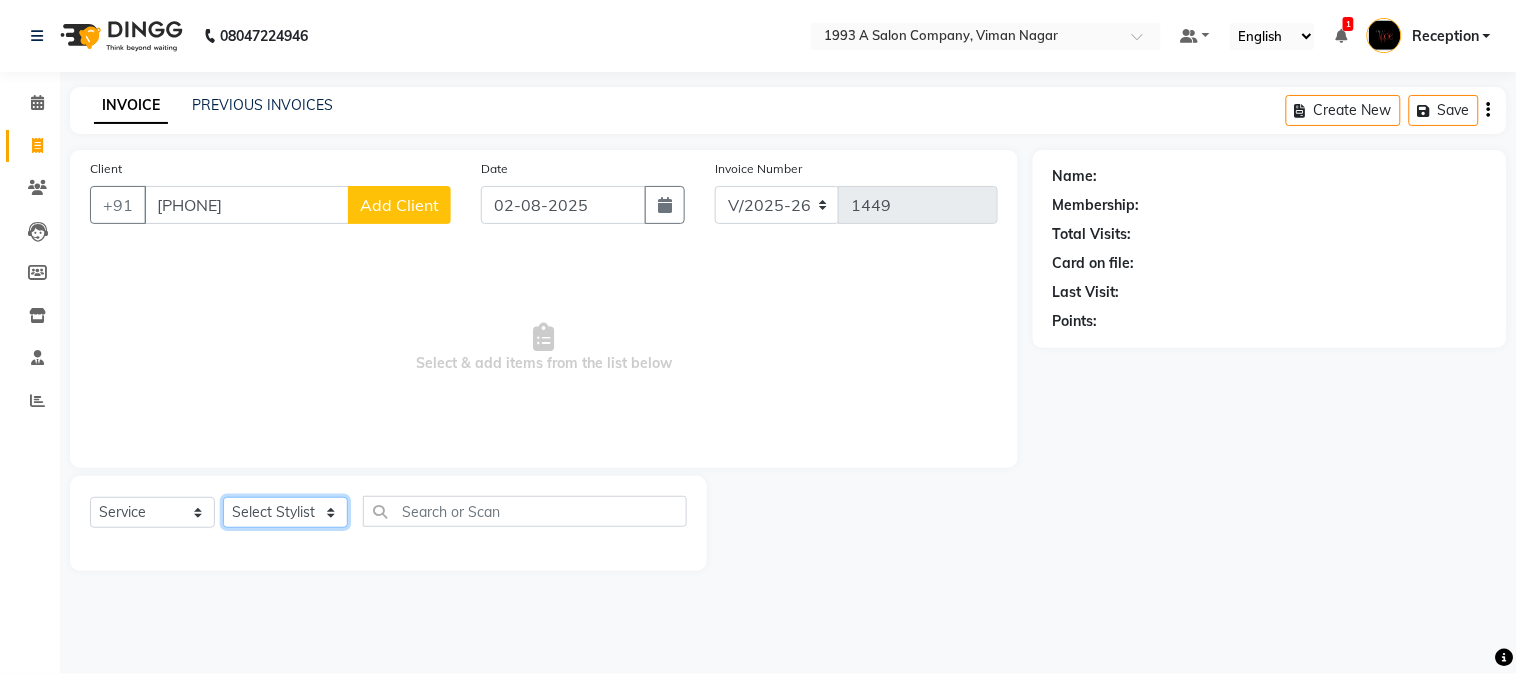 select on "41565" 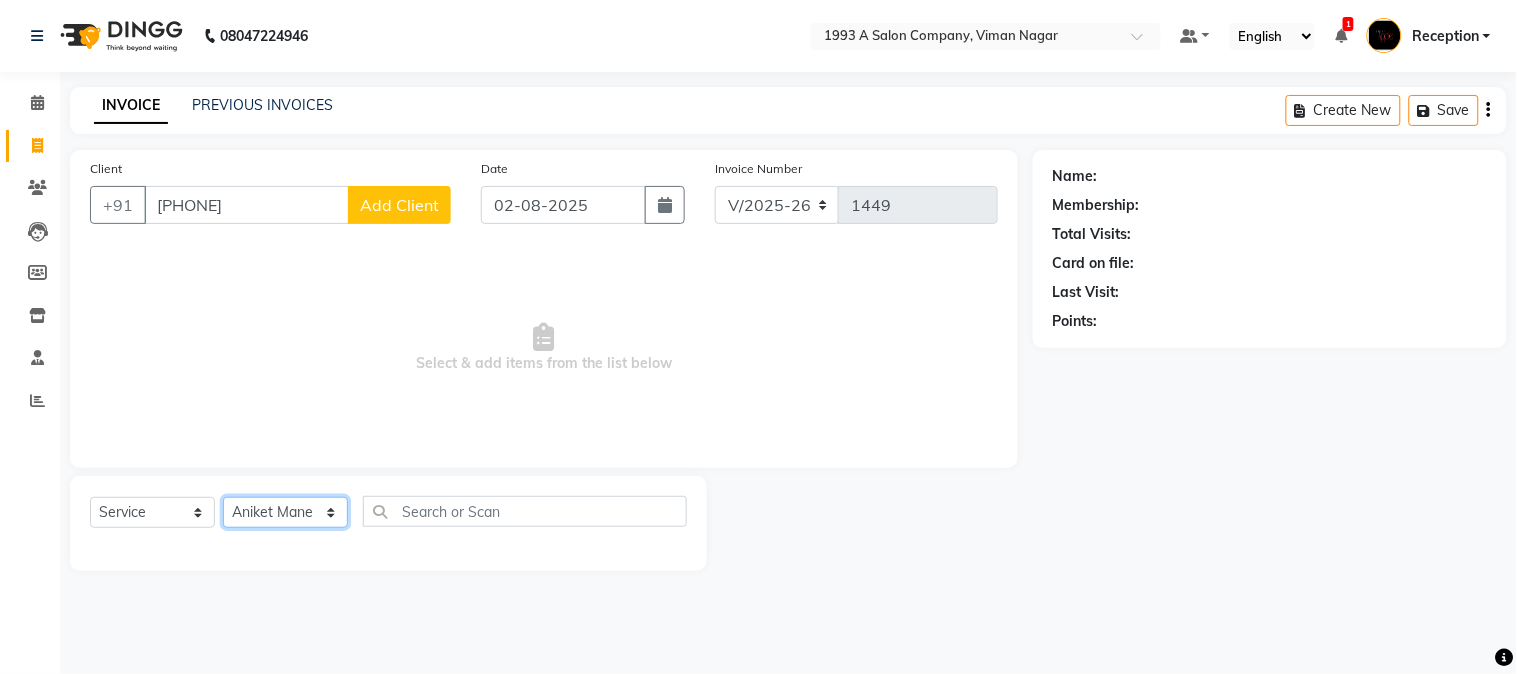 click on "Select Stylist  Reception  Training Department" 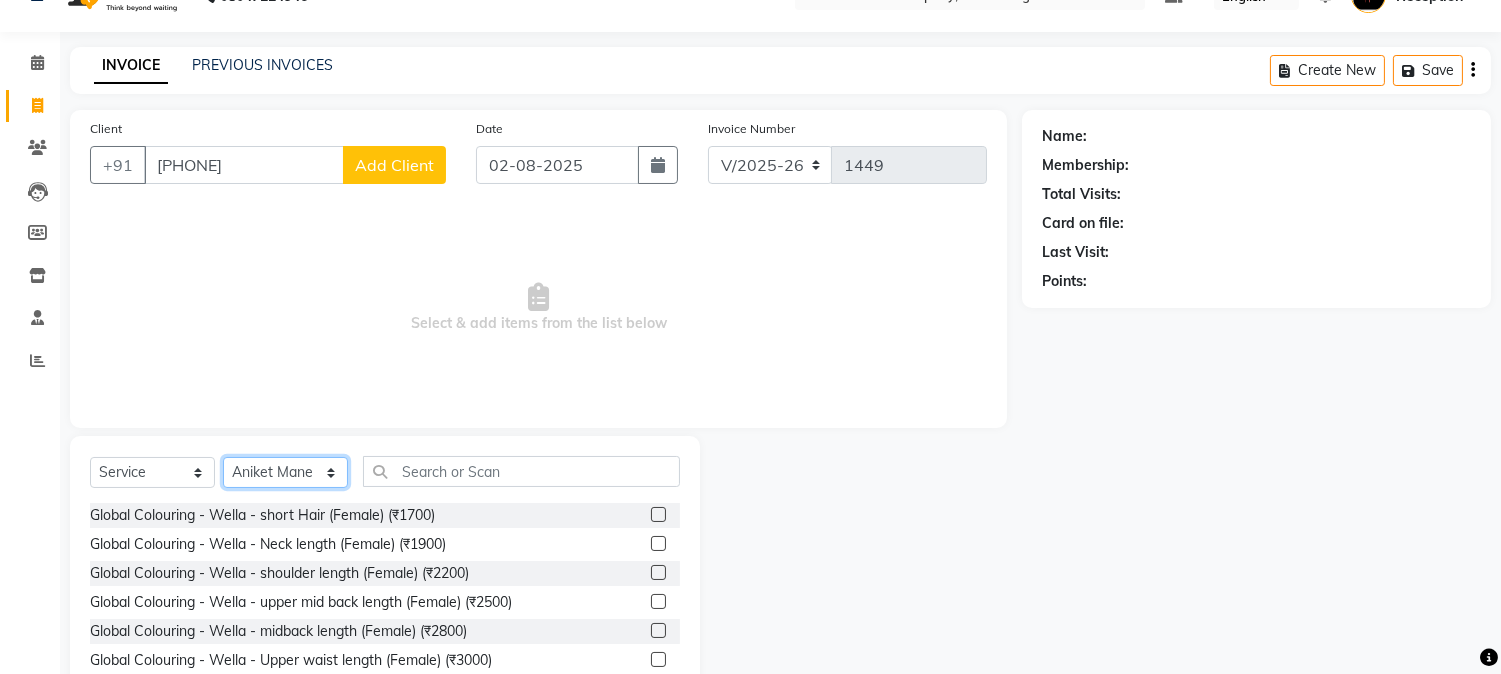 scroll, scrollTop: 111, scrollLeft: 0, axis: vertical 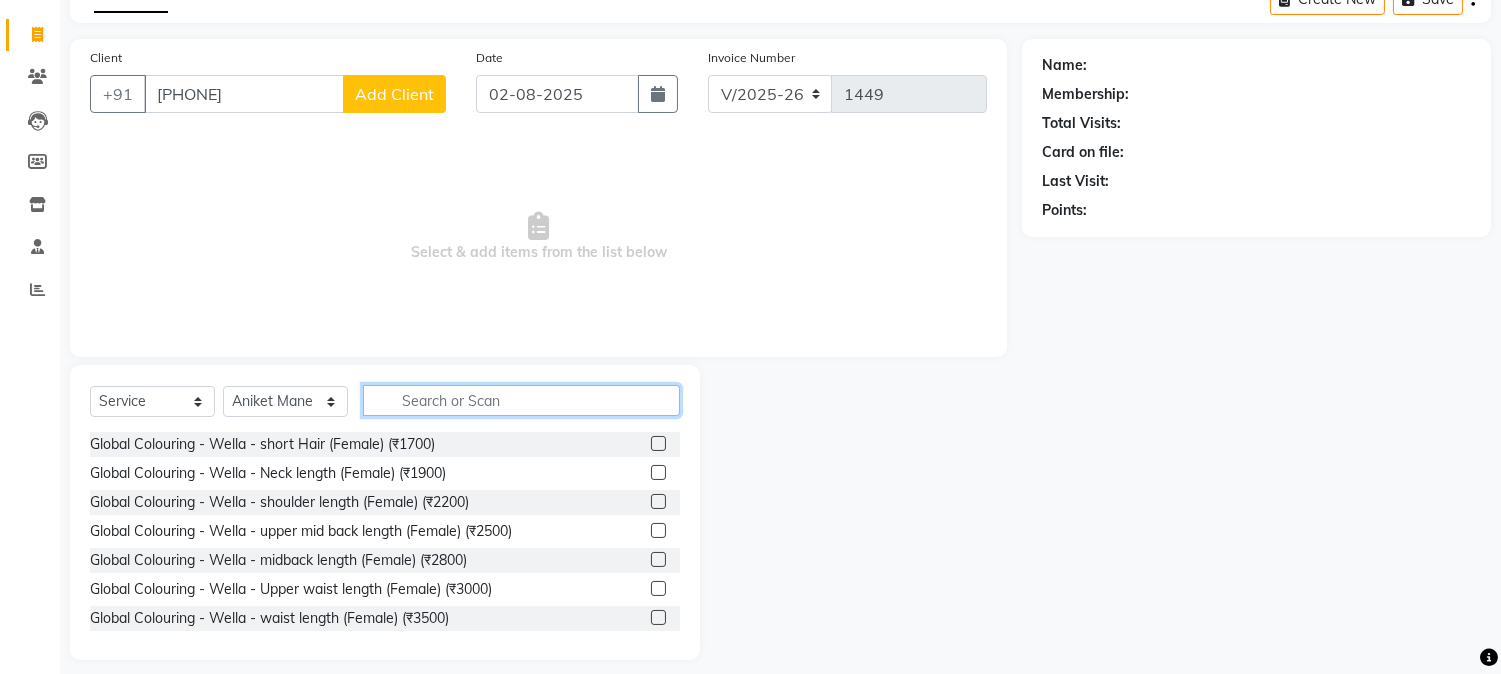 click 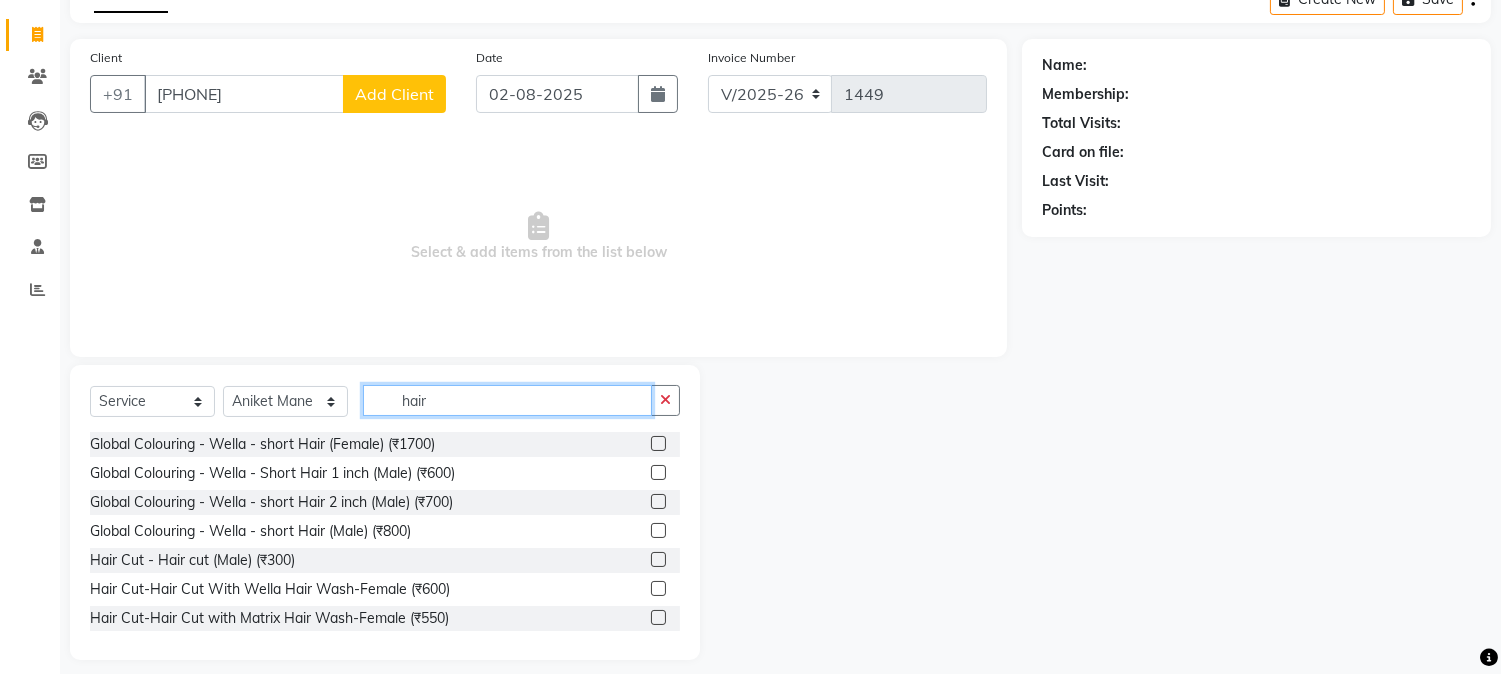 type on "hair" 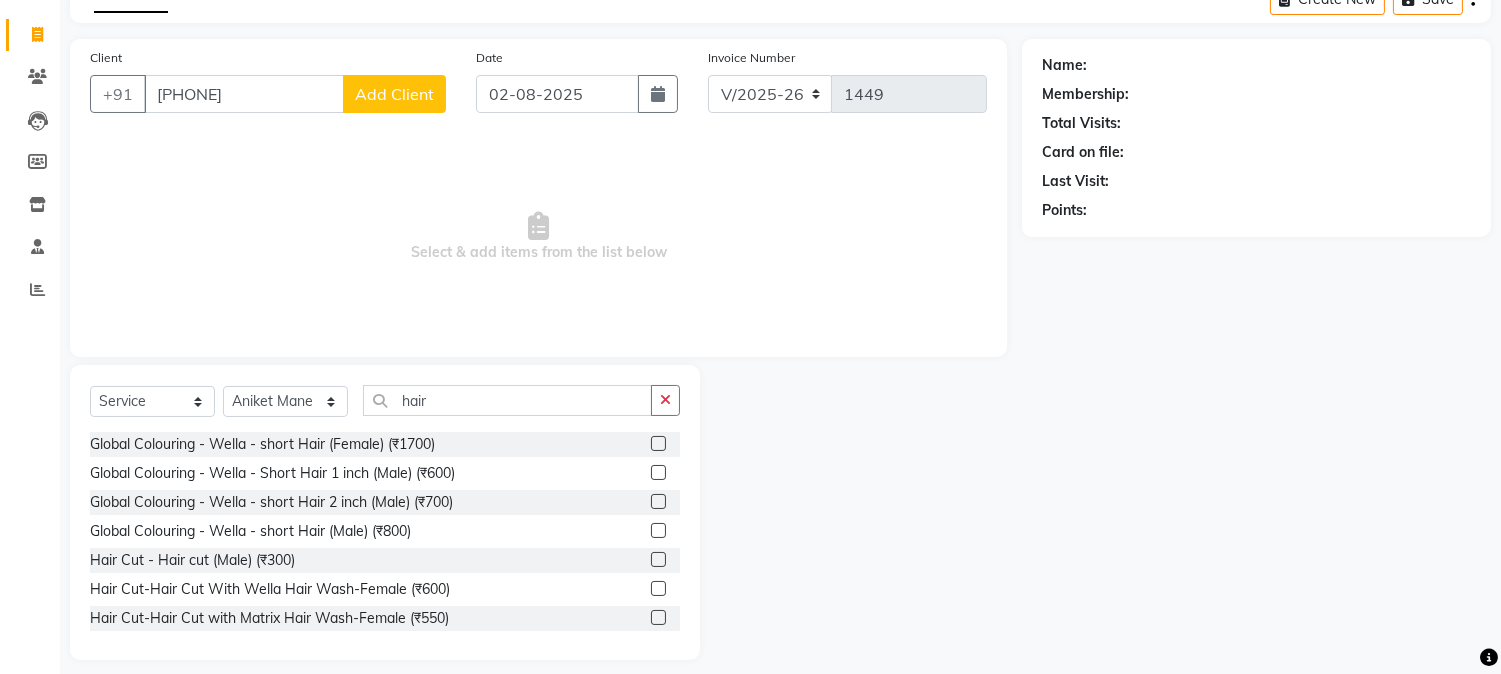 click 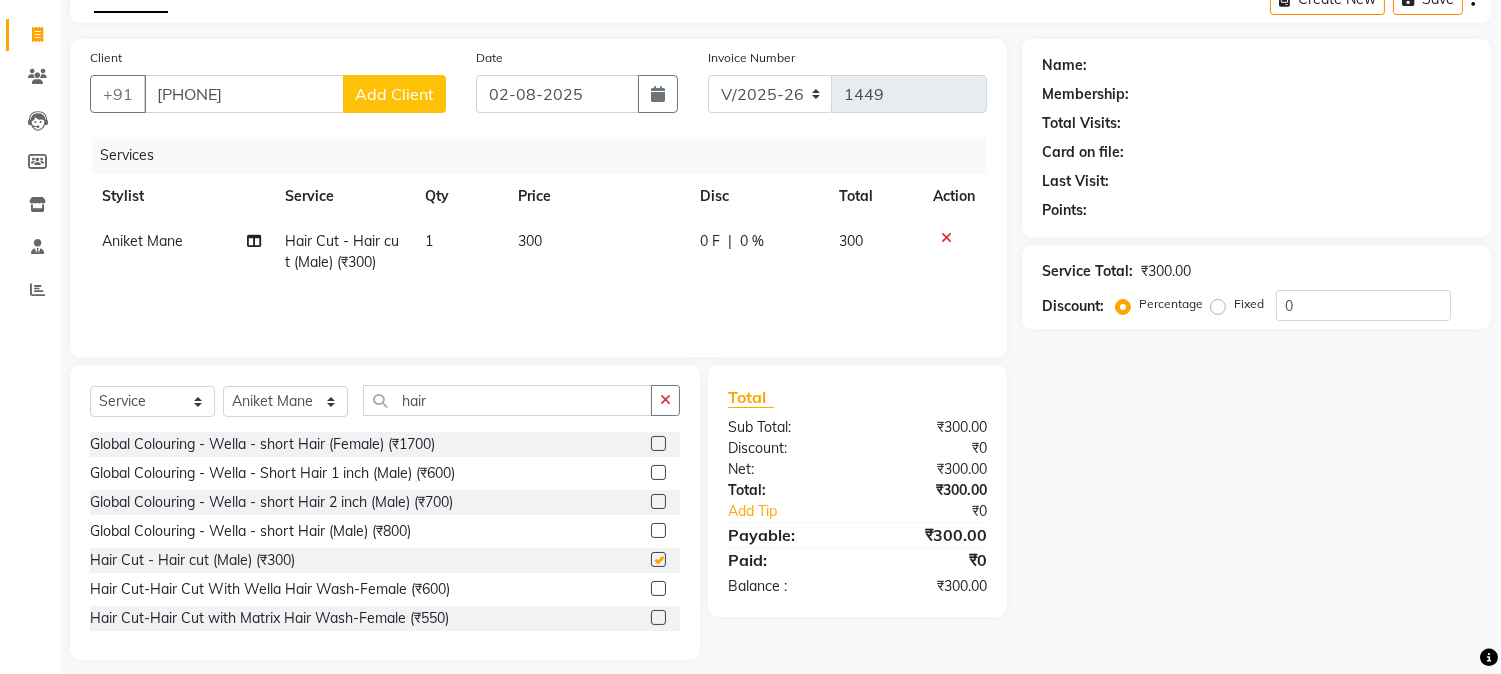 checkbox on "false" 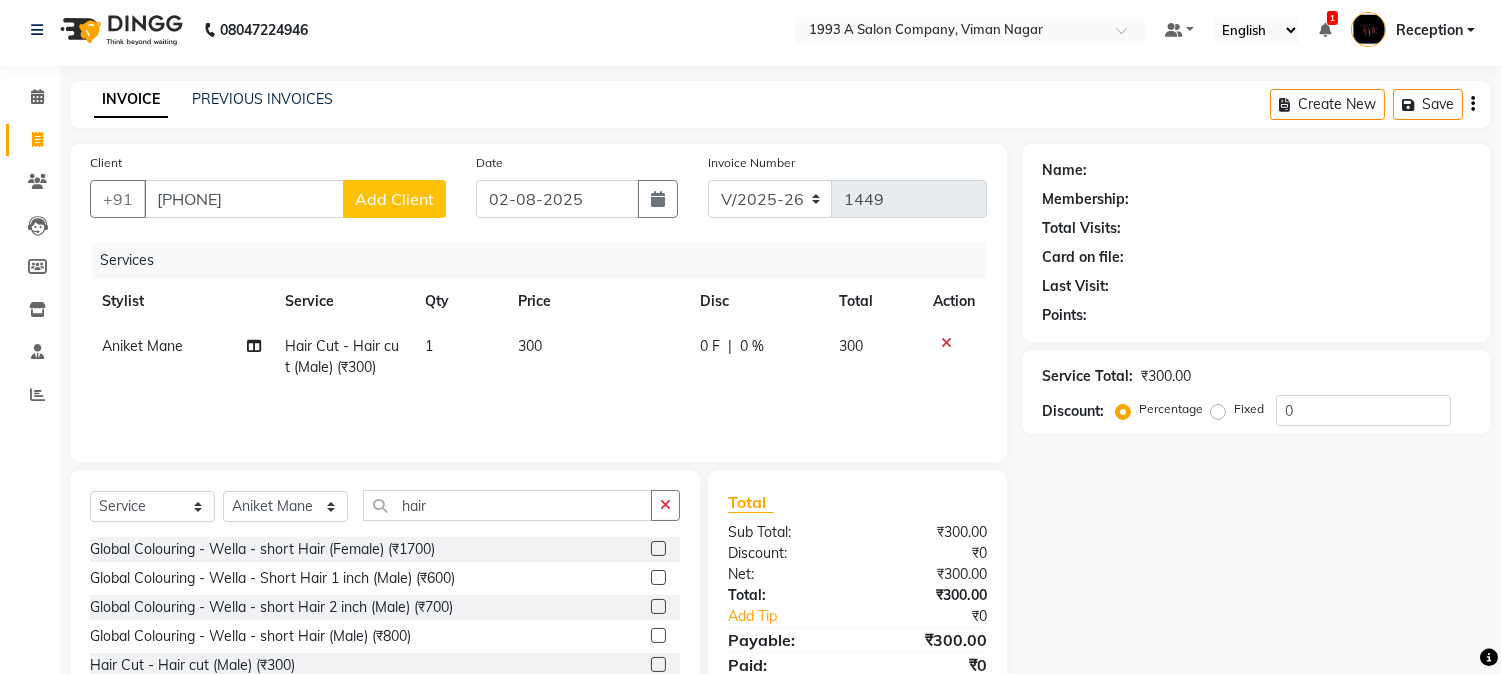 scroll, scrollTop: 0, scrollLeft: 0, axis: both 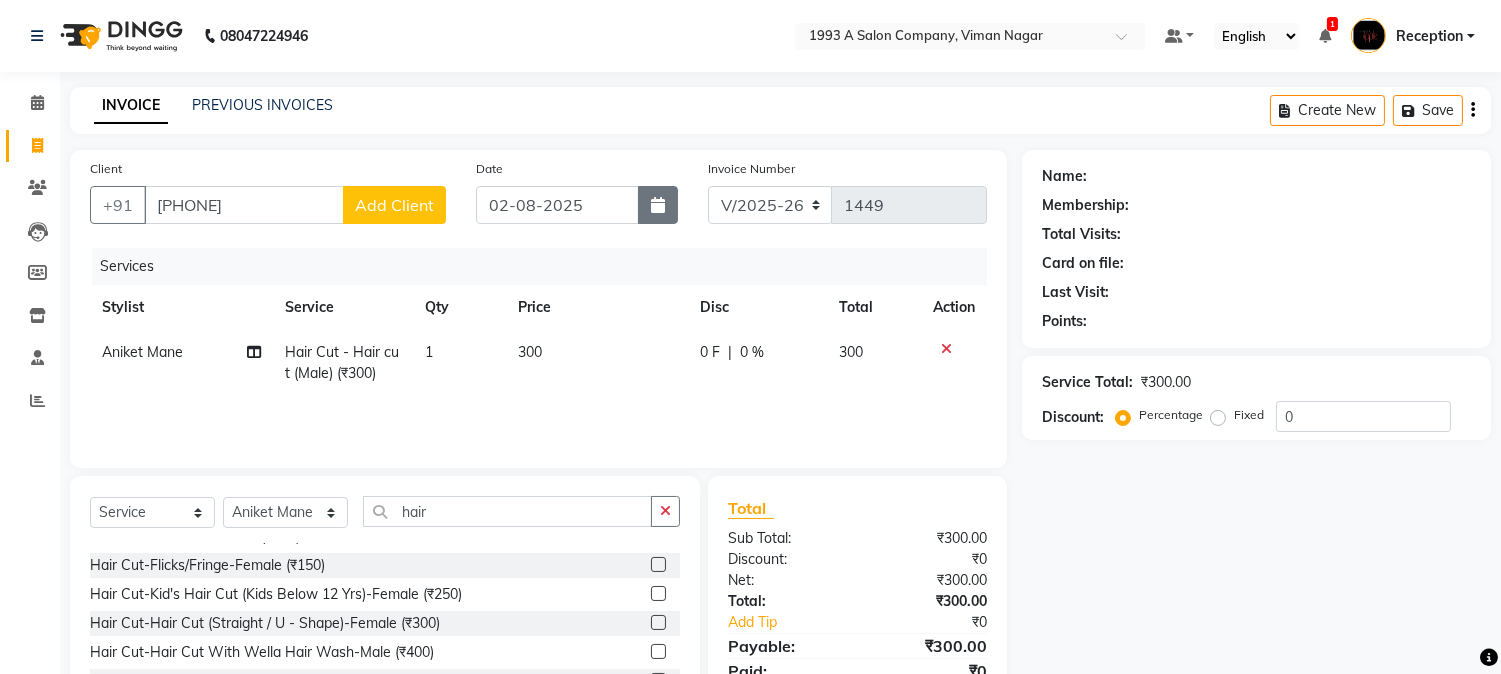 click 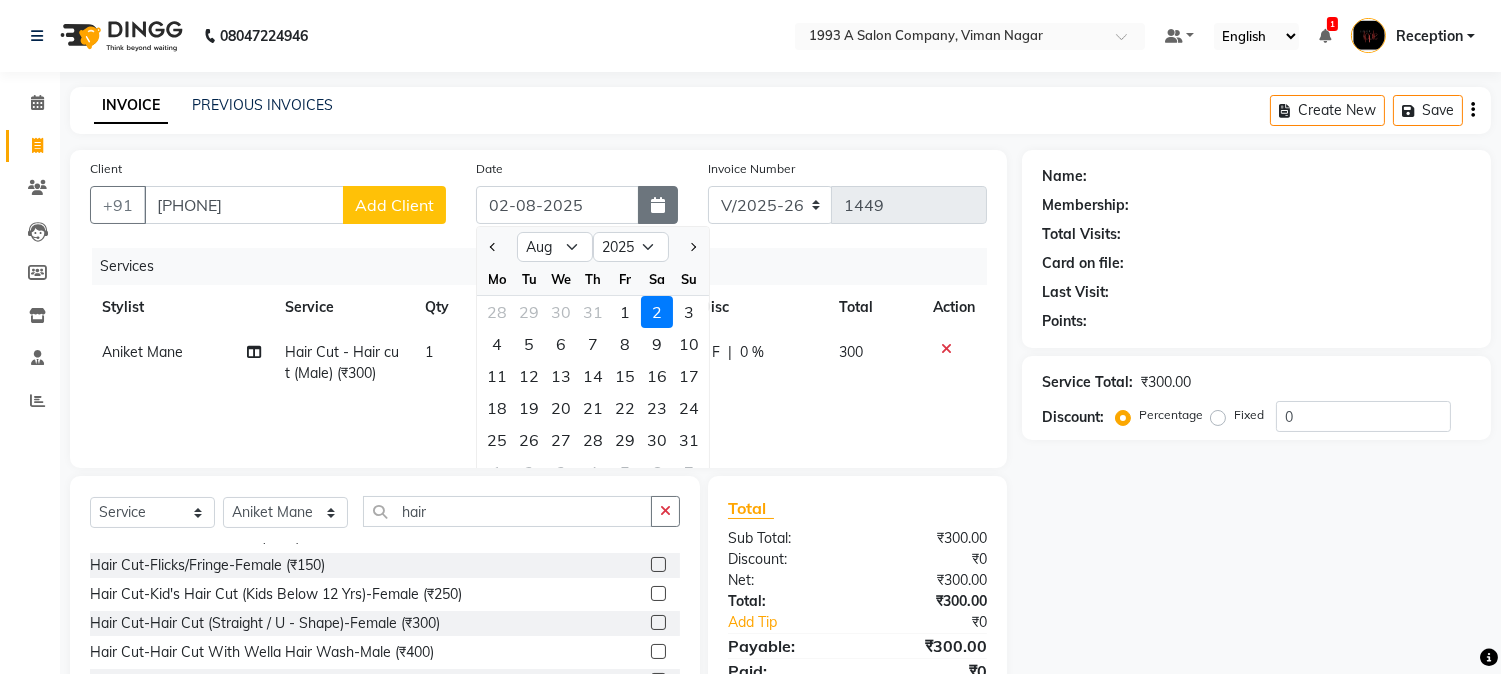 click 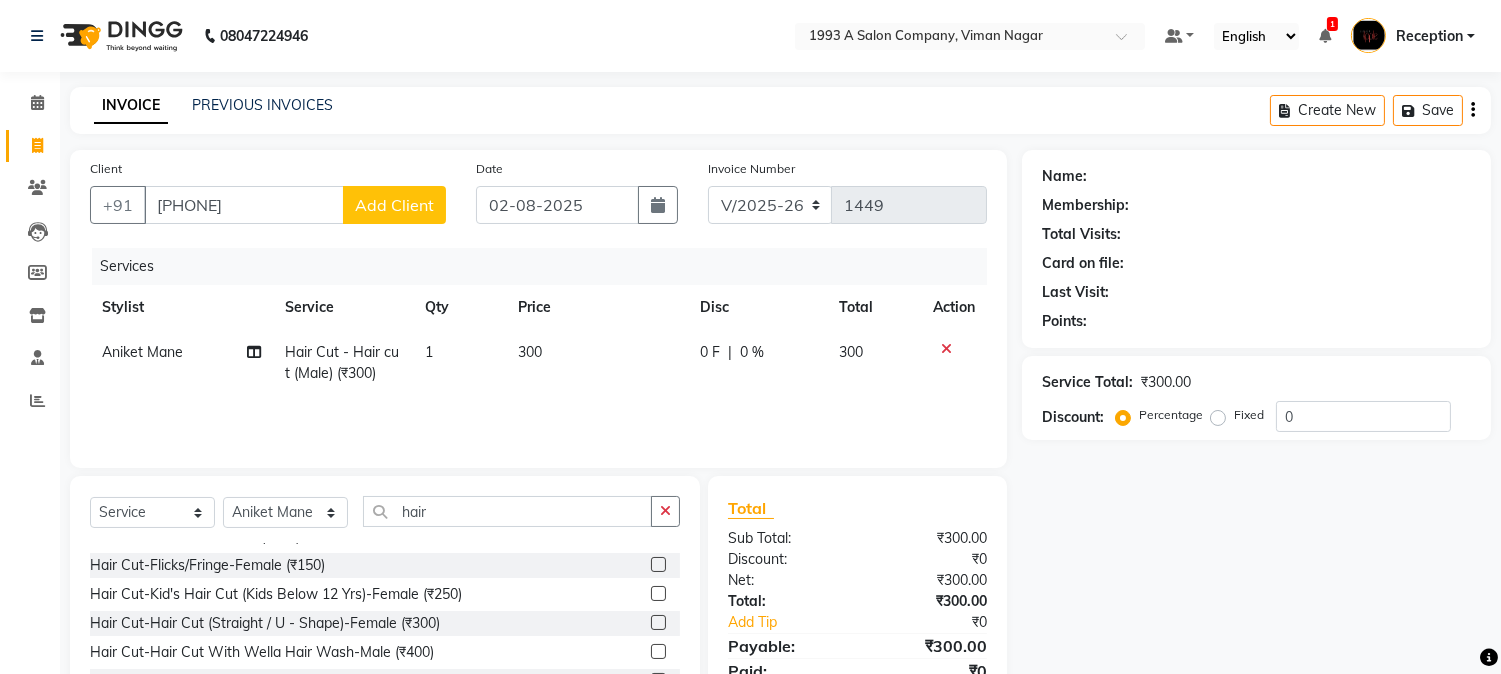 click on "Add Client" 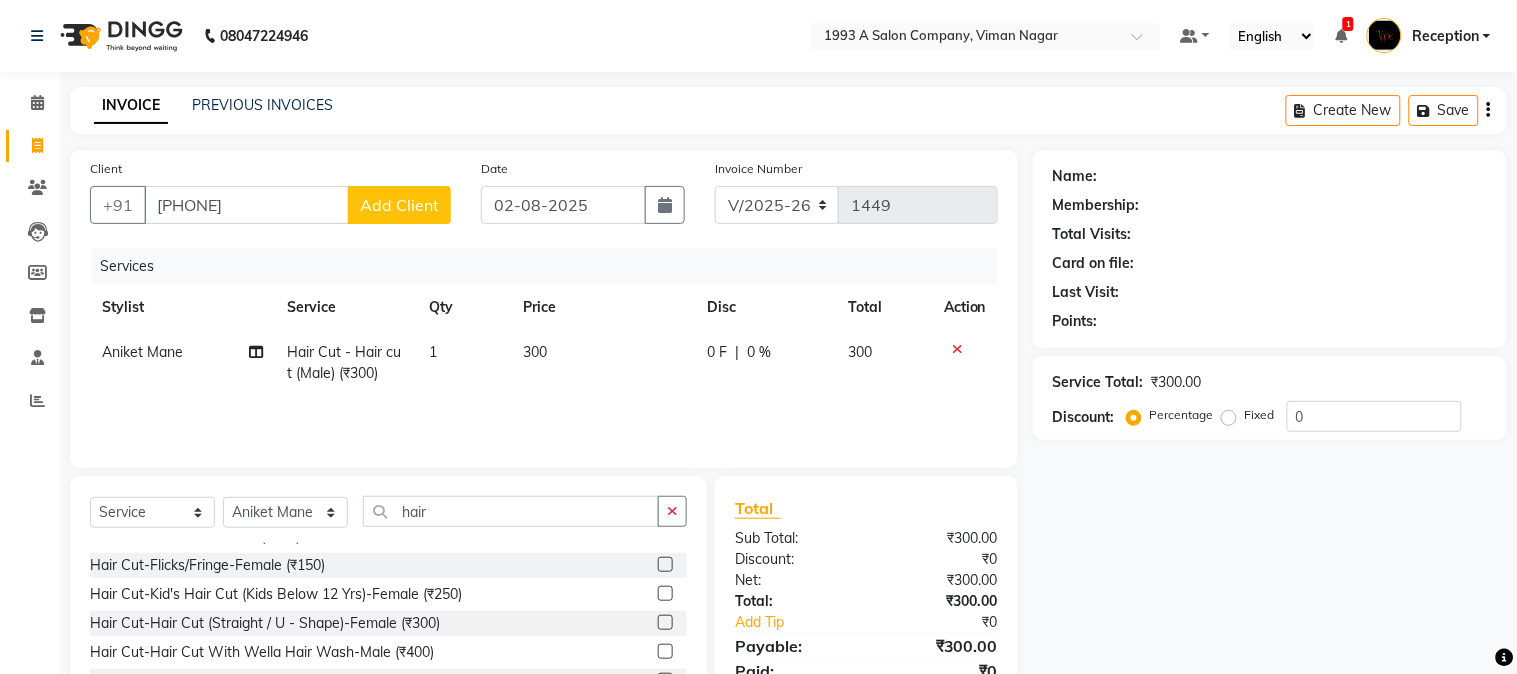 select on "22" 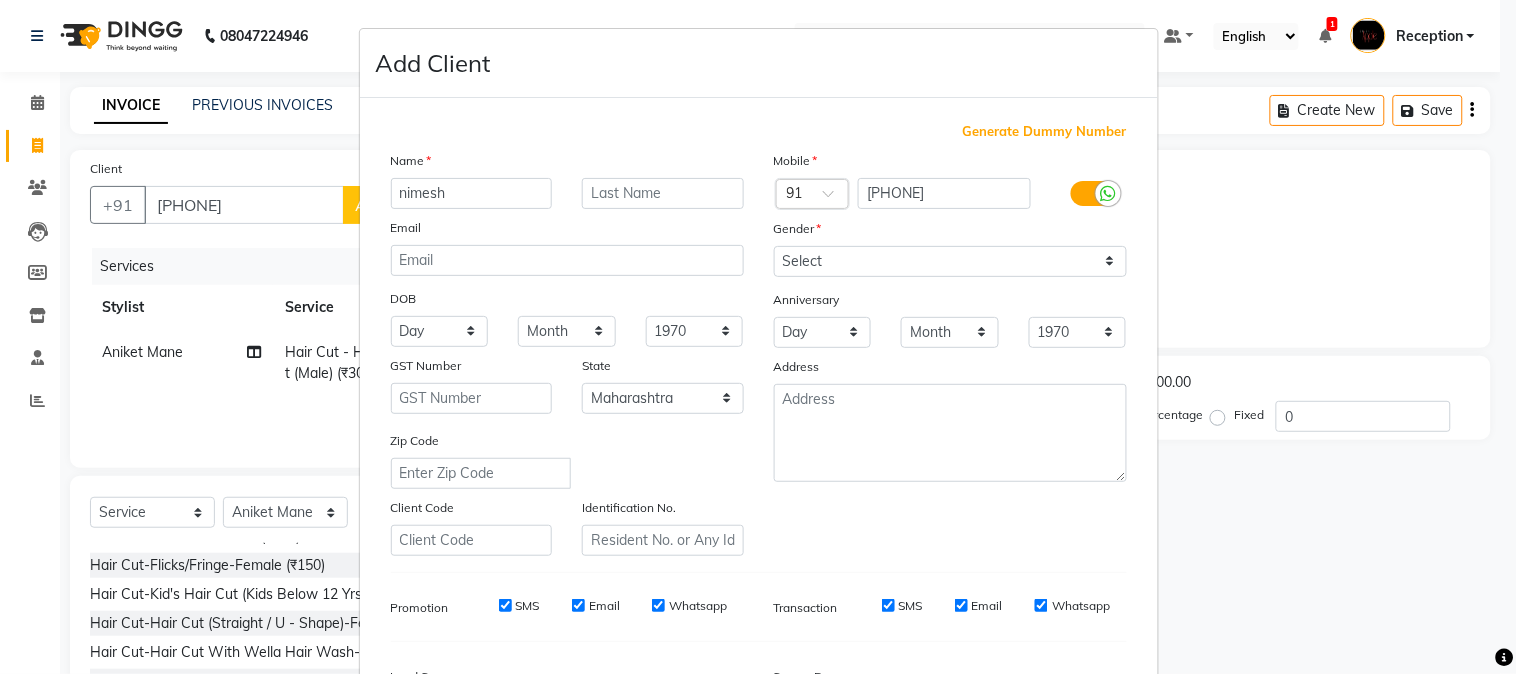 type on "nimesh" 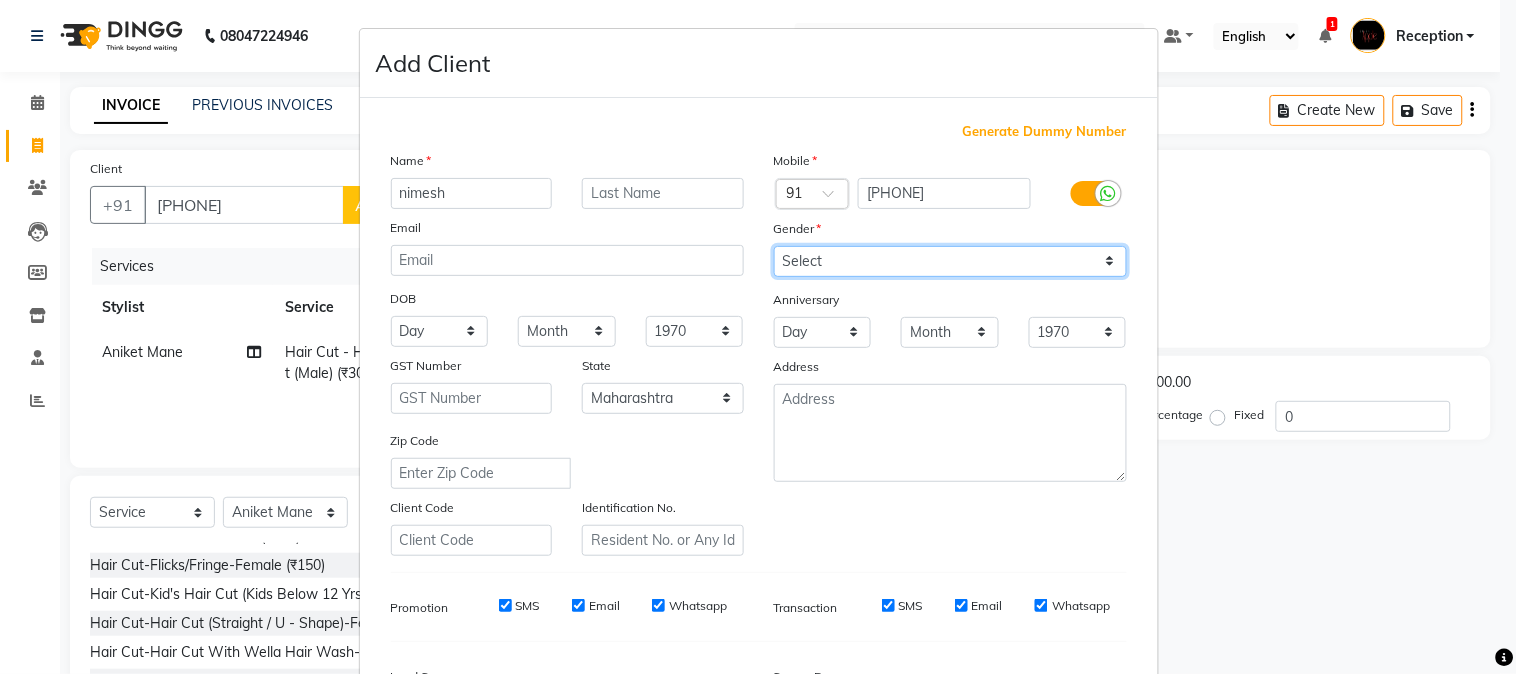 click on "Select Male Female Other Prefer Not To Say" at bounding box center [950, 261] 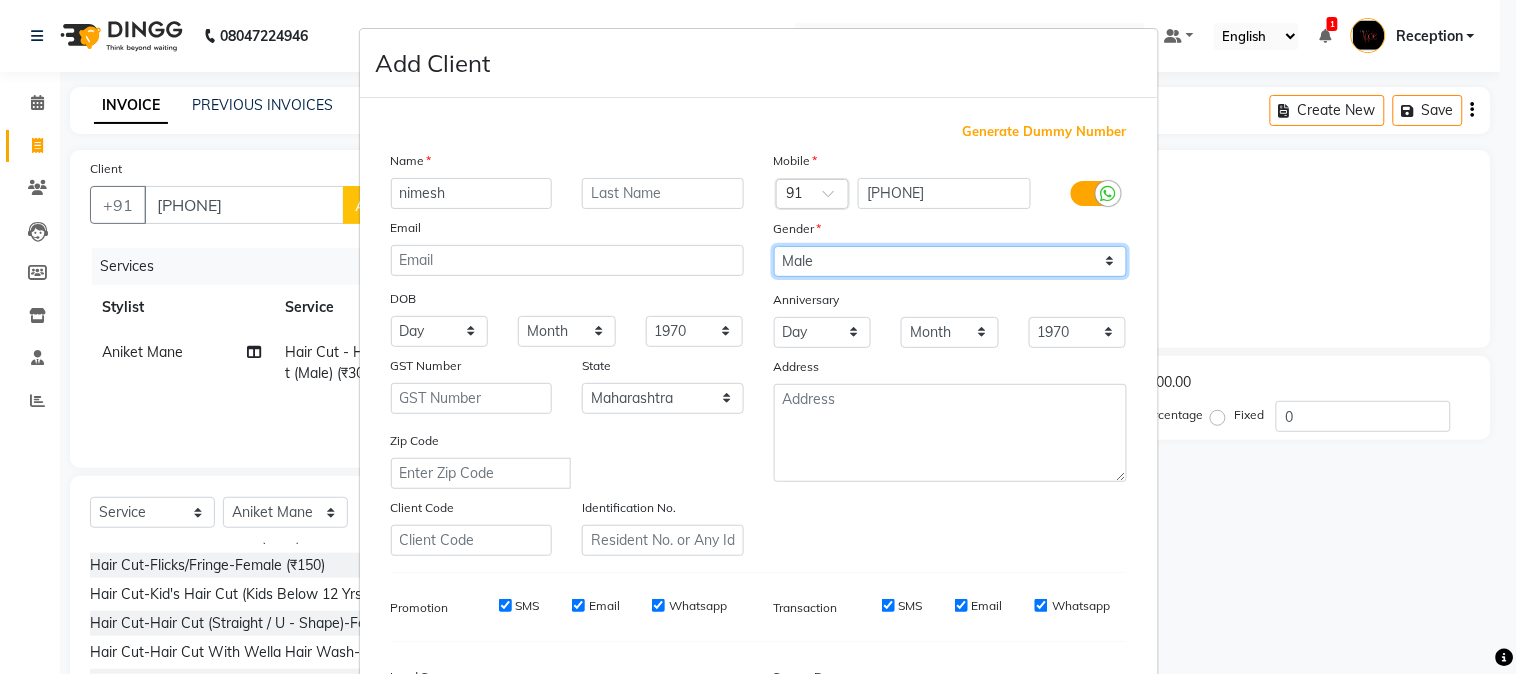 click on "Select Male Female Other Prefer Not To Say" at bounding box center [950, 261] 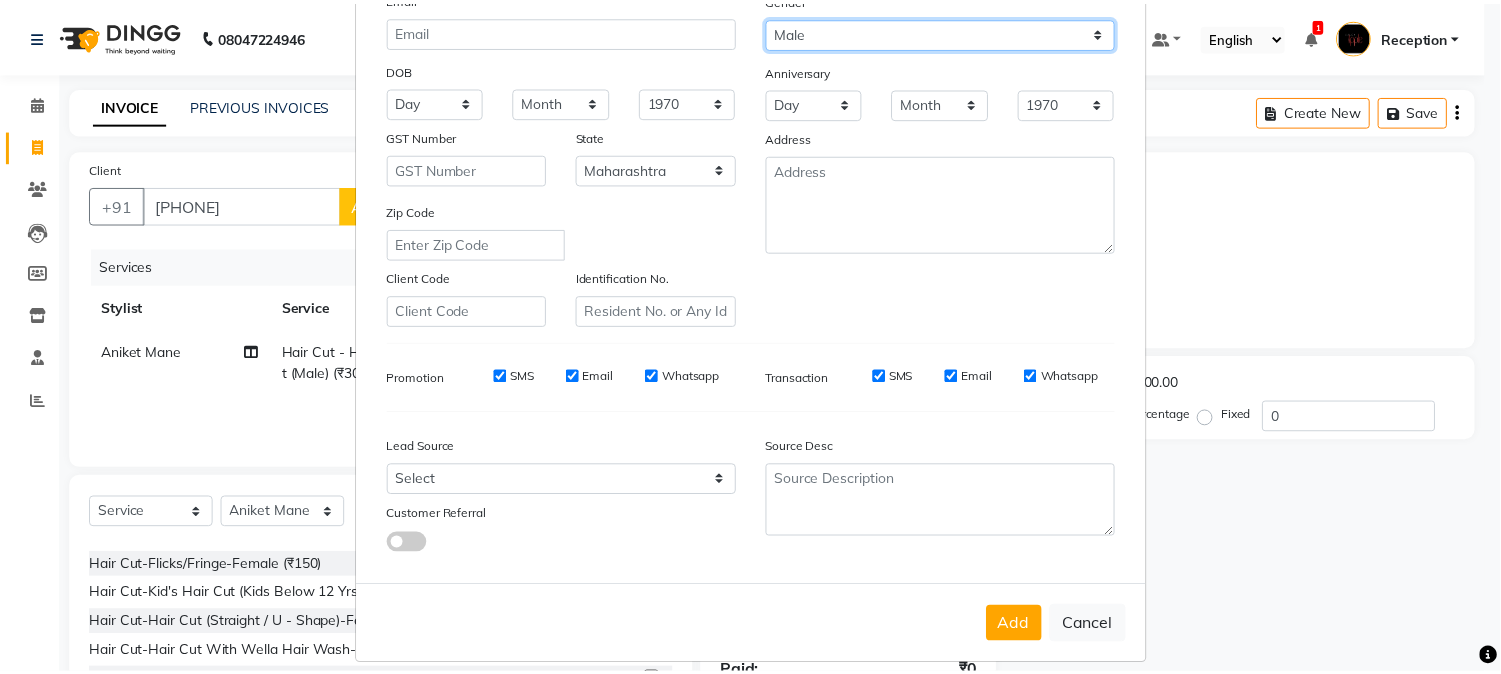 scroll, scrollTop: 250, scrollLeft: 0, axis: vertical 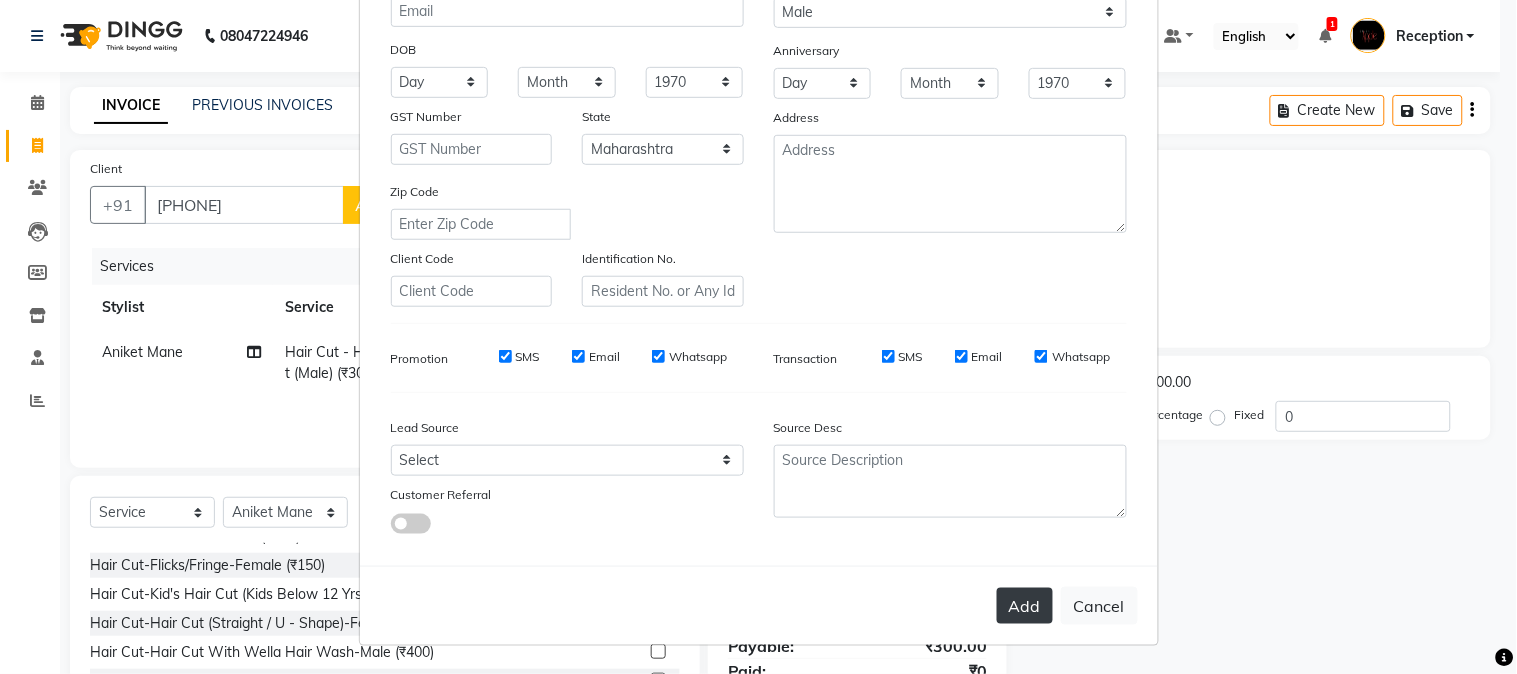 click on "Add" at bounding box center (1025, 606) 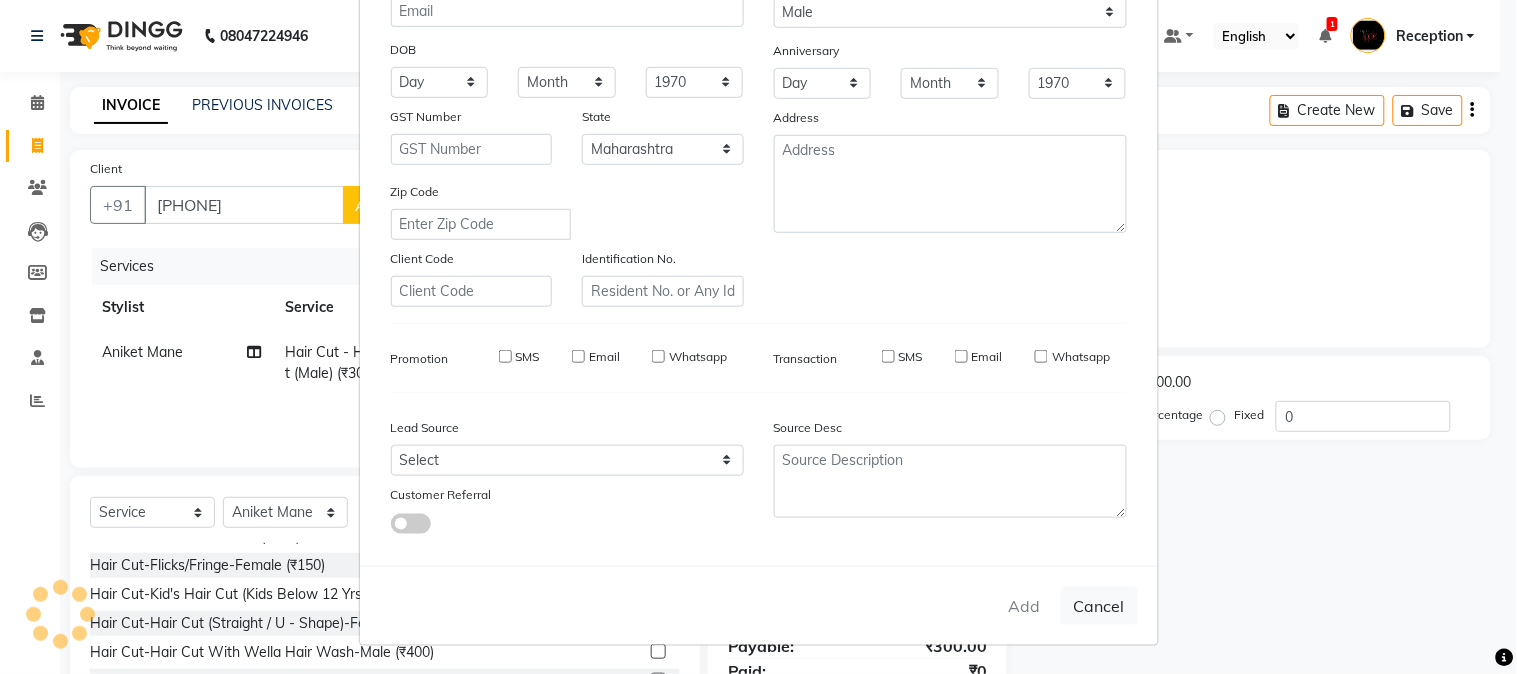 type 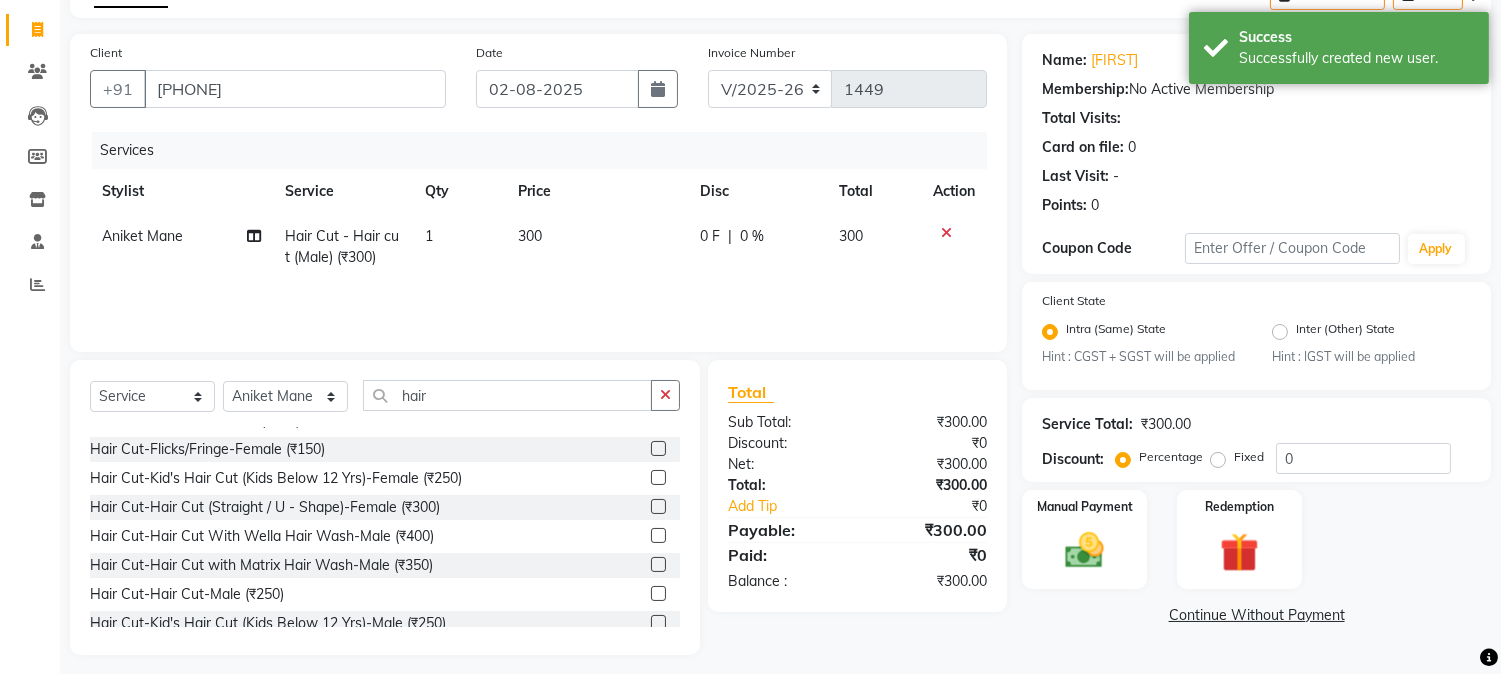scroll, scrollTop: 126, scrollLeft: 0, axis: vertical 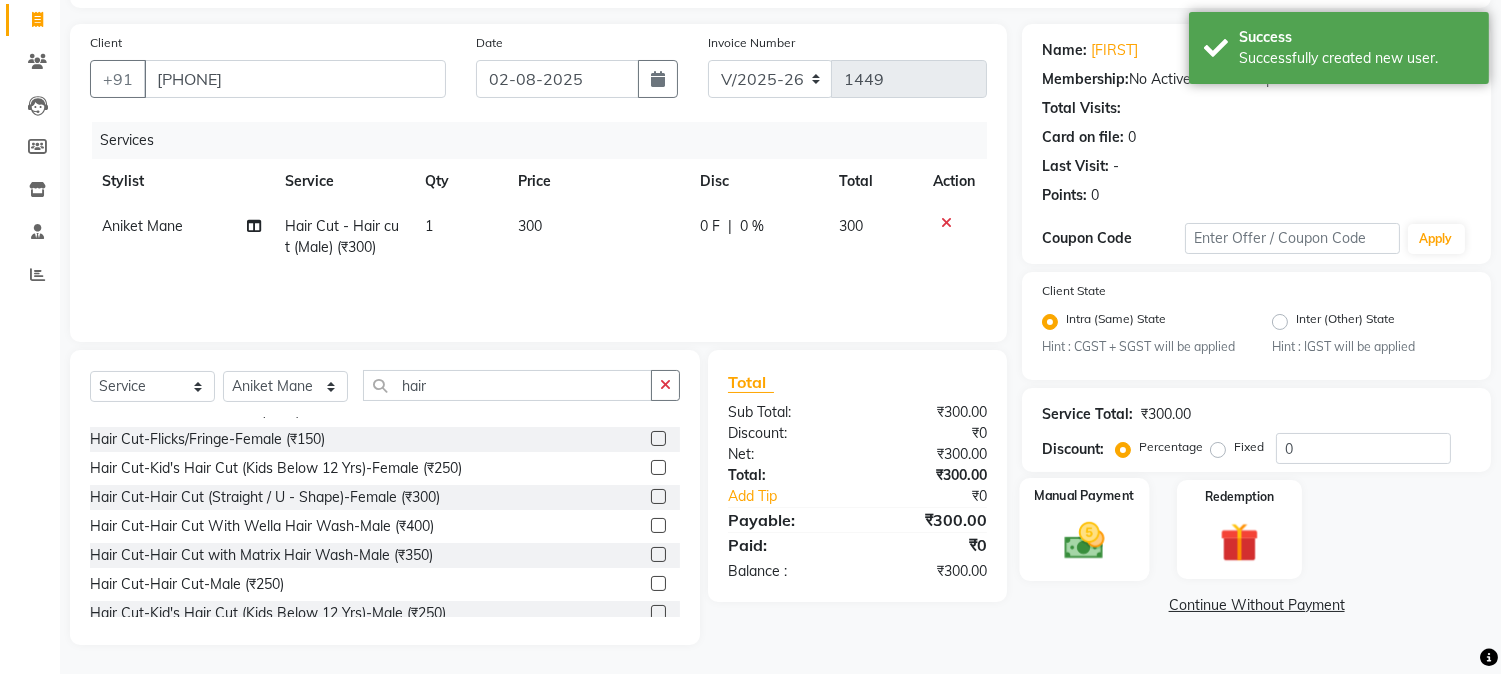 click 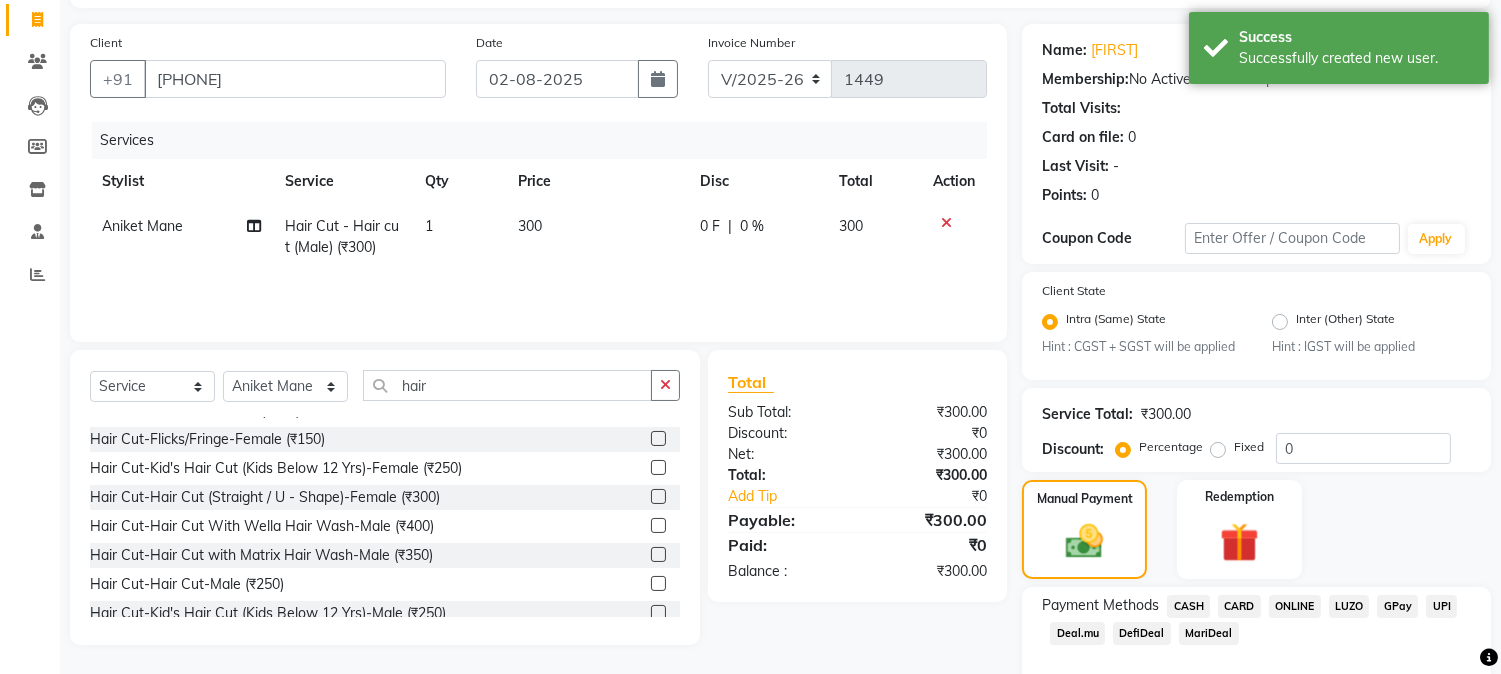 click on "ONLINE" 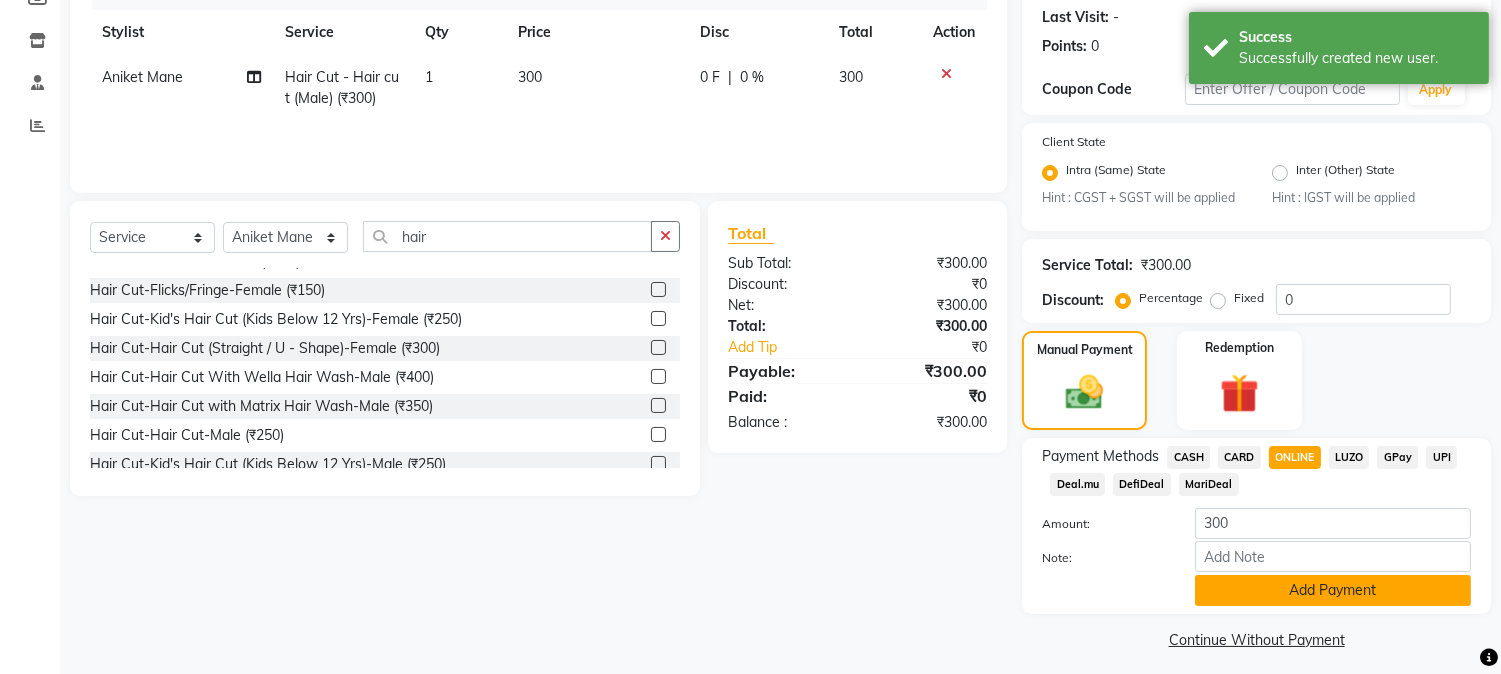scroll, scrollTop: 286, scrollLeft: 0, axis: vertical 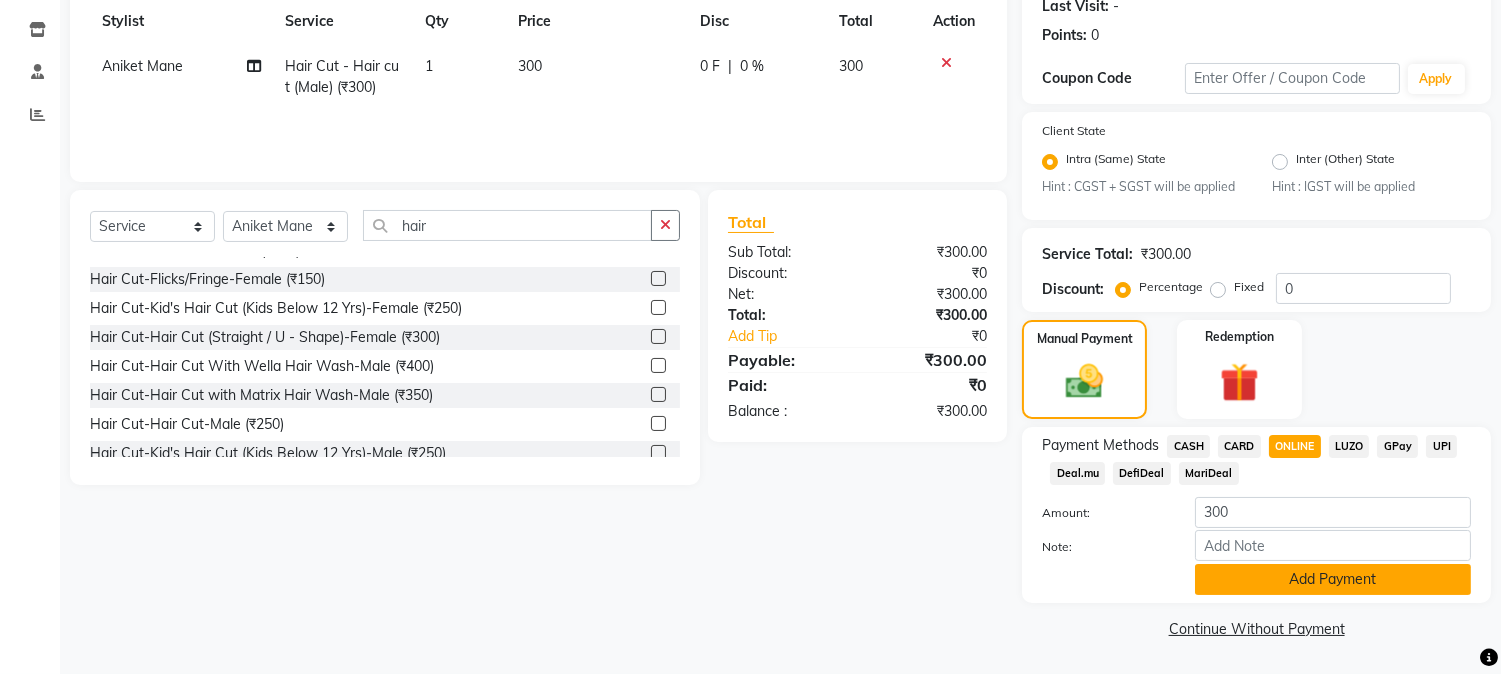 click on "Add Payment" 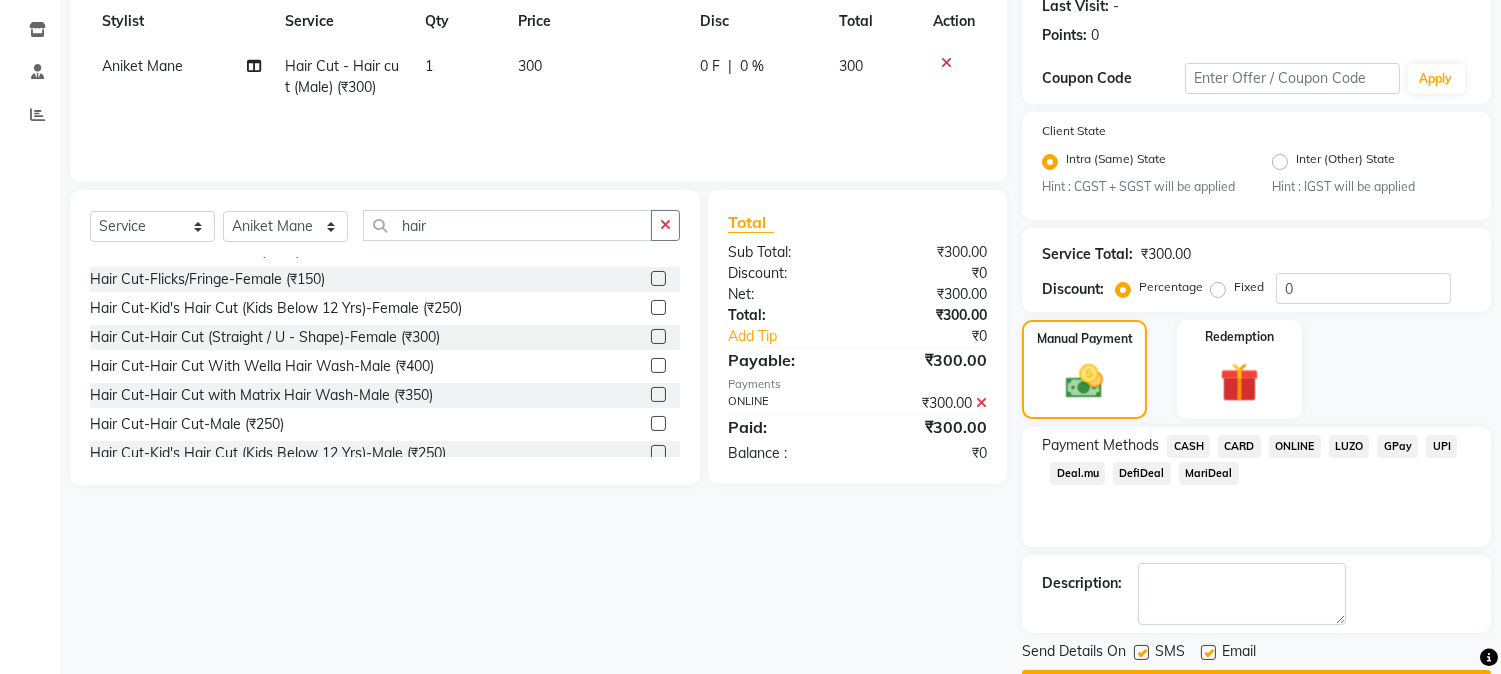 scroll, scrollTop: 343, scrollLeft: 0, axis: vertical 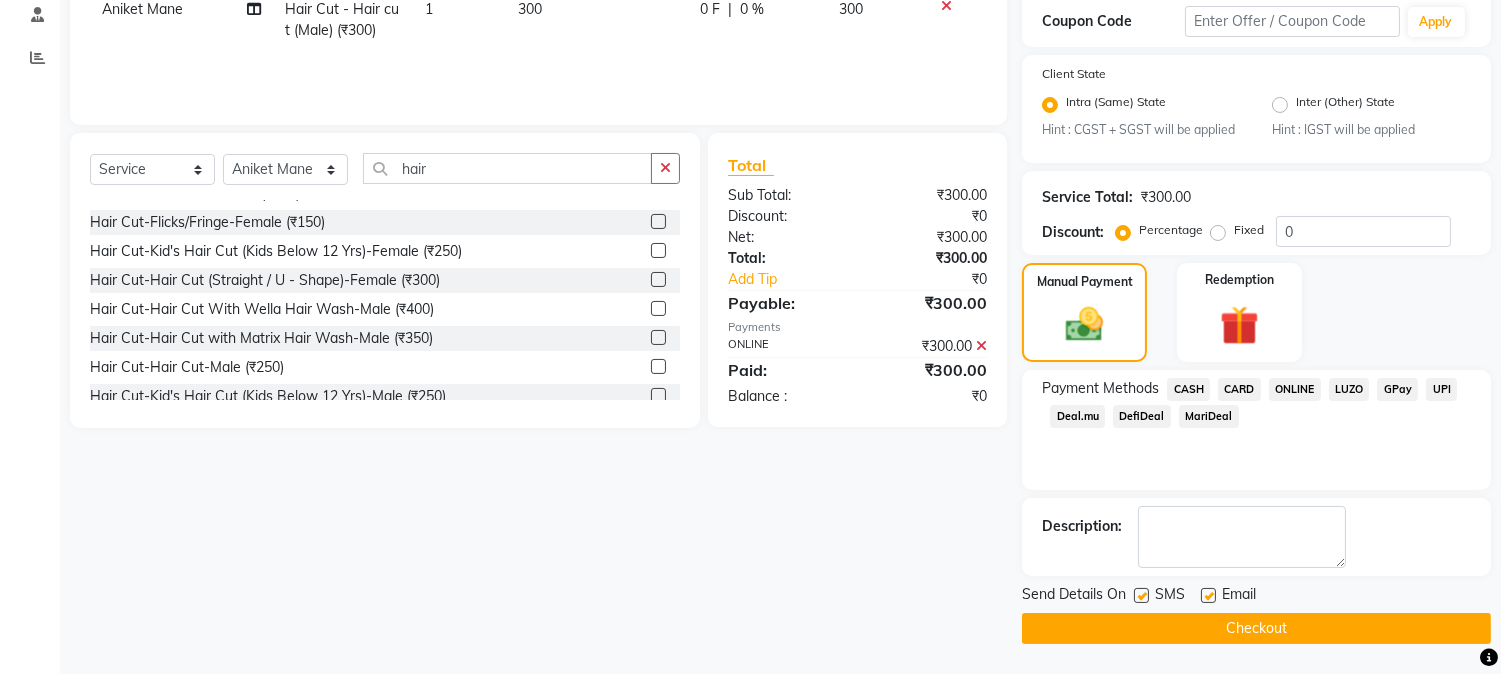 click on "Checkout" 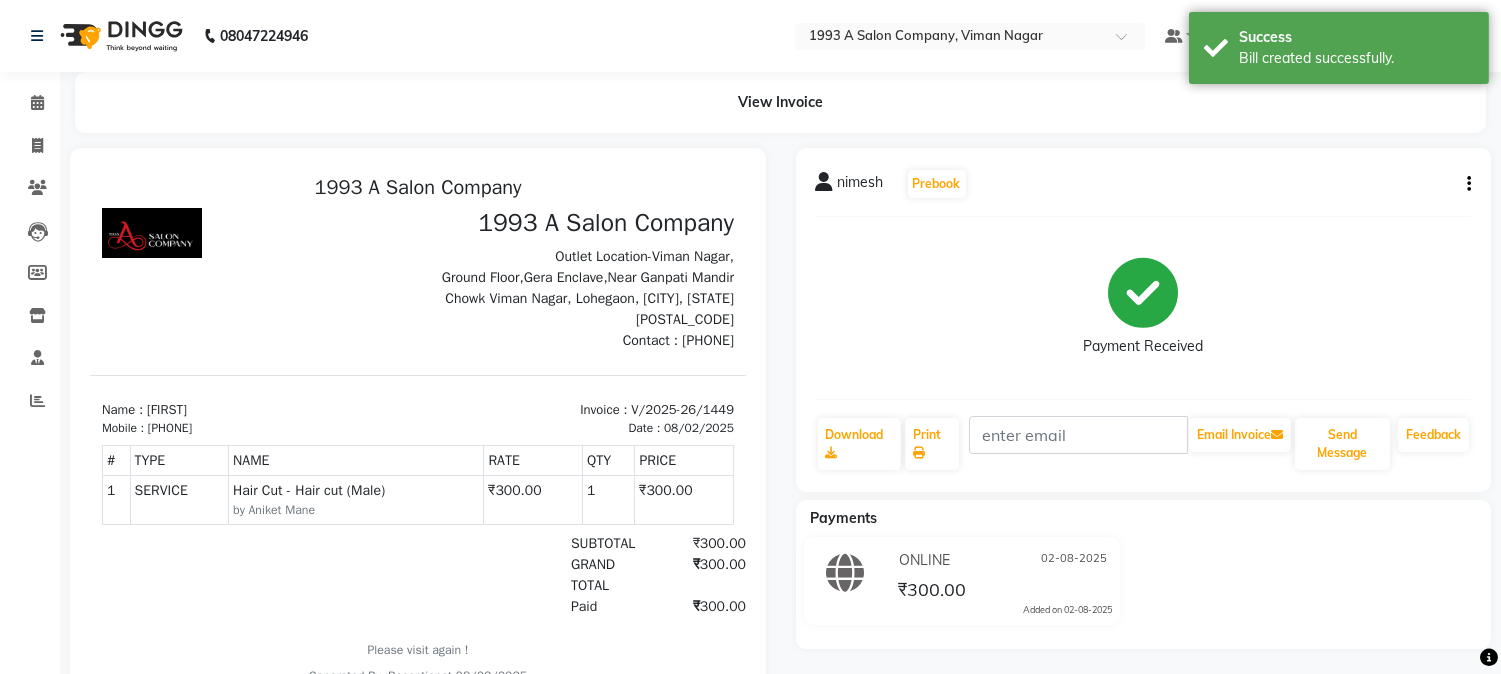 scroll, scrollTop: 0, scrollLeft: 0, axis: both 